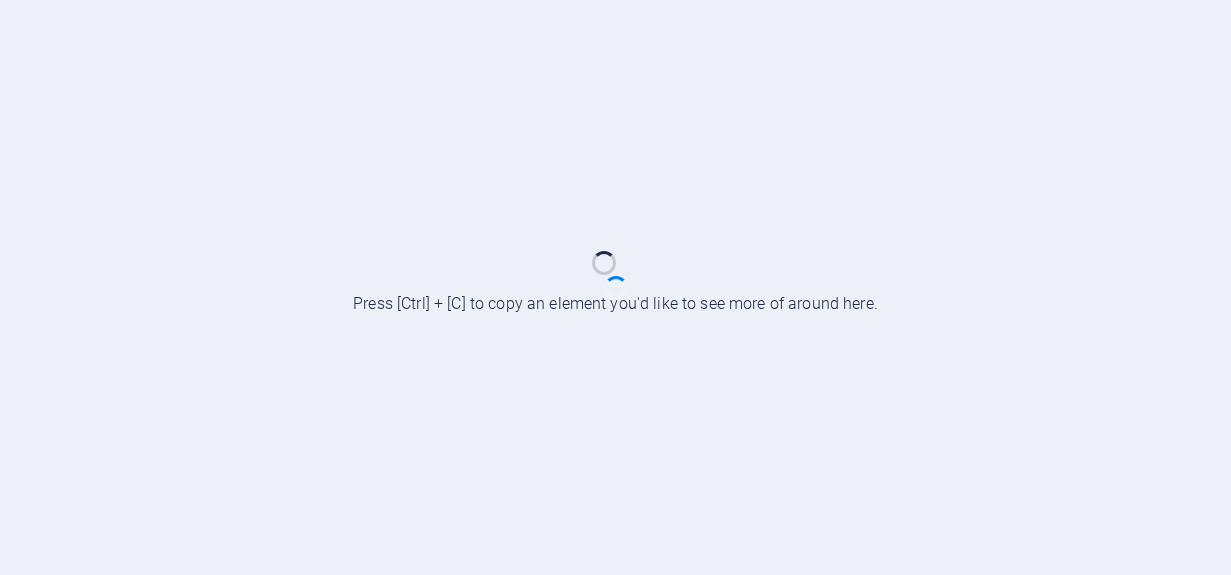 scroll, scrollTop: 0, scrollLeft: 0, axis: both 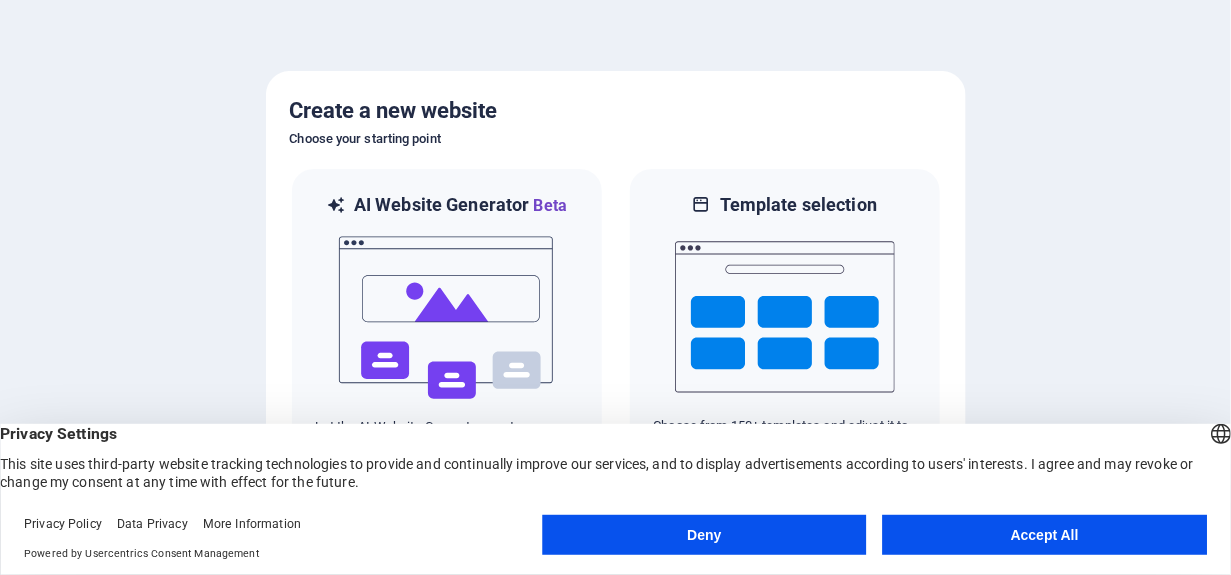 click on "Accept All" at bounding box center [1045, 535] 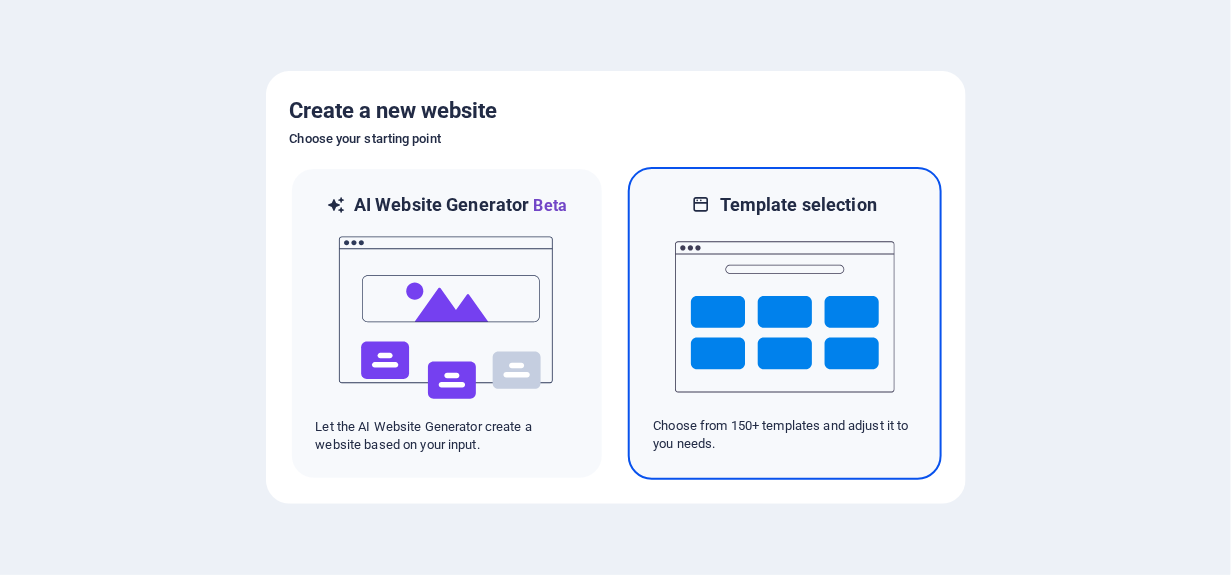 click at bounding box center (785, 317) 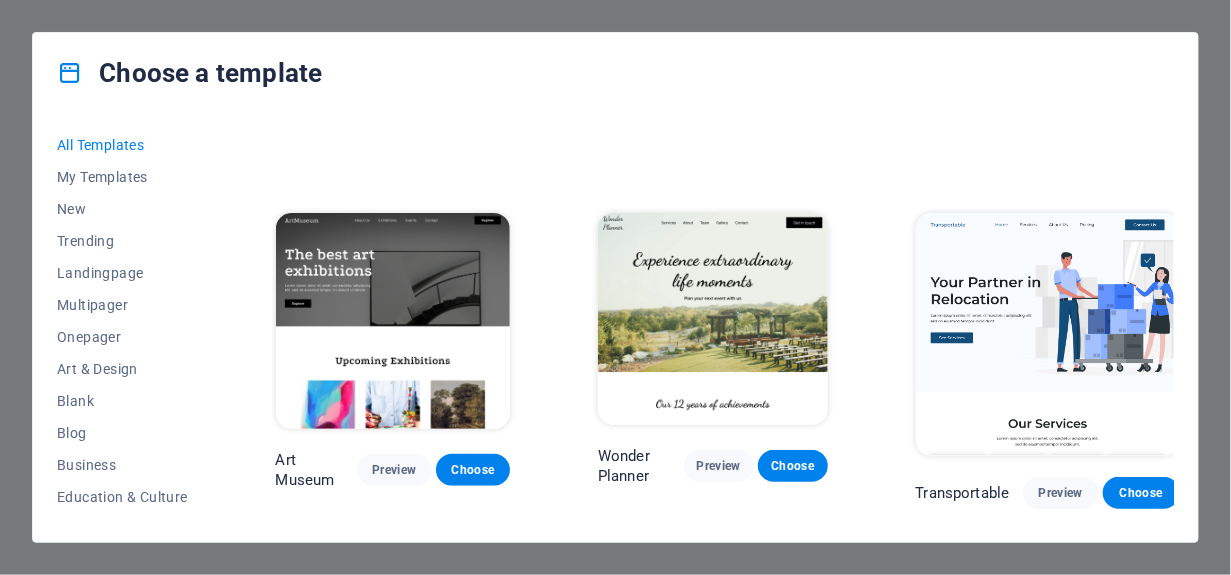 scroll, scrollTop: 0, scrollLeft: 0, axis: both 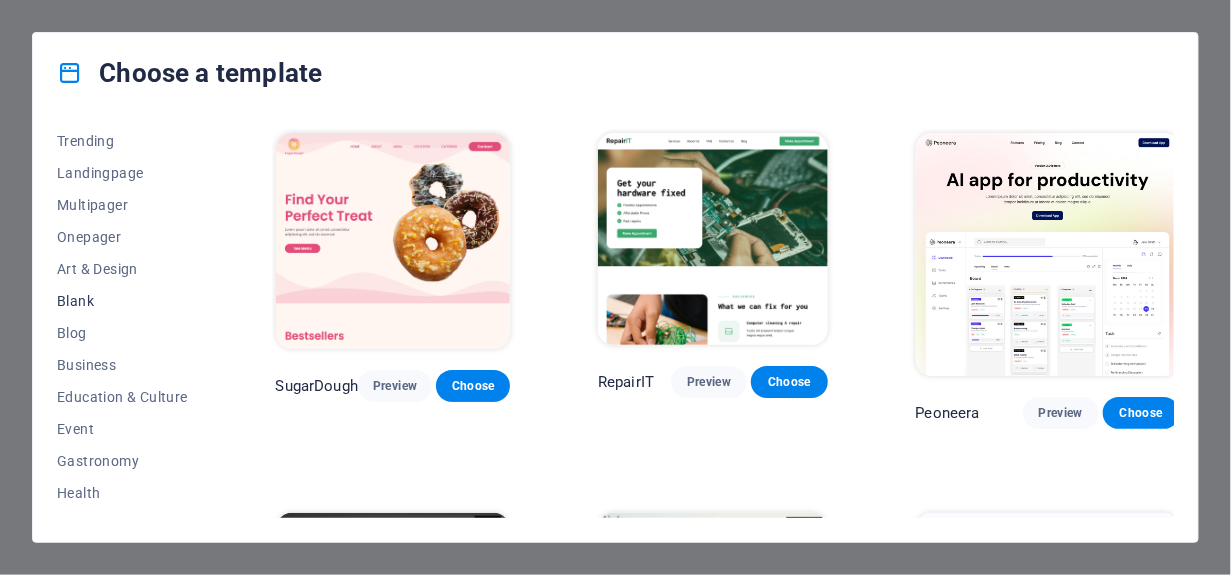 click on "Blank" at bounding box center (122, 301) 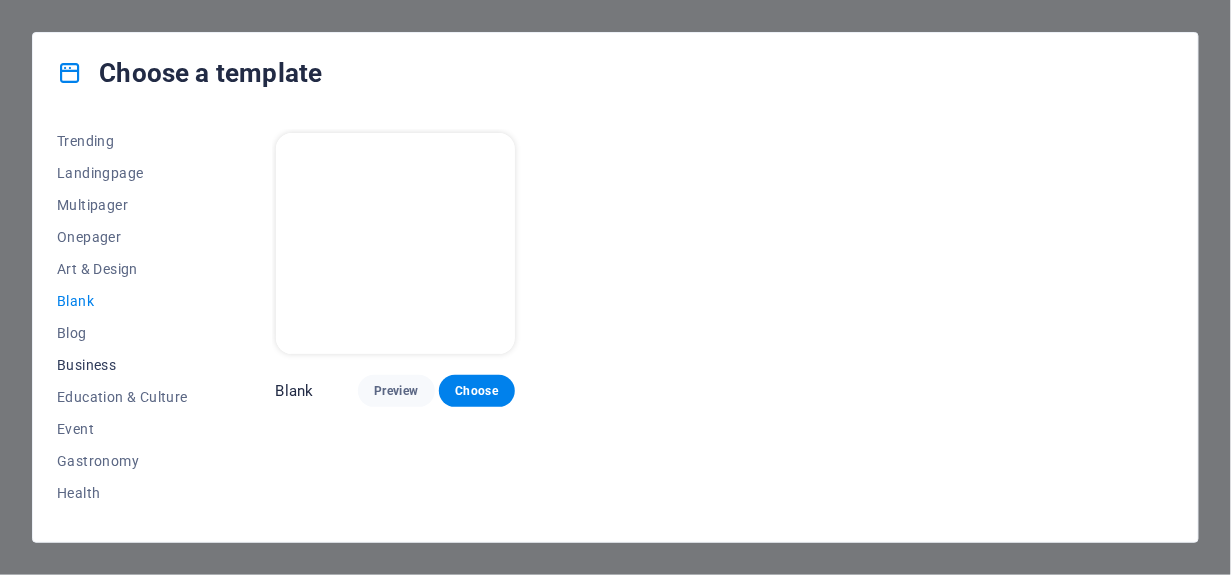 click on "Blog" at bounding box center (122, 333) 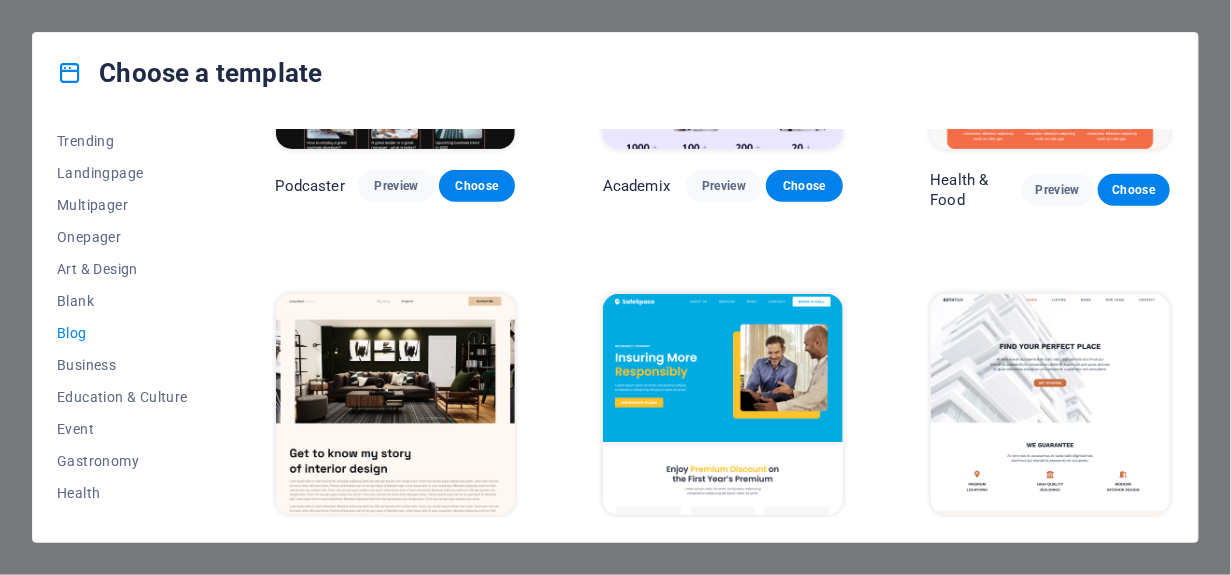 scroll, scrollTop: 600, scrollLeft: 0, axis: vertical 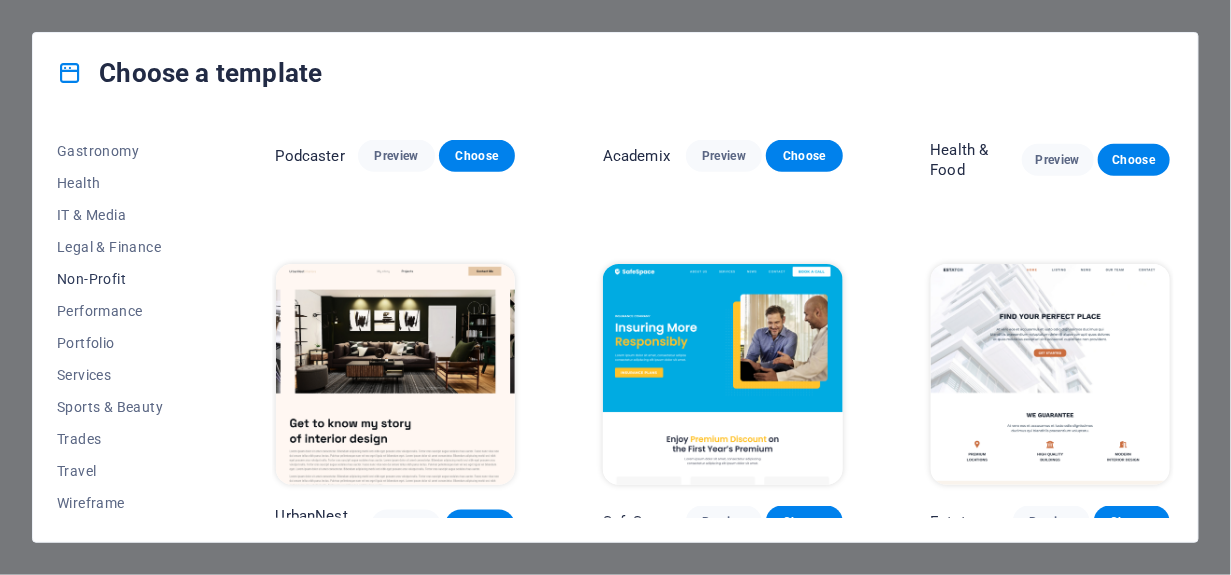 click on "Non-Profit" at bounding box center (122, 279) 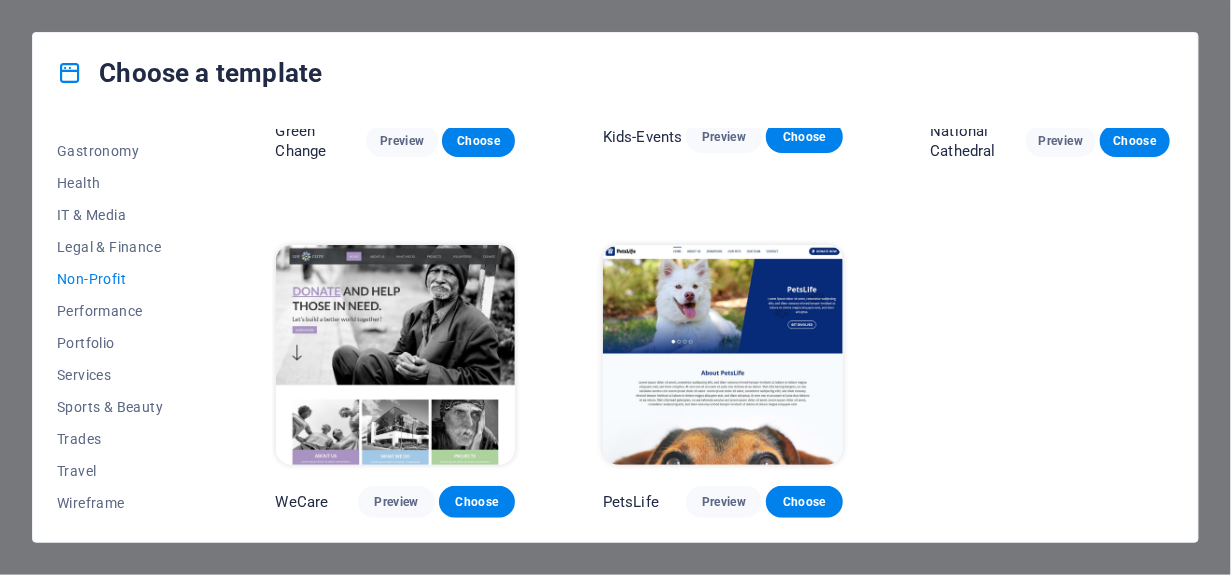 scroll, scrollTop: 249, scrollLeft: 0, axis: vertical 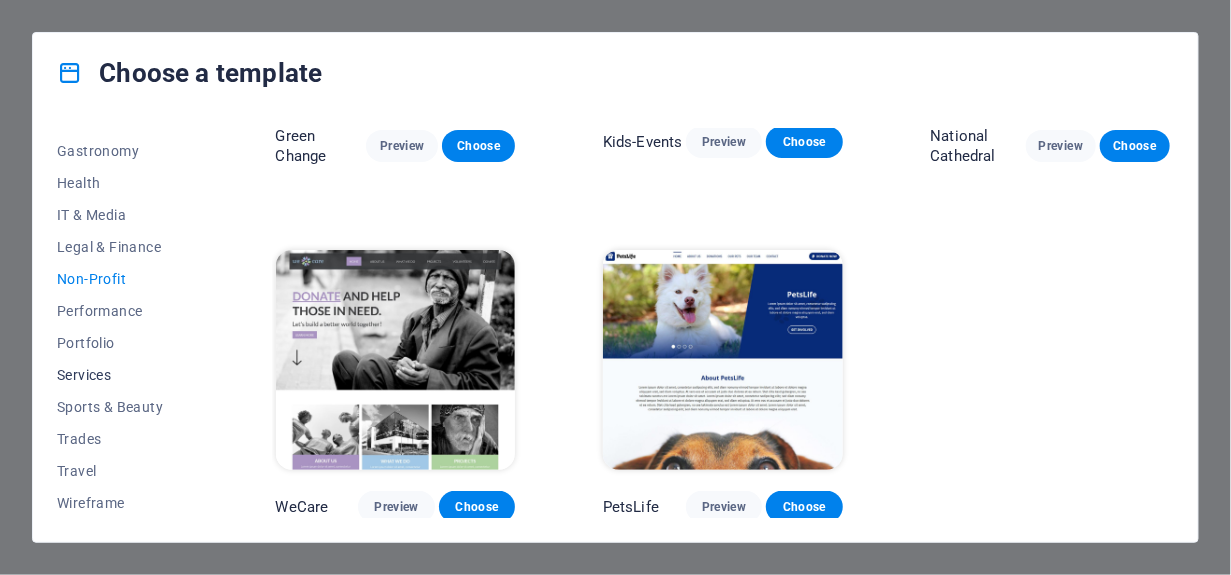 click on "Services" at bounding box center [122, 375] 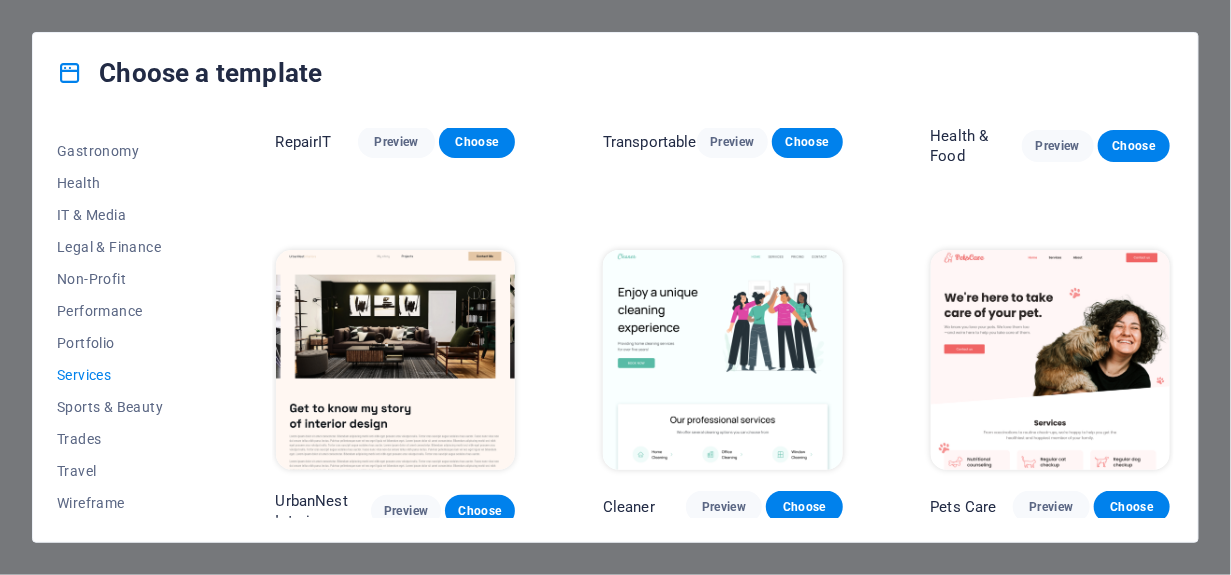 scroll, scrollTop: 600, scrollLeft: 0, axis: vertical 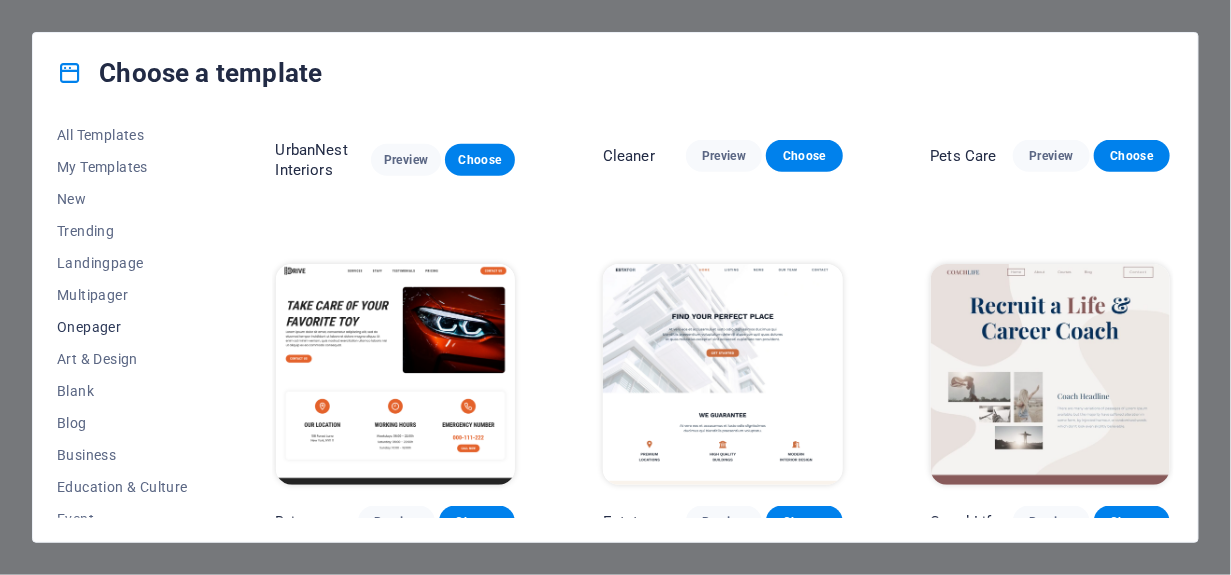 click on "Onepager" at bounding box center [122, 327] 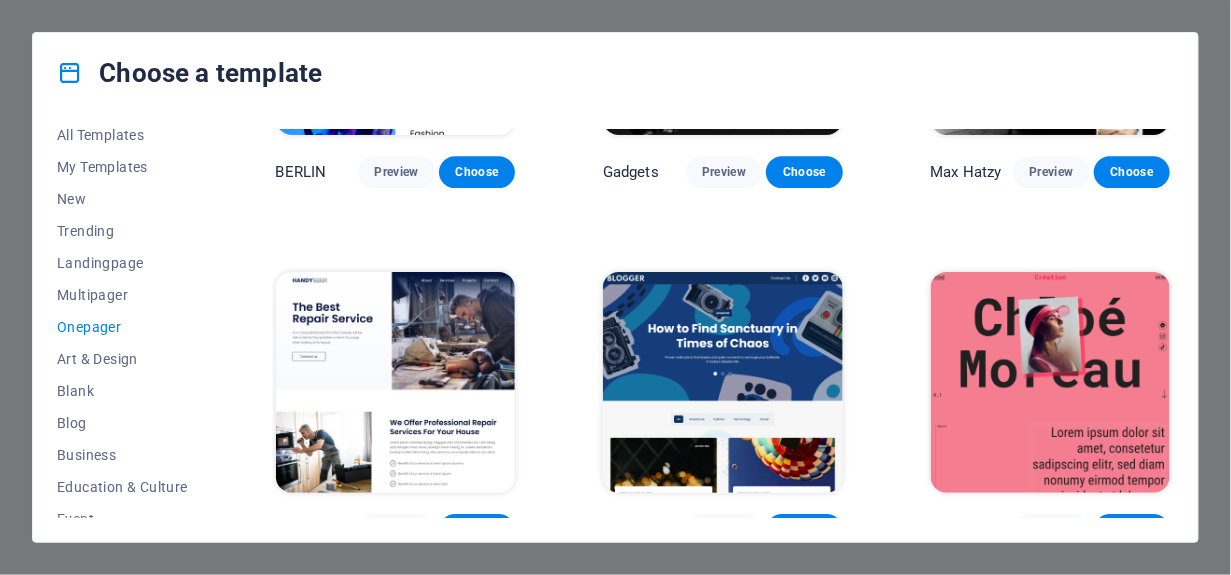 scroll, scrollTop: 1700, scrollLeft: 0, axis: vertical 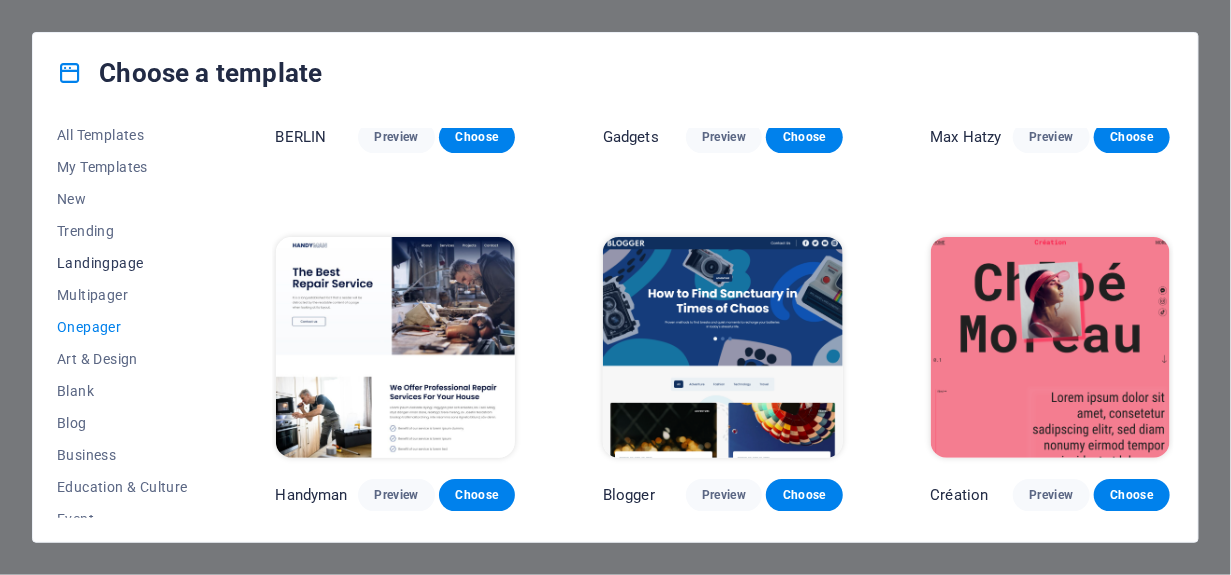 click on "Landingpage" at bounding box center (122, 263) 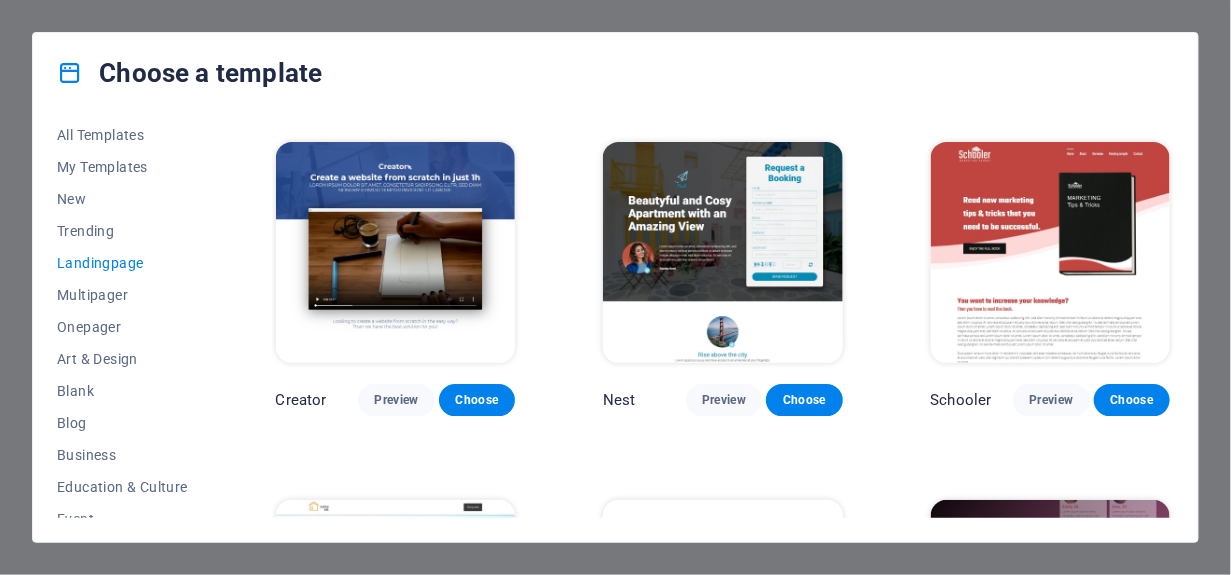 scroll, scrollTop: 2000, scrollLeft: 0, axis: vertical 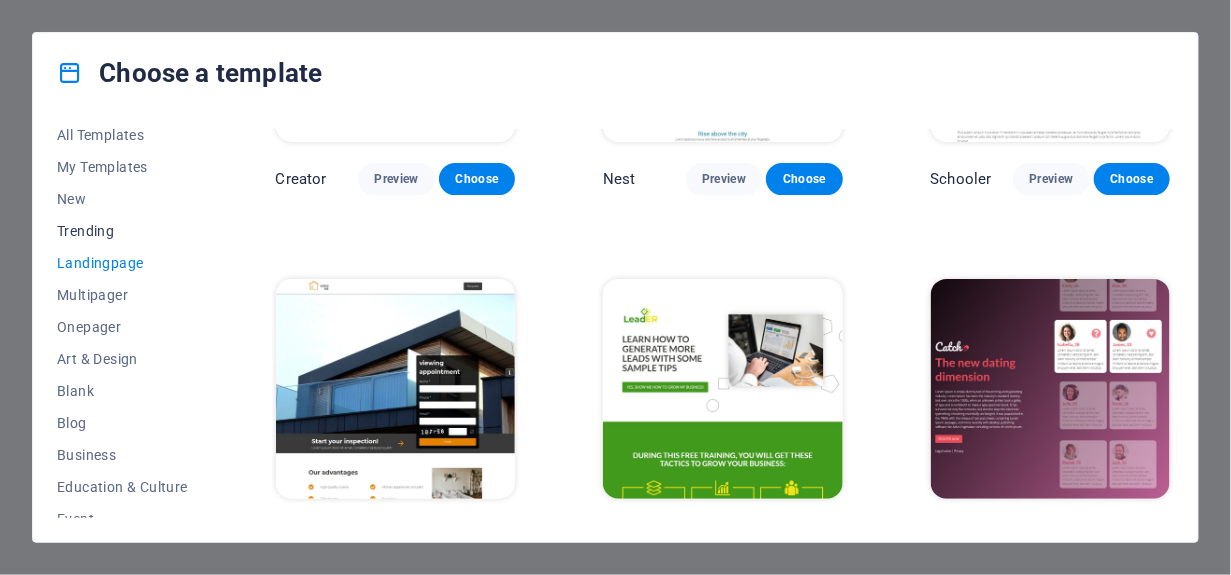 click on "Trending" at bounding box center [122, 231] 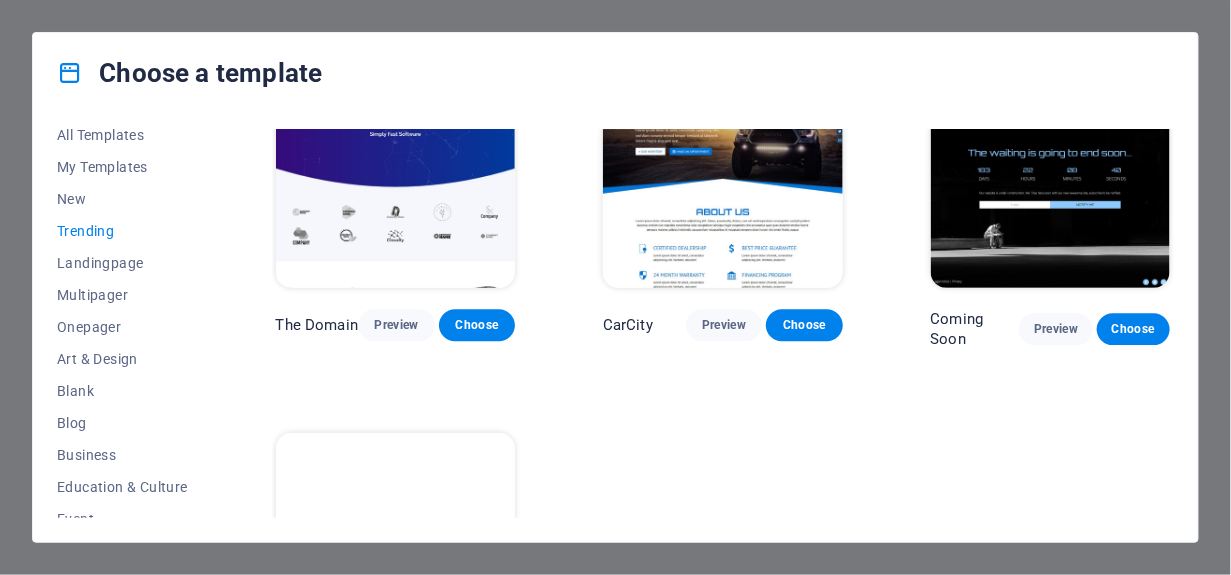 scroll, scrollTop: 1698, scrollLeft: 0, axis: vertical 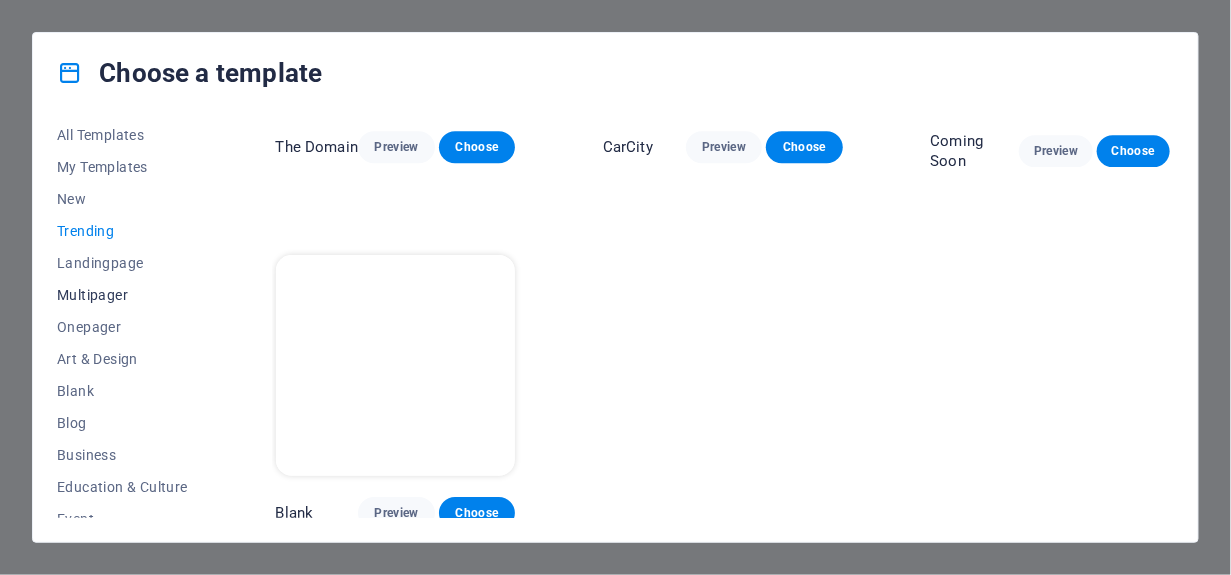 click on "Multipager" at bounding box center [122, 295] 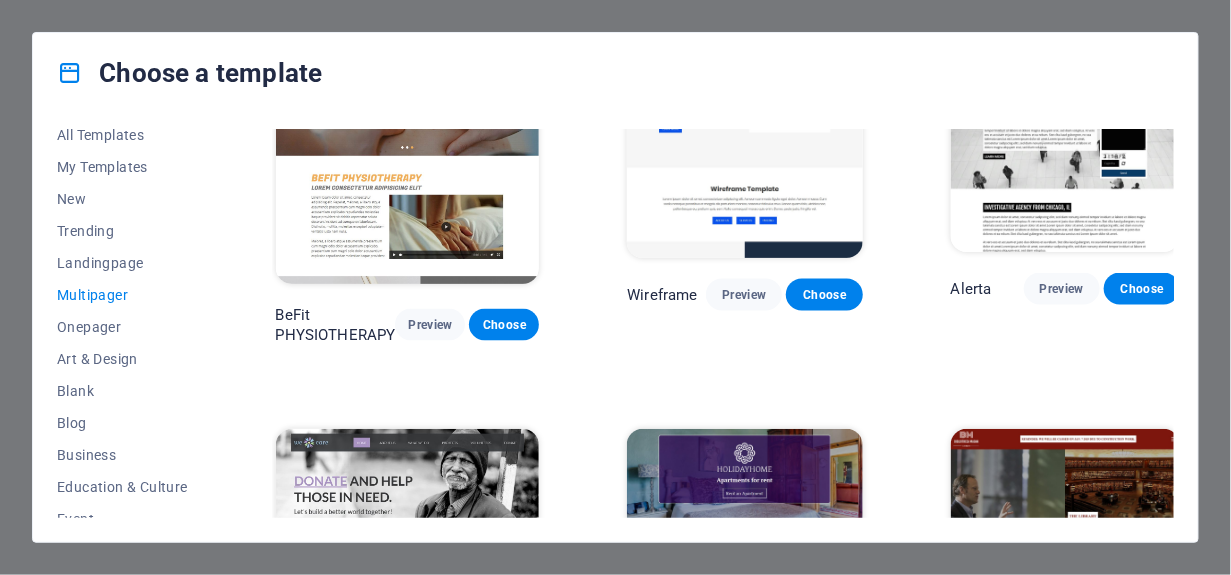 scroll, scrollTop: 5395, scrollLeft: 0, axis: vertical 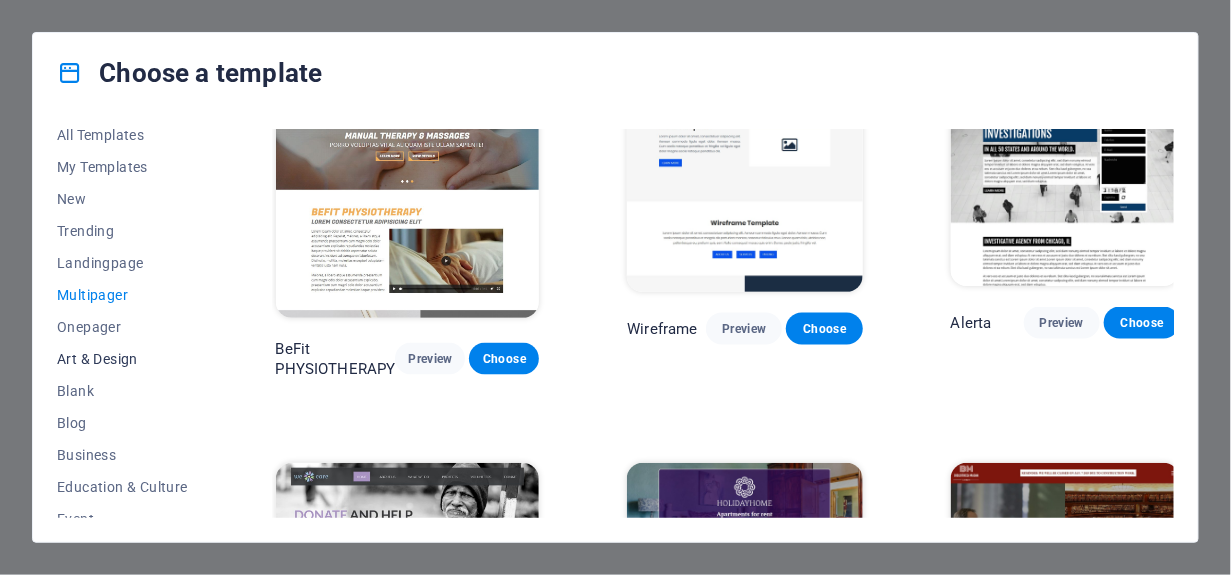 click on "Art & Design" at bounding box center (122, 359) 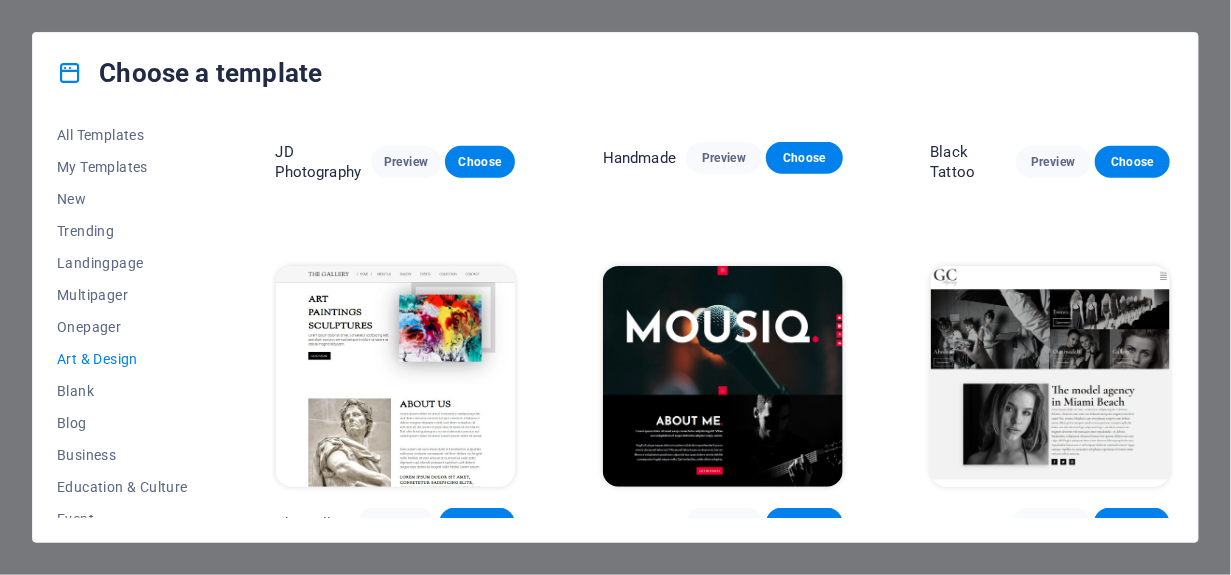 scroll, scrollTop: 700, scrollLeft: 0, axis: vertical 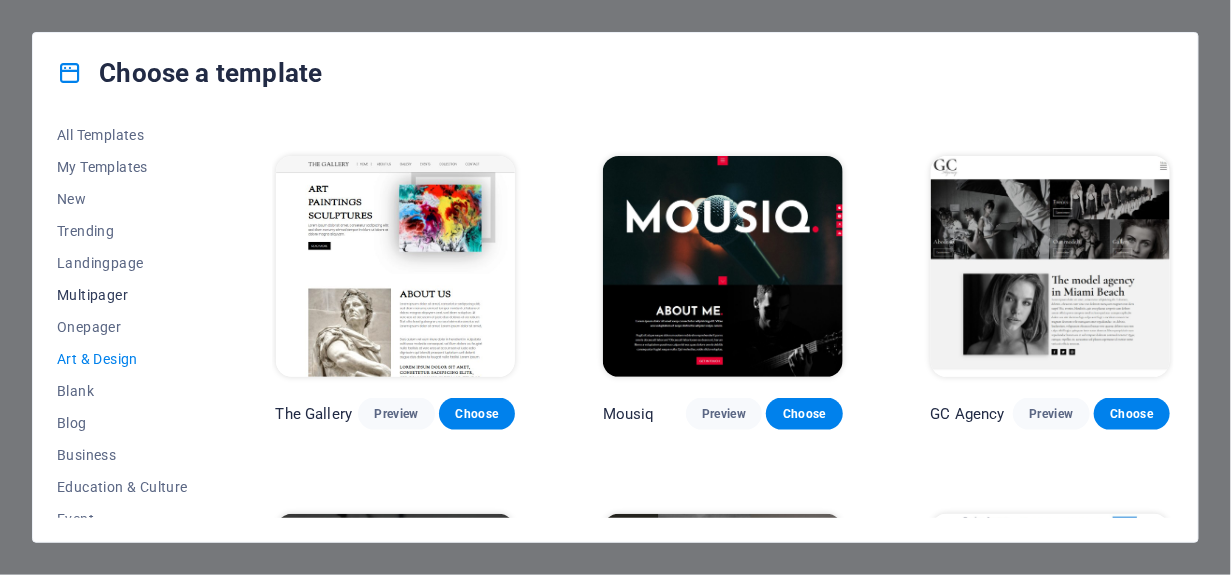 click on "Multipager" at bounding box center [122, 295] 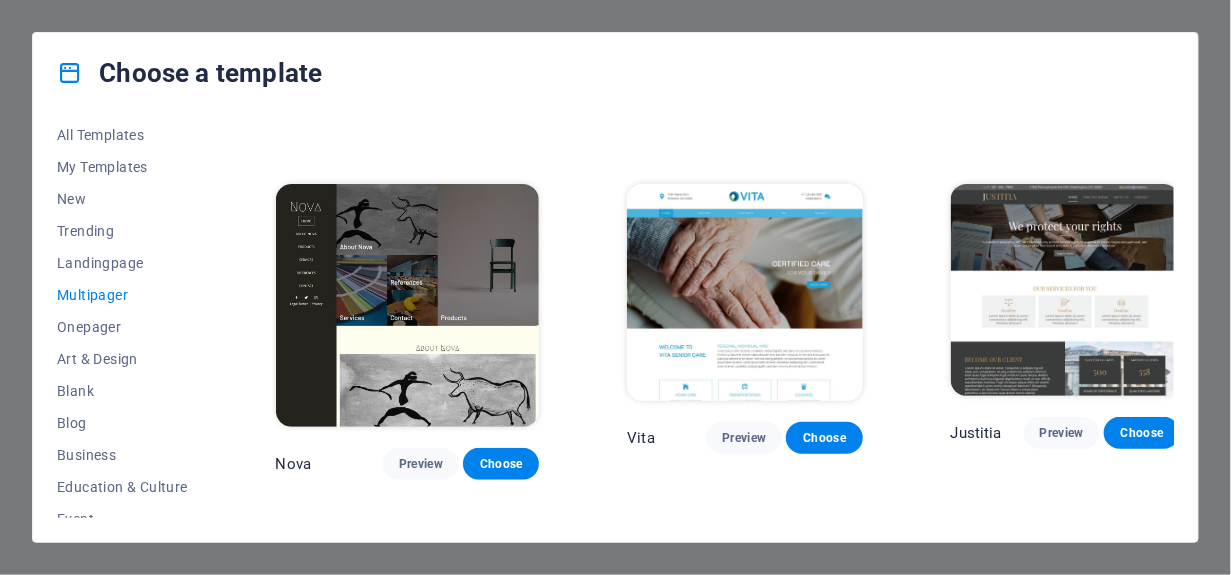 scroll, scrollTop: 7230, scrollLeft: 0, axis: vertical 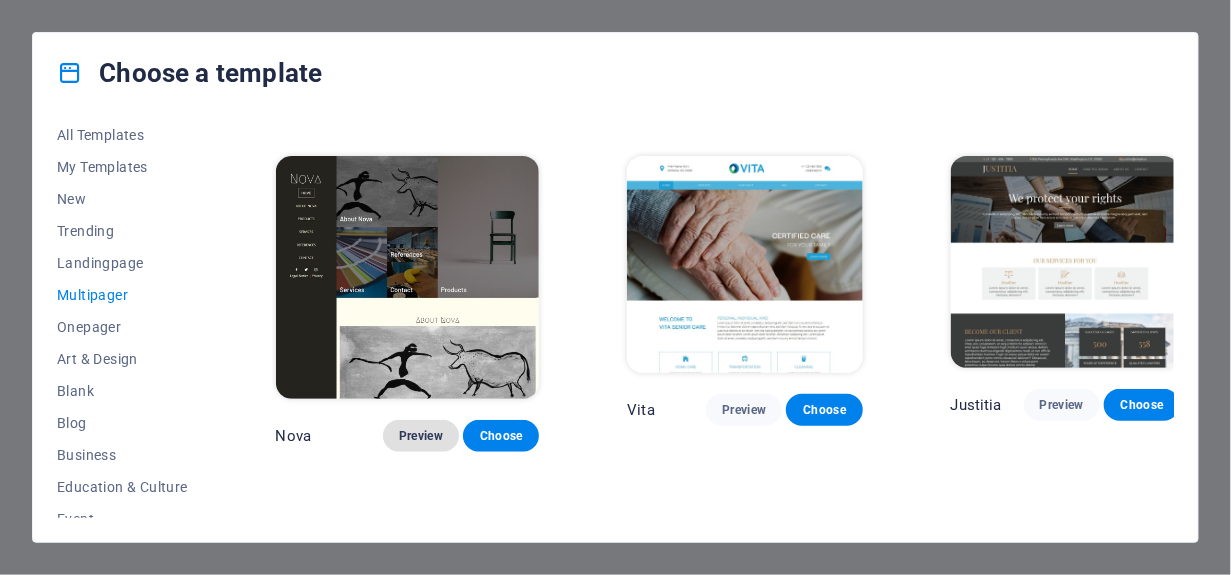 click on "Preview" at bounding box center (421, 436) 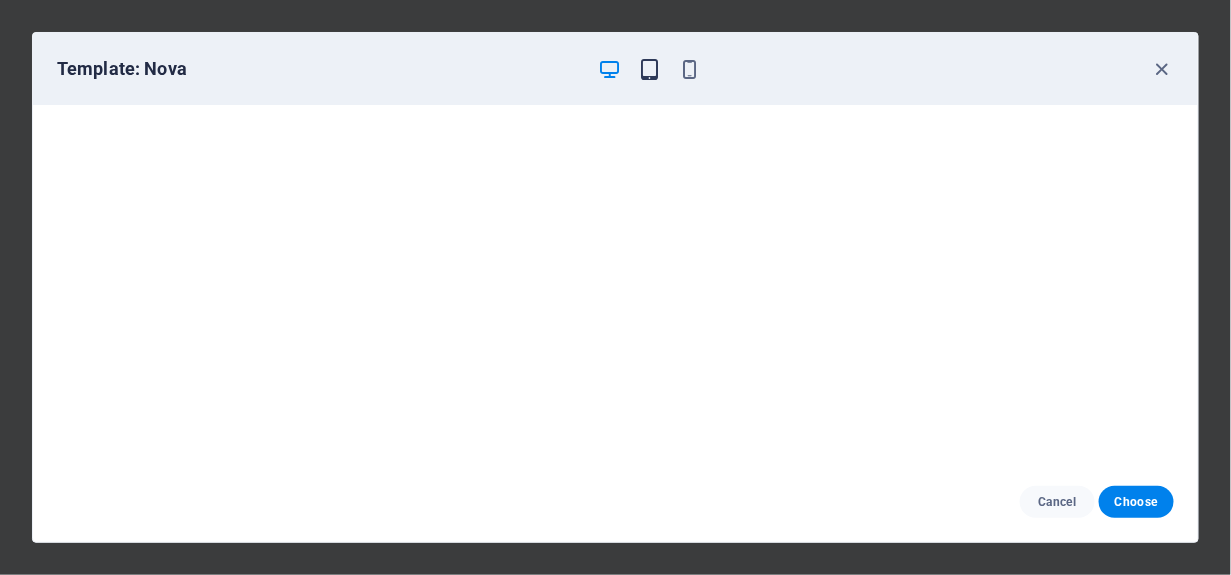 click at bounding box center (649, 69) 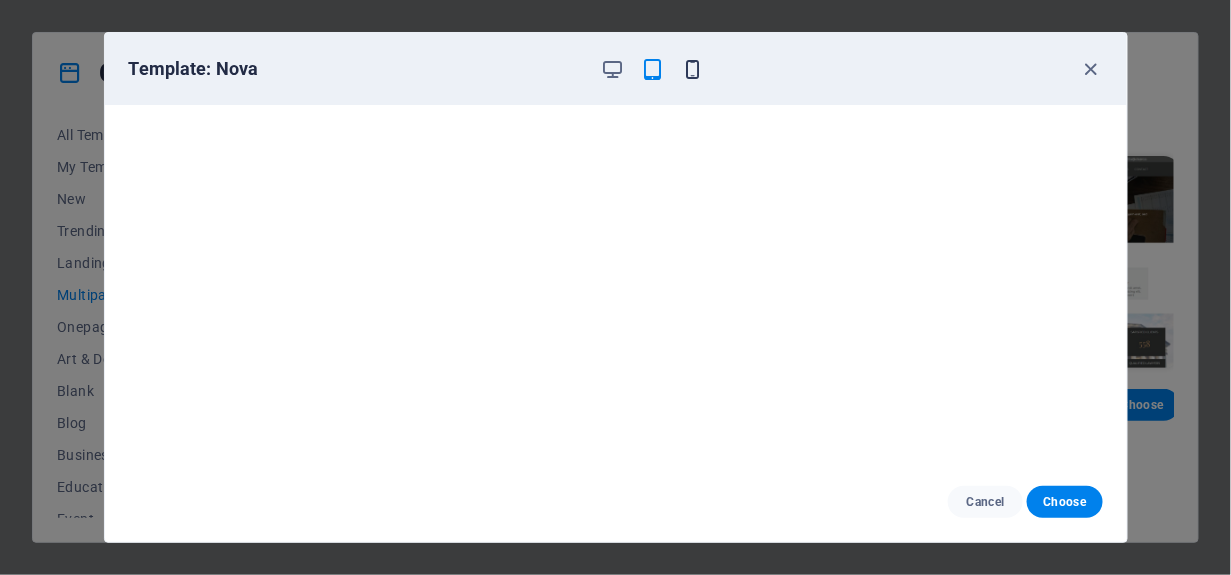 click at bounding box center [692, 69] 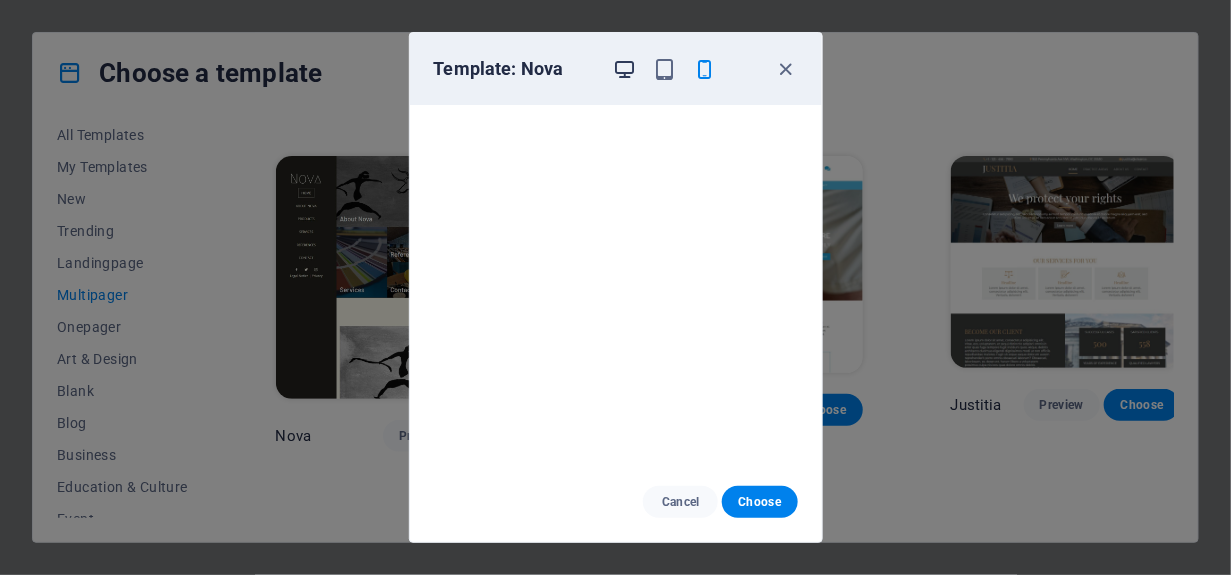 click at bounding box center [624, 69] 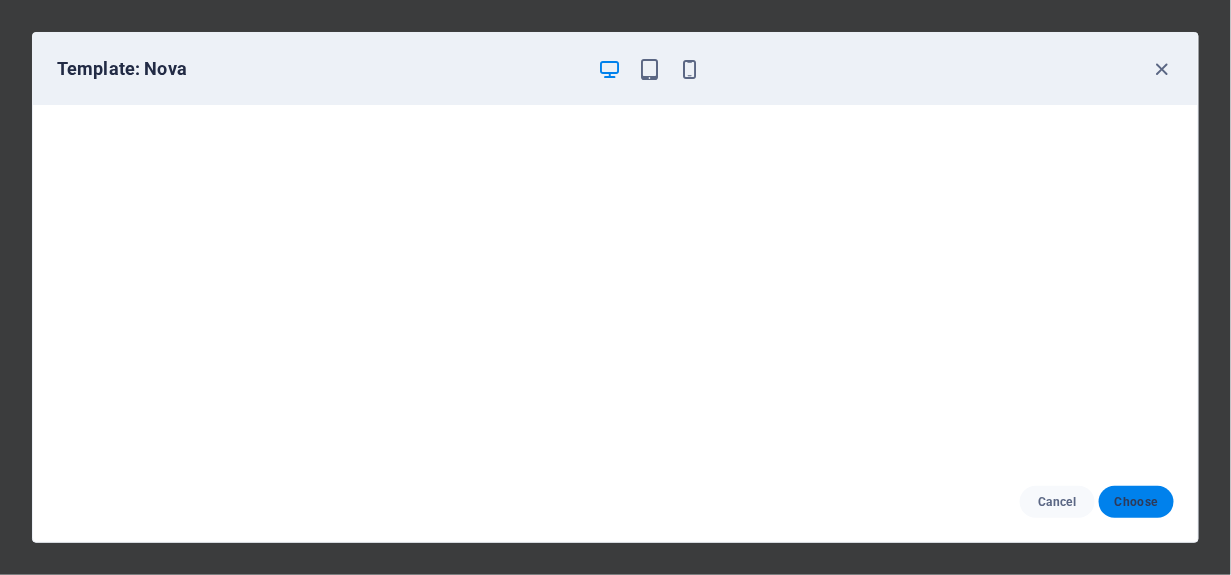 click on "Choose" at bounding box center (1136, 502) 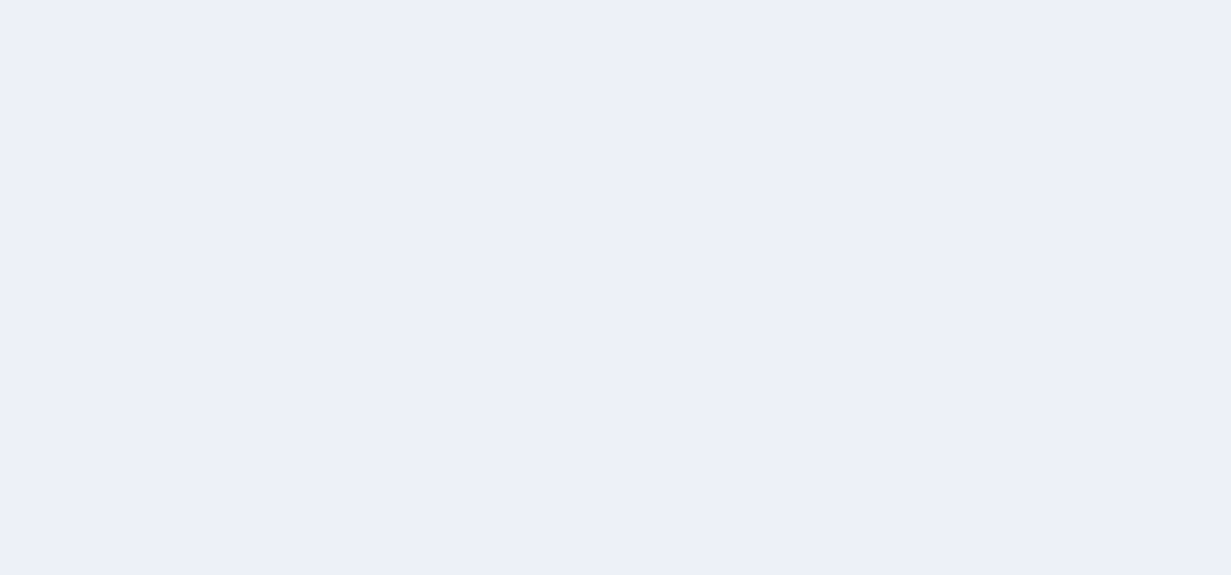 scroll, scrollTop: 0, scrollLeft: 0, axis: both 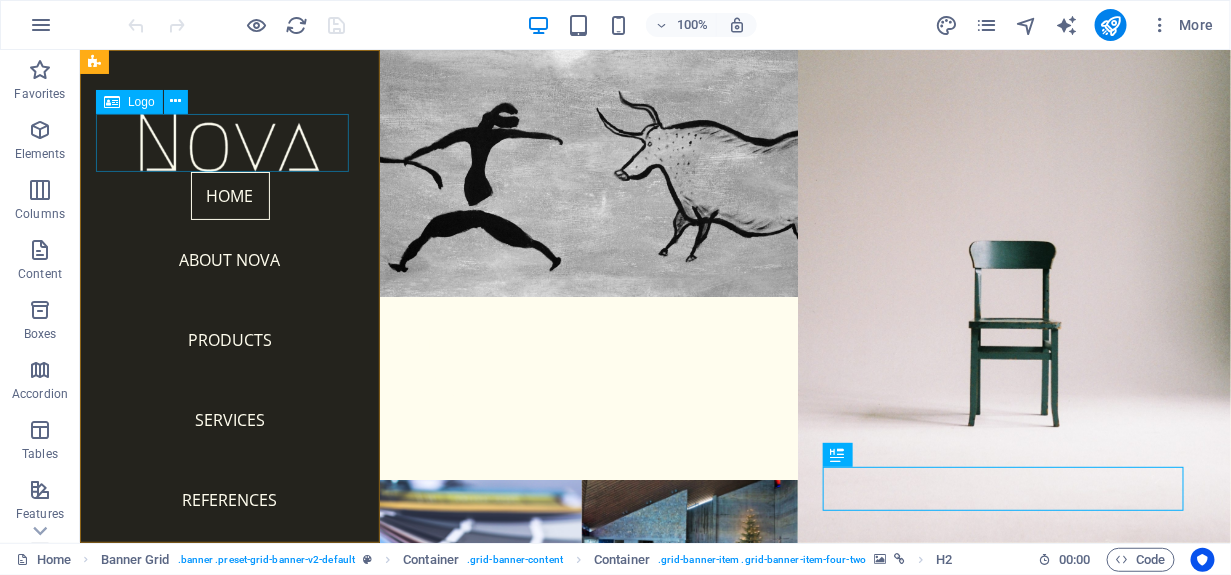 click at bounding box center (229, 142) 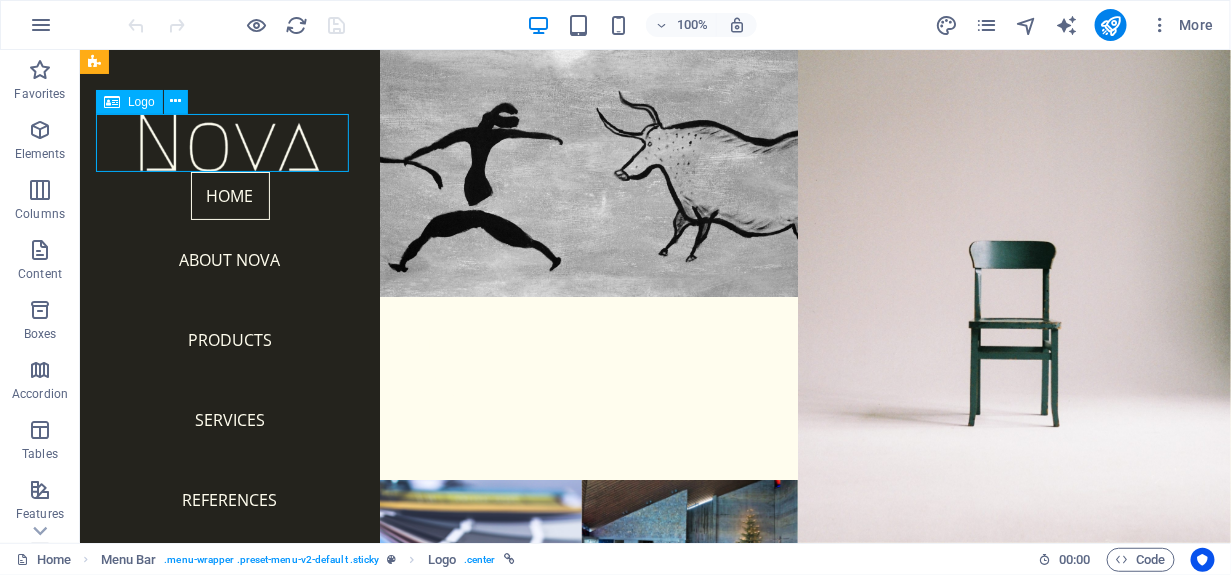 click at bounding box center [229, 142] 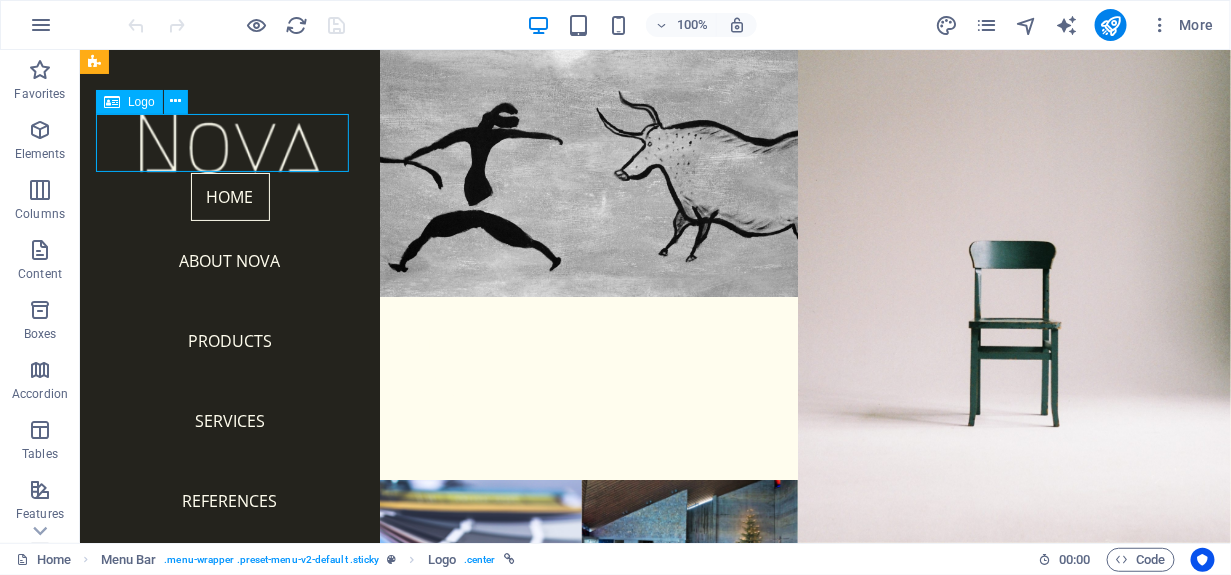 select on "px" 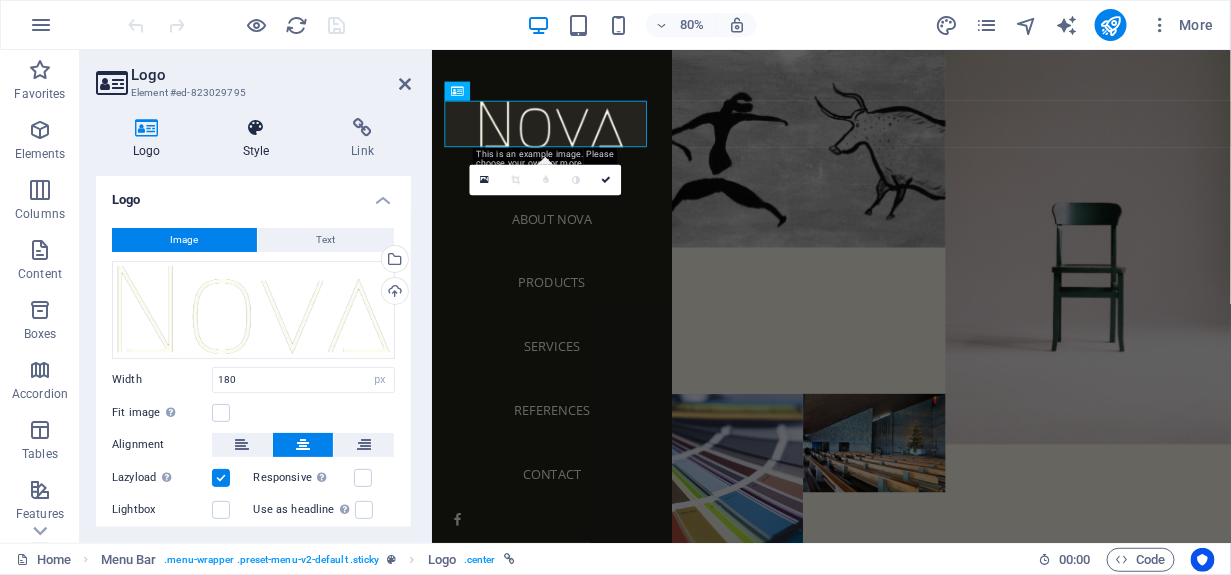 click on "Style" at bounding box center (260, 139) 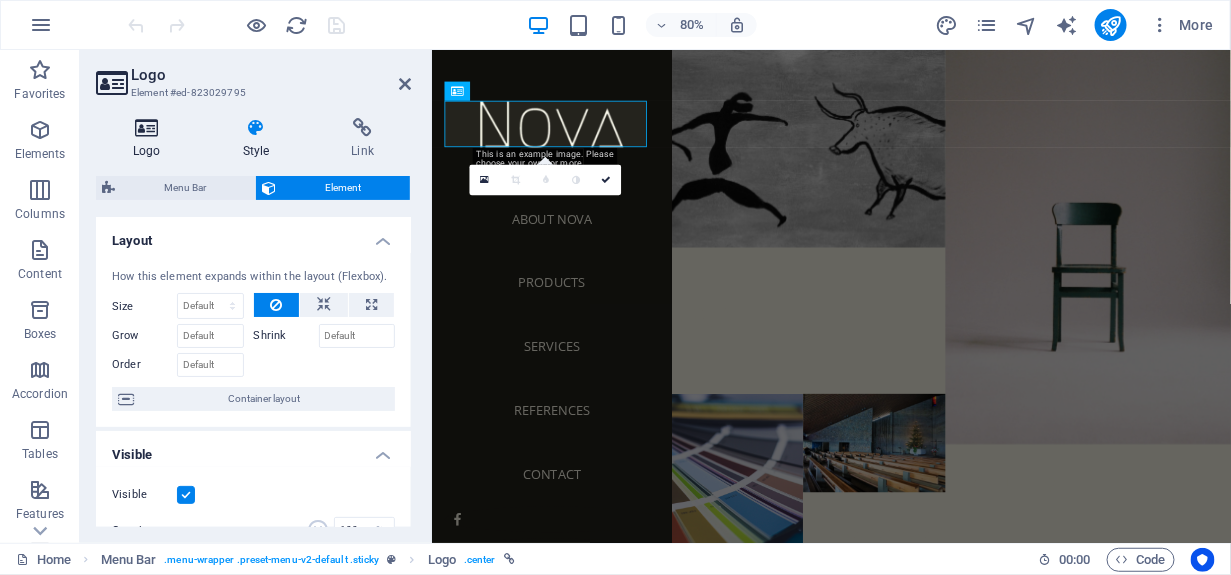 click at bounding box center (147, 128) 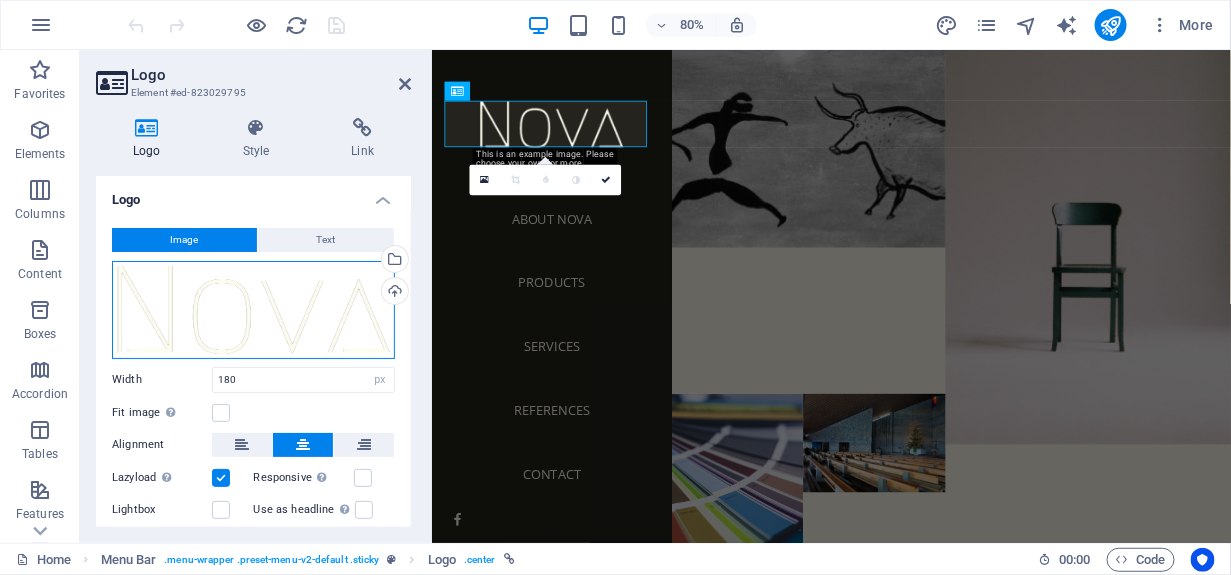 click on "Drag files here, click to choose files or select files from Files or our free stock photos & videos" at bounding box center [253, 310] 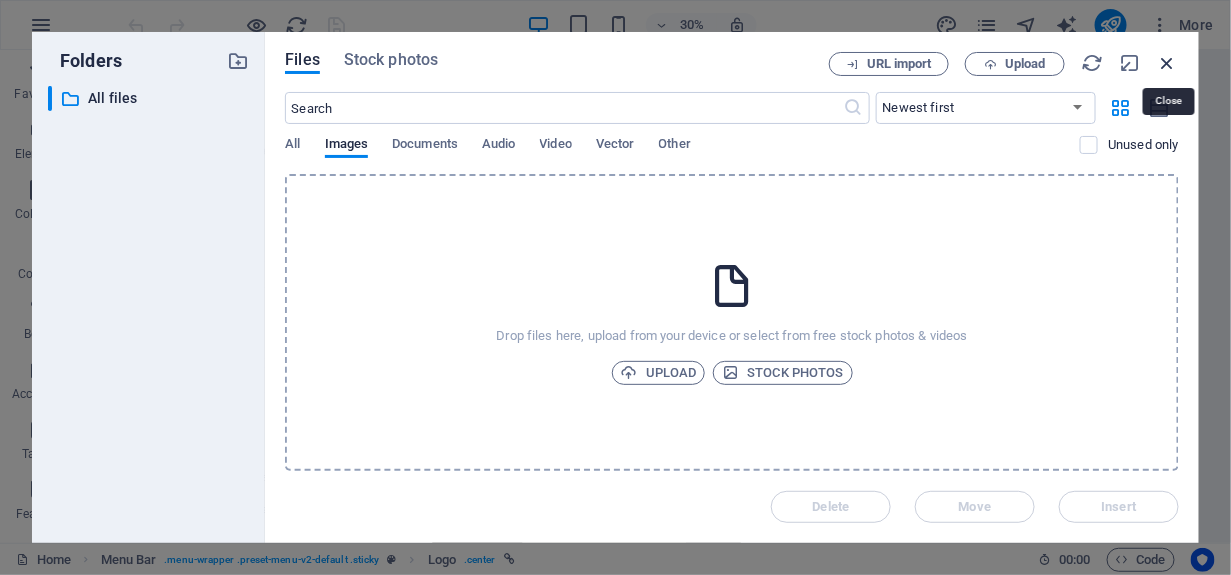 click at bounding box center (1168, 63) 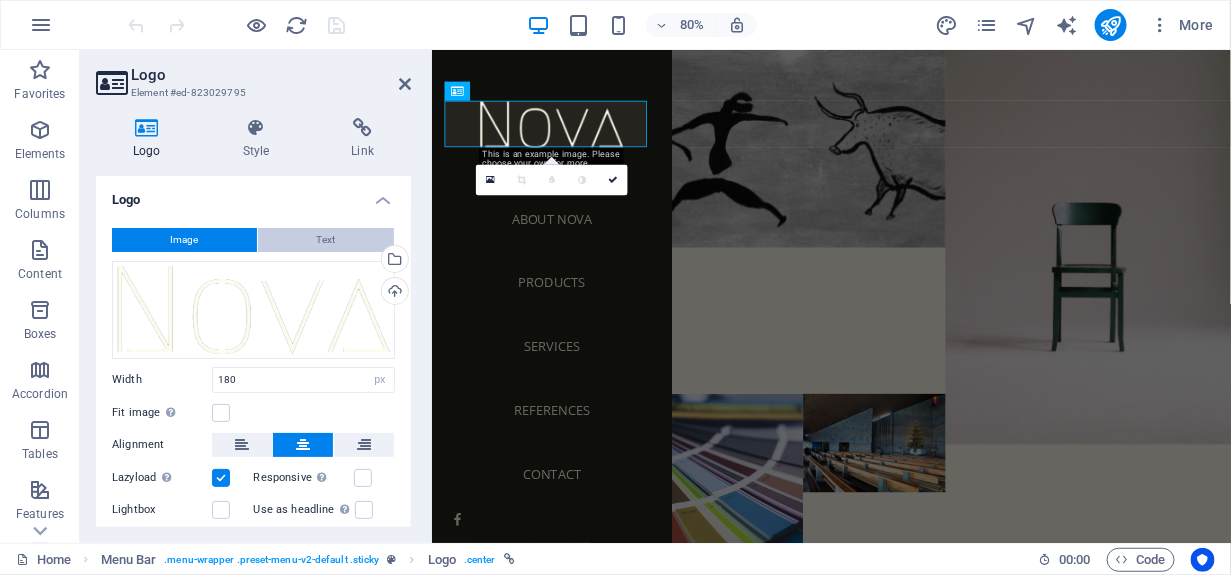 click on "Text" at bounding box center (326, 240) 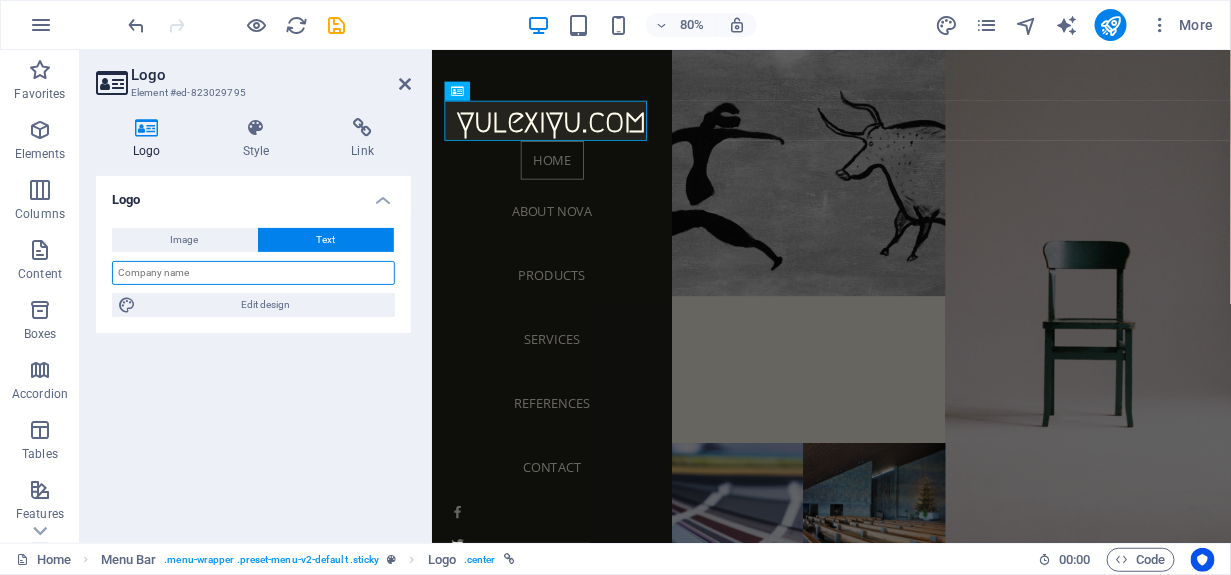 click at bounding box center [253, 273] 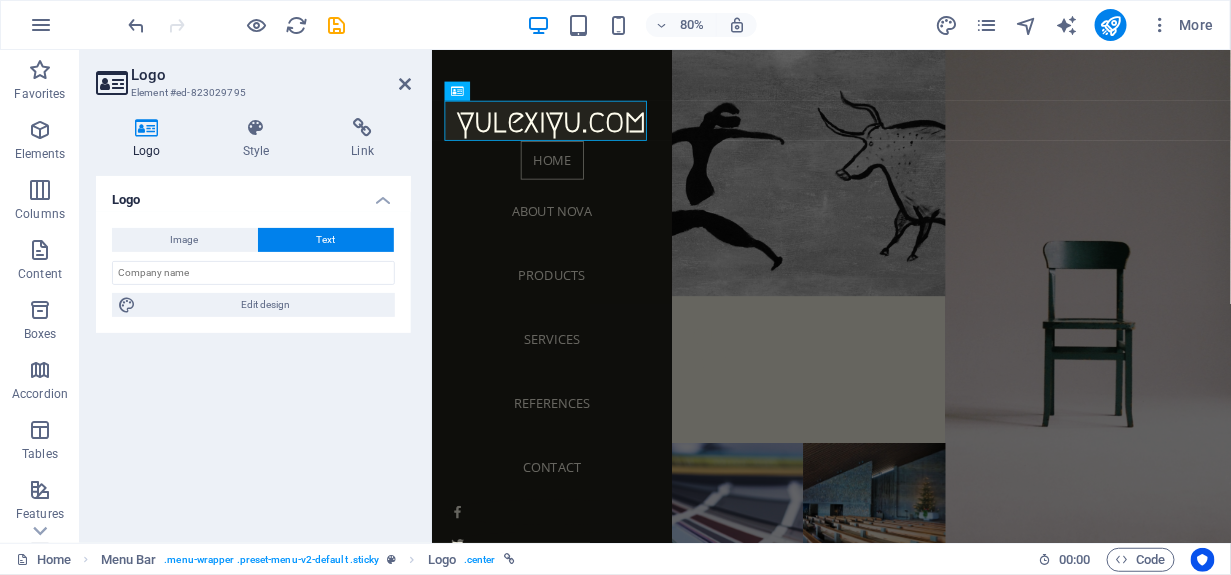 click on "Logo Image Text Drag files here, click to choose files or select files from Files or our free stock photos & videos Select files from the file manager, stock photos, or upload file(s) Upload Width 180 Default auto px rem % em vh vw Fit image Automatically fit image to a fixed width and height Height Default auto px Alignment Lazyload Loading images after the page loads improves page speed. Responsive Automatically load retina image and smartphone optimized sizes. Lightbox Use as headline The image will be wrapped in an H1 headline tag. Useful for giving alternative text the weight of an H1 headline, e.g. for the logo. Leave unchecked if uncertain. Optimized Images are compressed to improve page speed. Position Direction Custom X offset 50 px rem % vh vw Y offset 50 px rem % vh vw Edit design Text Float No float Image left Image right Determine how text should behave around the image. Text Alternative text Image caption Paragraph Format Normal Heading 1 Heading 2 Heading 3 Heading 4 Heading 5 Heading 6 Code 8" at bounding box center [253, 351] 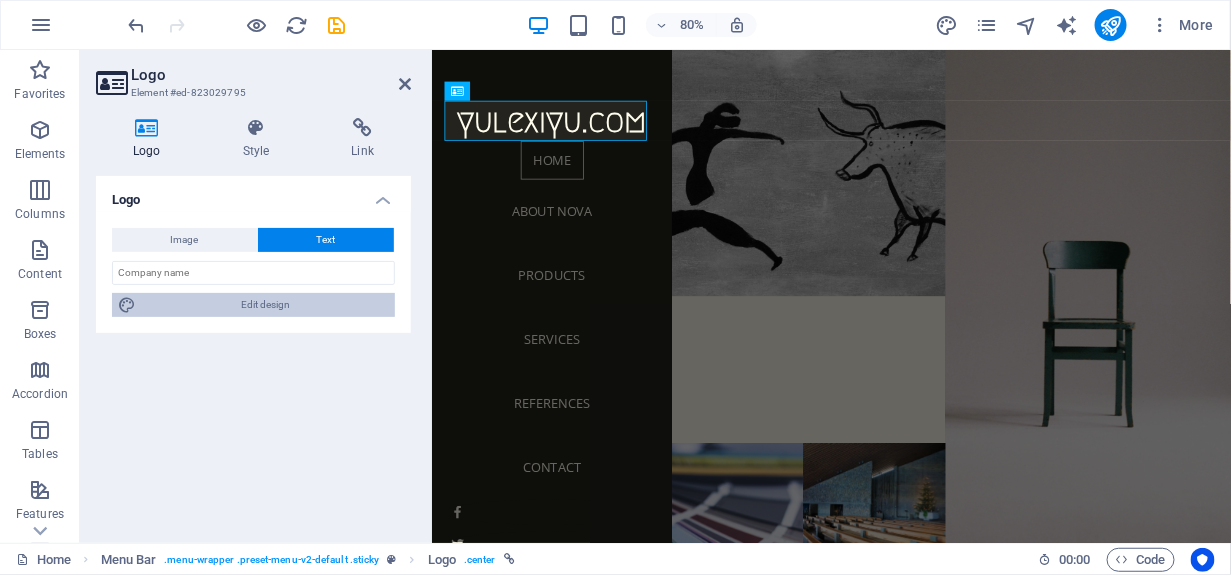 click on "Edit design" at bounding box center (265, 305) 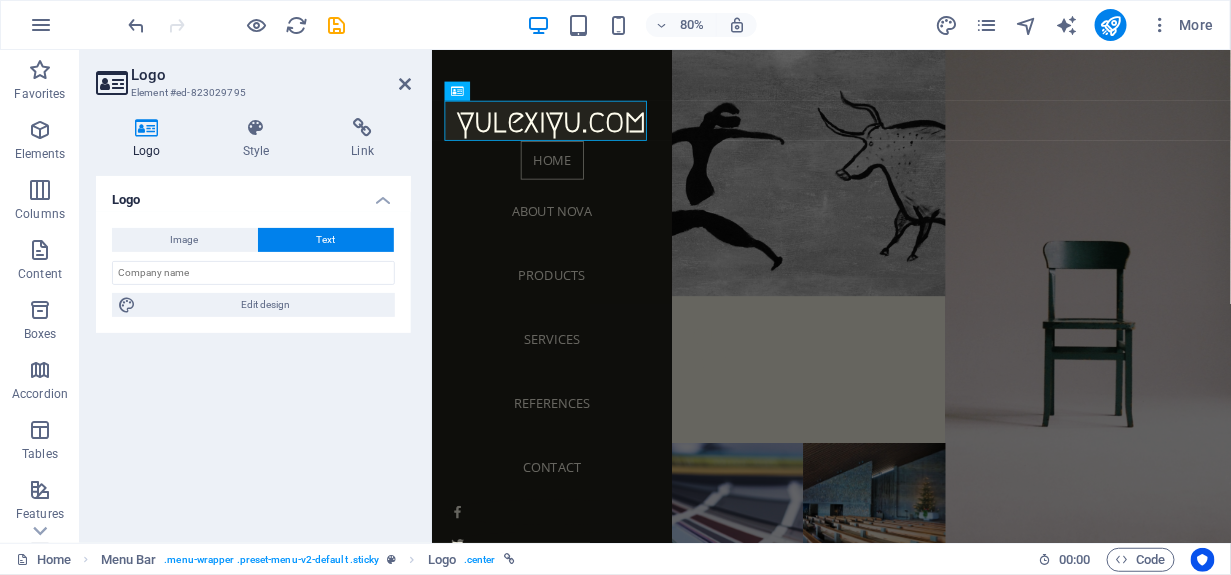 click on "yulexiyu.com" at bounding box center [581, 138] 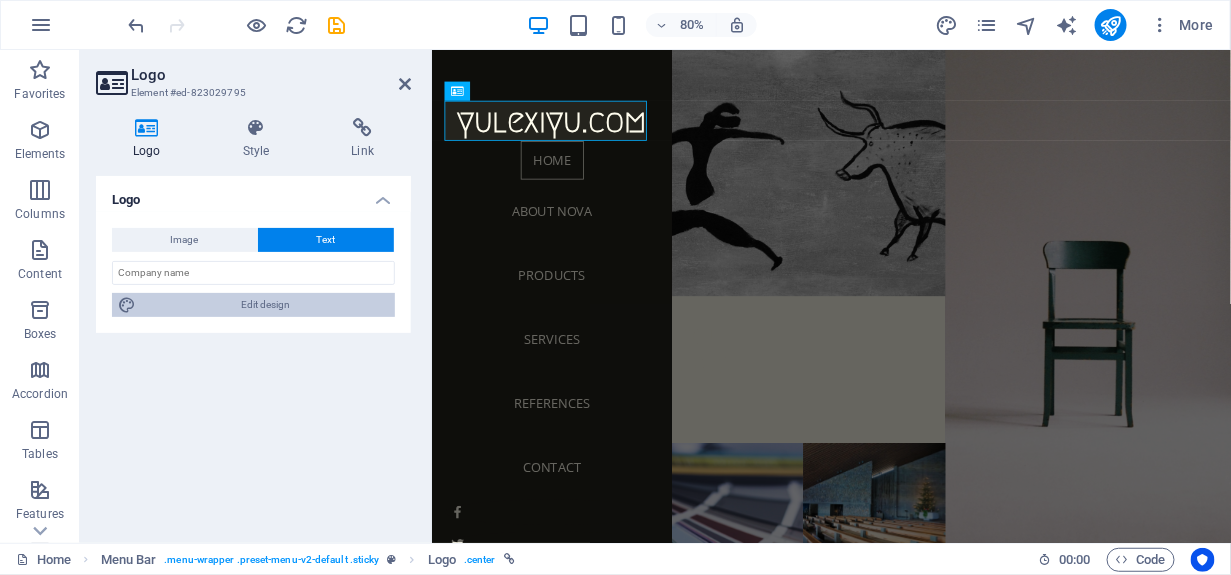select on "px" 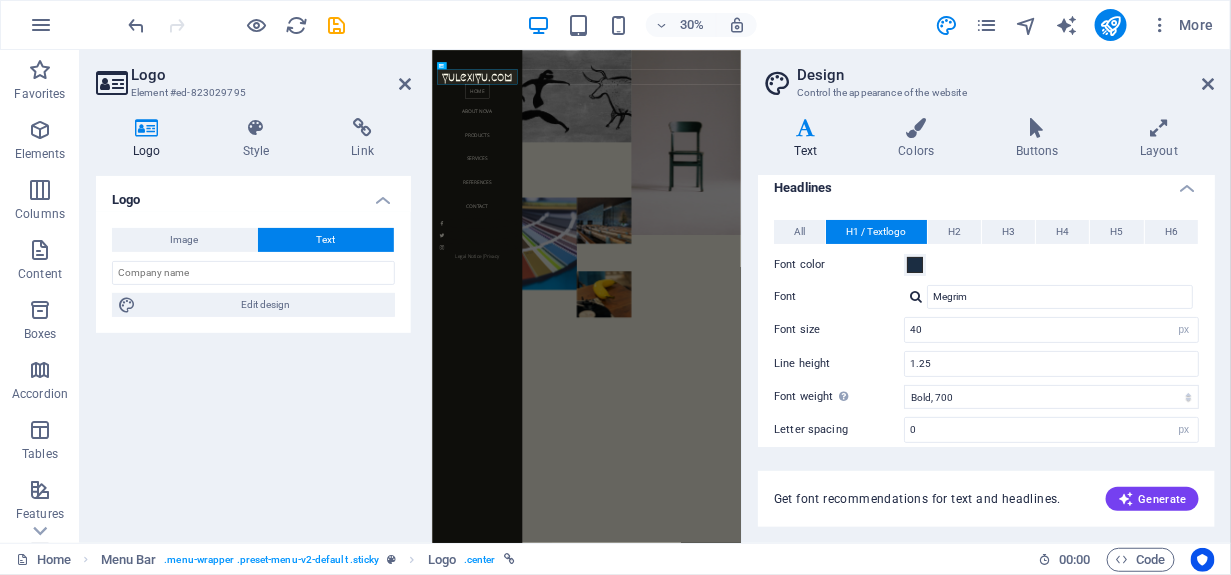 scroll, scrollTop: 100, scrollLeft: 0, axis: vertical 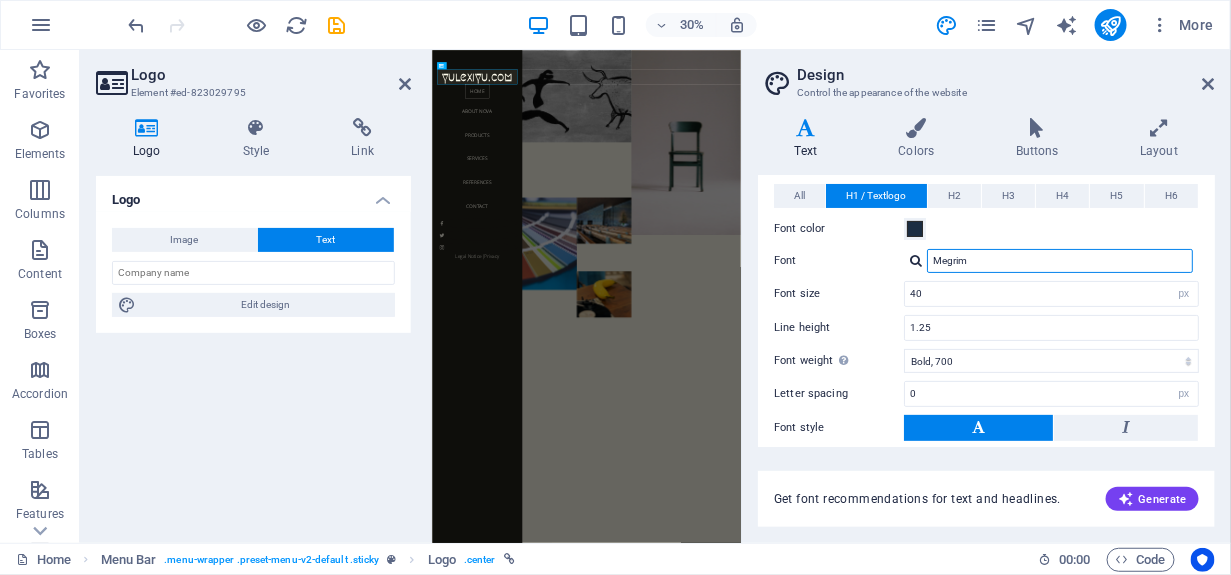 click on "Megrim" at bounding box center [1060, 261] 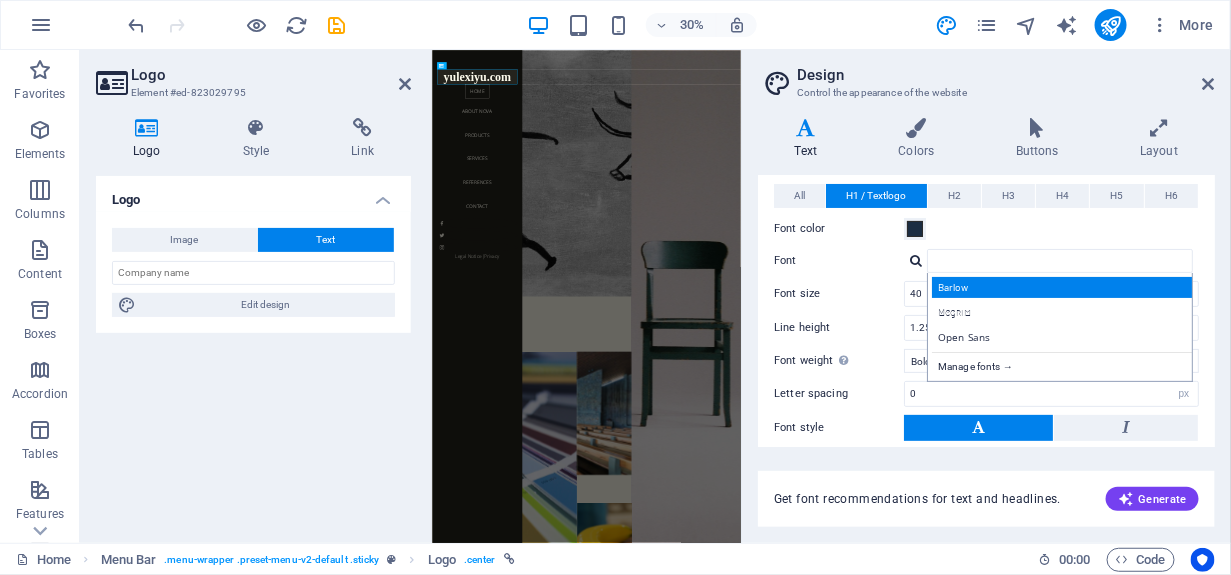 click on "Barlow" at bounding box center (1064, 287) 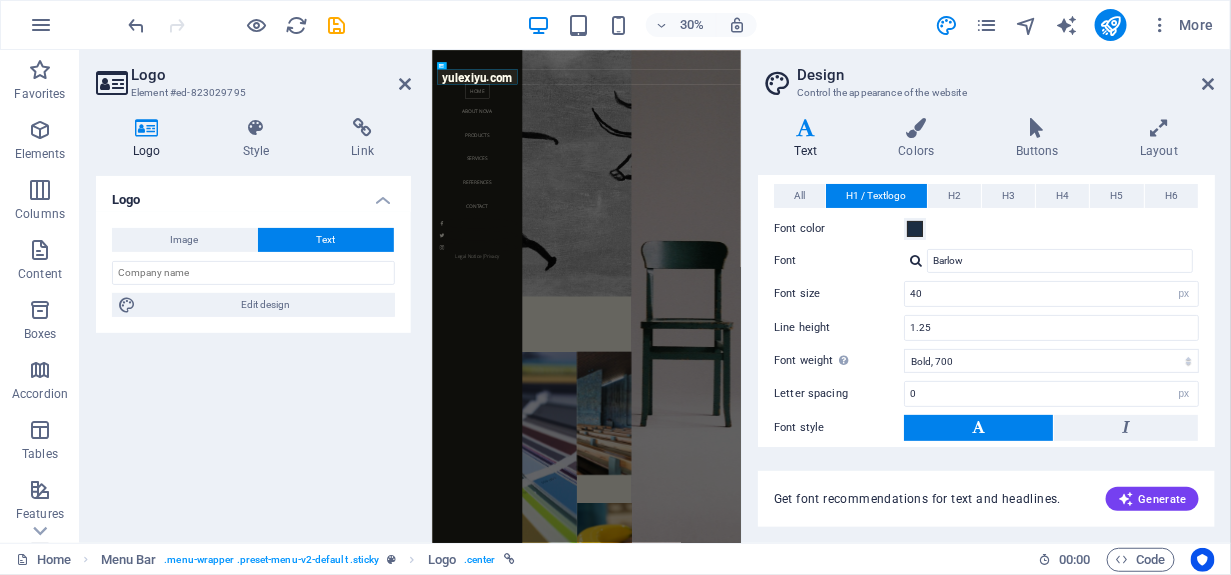 click on "Font color" at bounding box center [986, 229] 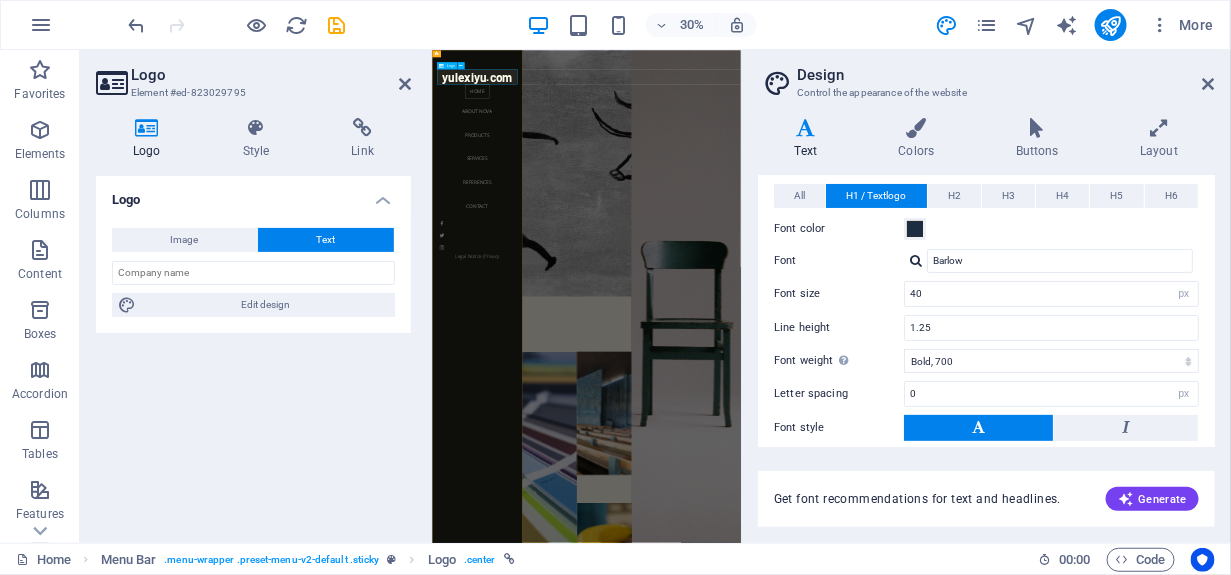 click on "yulexiyu.com" at bounding box center [581, 139] 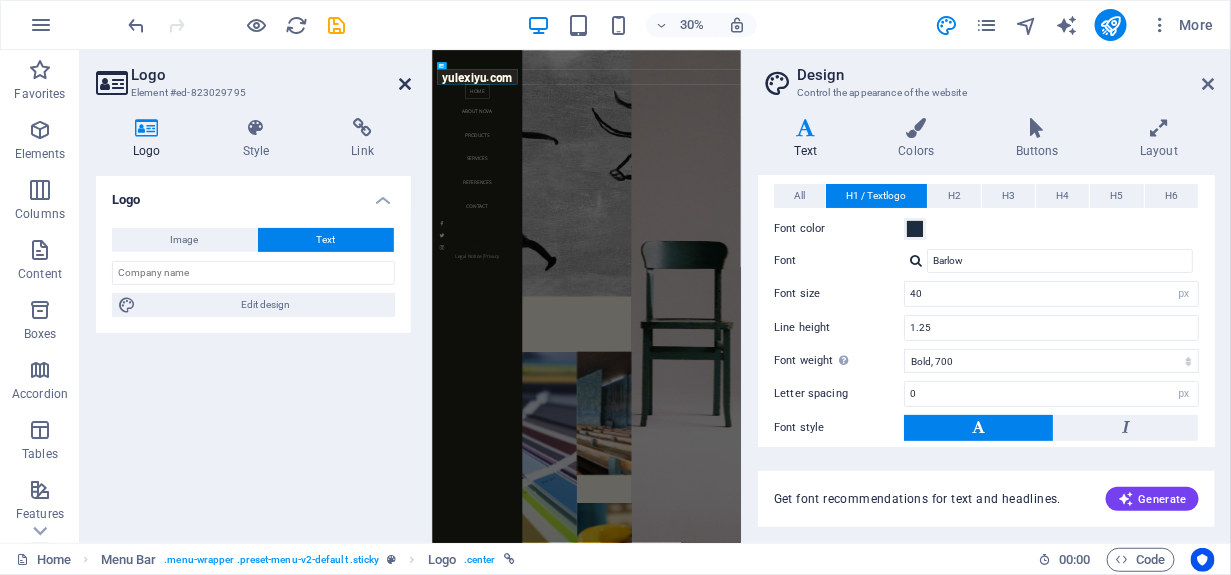 click at bounding box center [405, 84] 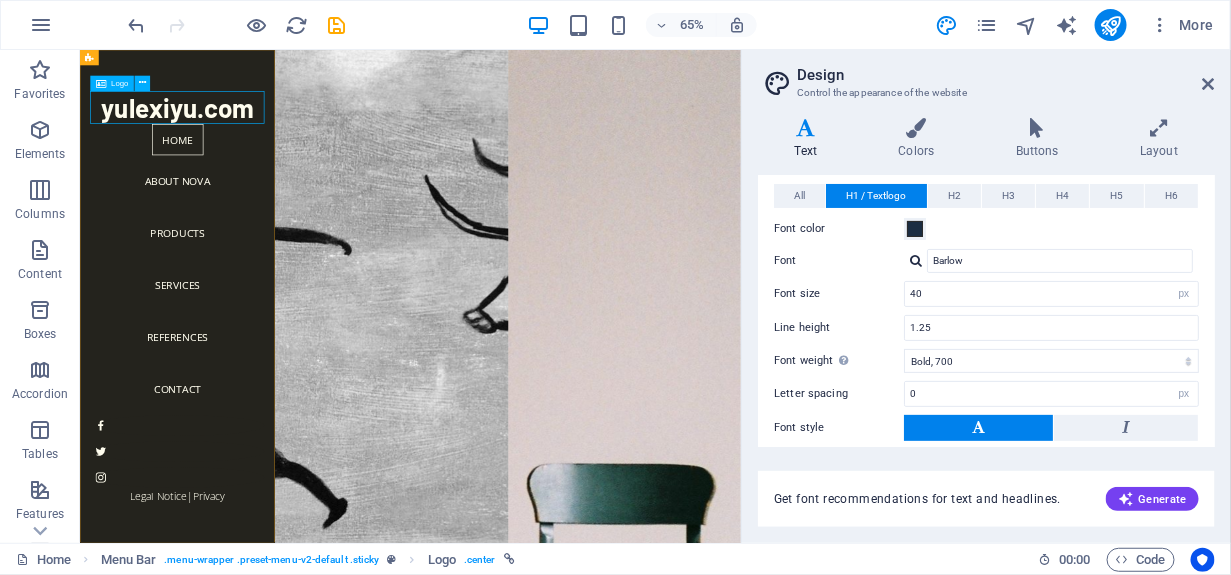 drag, startPoint x: 191, startPoint y: 158, endPoint x: 186, endPoint y: 135, distance: 23.537205 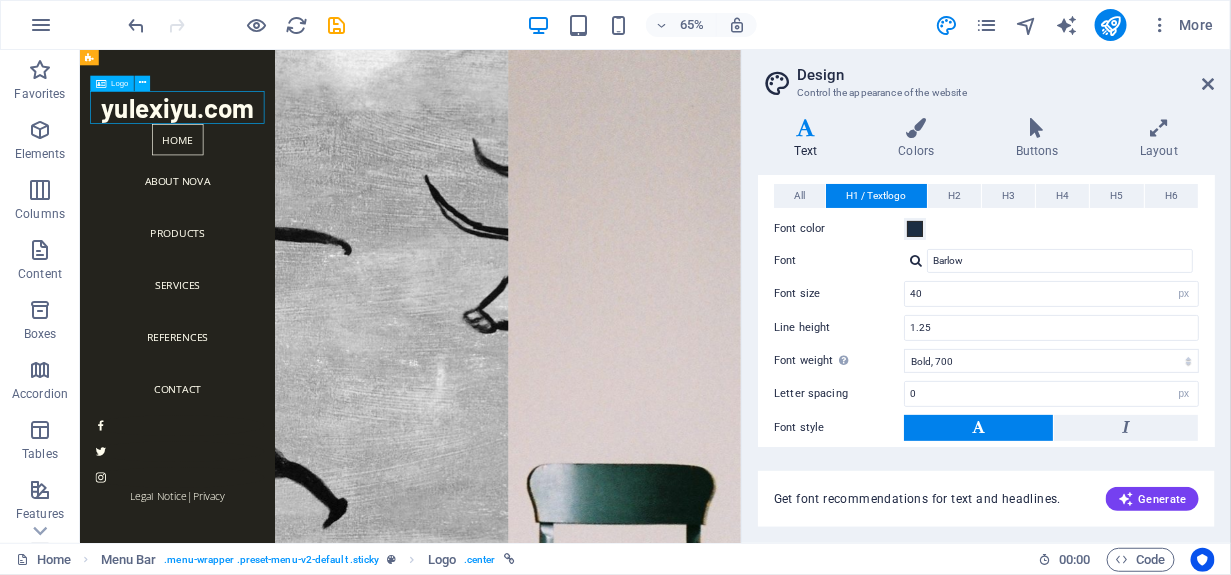 click on "yulexiyu.com" at bounding box center [229, 139] 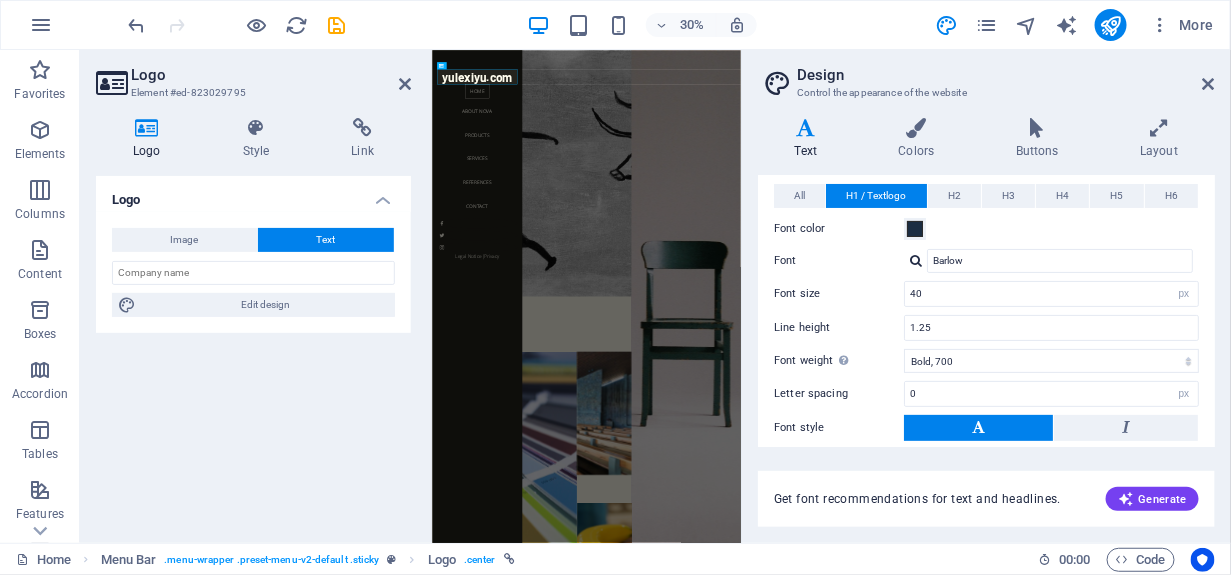 click on "Variants  Text  Colors  Buttons  Layout Text Standard Bold Links Font color Font Open Sans Font size 16 rem px Line height 1.5 Font weight To display the font weight correctly, it may need to be enabled.  Manage Fonts Thin, 100 Extra-light, 200 Light, 300 Regular, 400 Medium, 500 Semi-bold, 600 Bold, 700 Extra-bold, 800 Black, 900 Letter spacing 0 rem px Font style Text transform Tt TT tt Text align Font weight To display the font weight correctly, it may need to be enabled.  Manage Fonts Thin, 100 Extra-light, 200 Light, 300 Regular, 400 Medium, 500 Semi-bold, 600 Bold, 700 Extra-bold, 800 Black, 900 Default Hover / Active Font color Font color Decoration None Decoration None Transition duration 0.3 s Transition function Ease Ease In Ease Out Ease In/Ease Out Linear Headlines All H1 / Textlogo H2 H3 H4 H5 H6 Font color Font Barlow Line height 1.25 Font weight To display the font weight correctly, it may need to be enabled.  Manage Fonts Thin, 100 Extra-light, 200 Light, 300 Regular, 400 Medium, 500 Bold, 700" at bounding box center [986, 322] 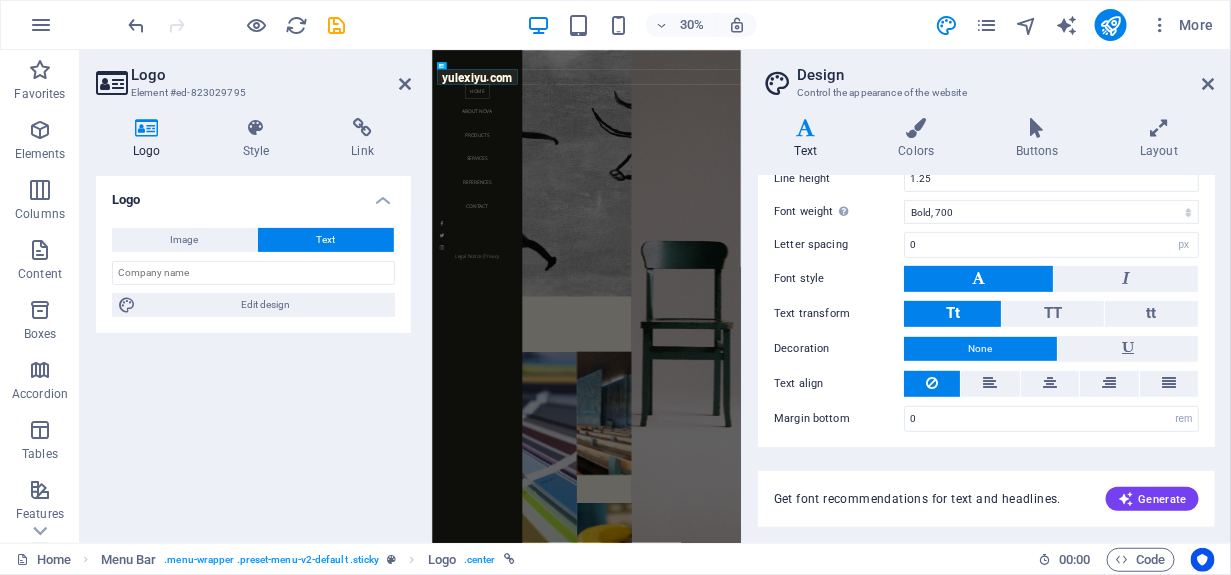 click on "Text" at bounding box center (326, 240) 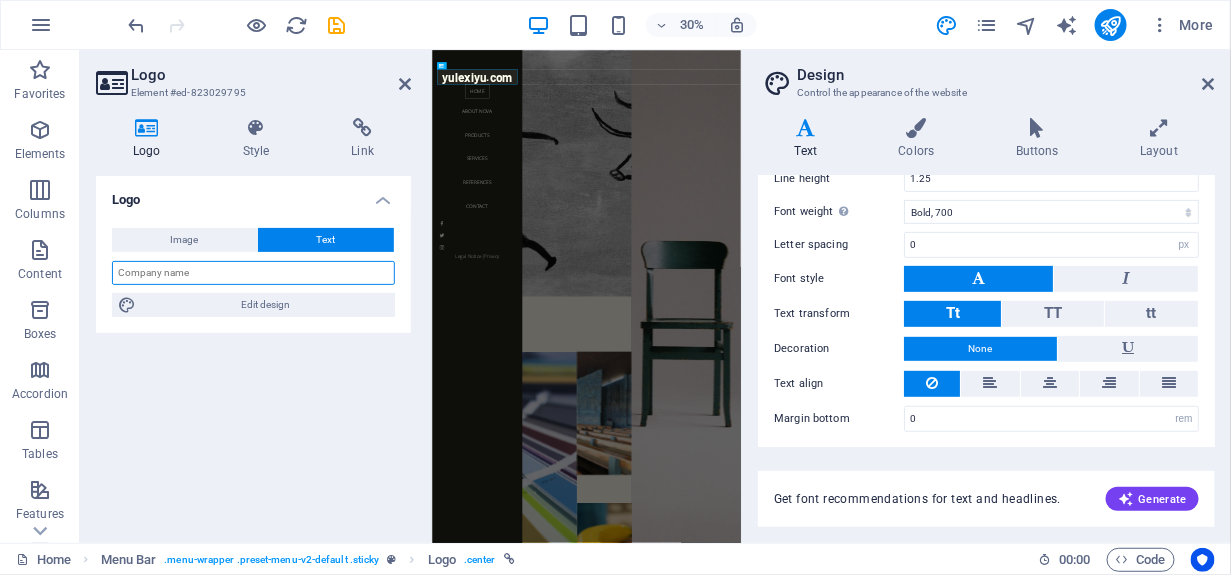 click at bounding box center [253, 273] 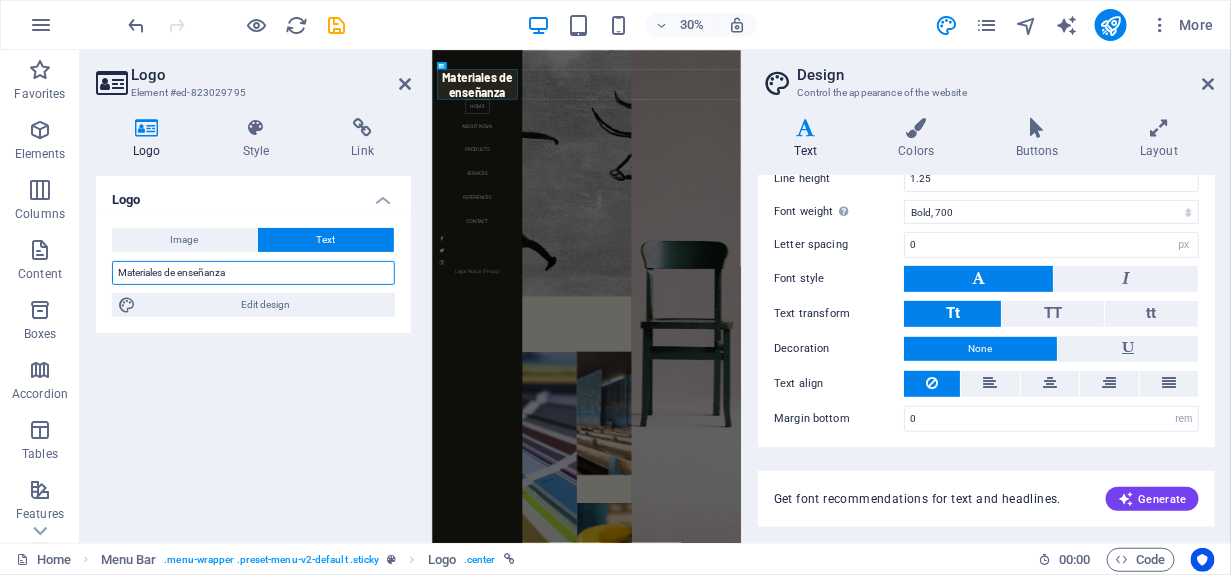 type on "Materiales de enseñanza" 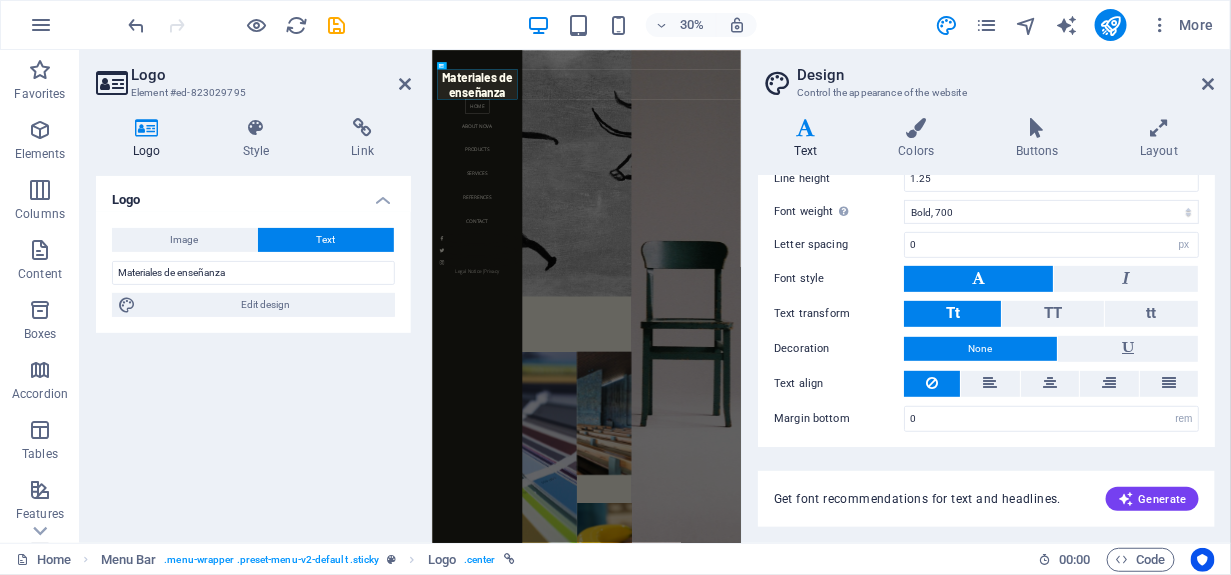 click on "Logo Image Text Drag files here, click to choose files or select files from Files or our free stock photos & videos Select files from the file manager, stock photos, or upload file(s) Upload Width 180 Default auto px rem % em vh vw Fit image Automatically fit image to a fixed width and height Height Default auto px Alignment Lazyload Loading images after the page loads improves page speed. Responsive Automatically load retina image and smartphone optimized sizes. Lightbox Use as headline The image will be wrapped in an H1 headline tag. Useful for giving alternative text the weight of an H1 headline, e.g. for the logo. Leave unchecked if uncertain. Optimized Images are compressed to improve page speed. Position Direction Custom X offset 50 px rem % vh vw Y offset 50 px rem % vh vw Materiales de enseñanza Edit design Text Float No float Image left Image right Determine how text should behave around the image. Text Alternative text Image caption Paragraph Format Normal Heading 1 Heading 2 Heading 3 Heading 4 8" at bounding box center (253, 351) 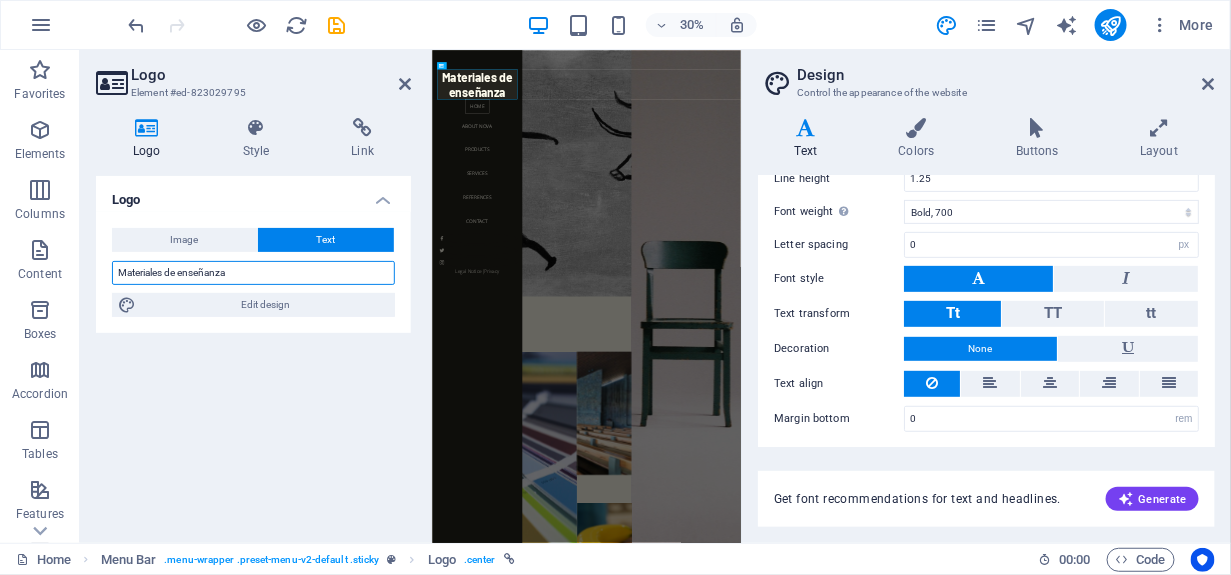 click on "Materiales de enseñanza" at bounding box center [253, 273] 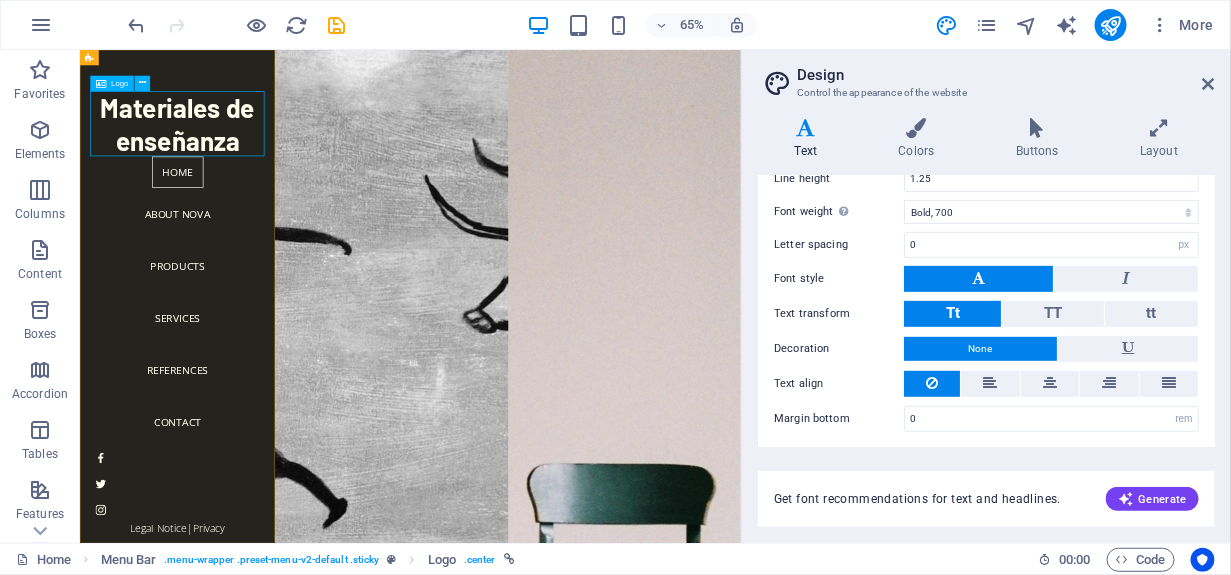 click on "Materiales de enseñanza" at bounding box center [229, 164] 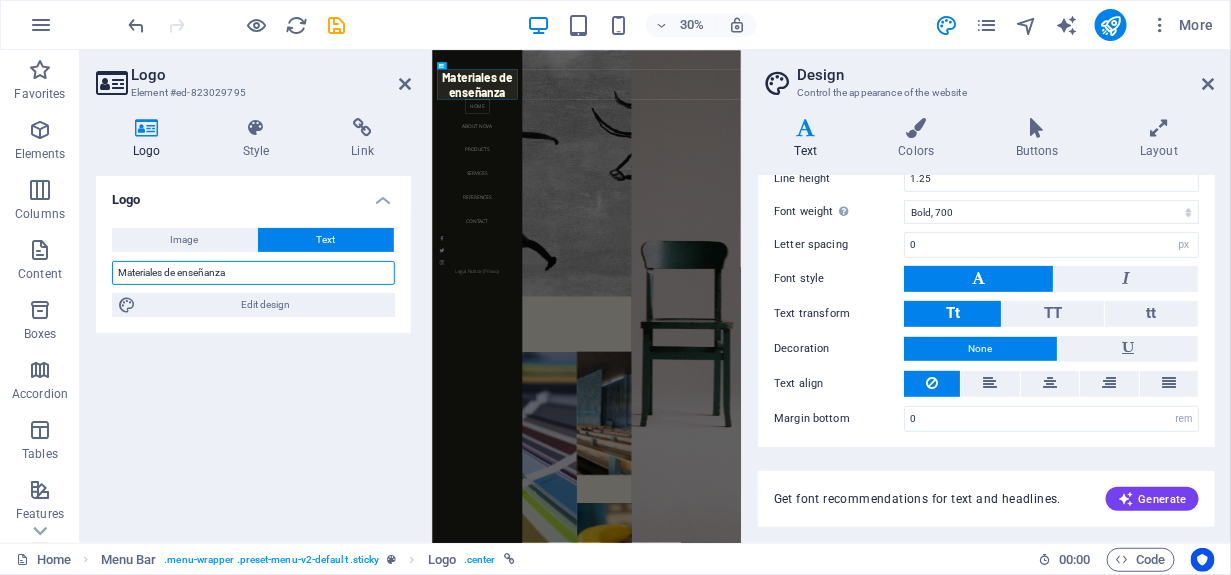 click on "Materiales de enseñanza" at bounding box center (253, 273) 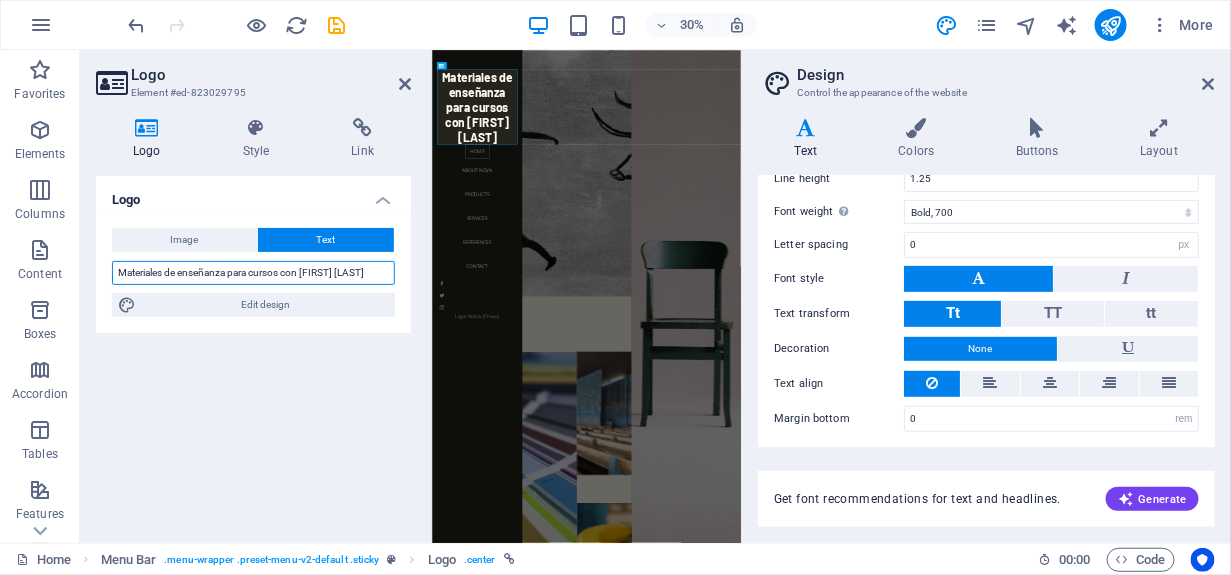 click on "Materiales de enseñanza para cursos con [FIRST] [LAST]" at bounding box center (253, 273) 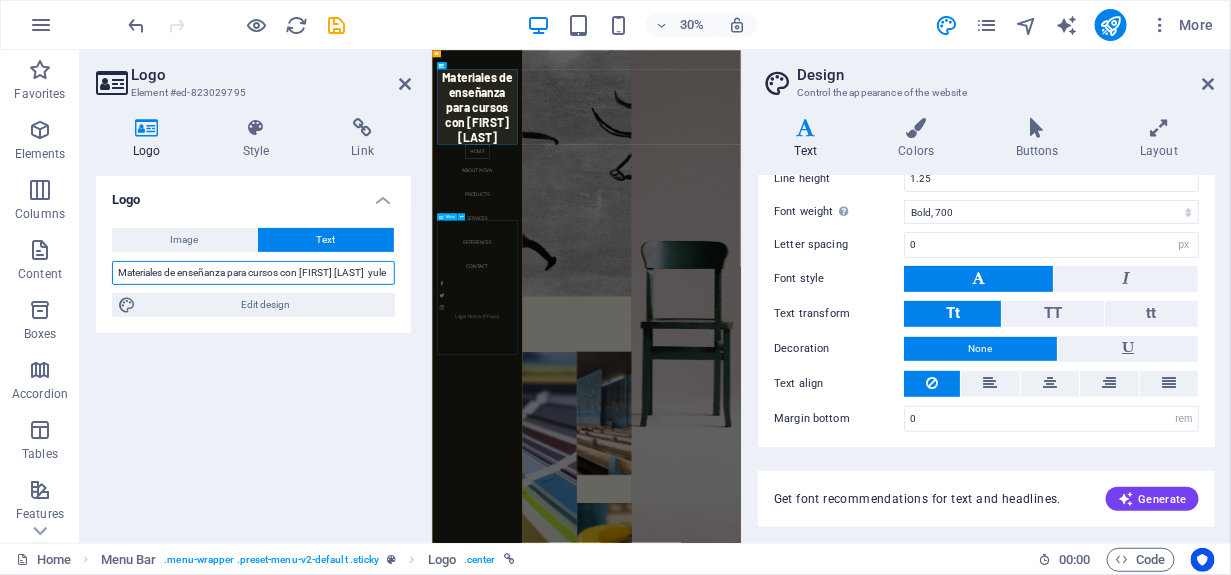 scroll, scrollTop: 0, scrollLeft: 0, axis: both 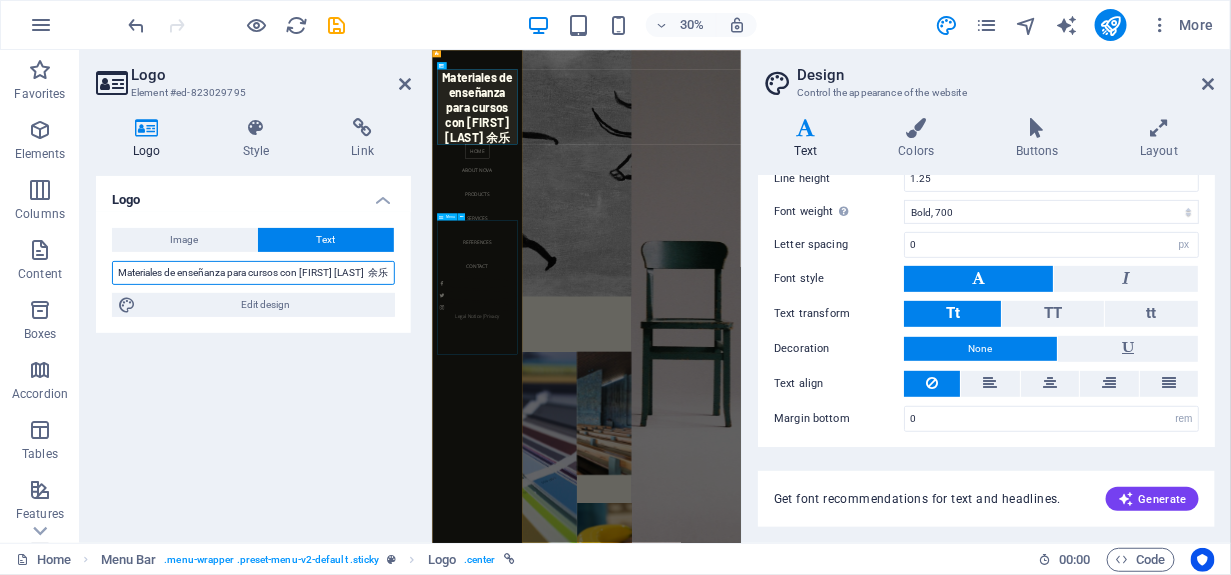 type on "Materiales de enseñanza para cursos con [FIRST] [LAST]  余乐" 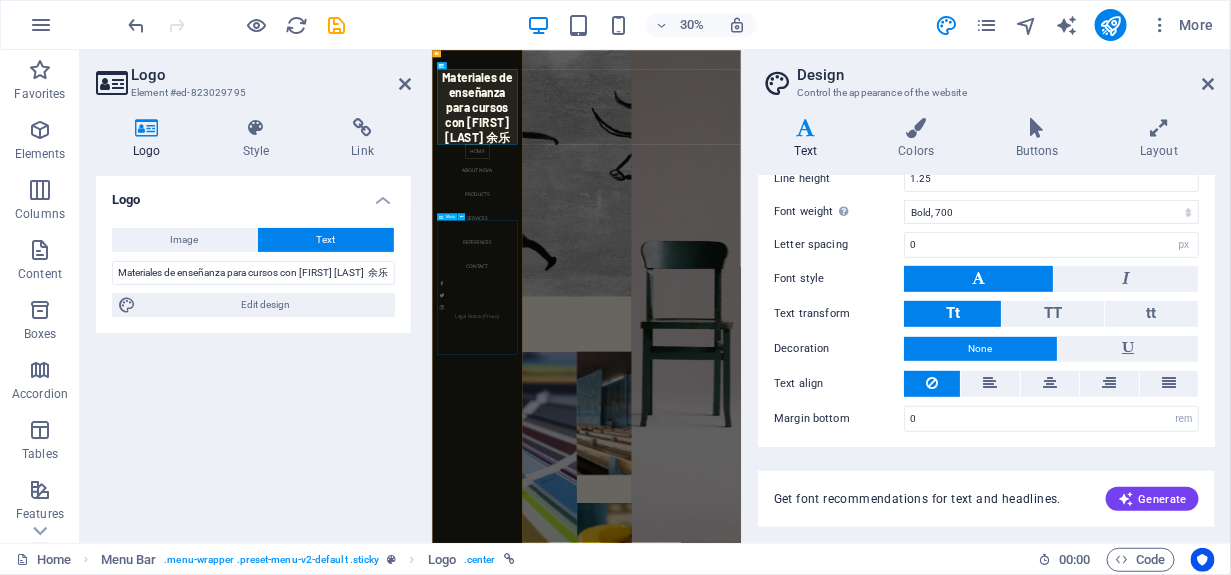 click on "Home About Nova Products Services References Contact" at bounding box center [581, 588] 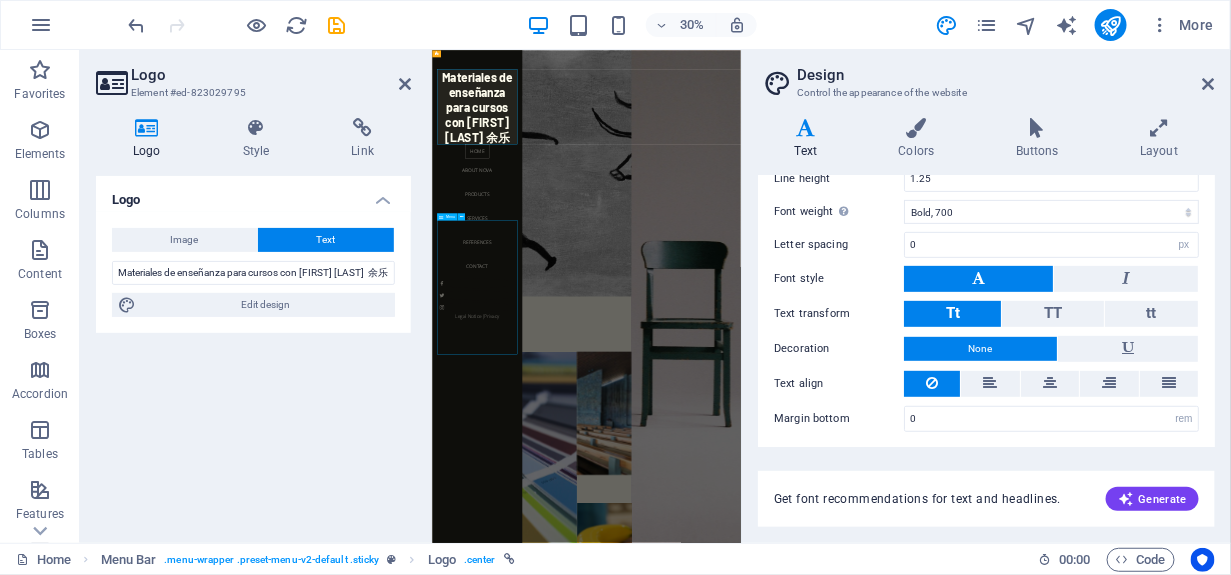 scroll, scrollTop: 0, scrollLeft: 0, axis: both 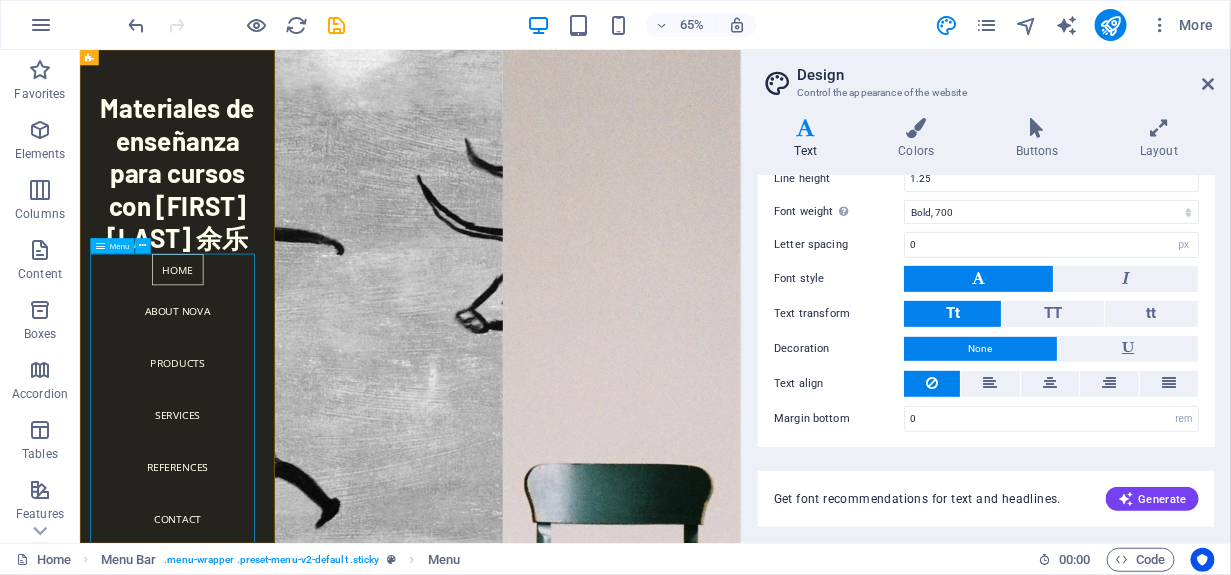 click on "Home About Nova Products Services References Contact" at bounding box center [229, 588] 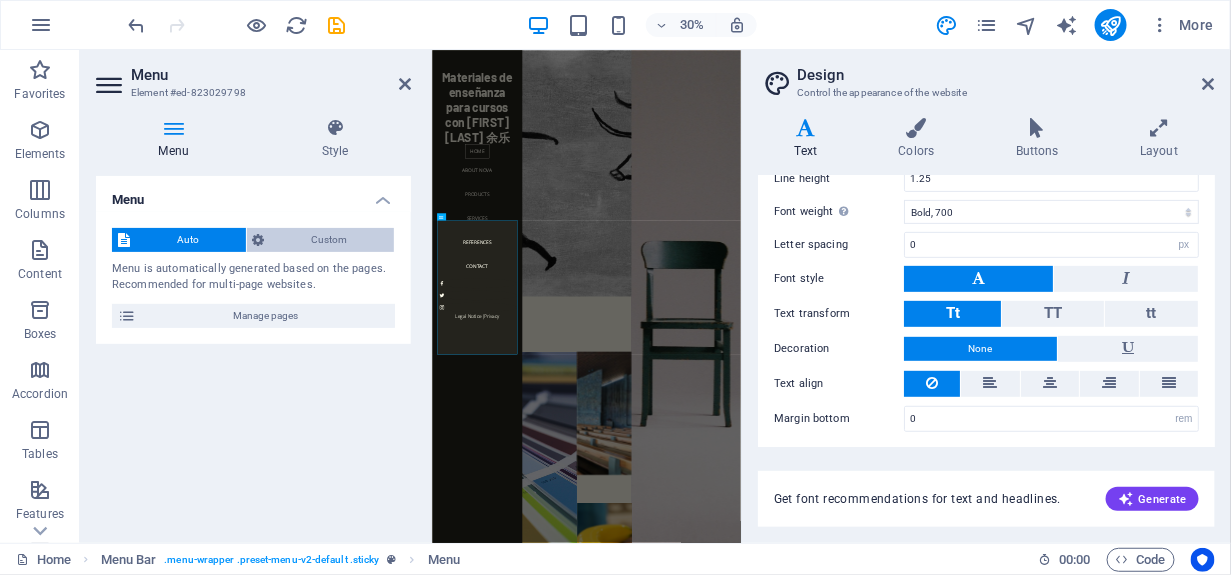 click on "Custom" at bounding box center (330, 240) 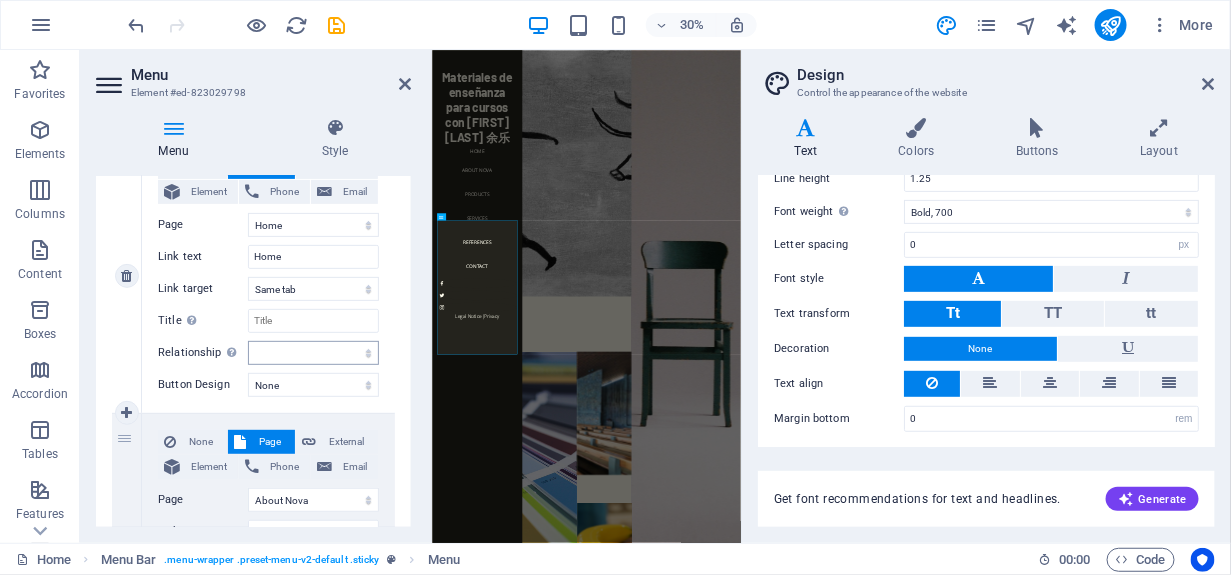 scroll, scrollTop: 200, scrollLeft: 0, axis: vertical 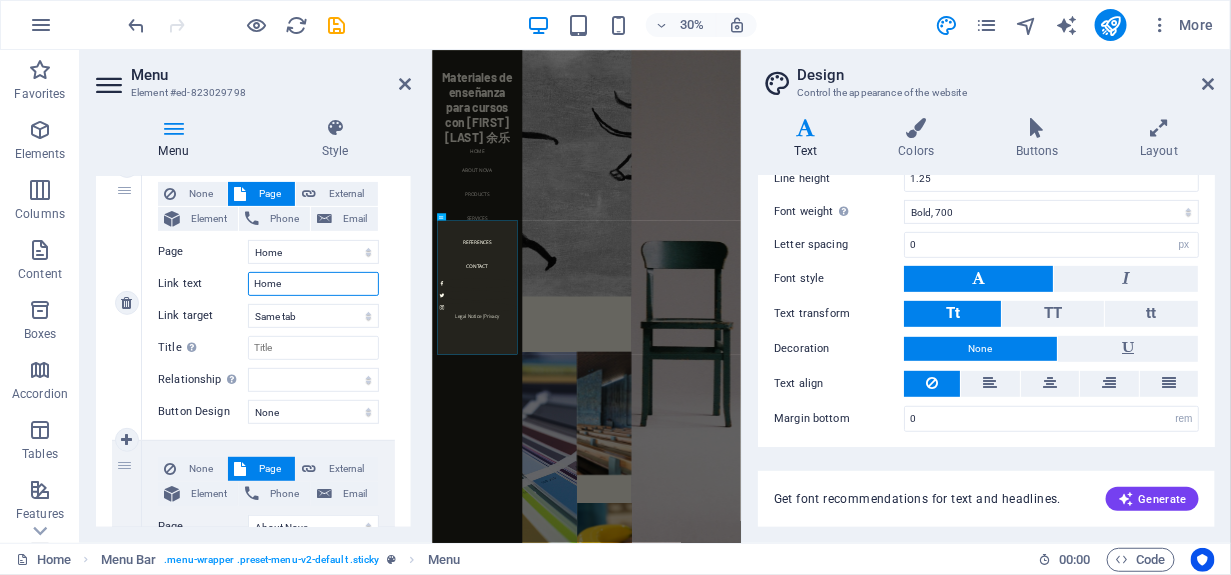 click on "Home" at bounding box center (313, 284) 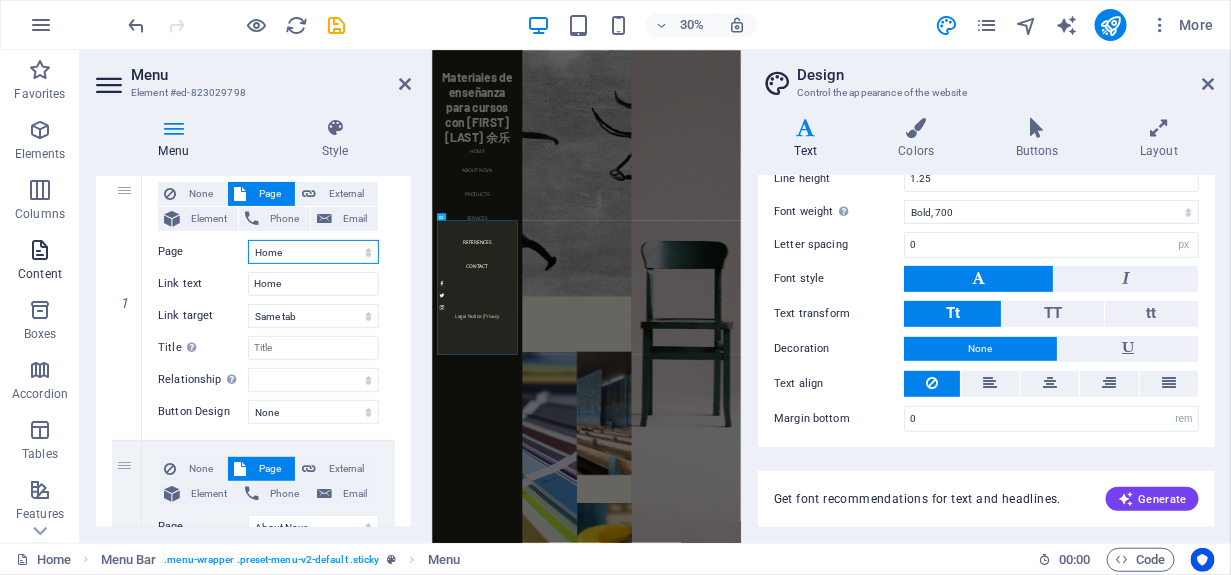 drag, startPoint x: 282, startPoint y: 246, endPoint x: 58, endPoint y: 243, distance: 224.0201 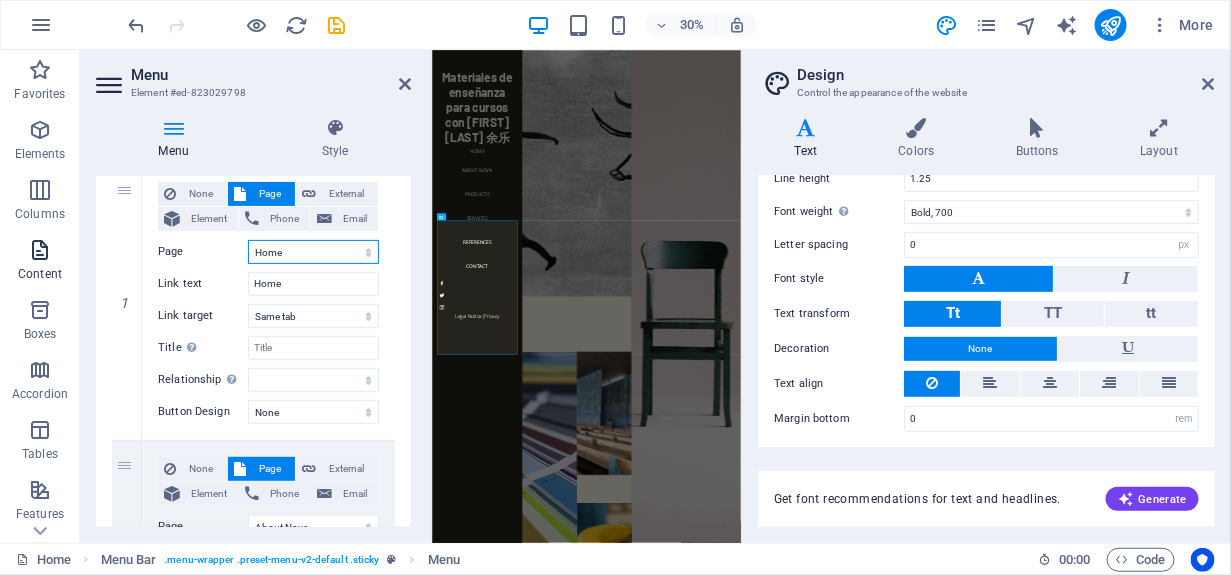select on "5" 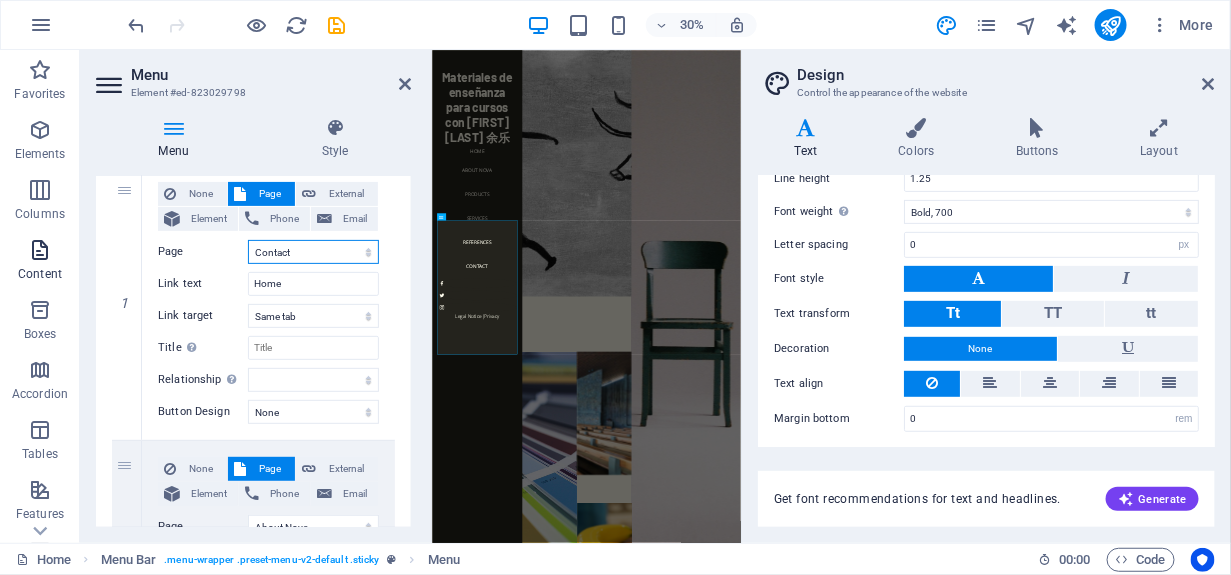 type on "Contact" 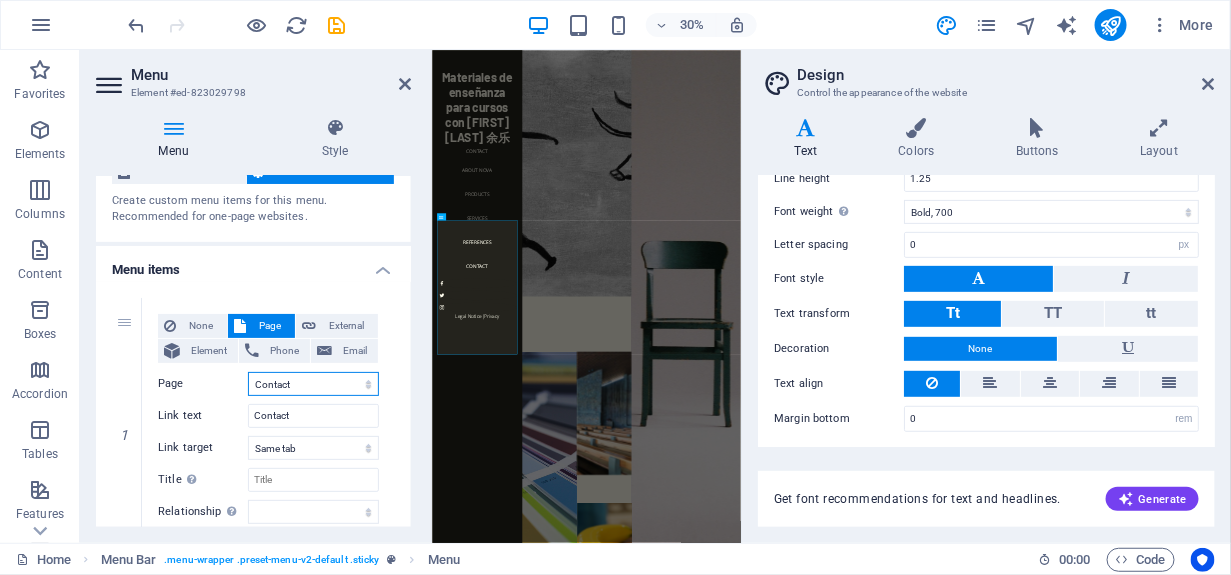 scroll, scrollTop: 0, scrollLeft: 0, axis: both 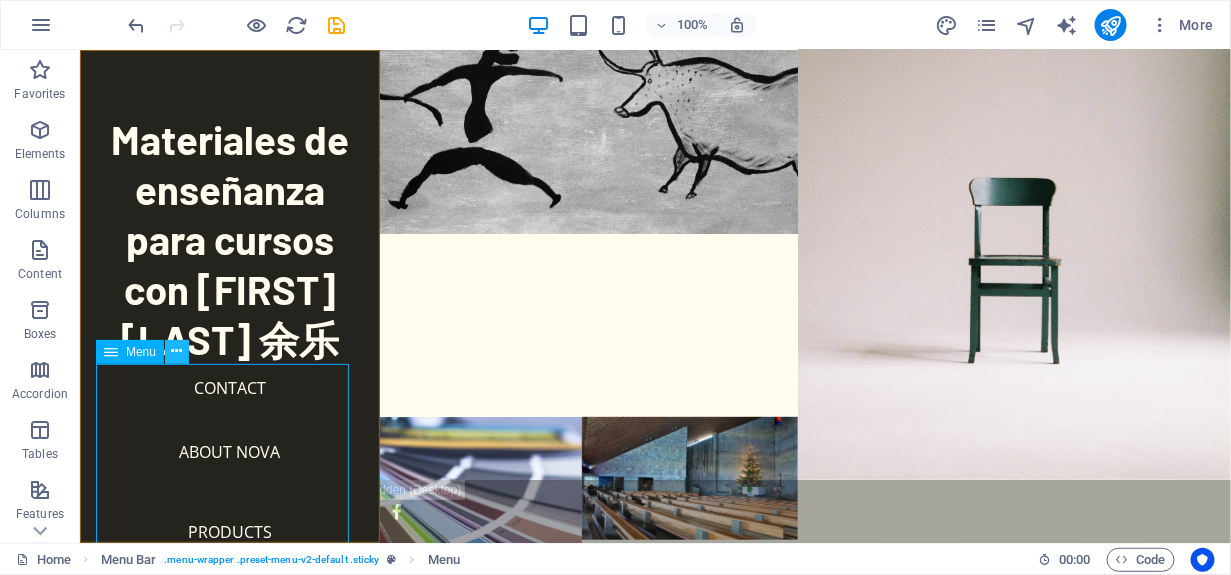 click at bounding box center (177, 351) 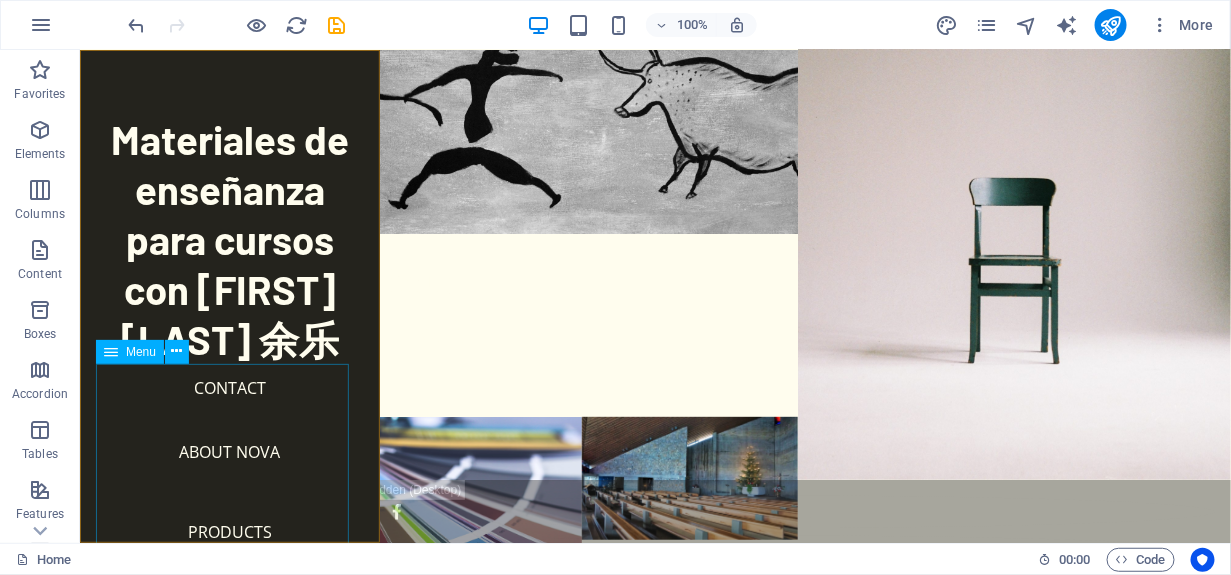 click on "Contact About Nova Products Services References Contact" at bounding box center [229, 587] 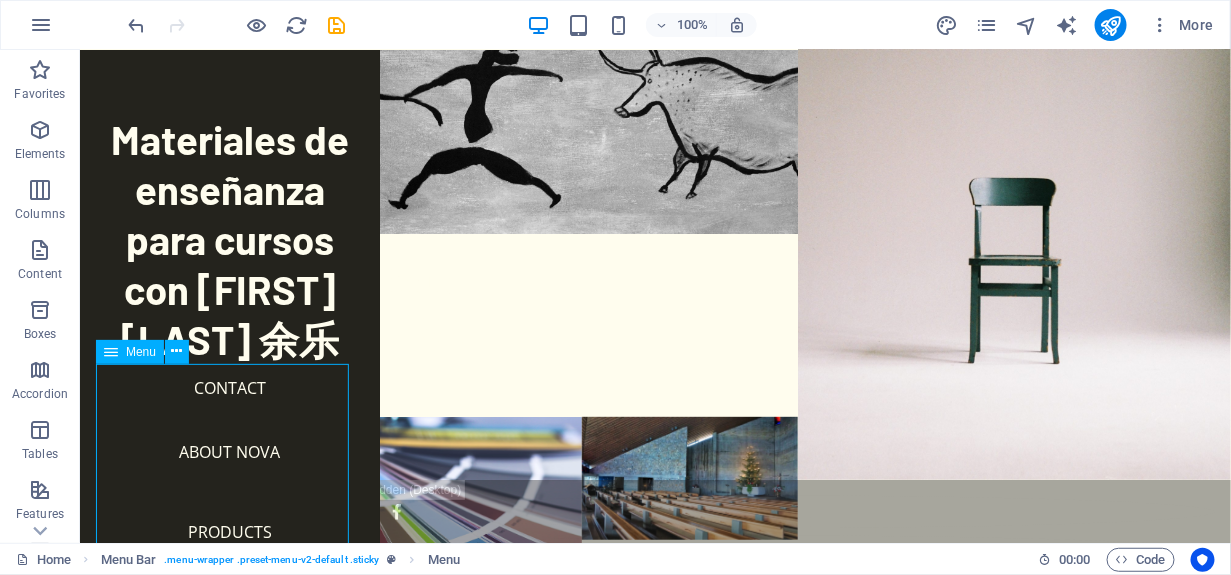 click on "Contact About Nova Products Services References Contact" at bounding box center (229, 587) 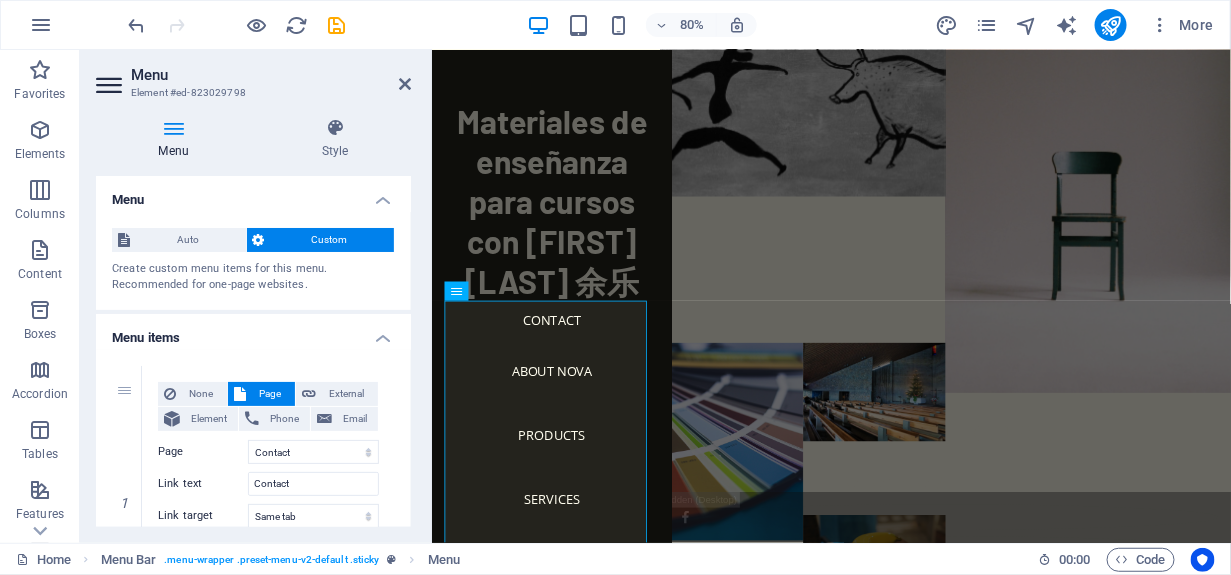 click on "Create custom menu items for this menu. Recommended for one-page websites." at bounding box center [253, 277] 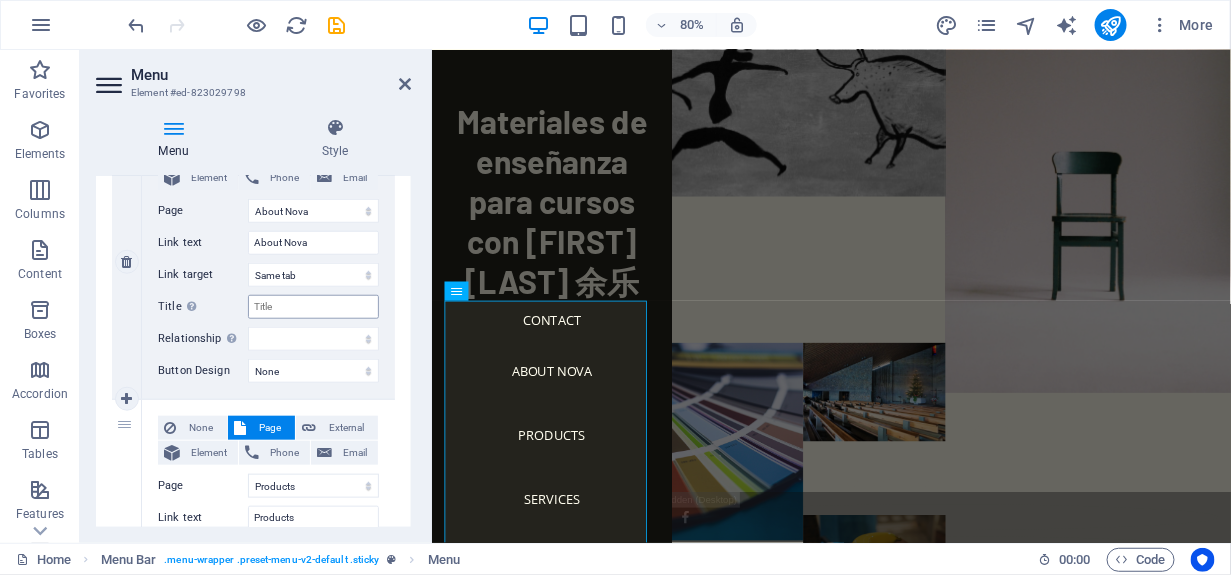 scroll, scrollTop: 500, scrollLeft: 0, axis: vertical 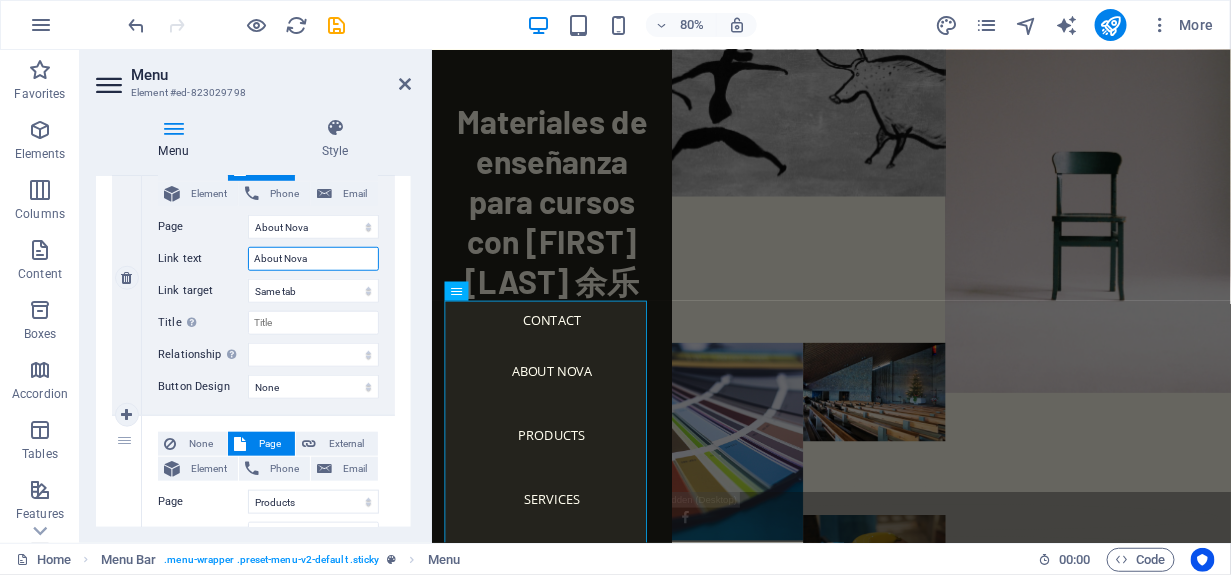 click on "About Nova" at bounding box center (313, 259) 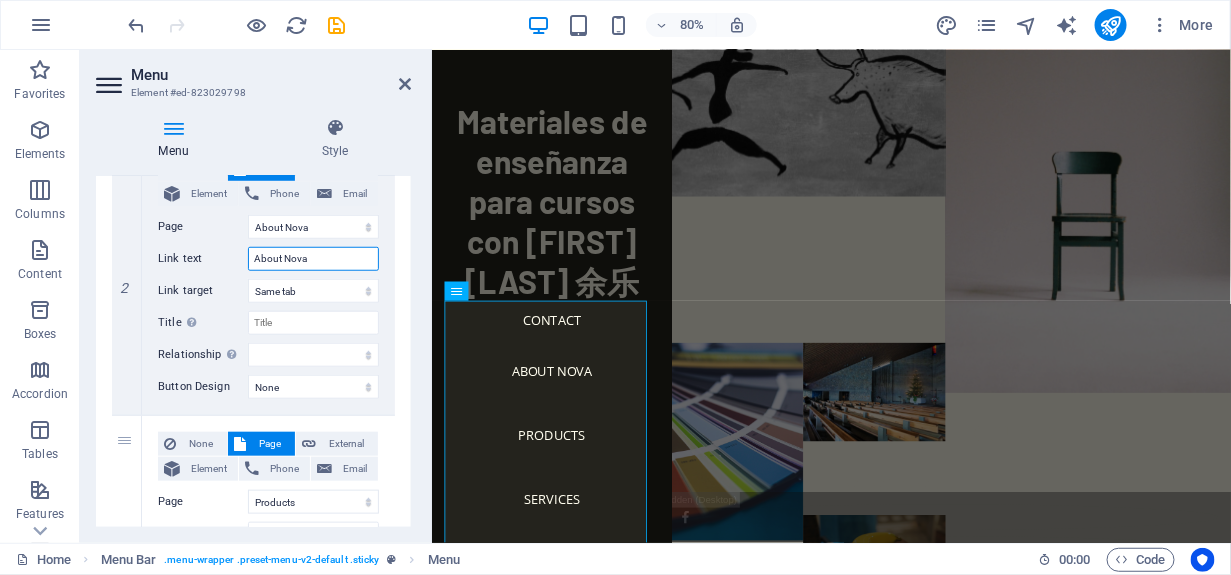 drag, startPoint x: 325, startPoint y: 259, endPoint x: 83, endPoint y: 273, distance: 242.40462 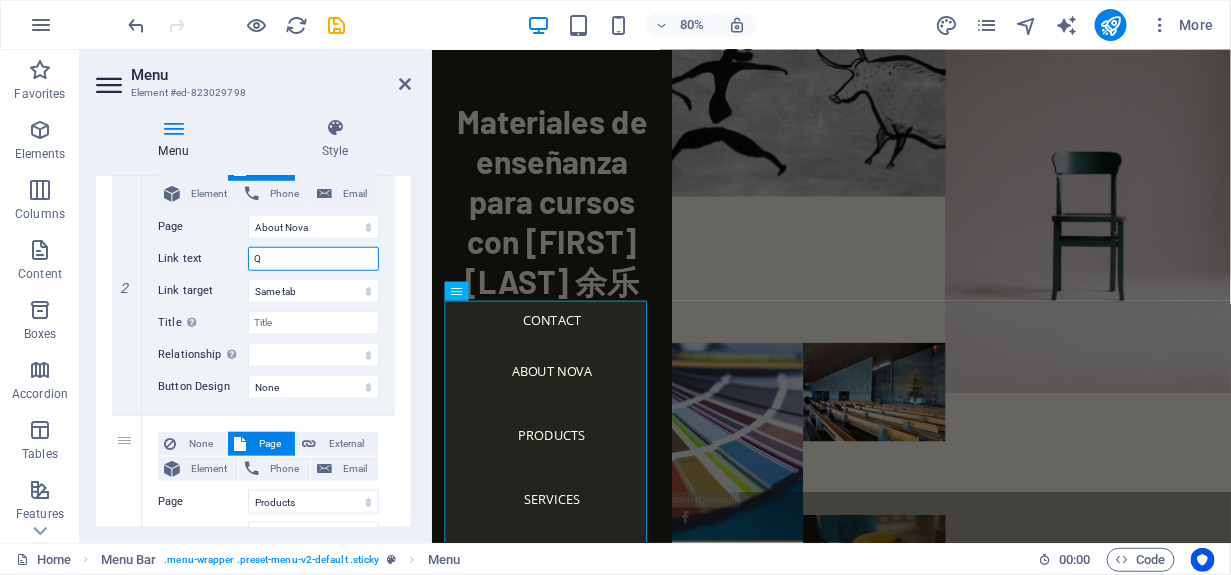 type on "QU" 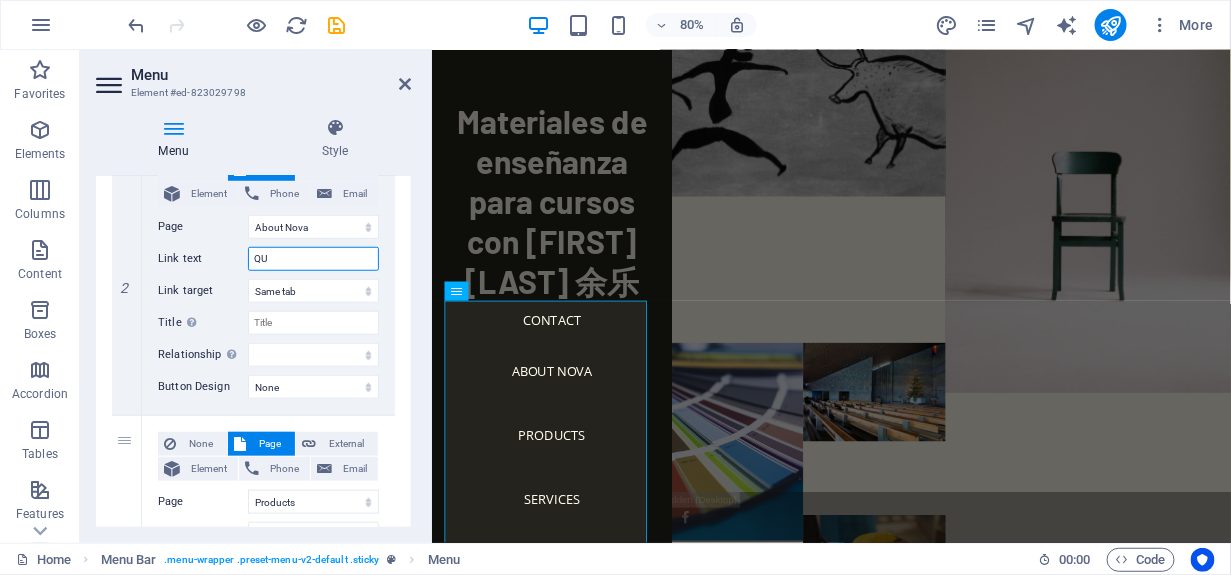 select 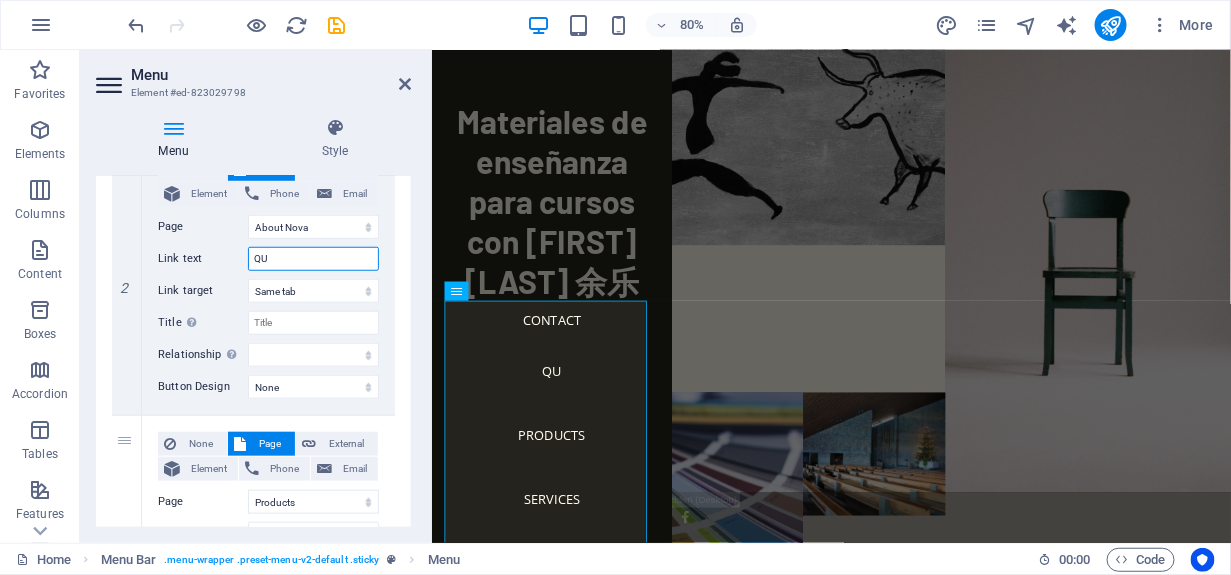 type on "Q" 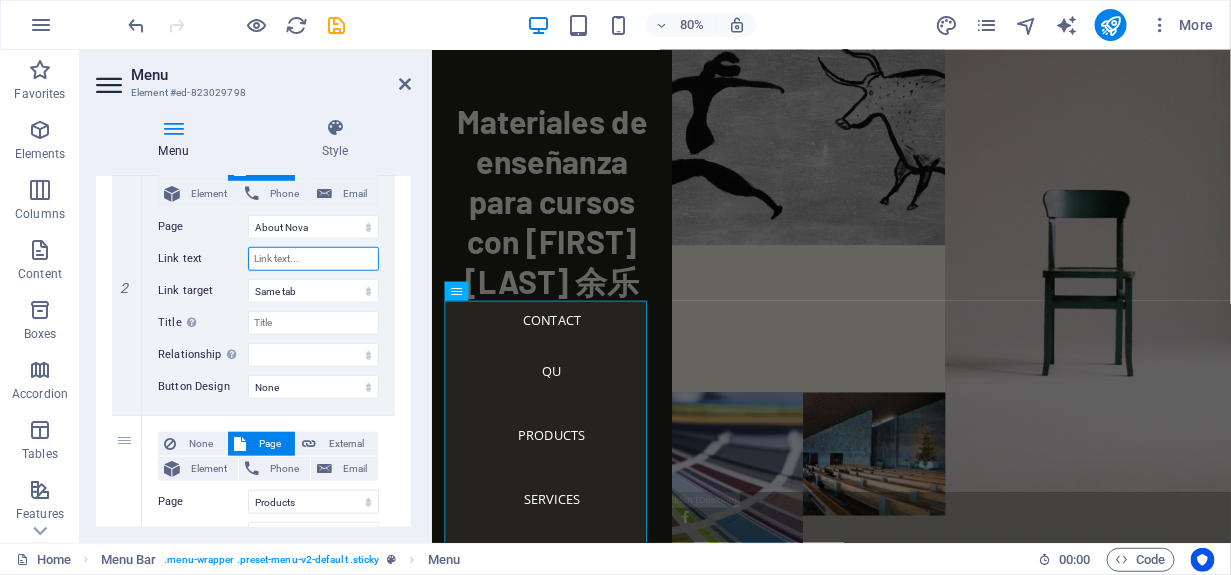 type 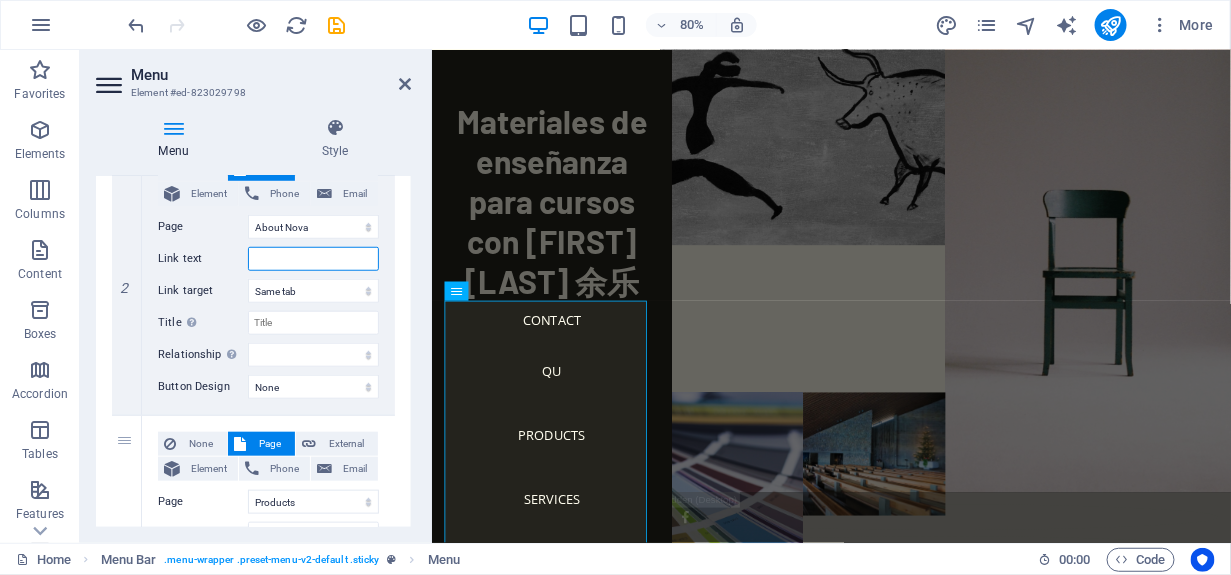 select 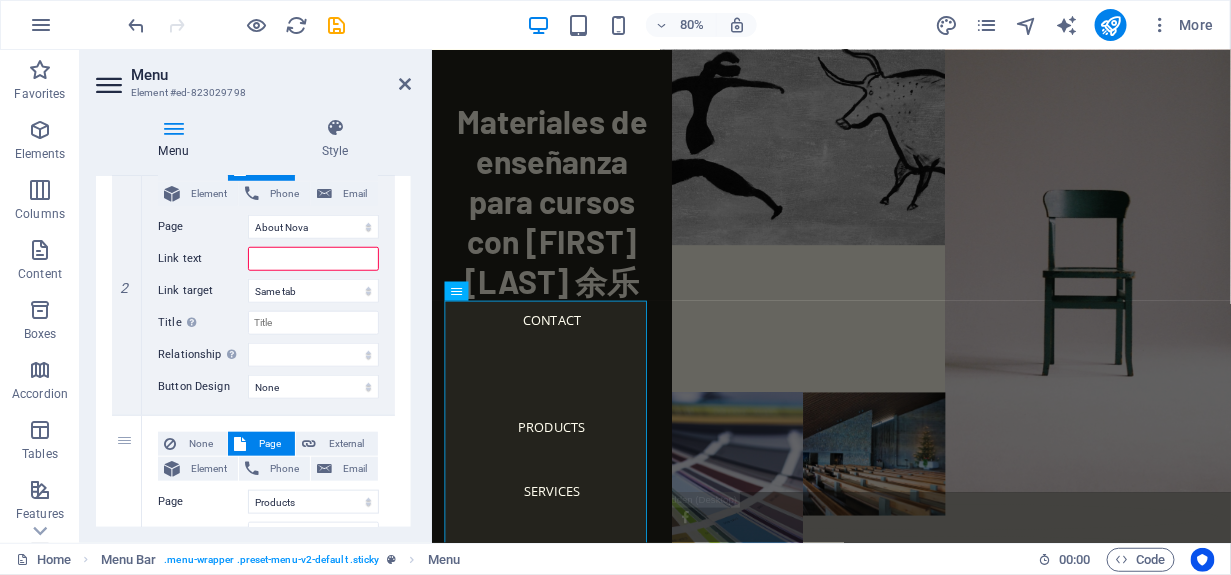 type 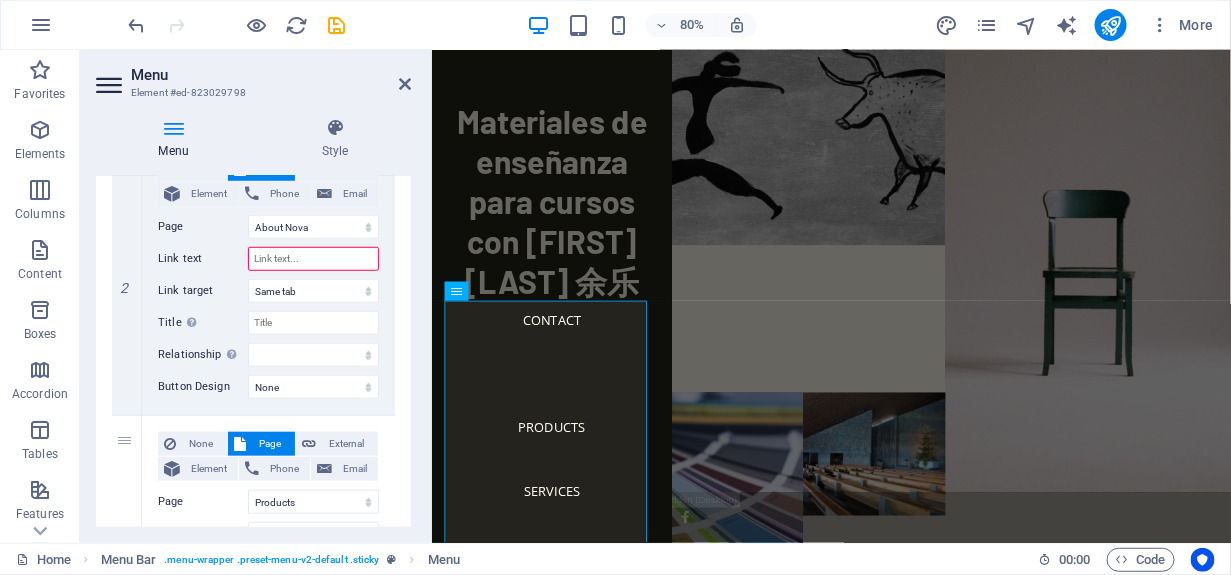 select 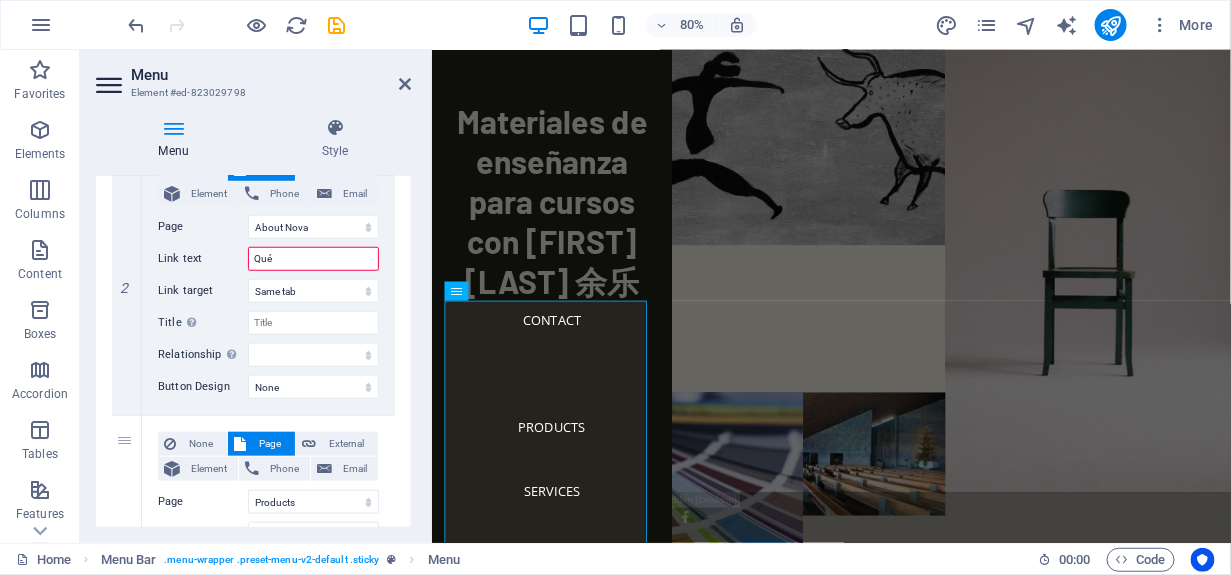 type on "Qué" 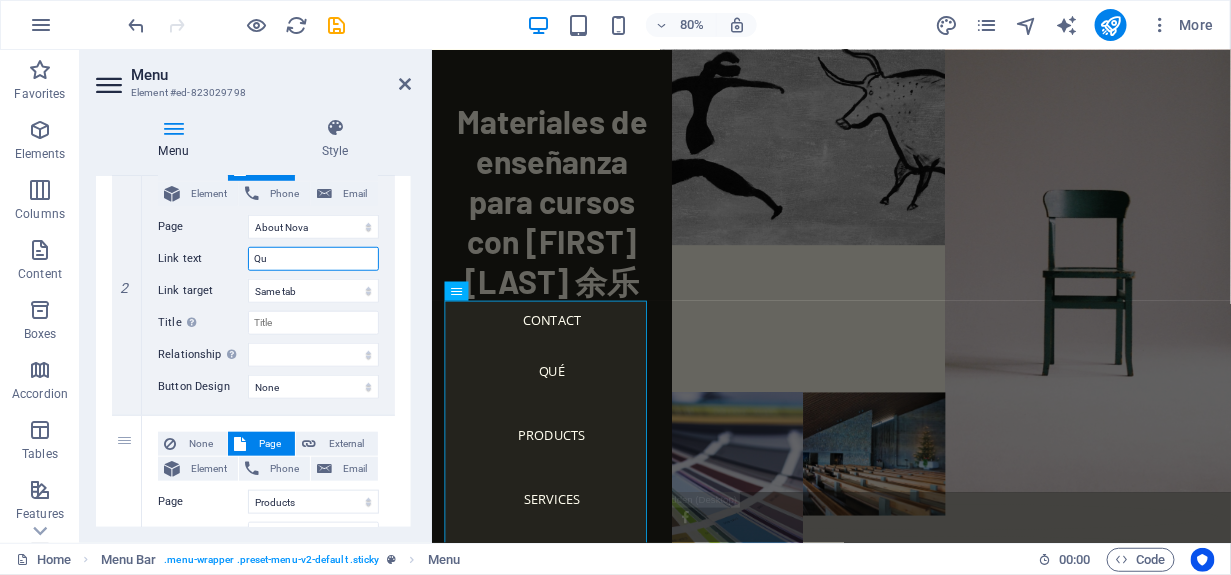 type on "Que" 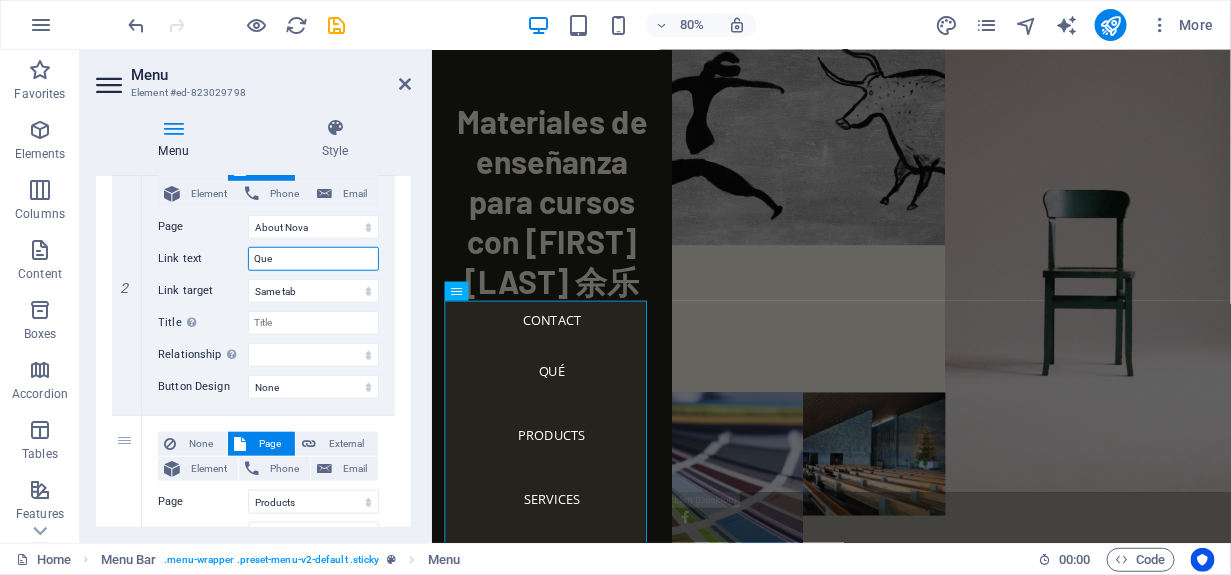 select 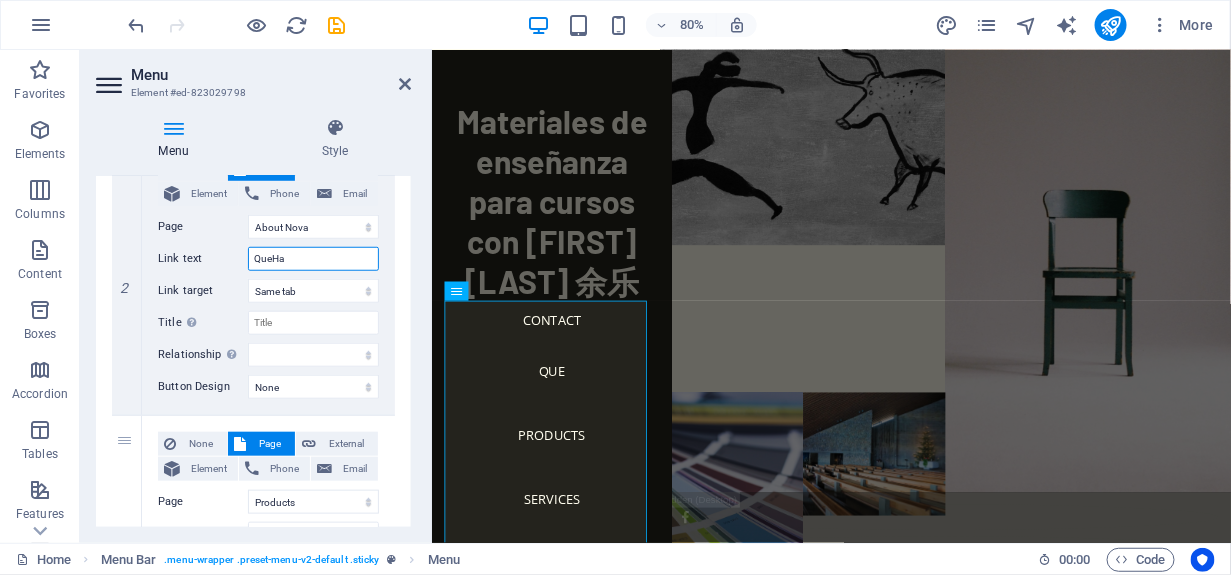 type on "QueHau" 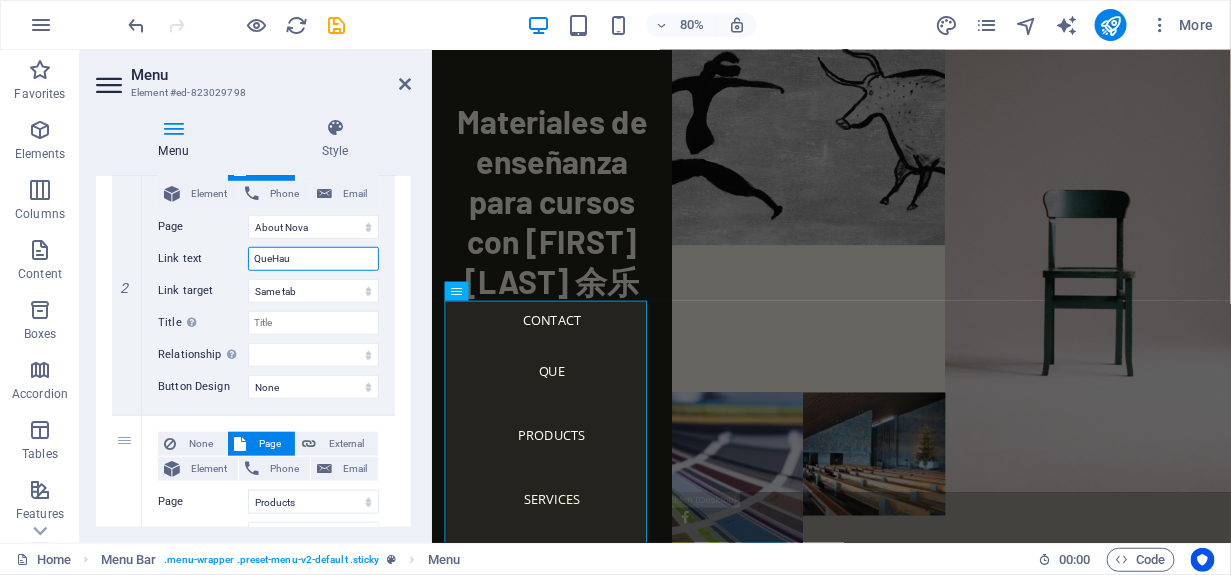 select 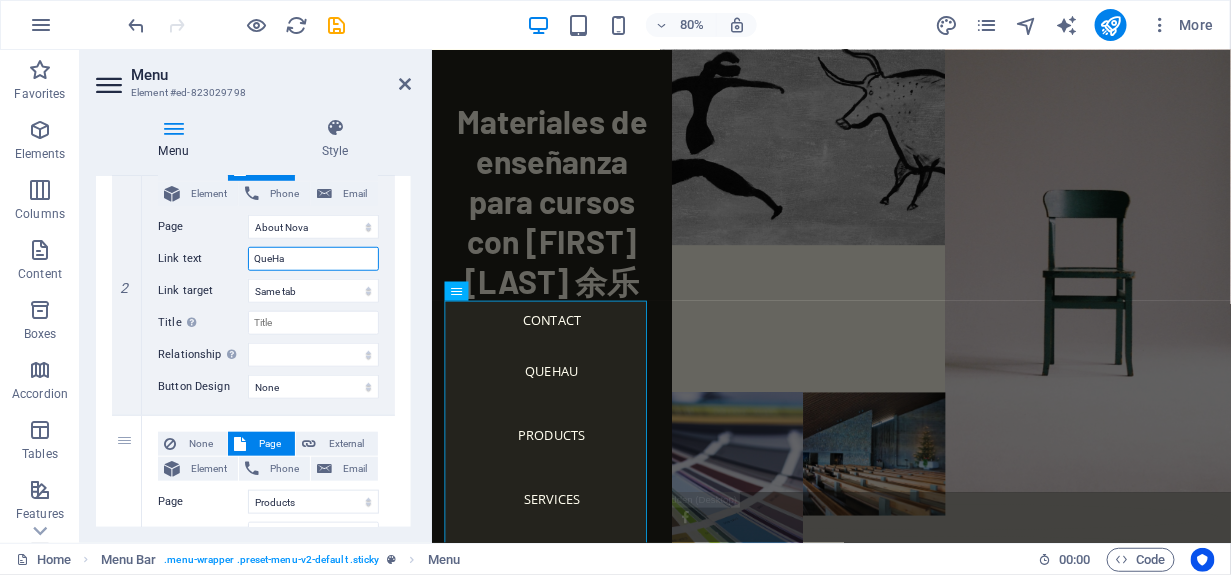 type on "QueHay" 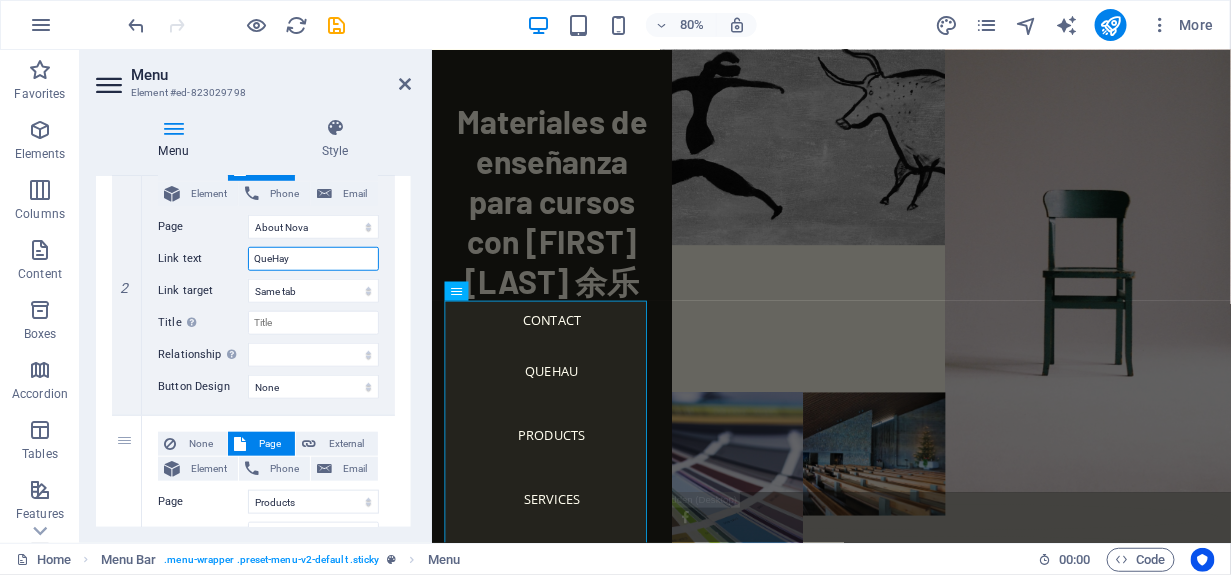 select 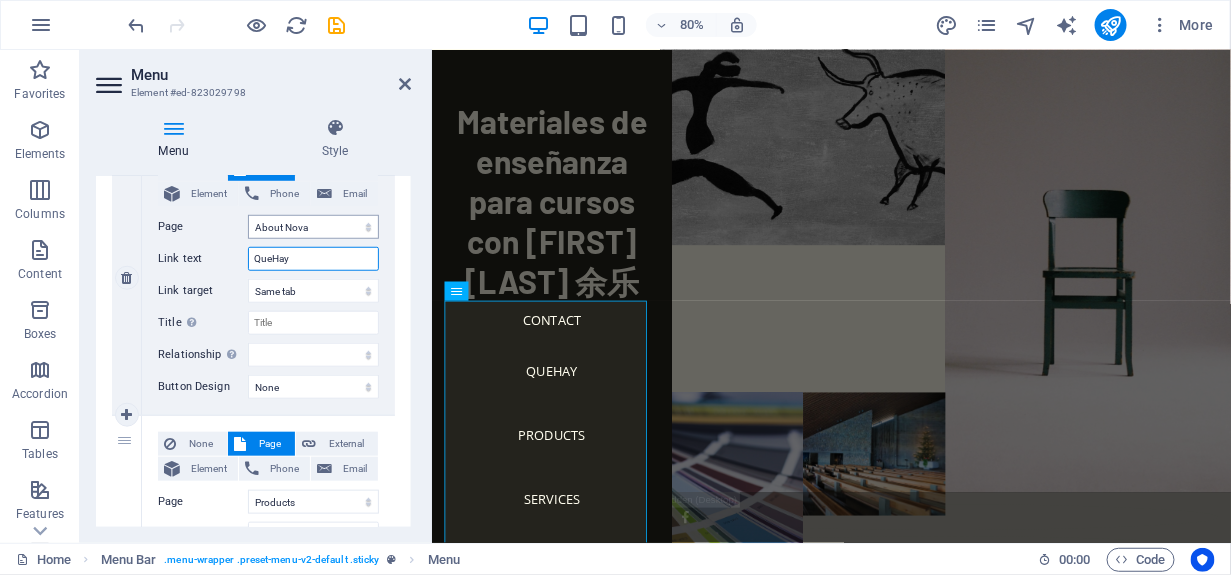 type on "QueHay" 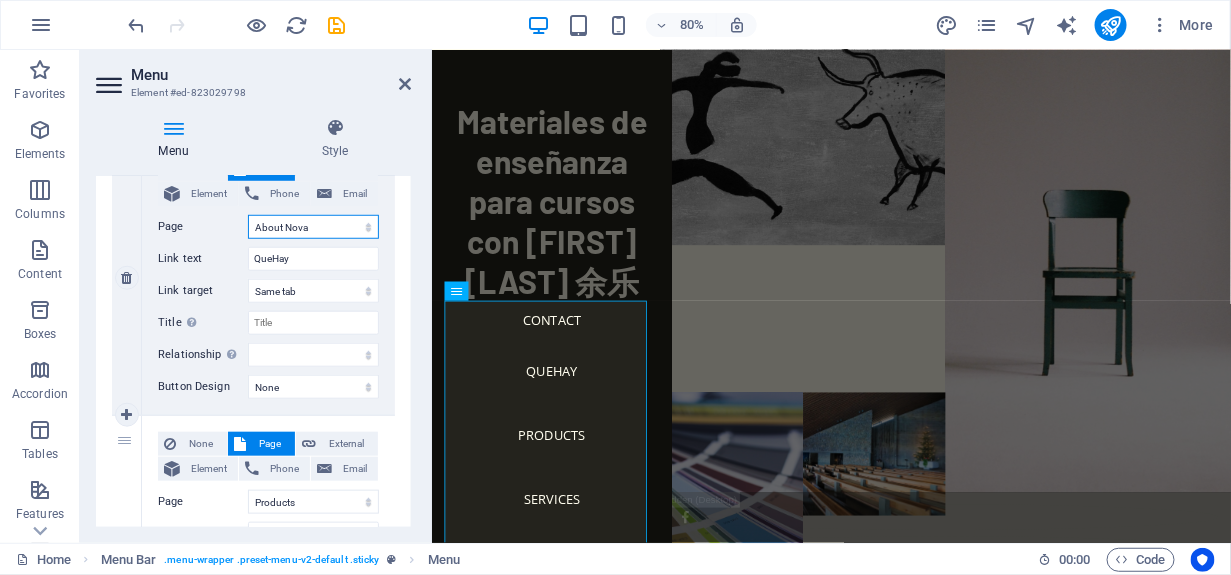 click on "Home About Nova Products Services References Contact Legal Notice Privacy" at bounding box center [313, 227] 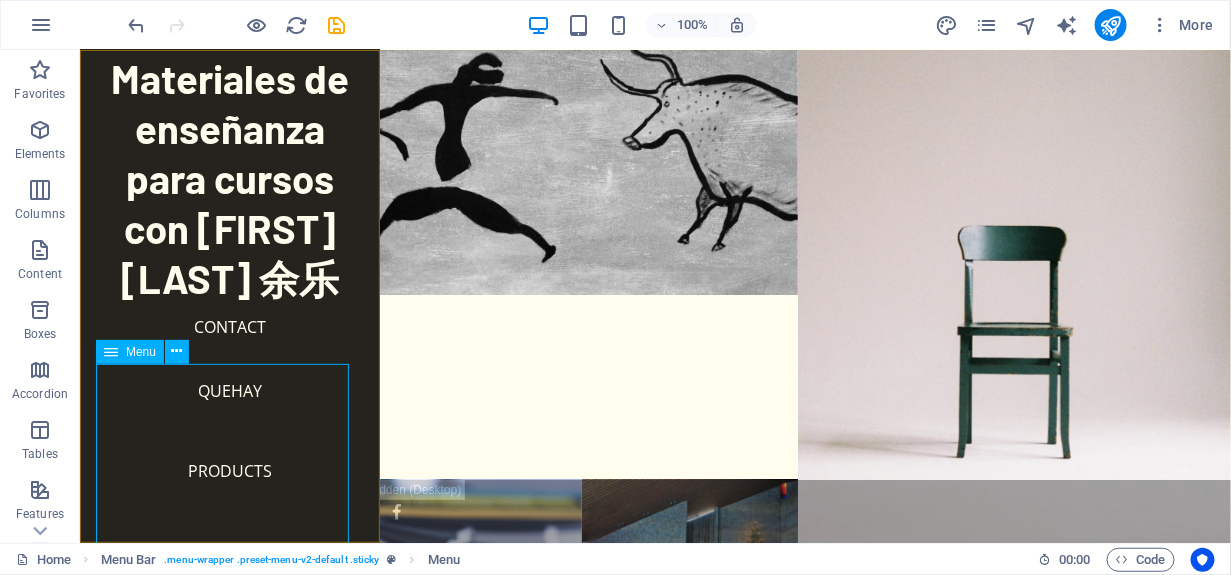 scroll, scrollTop: 100, scrollLeft: 0, axis: vertical 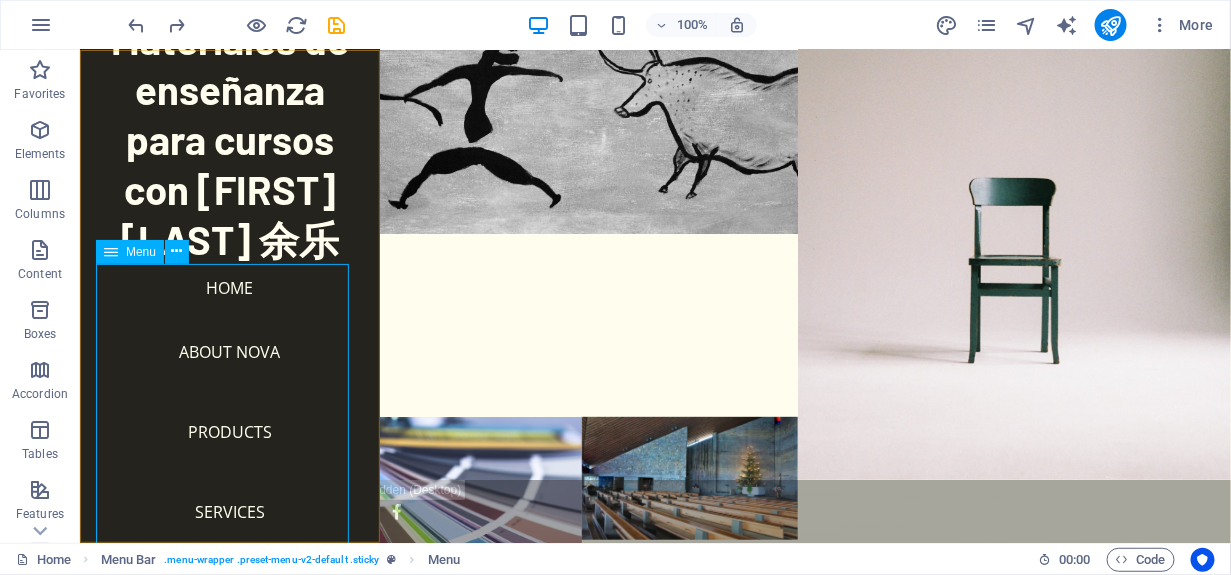 click on "Home About Nova Products Services References Contact" at bounding box center [229, 487] 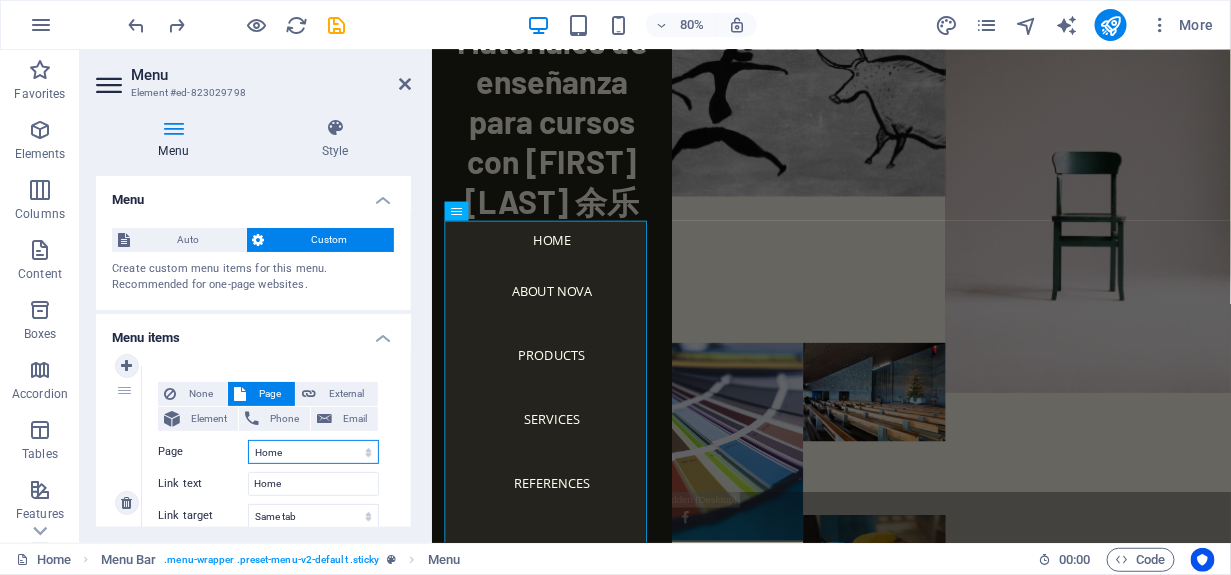 click on "Home About Nova Products Services References Contact Legal Notice Privacy" at bounding box center (313, 452) 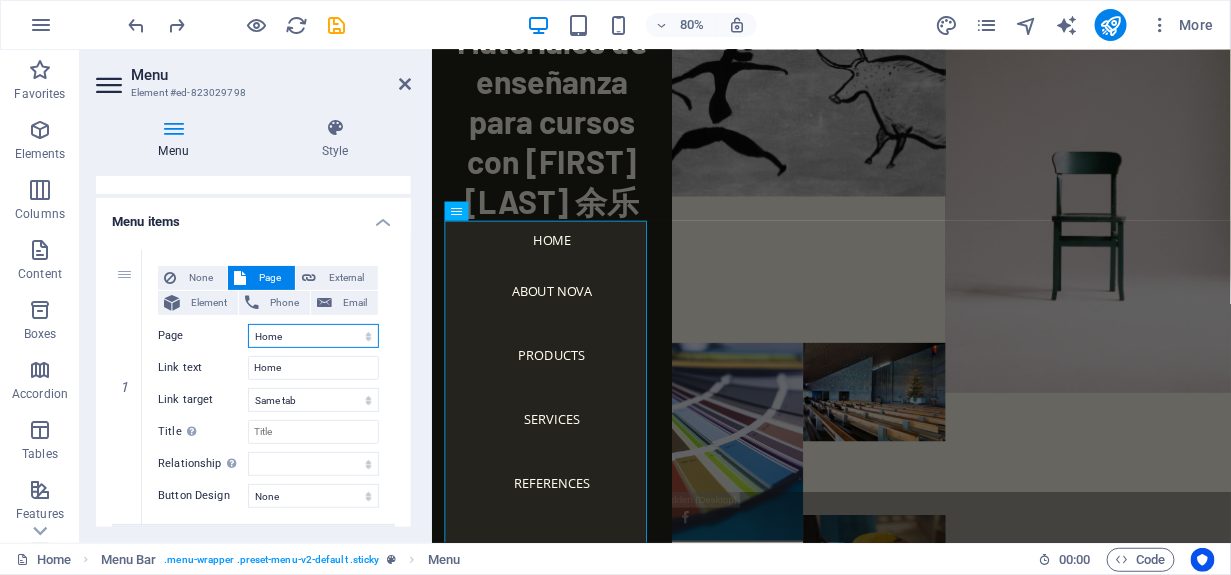 scroll, scrollTop: 0, scrollLeft: 0, axis: both 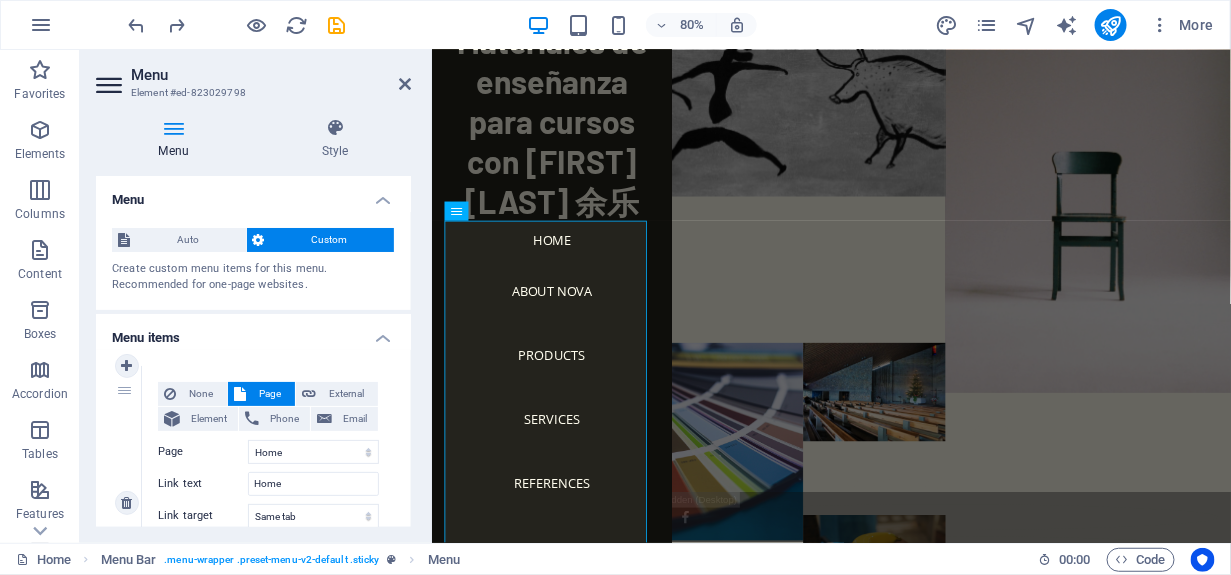 click on "Page" at bounding box center (270, 394) 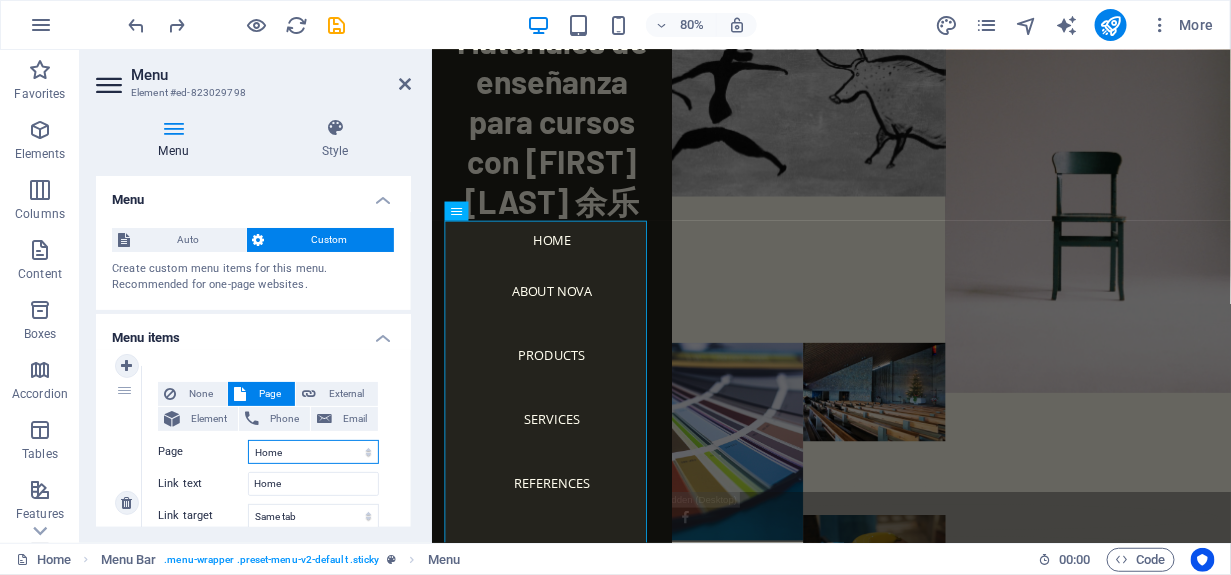 click on "Home About Nova Products Services References Contact Legal Notice Privacy" at bounding box center [313, 452] 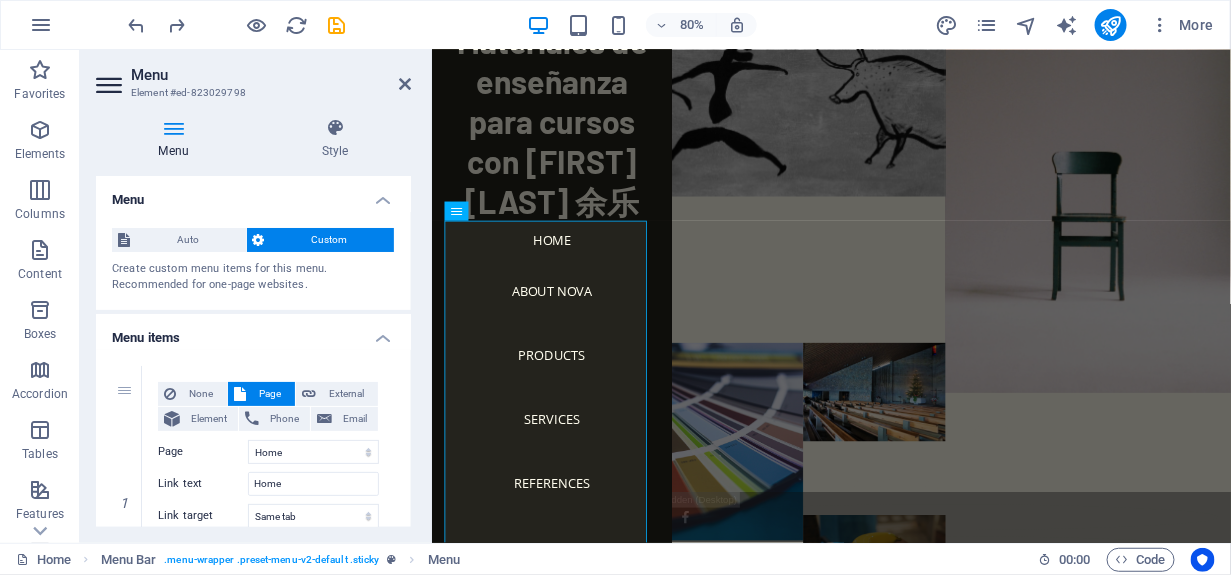 click on "Auto Custom Create custom menu items for this menu. Recommended for one-page websites. Manage pages" at bounding box center [253, 261] 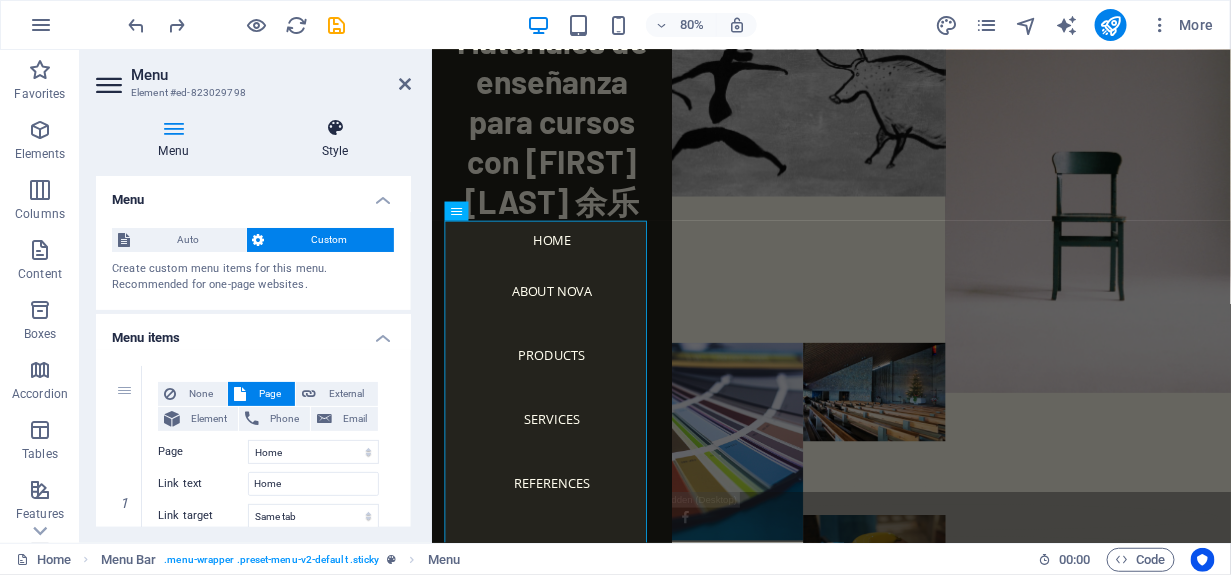 click at bounding box center [335, 128] 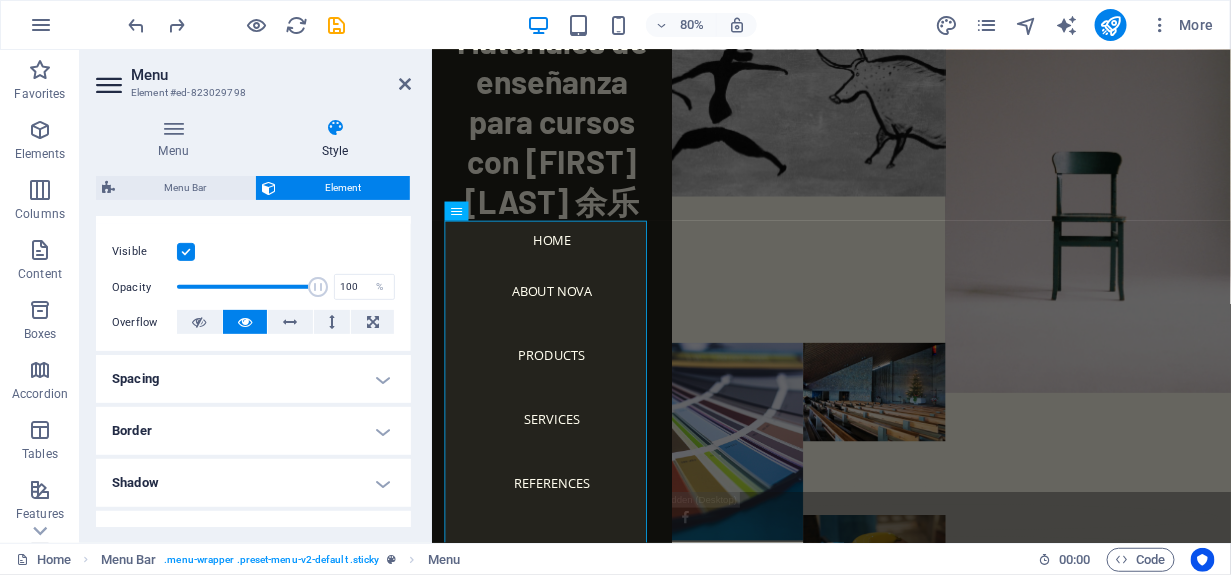 scroll, scrollTop: 33, scrollLeft: 0, axis: vertical 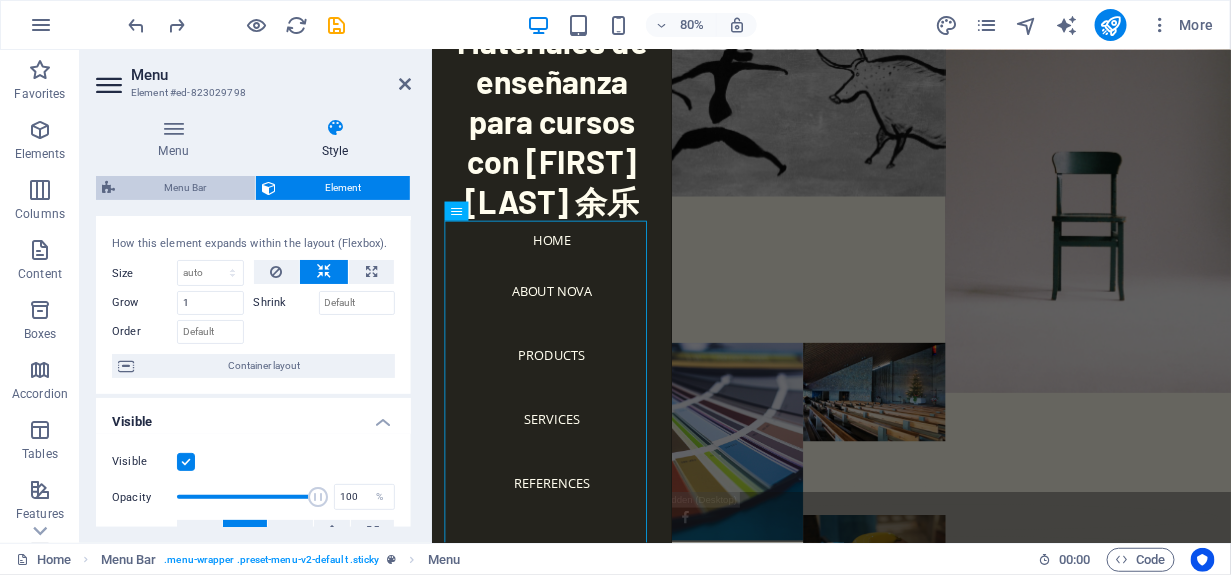 click on "Menu Bar" at bounding box center (185, 188) 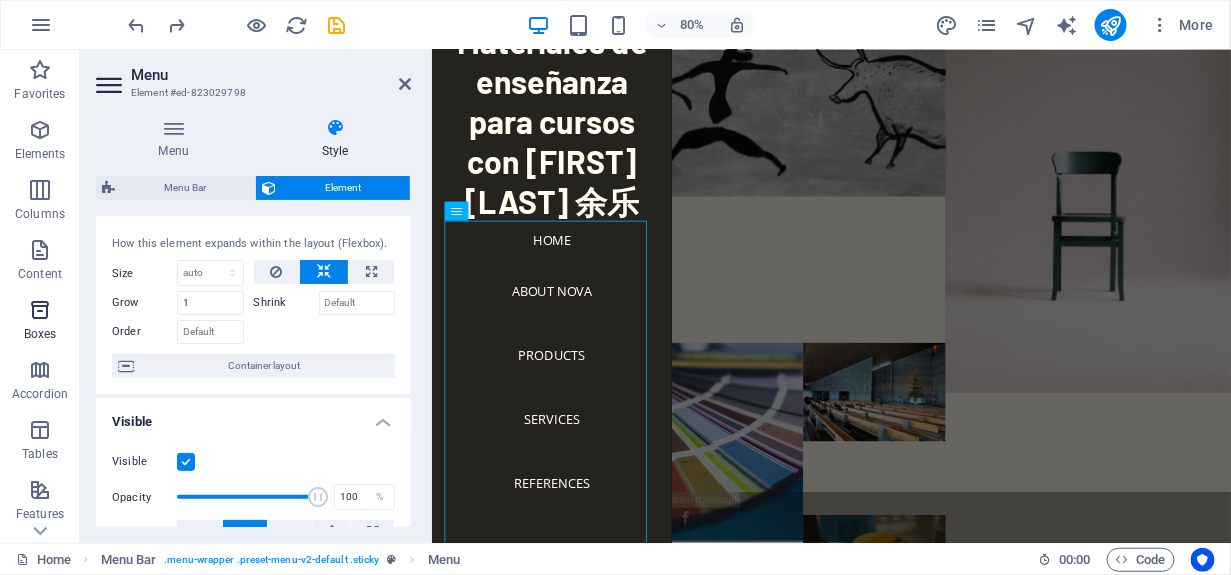 select on "rem" 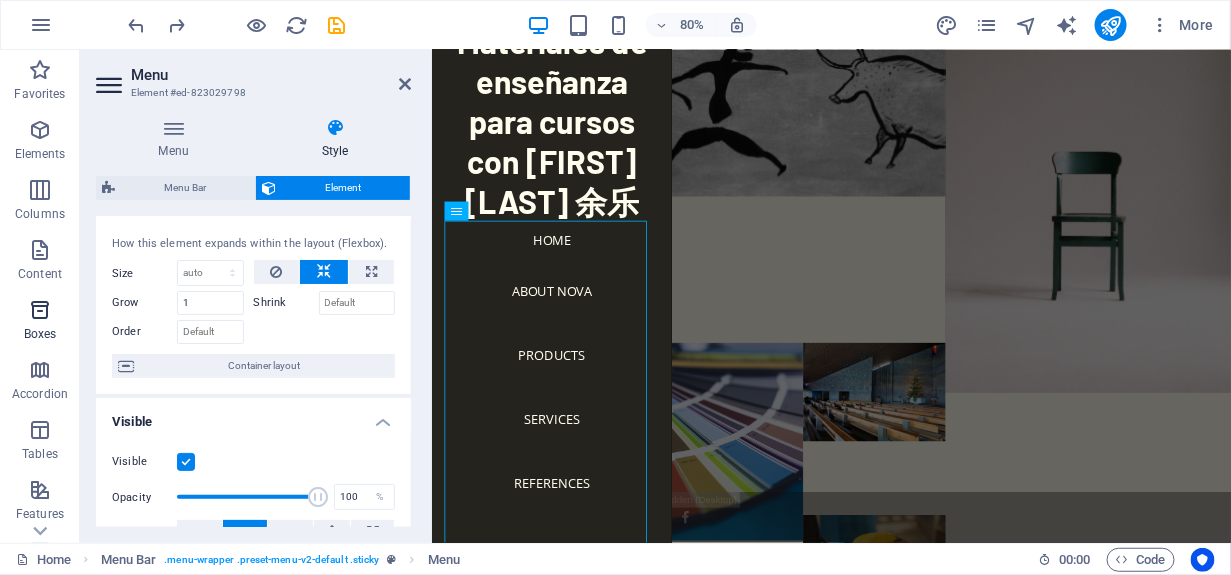 select on "rem" 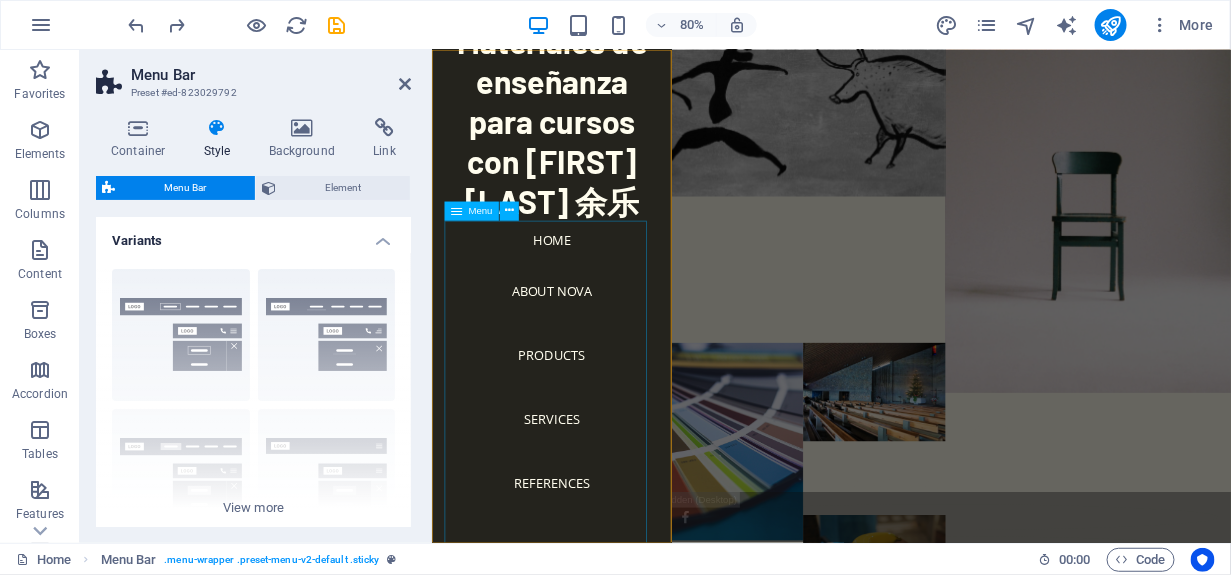 click on "Home About Nova Products Services References Contact" at bounding box center (581, 487) 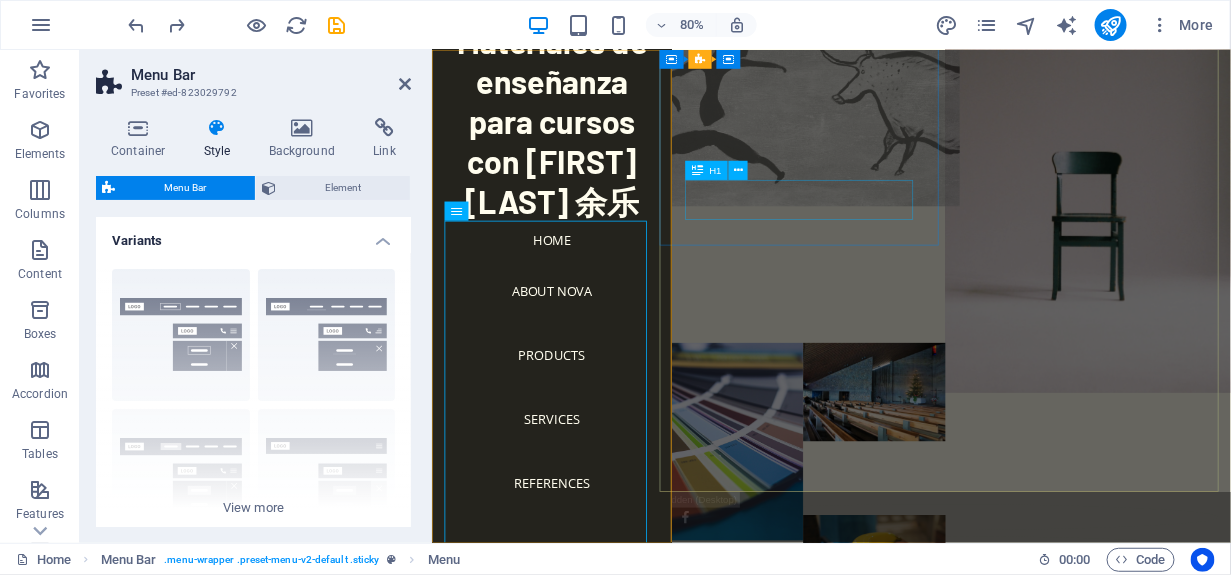 click on "NOVA" at bounding box center [894, 326] 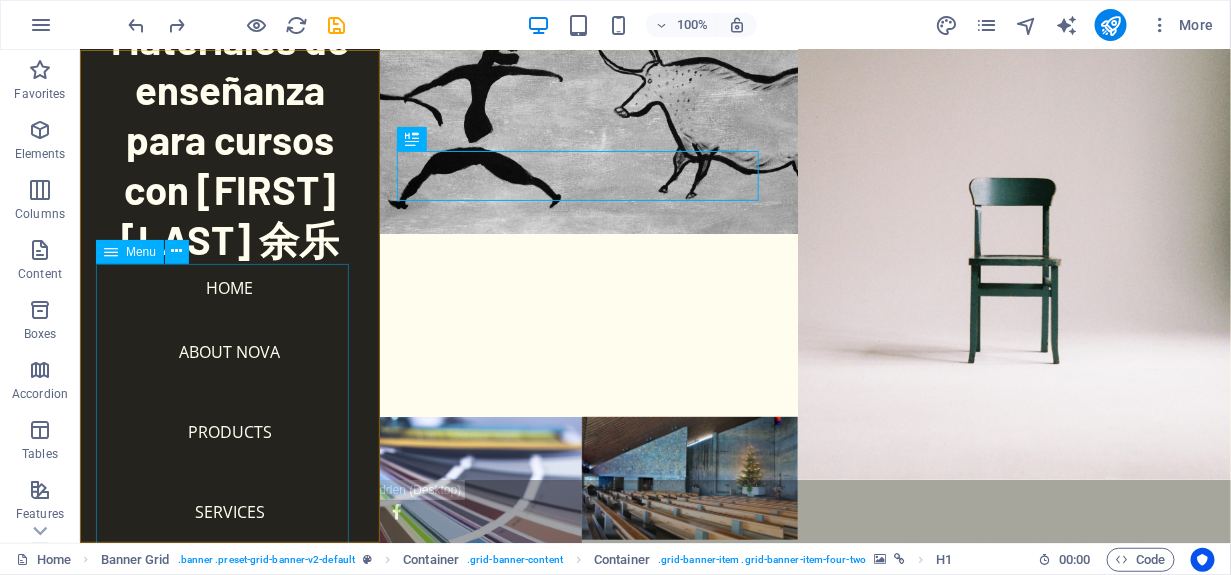 click on "Home About Nova Products Services References Contact" at bounding box center [229, 487] 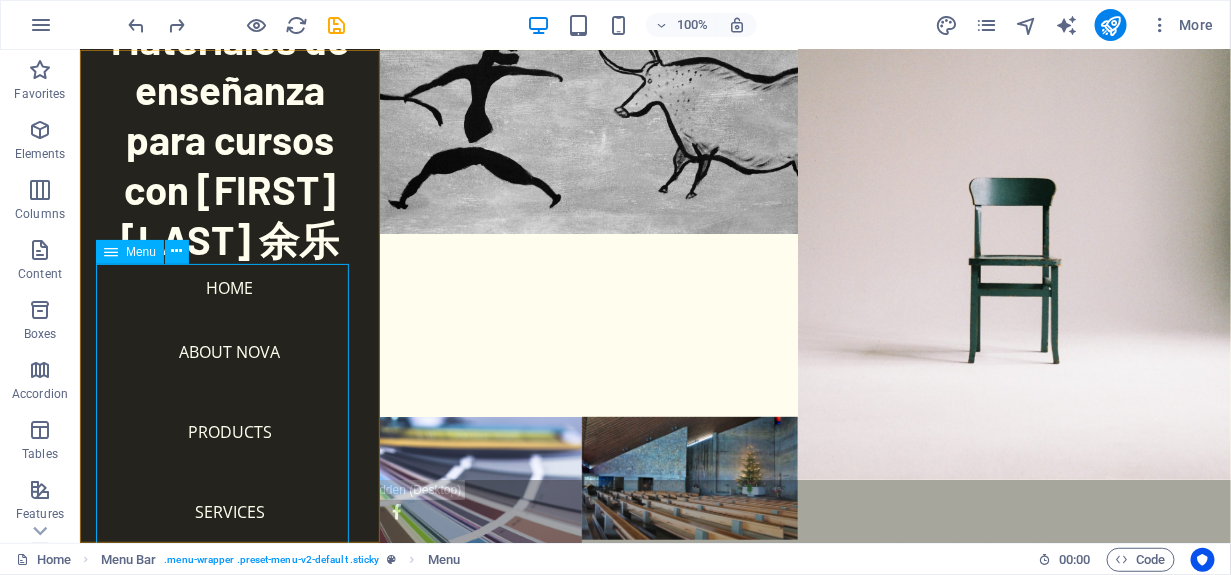 click on "Menu" at bounding box center (141, 252) 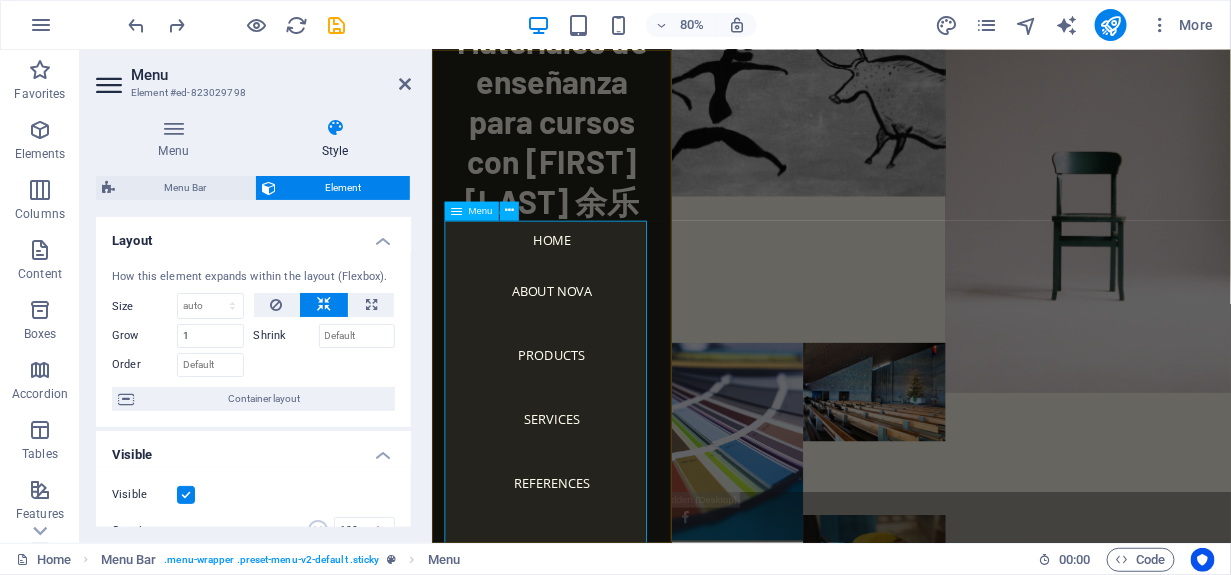 click on "Home About Nova Products Services References Contact" at bounding box center [581, 487] 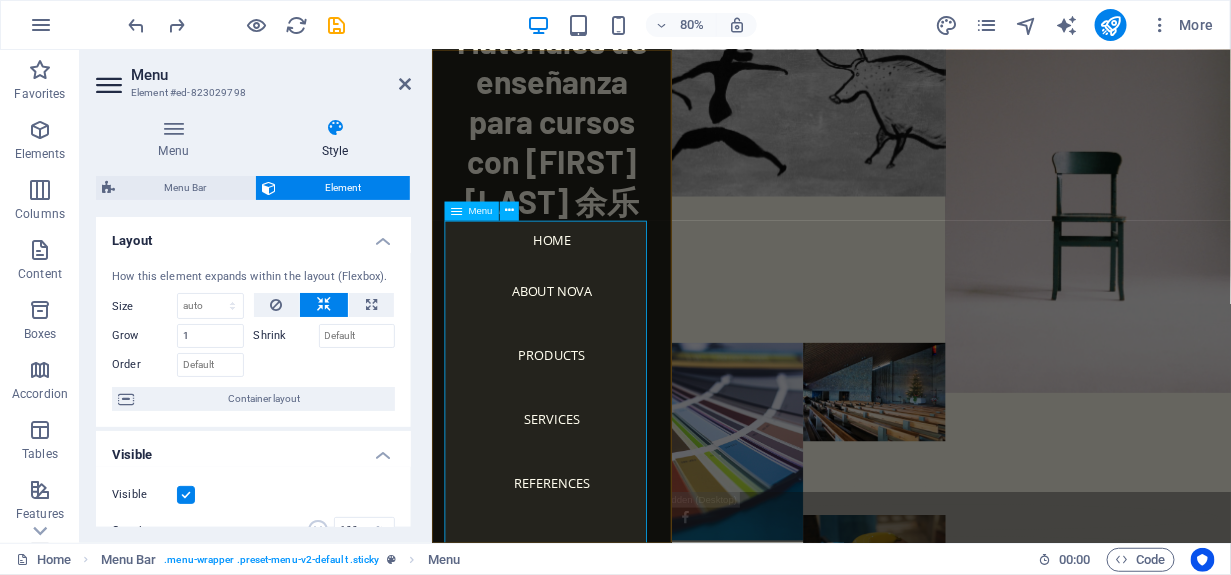 click on "Home About Nova Products Services References Contact" at bounding box center (581, 487) 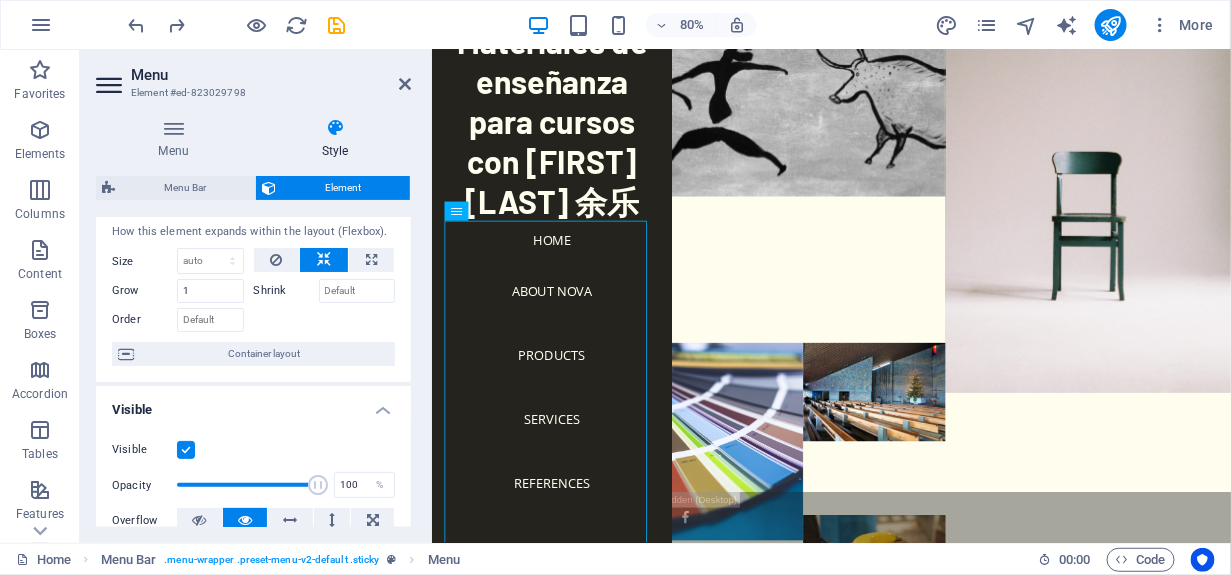 scroll, scrollTop: 0, scrollLeft: 0, axis: both 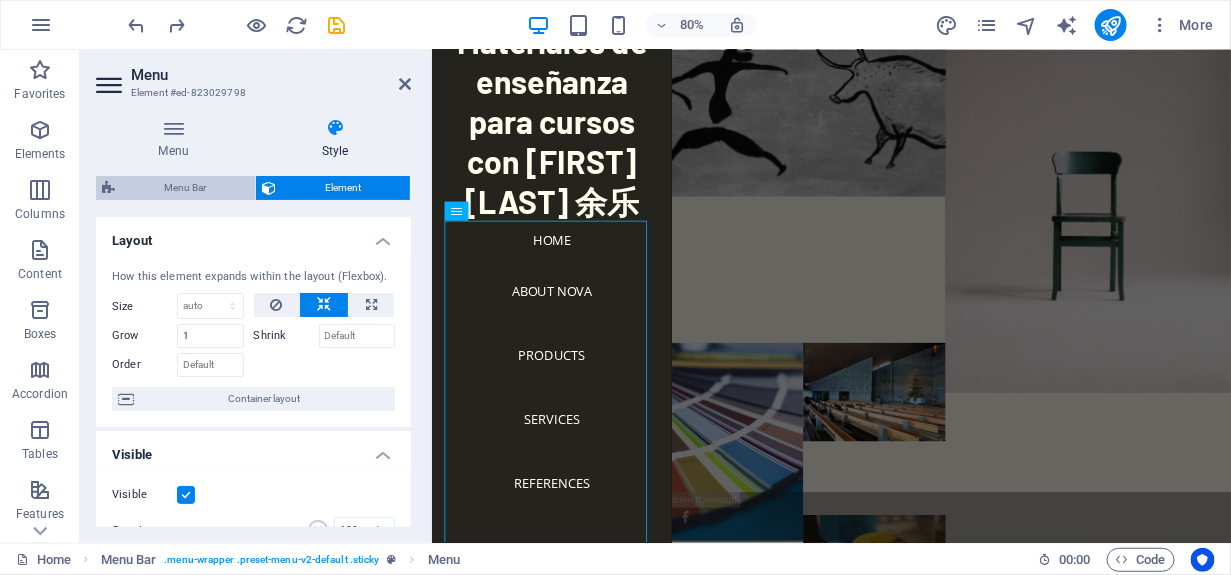 click on "Menu Bar" at bounding box center (185, 188) 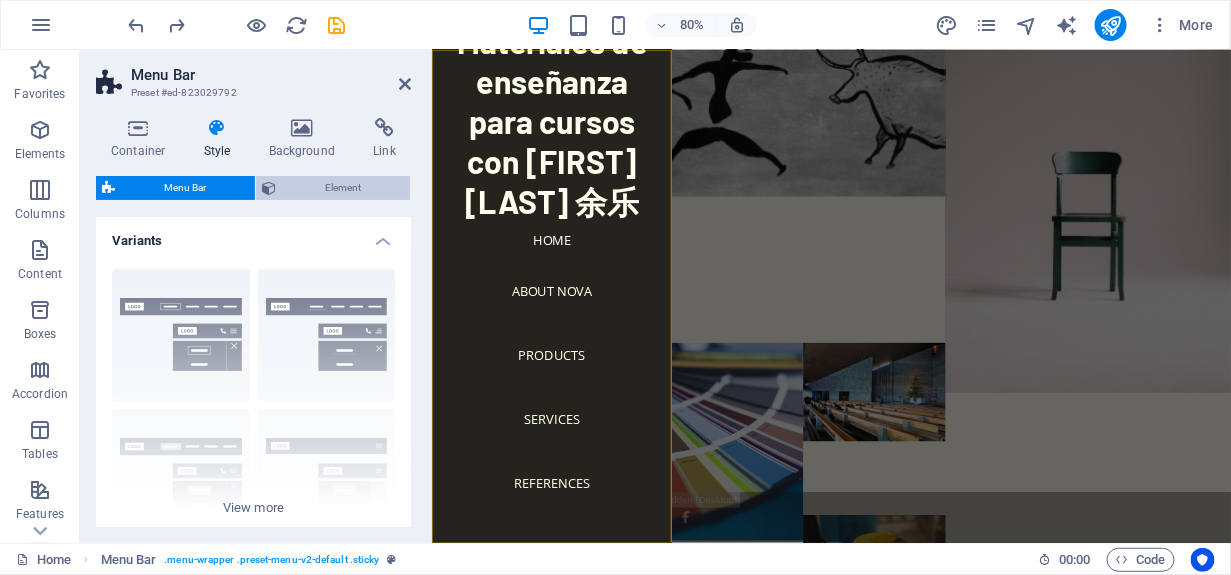 click on "Element" at bounding box center [343, 188] 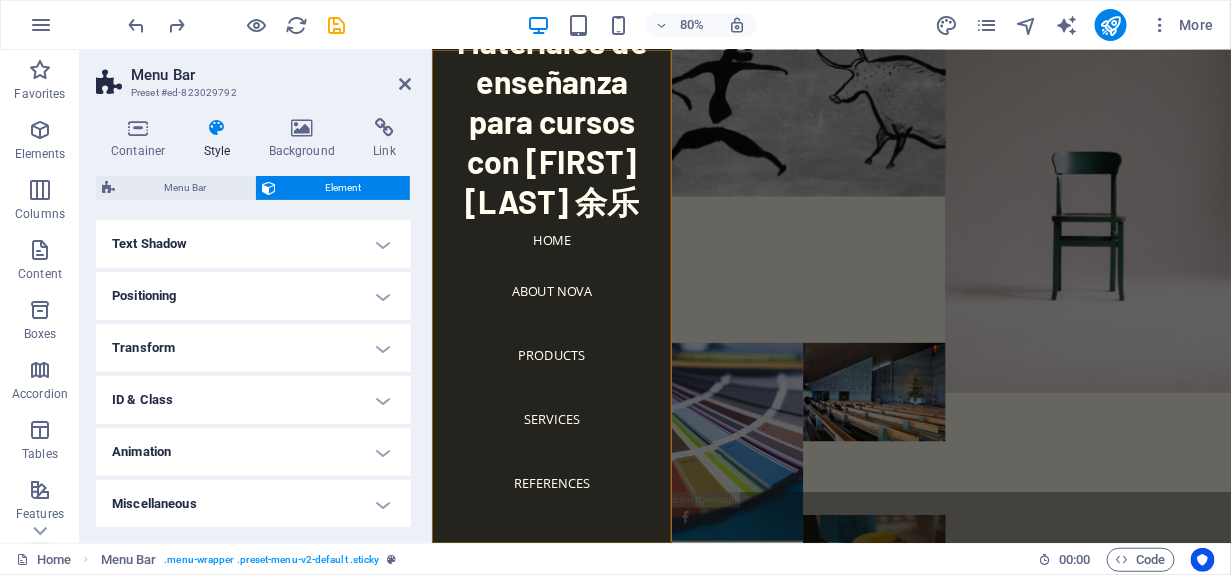 scroll, scrollTop: 0, scrollLeft: 0, axis: both 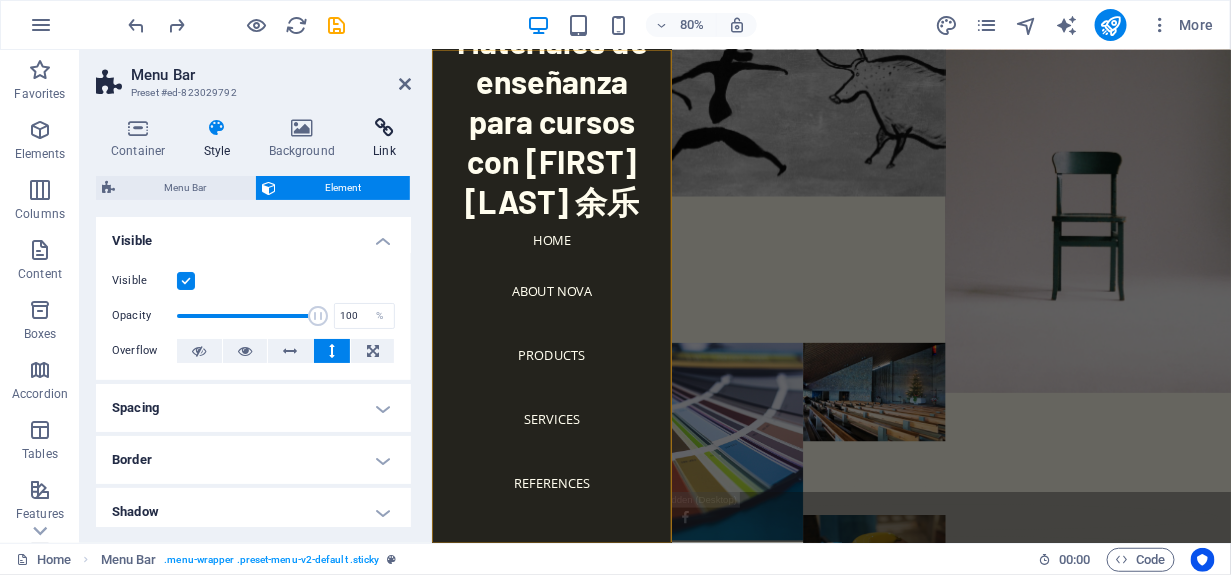 click at bounding box center [384, 128] 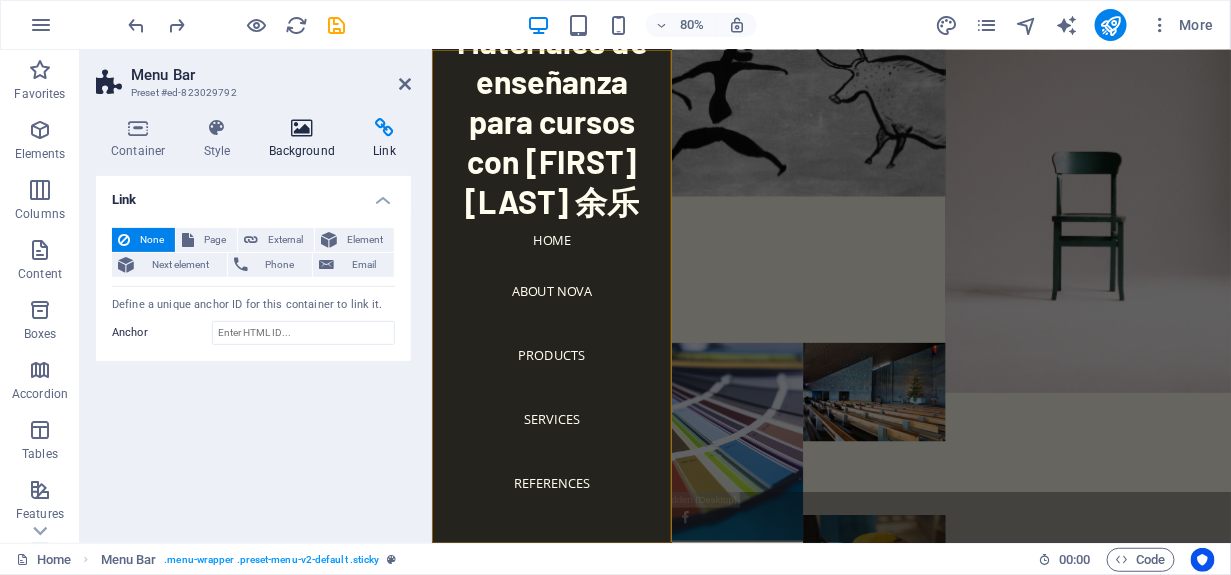 click at bounding box center (302, 128) 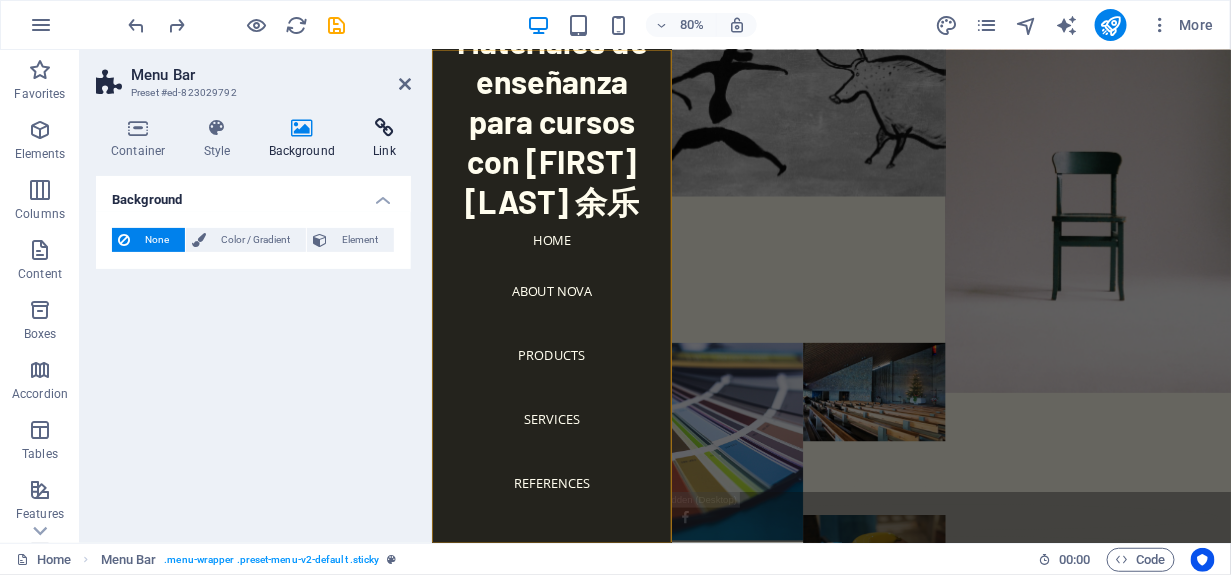 click at bounding box center [384, 128] 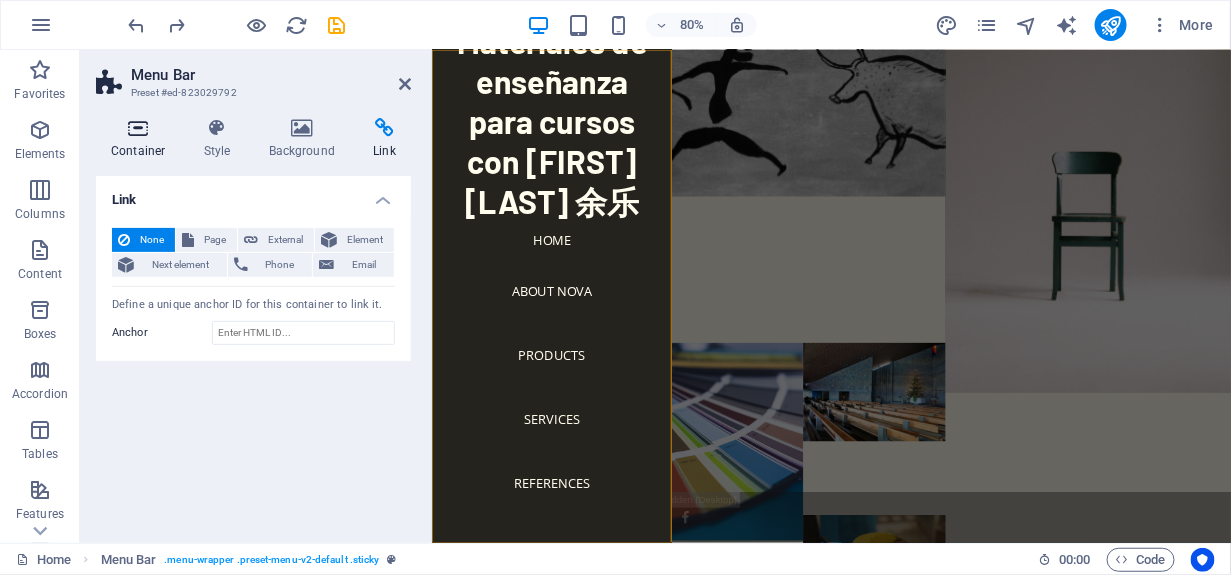 click at bounding box center [138, 128] 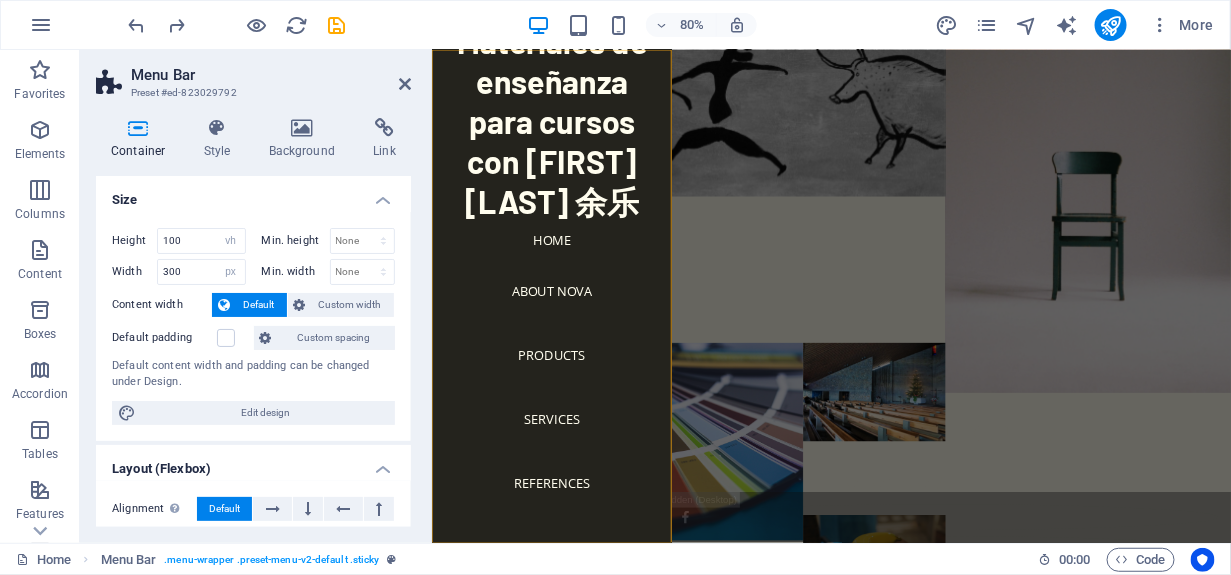 click on "Menu Bar Preset #ed-823029792
Container Style Background Link Size Height 100 Default px rem % vh vw Min. height None px rem % vh vw Width 300 Default px rem % em vh vw Min. width None px rem % vh vw Content width Default Custom width Width Default px rem % em vh vw Min. width None px rem % vh vw Default padding Custom spacing Default content width and padding can be changed under Design. Edit design Layout (Flexbox) Alignment Determines the flex direction. Default Main axis Determine how elements should behave along the main axis inside this container (justify content). Default Side axis Control the vertical direction of the element inside of the container (align items). Default Wrap Default On Off Fill Controls the distances and direction of elements on the y-axis across several lines (align content). Default Accessibility ARIA helps assistive technologies (like screen readers) to understand the role, state, and behavior of web elements Role The ARIA role defines the purpose of an element." at bounding box center (256, 296) 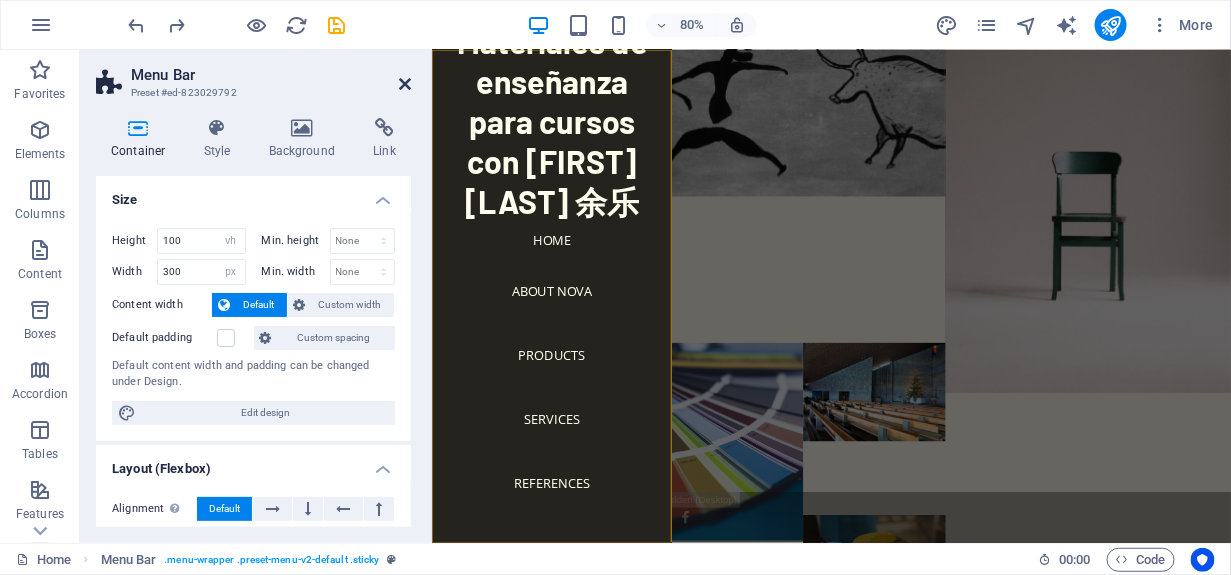 drag, startPoint x: 403, startPoint y: 81, endPoint x: 322, endPoint y: 31, distance: 95.189285 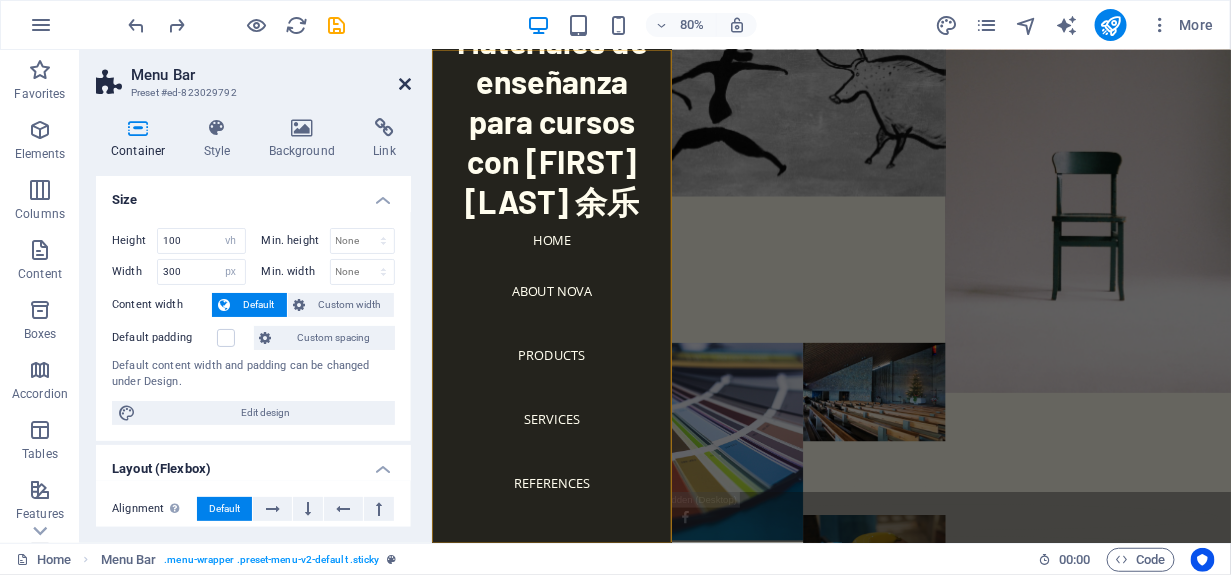 click at bounding box center [405, 84] 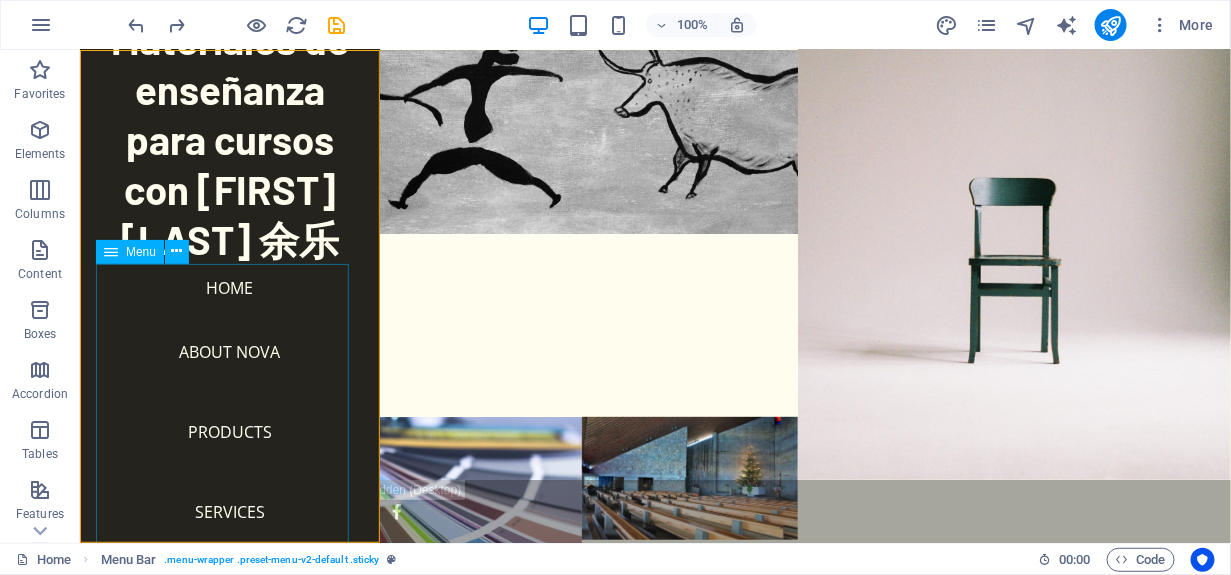 click on "Home About Nova Products Services References Contact" at bounding box center [229, 487] 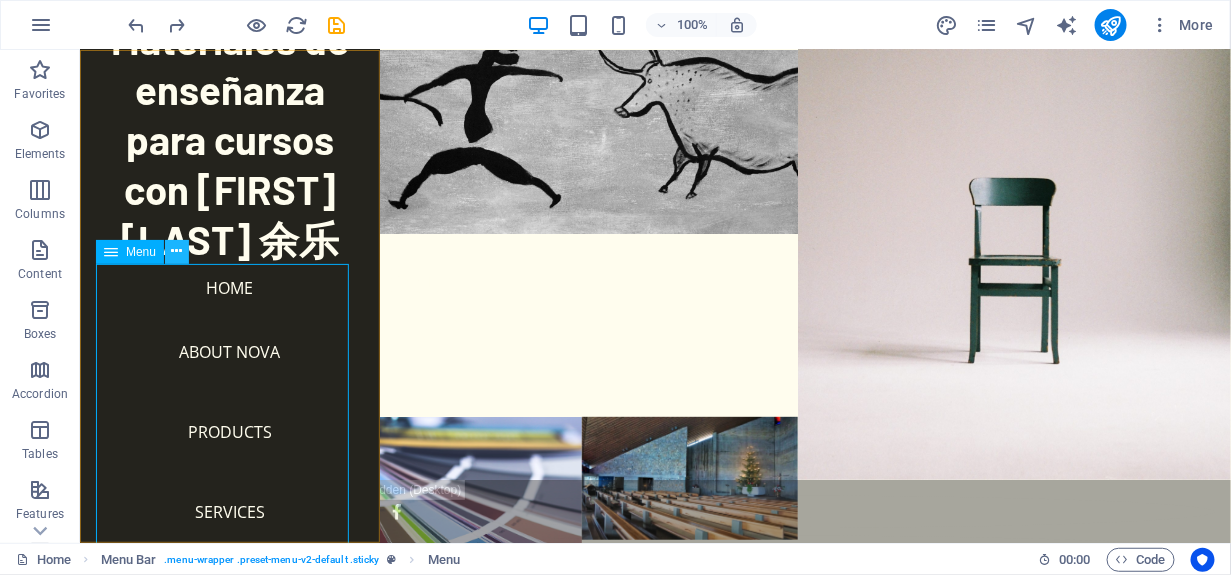 click at bounding box center (177, 251) 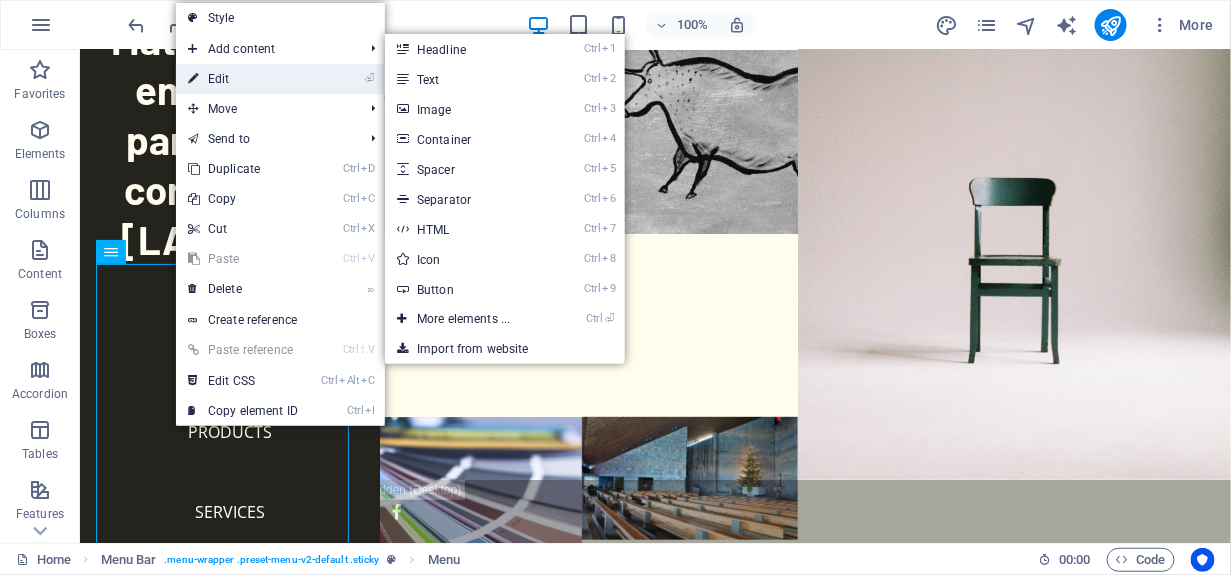 click on "⏎  Edit" at bounding box center [243, 79] 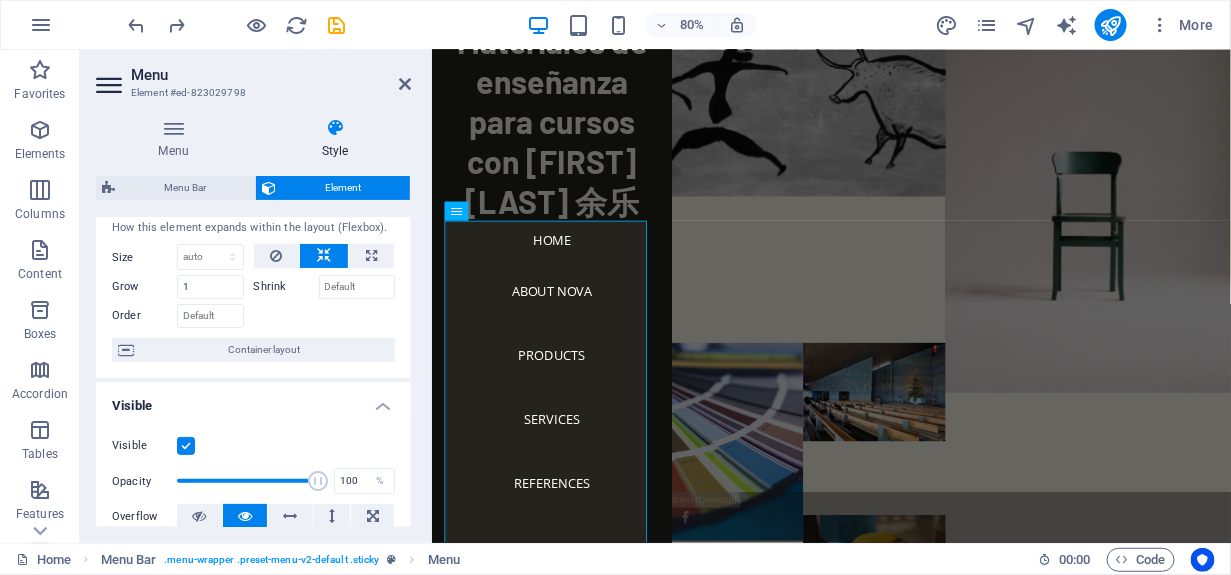 scroll, scrollTop: 0, scrollLeft: 0, axis: both 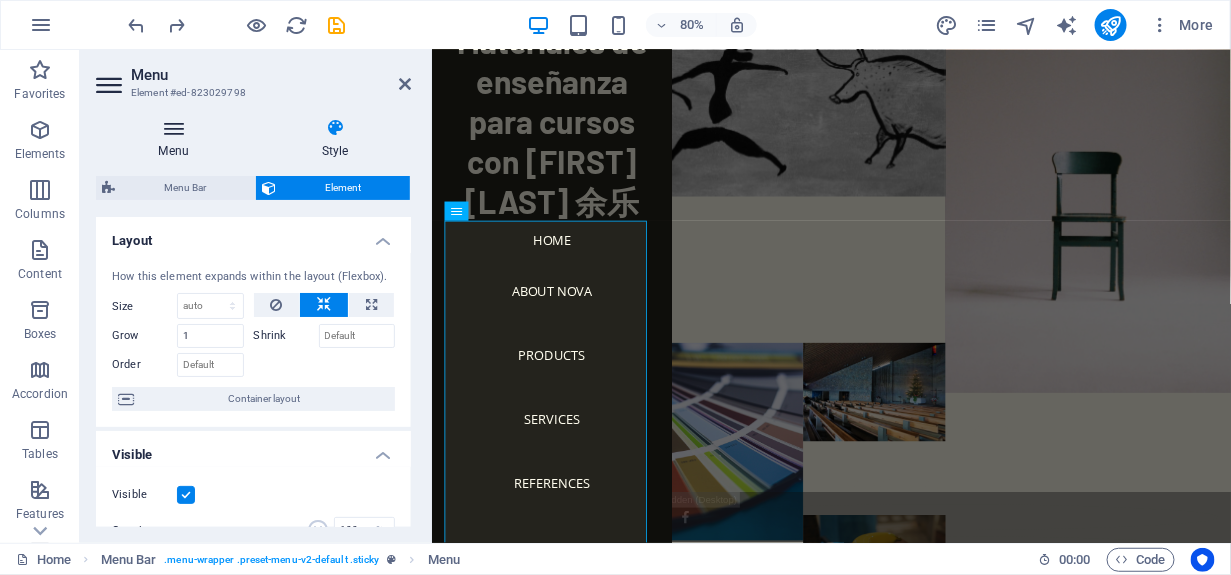 click at bounding box center (173, 128) 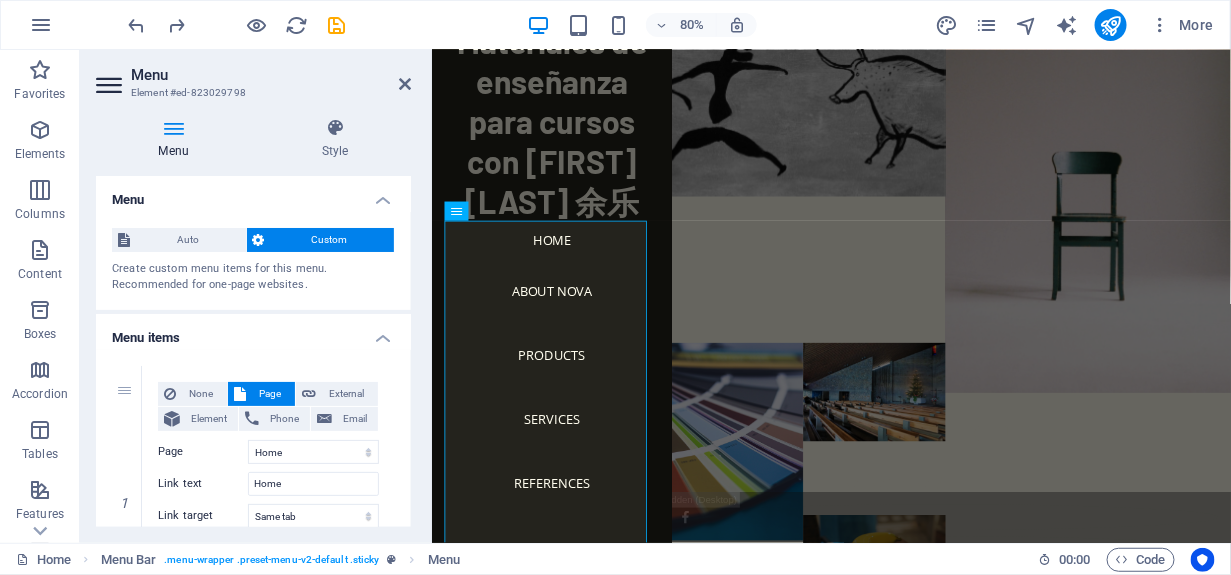 click on "Custom" at bounding box center (330, 240) 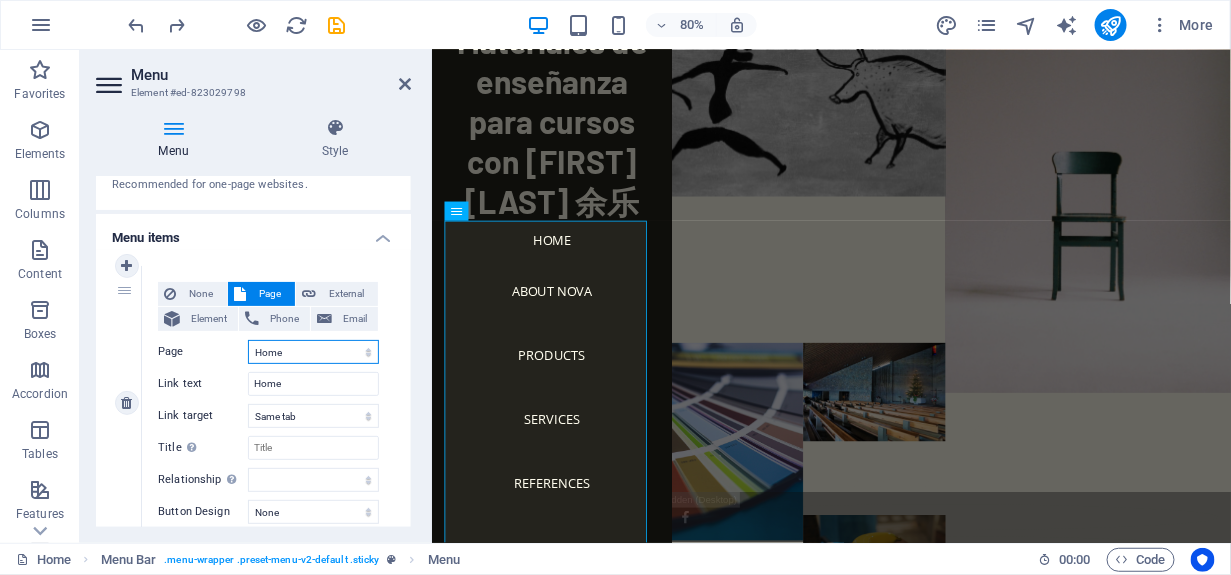 click on "Home About Nova Products Services References Contact Legal Notice Privacy" at bounding box center (313, 352) 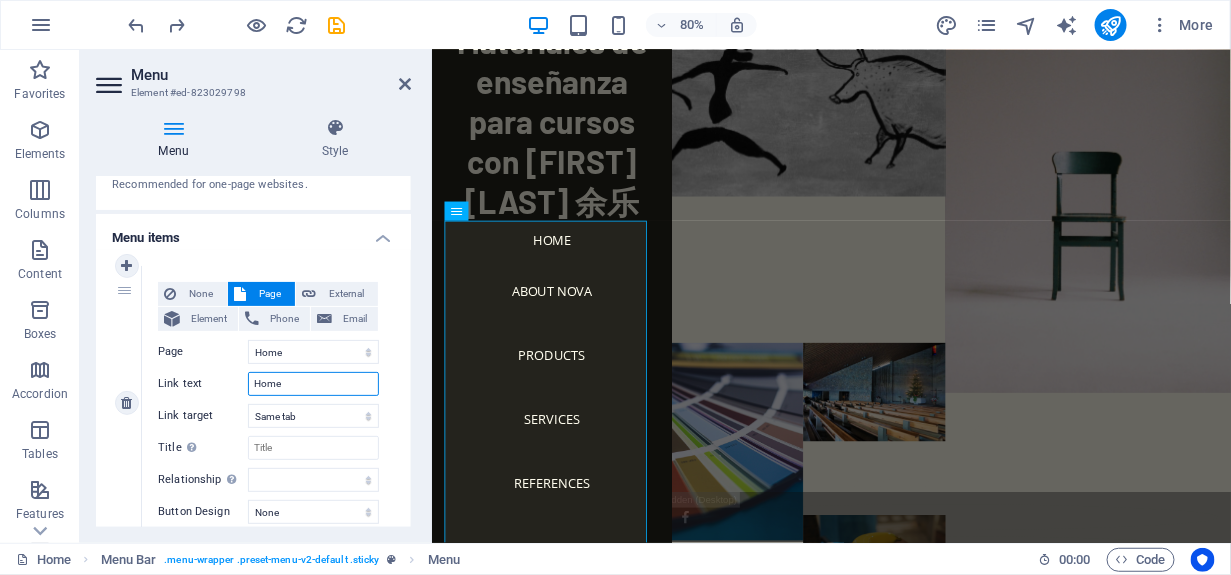 click on "Home" at bounding box center (313, 384) 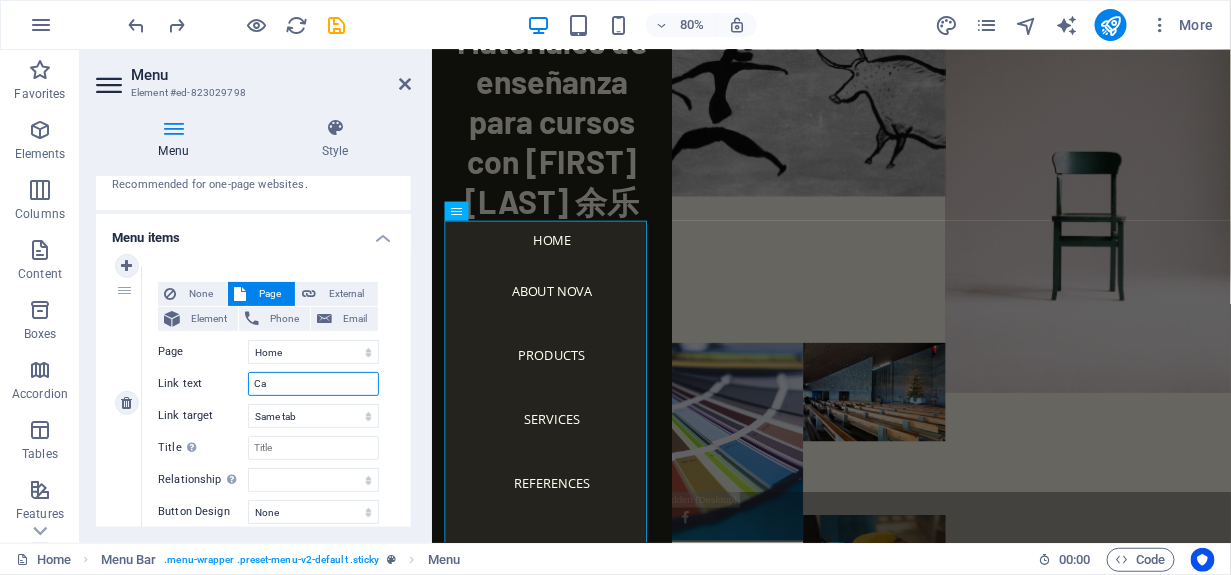 type on "Cai" 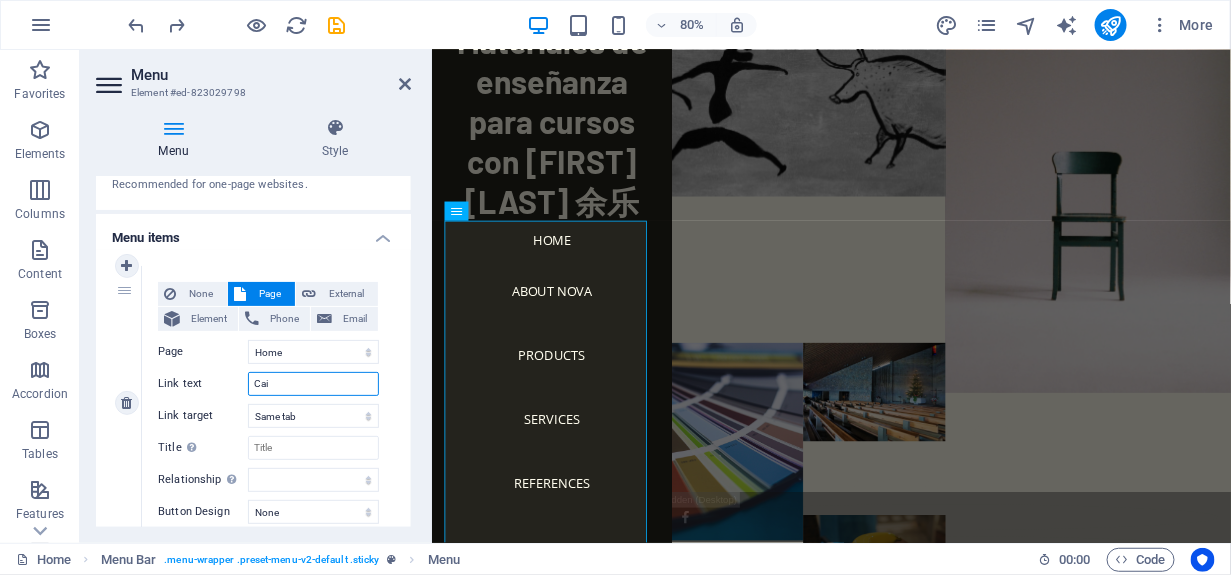 select 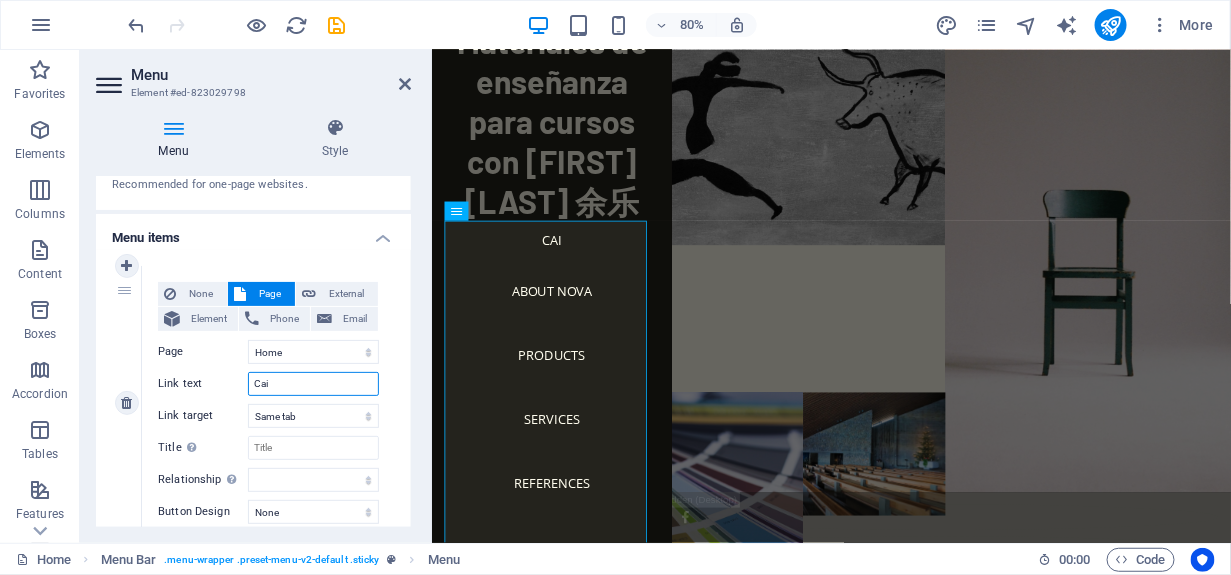 type on "Ca" 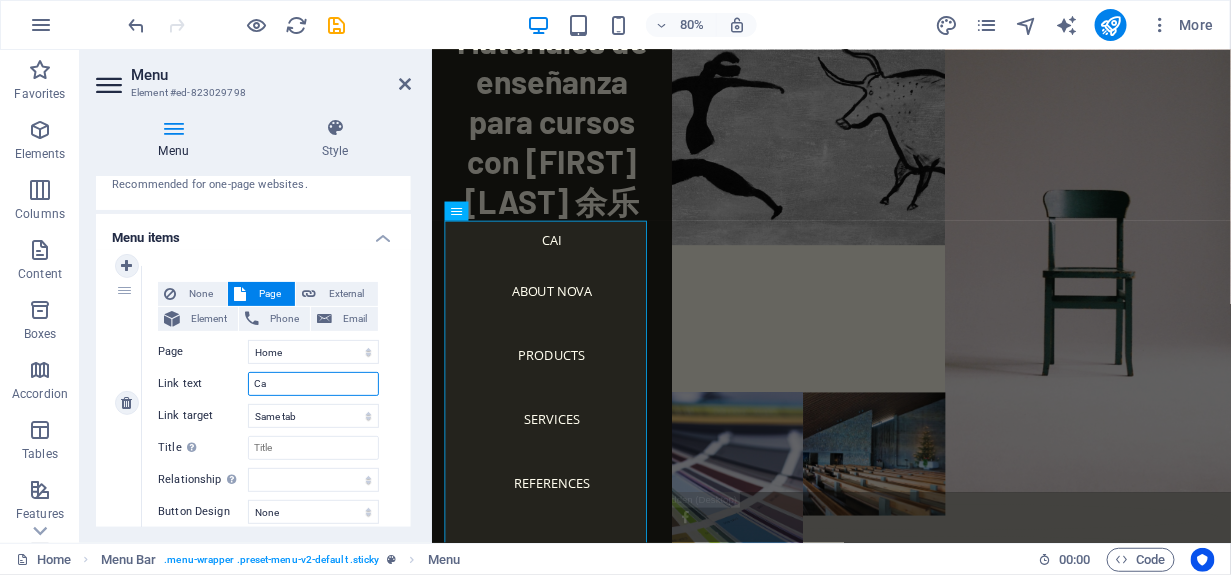 select 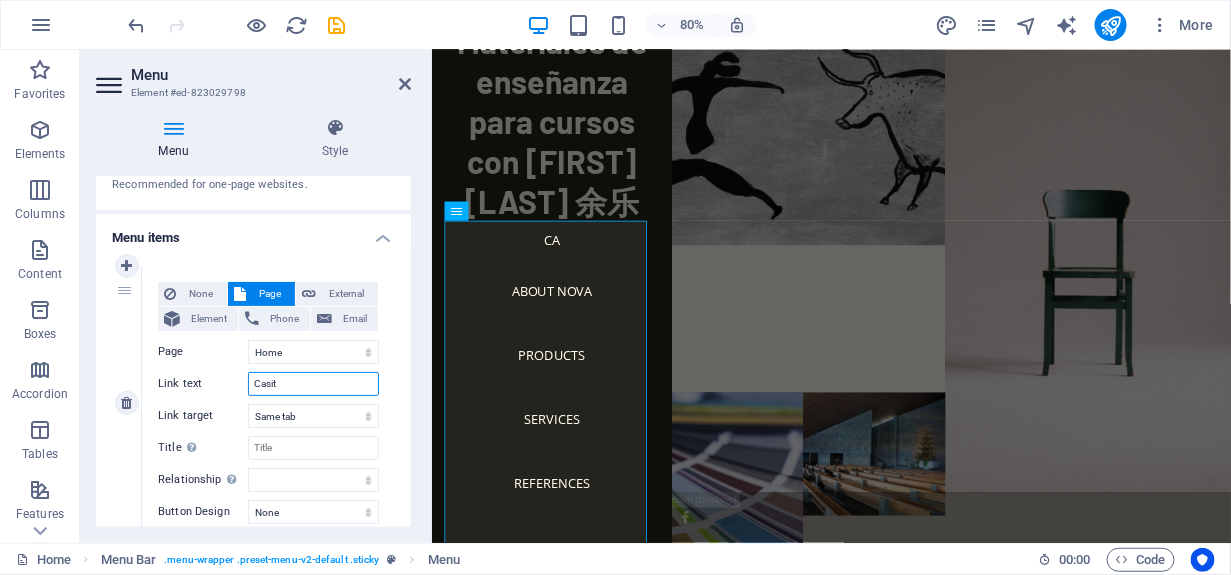 type on "Casita" 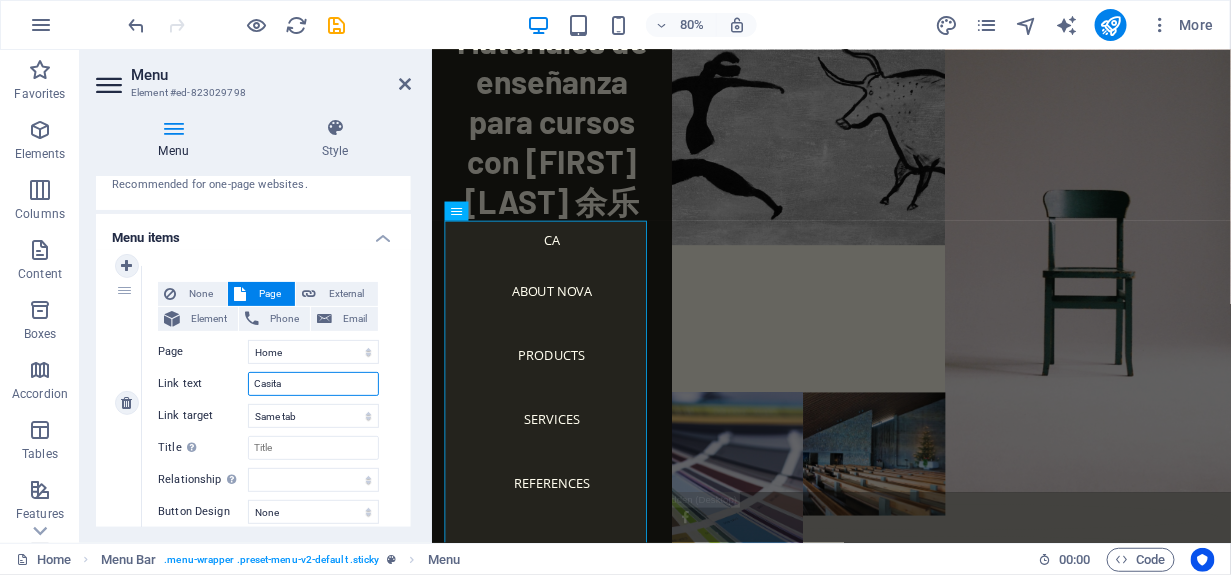 select 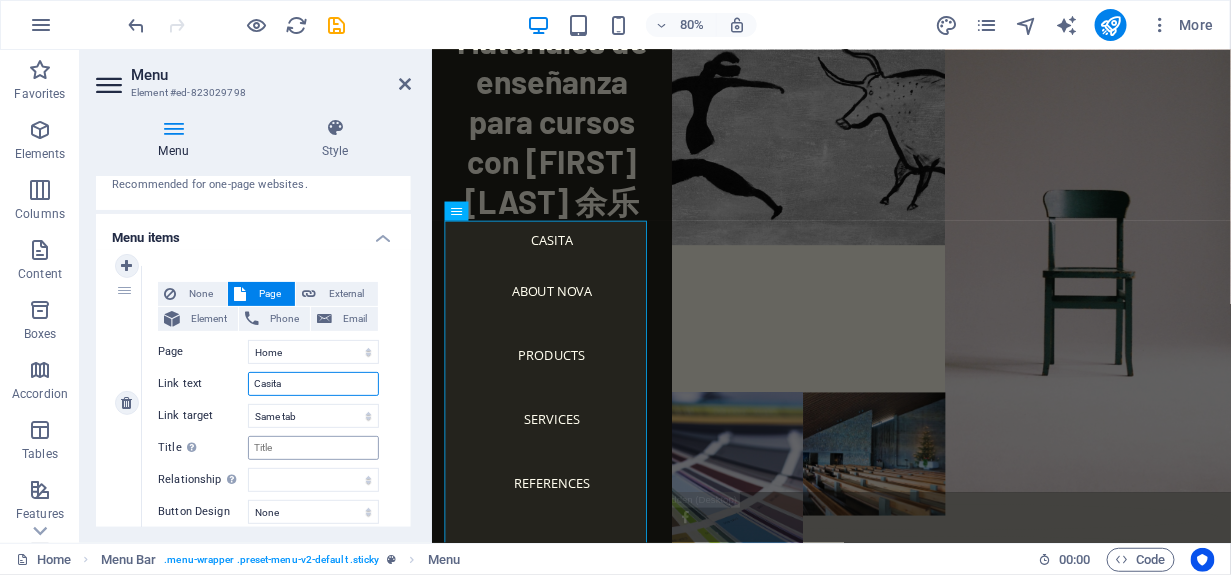 type on "Casita" 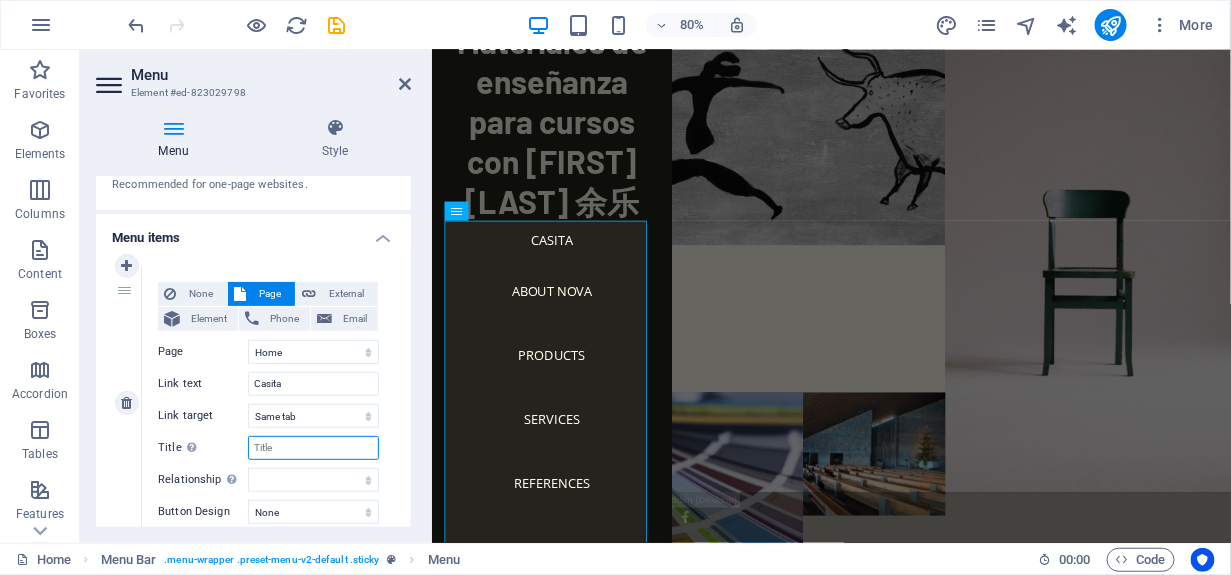 click on "Title Additional link description, should not be the same as the link text. The title is most often shown as a tooltip text when the mouse moves over the element. Leave empty if uncertain." at bounding box center (313, 448) 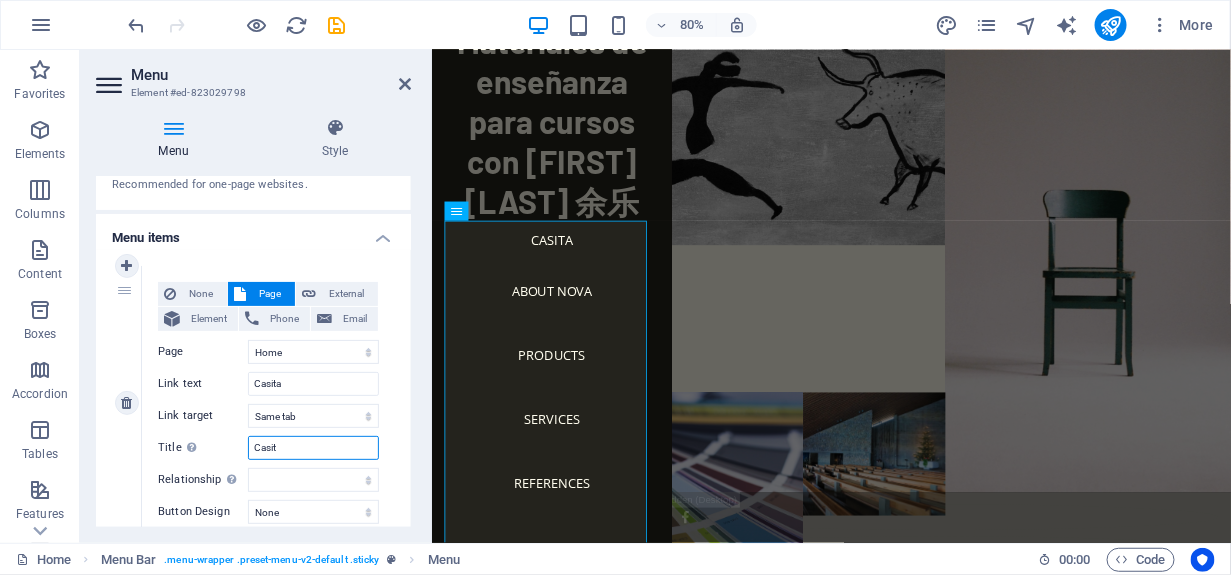type on "Casita" 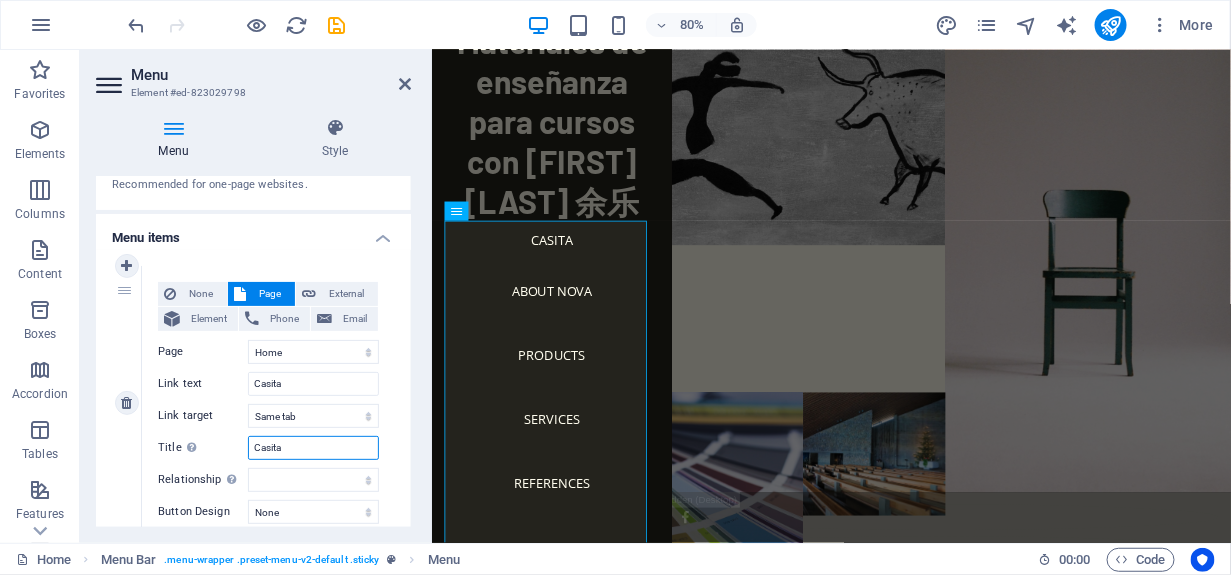 select 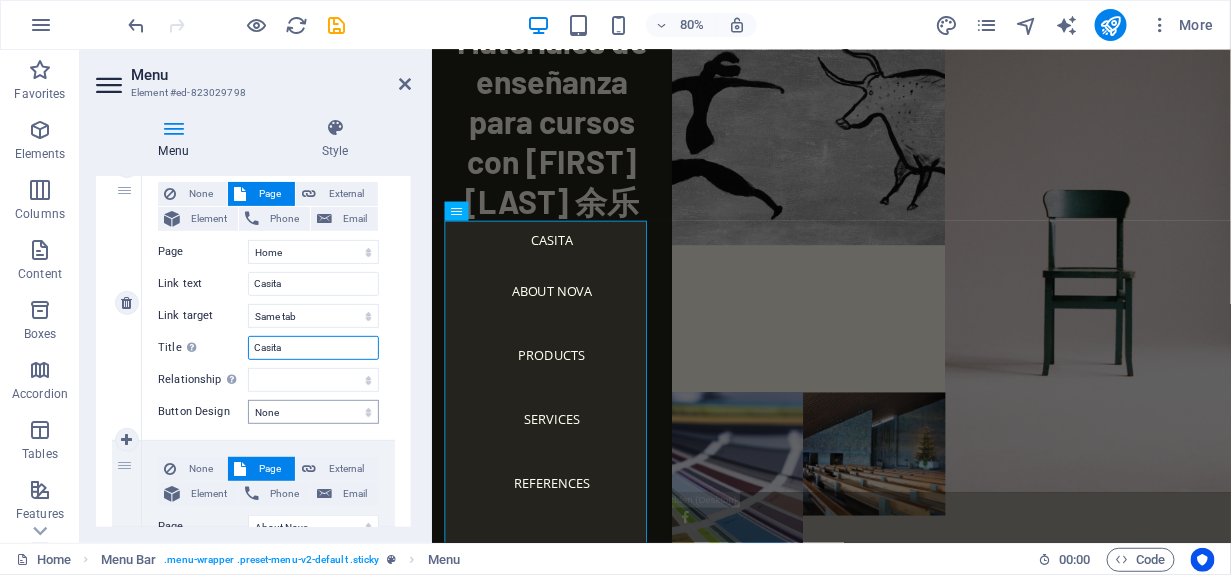 scroll, scrollTop: 300, scrollLeft: 0, axis: vertical 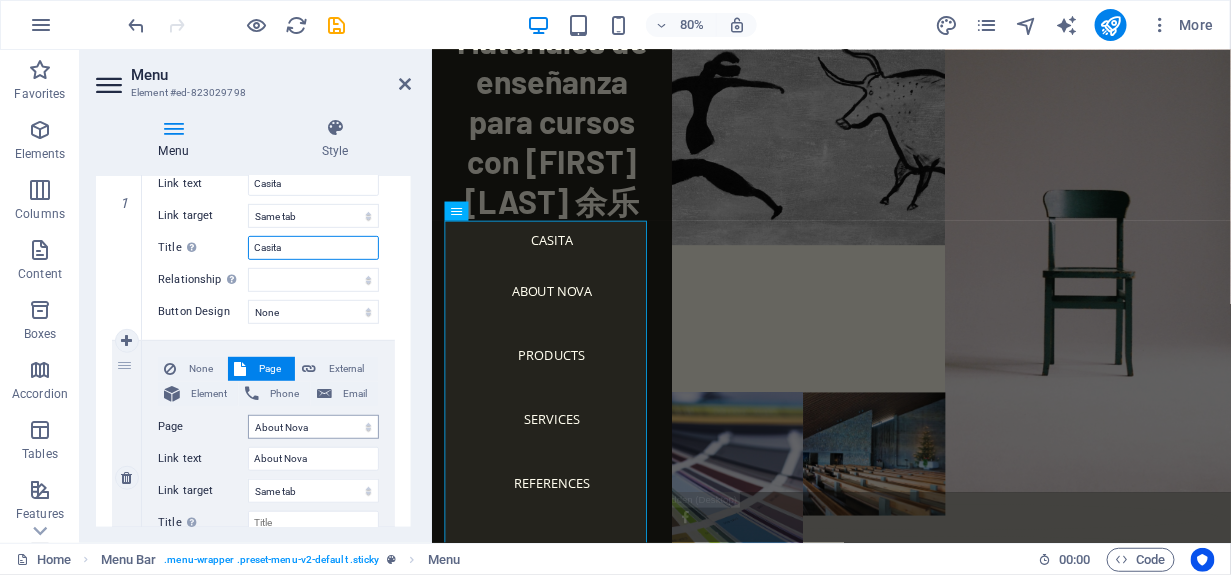type on "Casita" 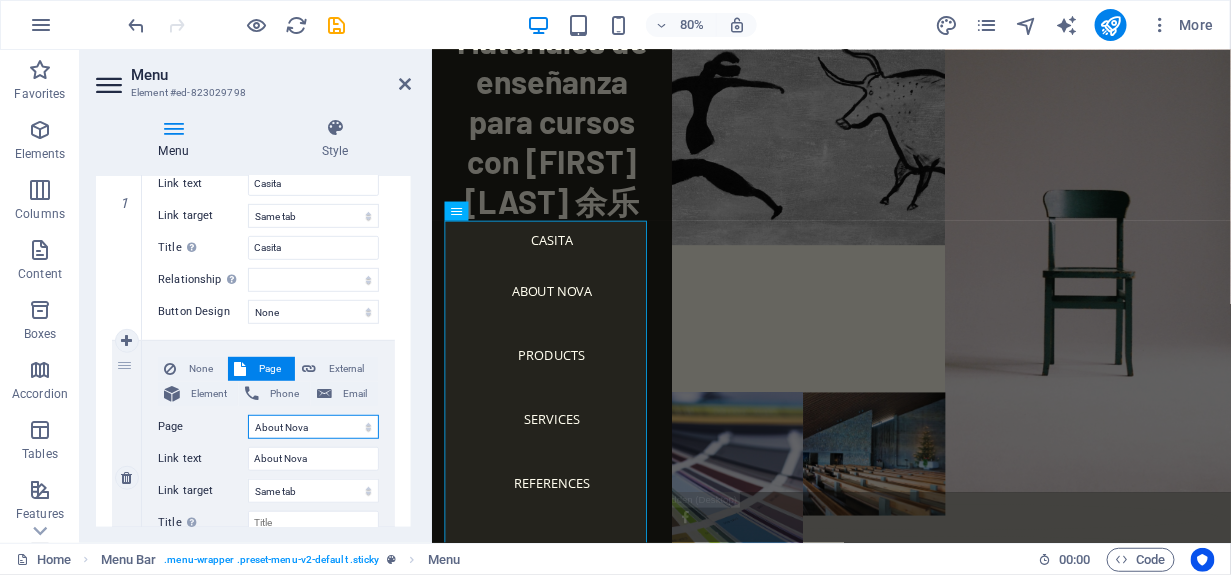 click on "Home About Nova Products Services References Contact Legal Notice Privacy" at bounding box center (313, 427) 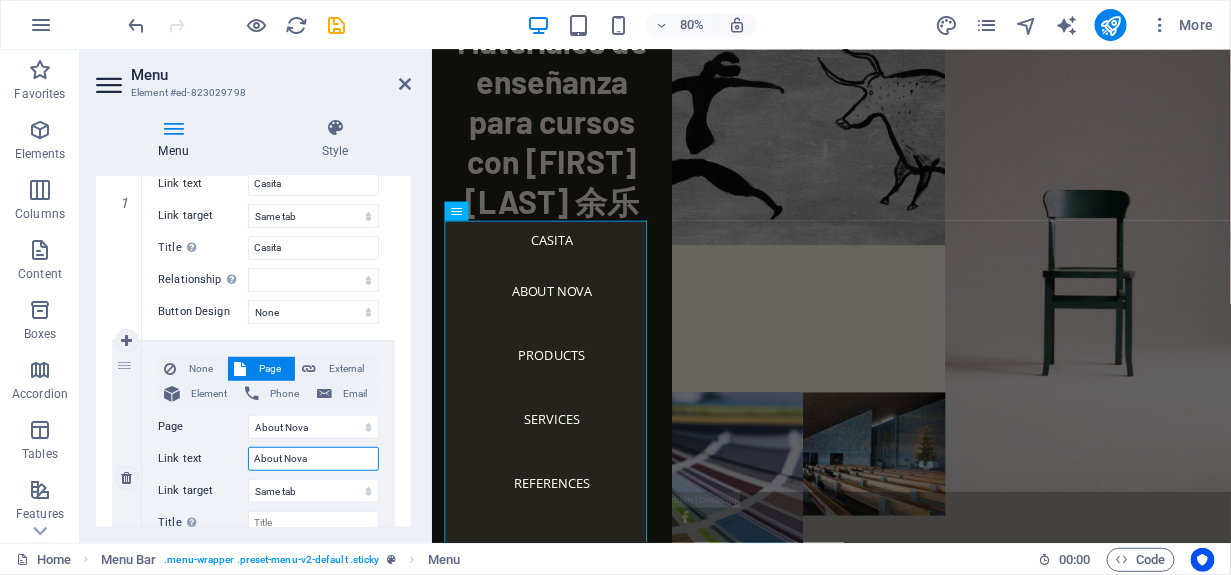 click on "About Nova" at bounding box center (313, 459) 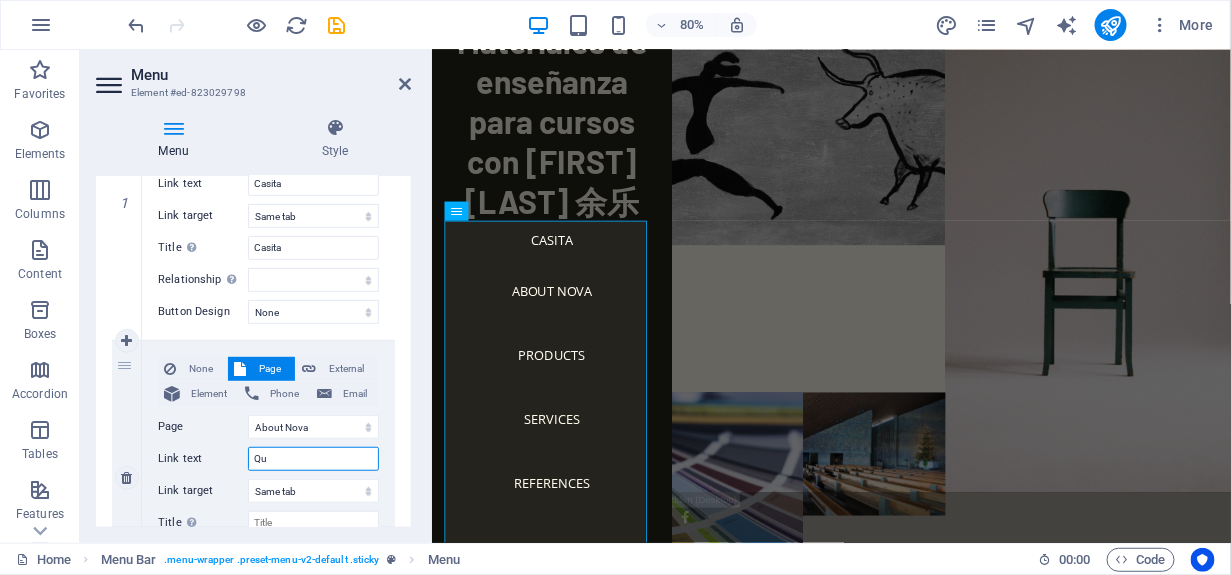 type on "Que" 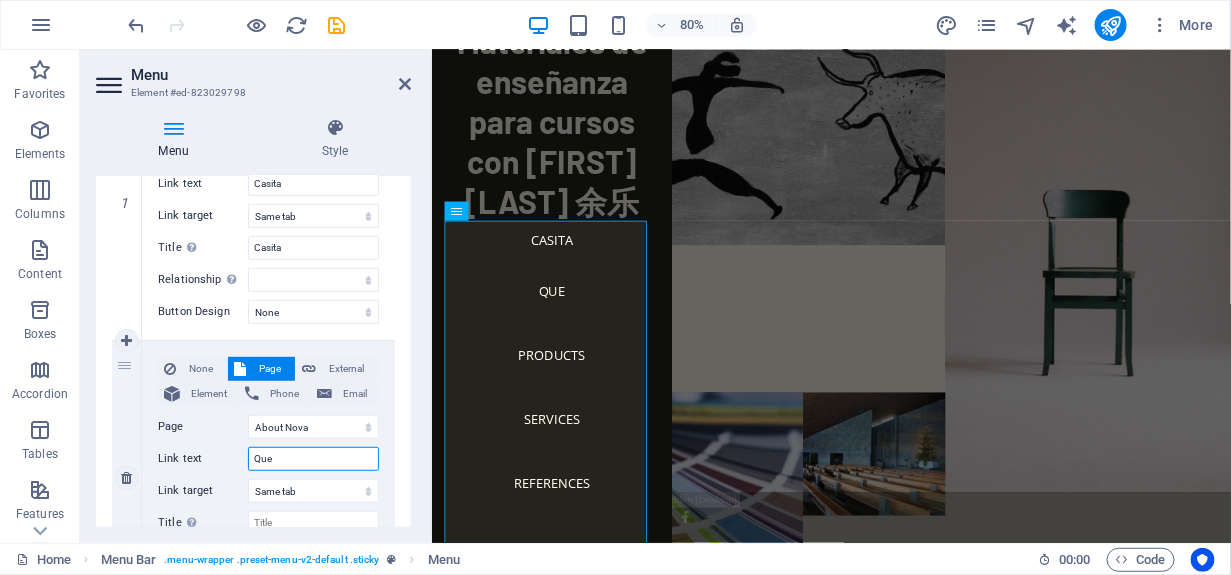 select 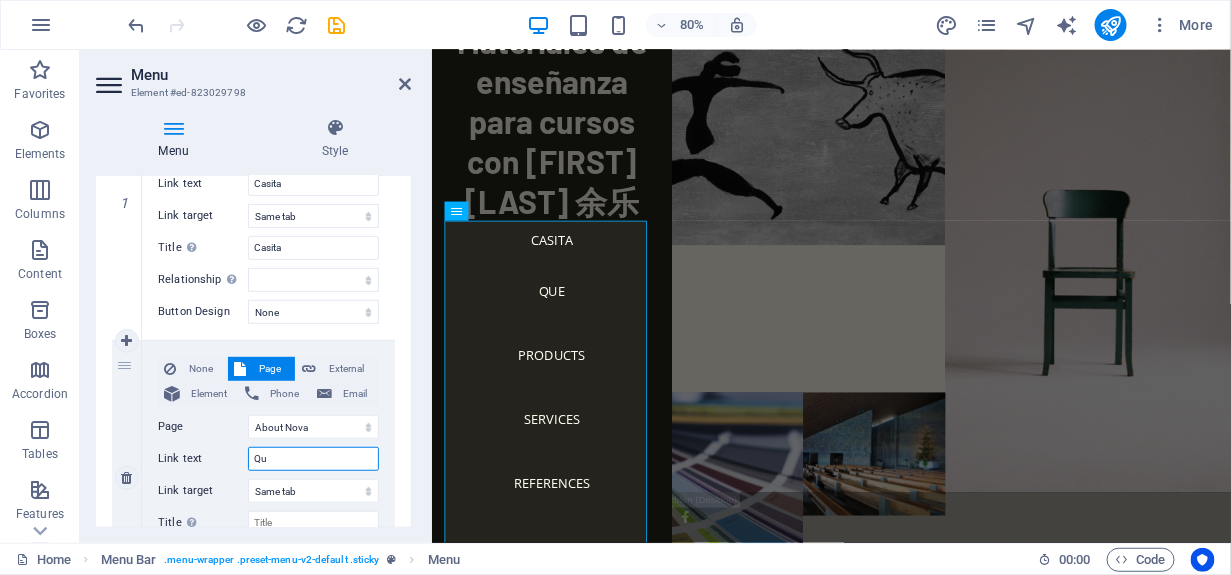 type on "Q" 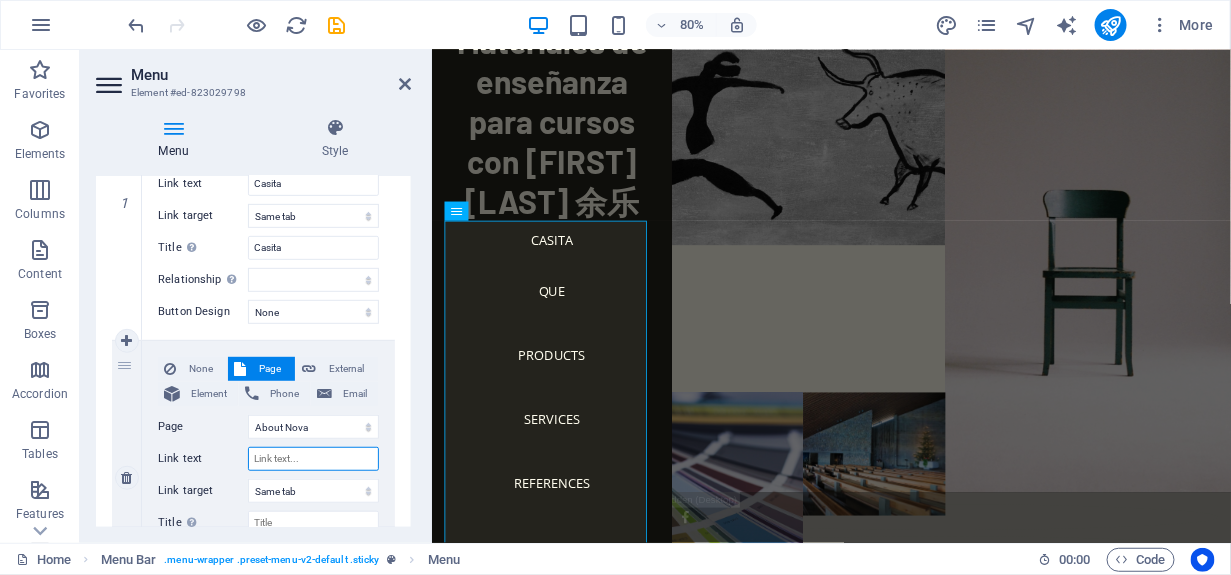 type on "¿" 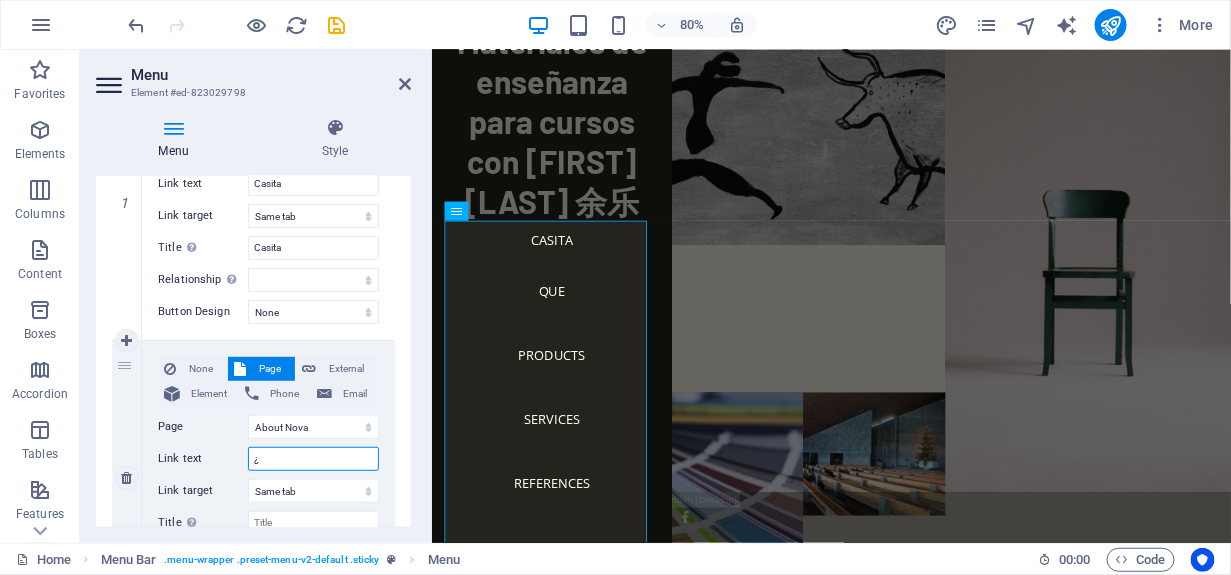 select 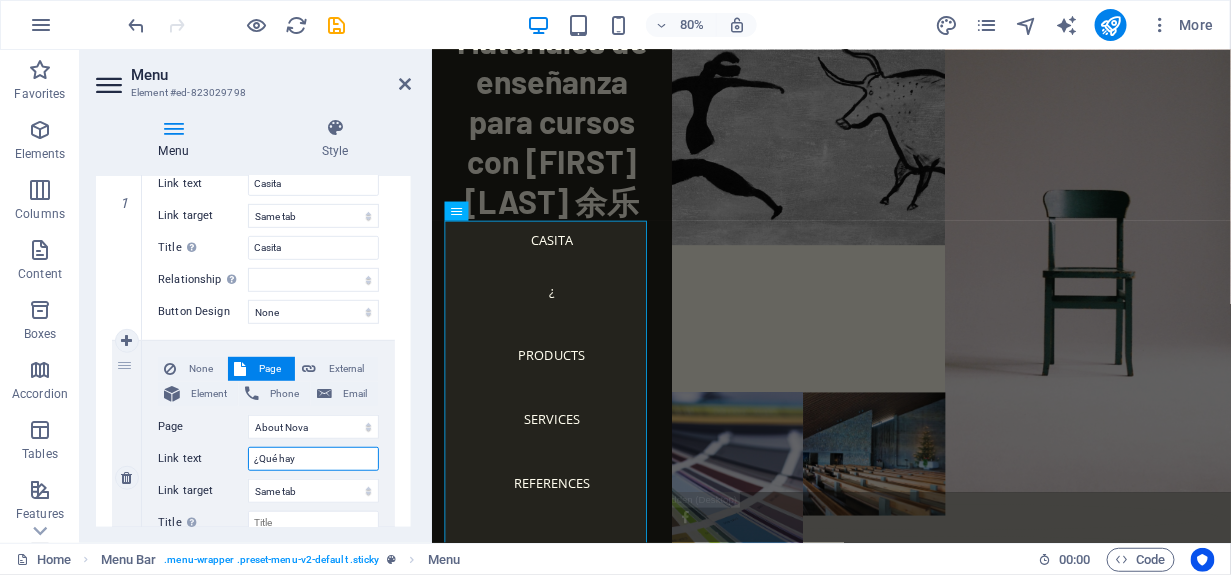 type on "¿Qué hay" 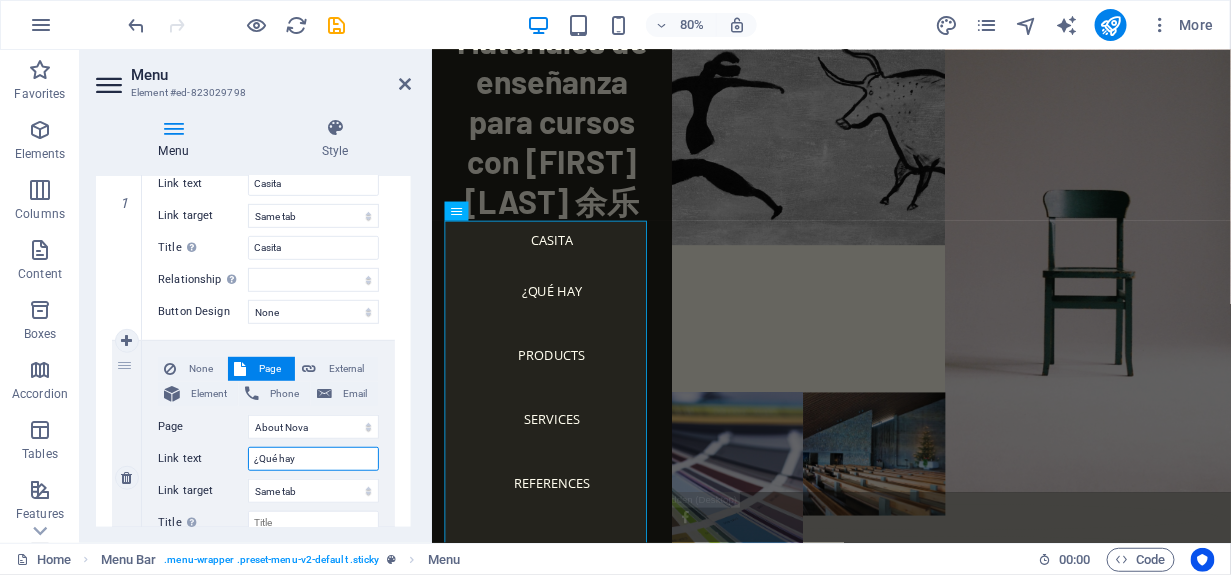 type on "¿Qué hay?" 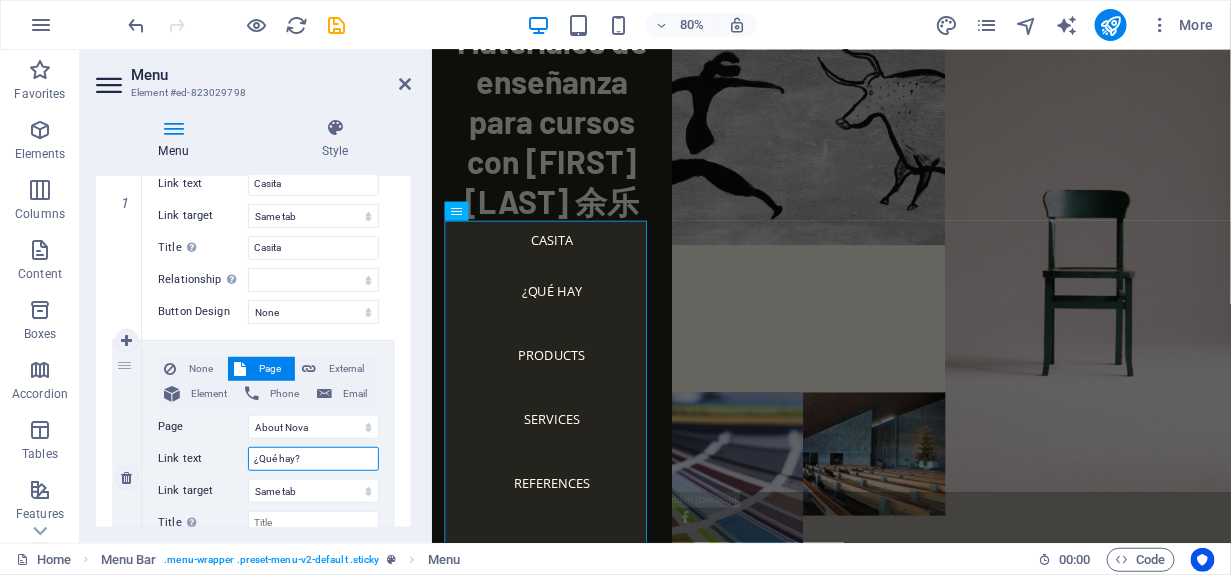 select 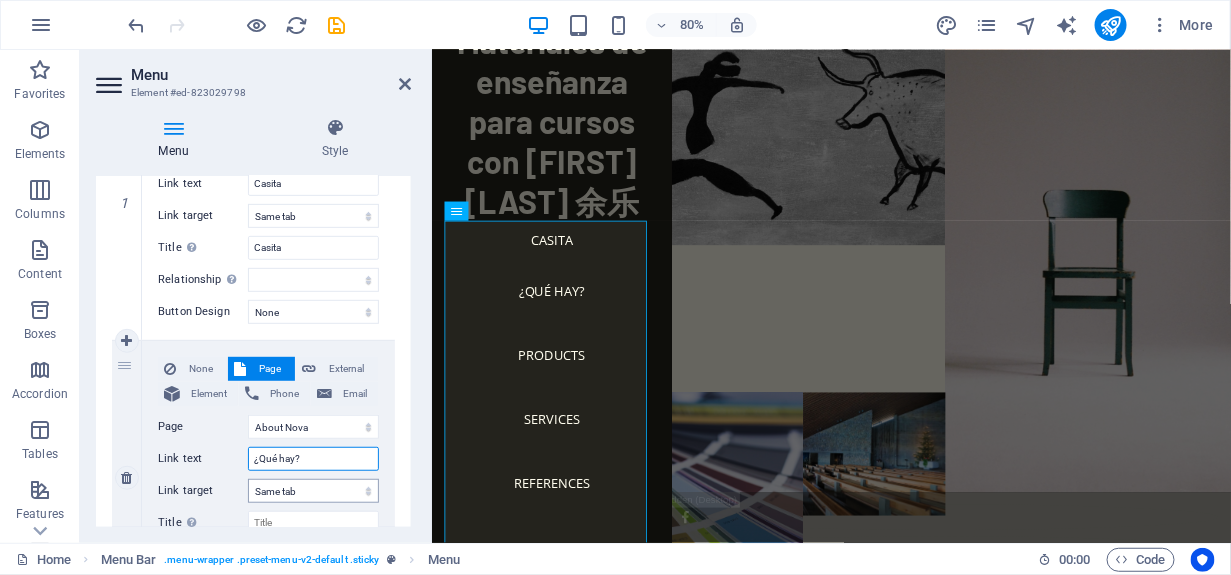 type on "¿Qué hay?" 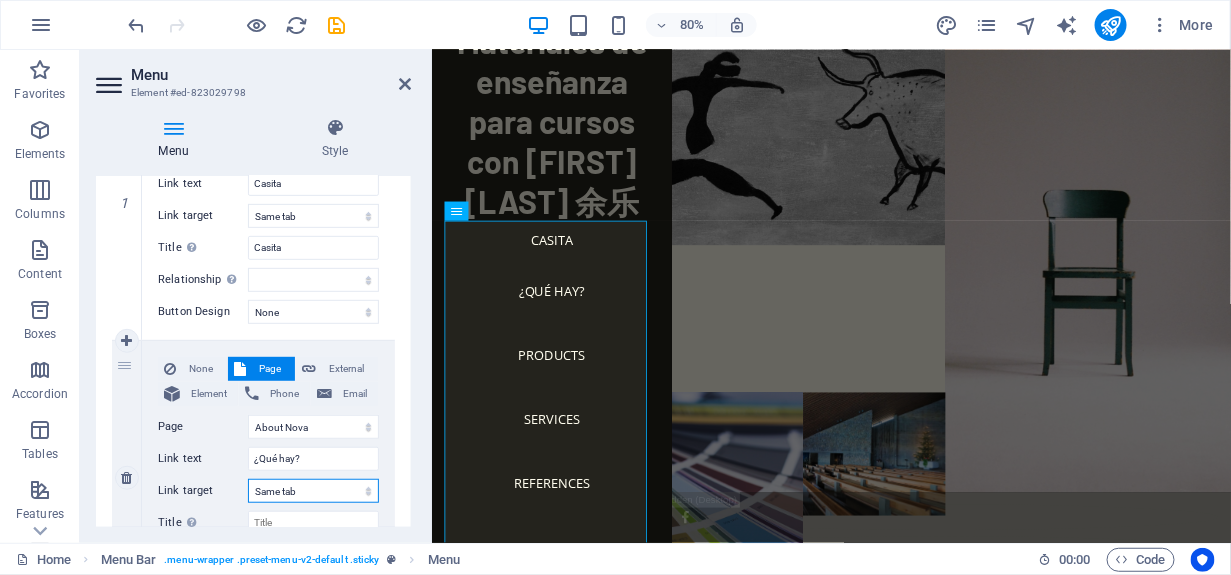 click on "New tab Same tab Overlay" at bounding box center (313, 491) 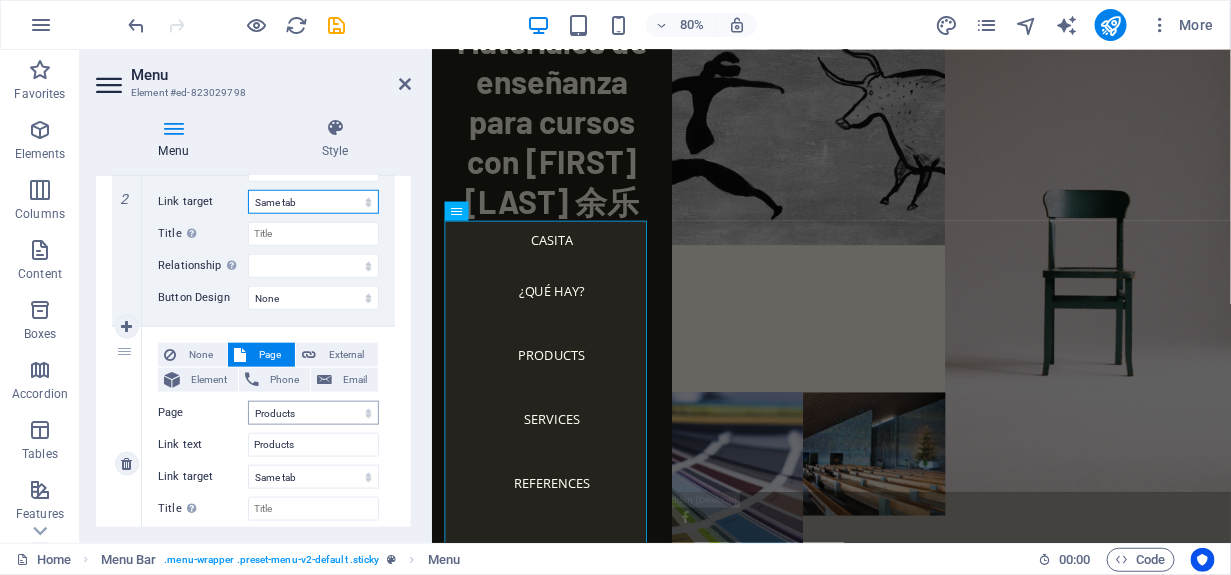 scroll, scrollTop: 700, scrollLeft: 0, axis: vertical 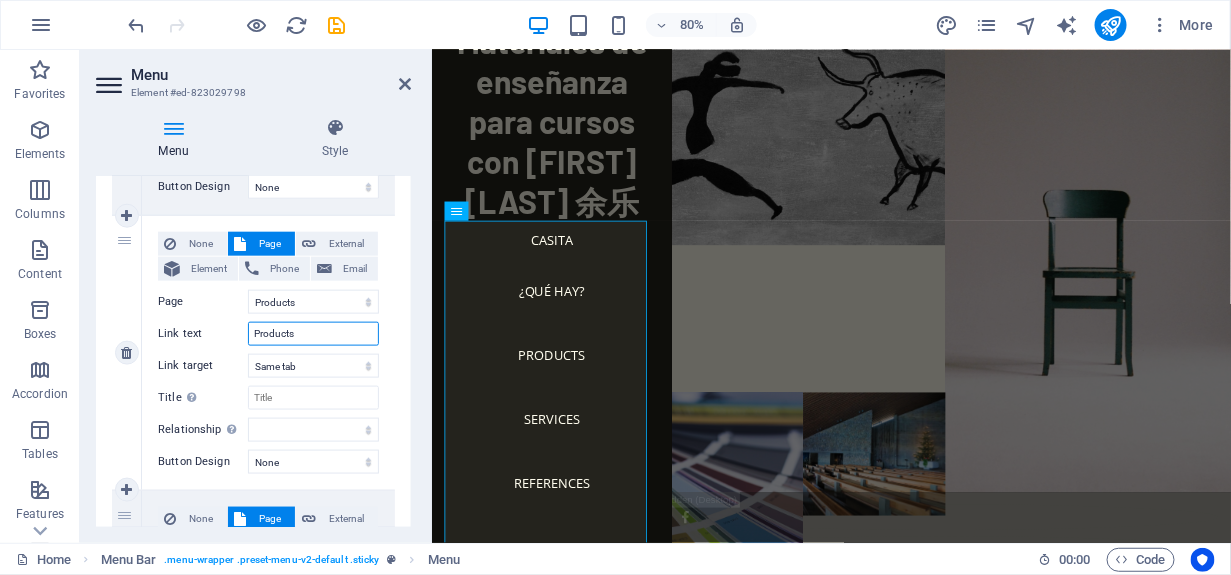 click on "Products" at bounding box center [313, 334] 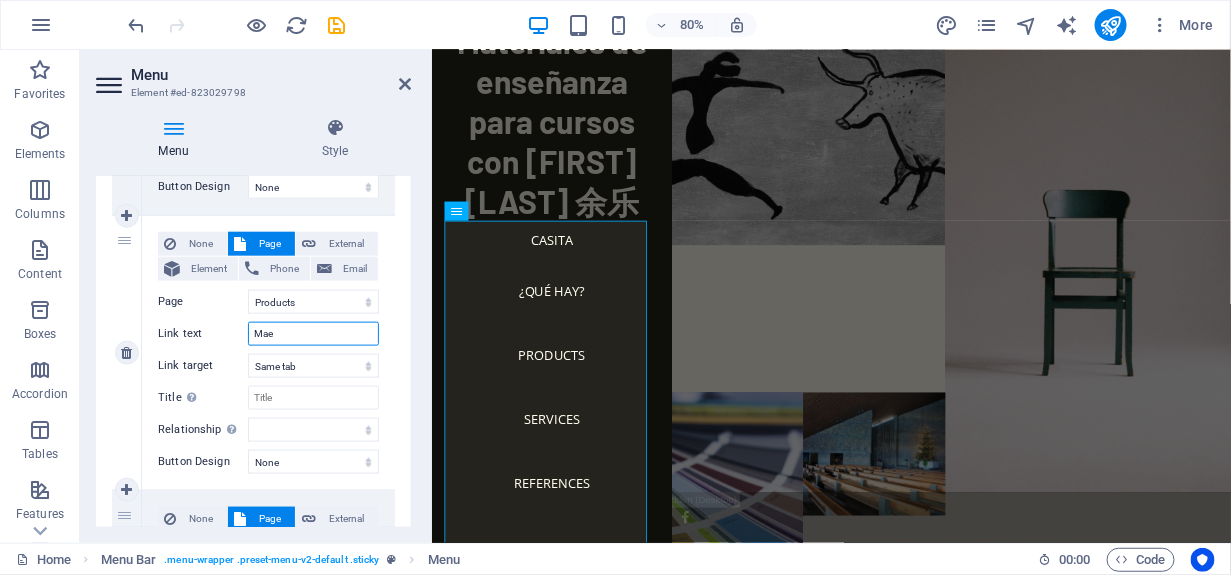 type on "Ma" 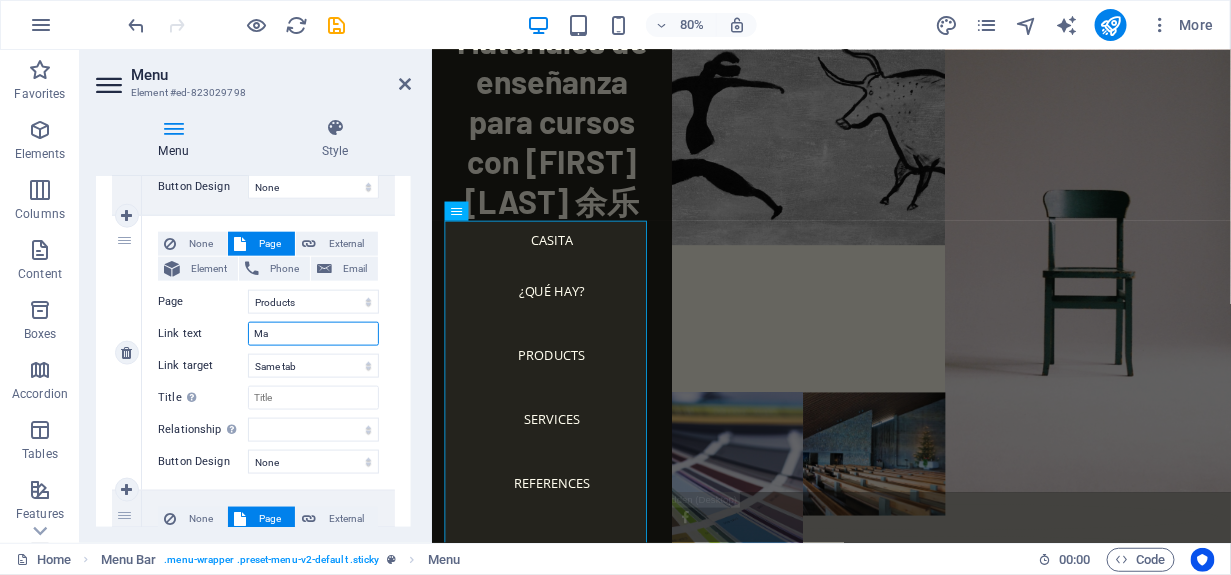 select 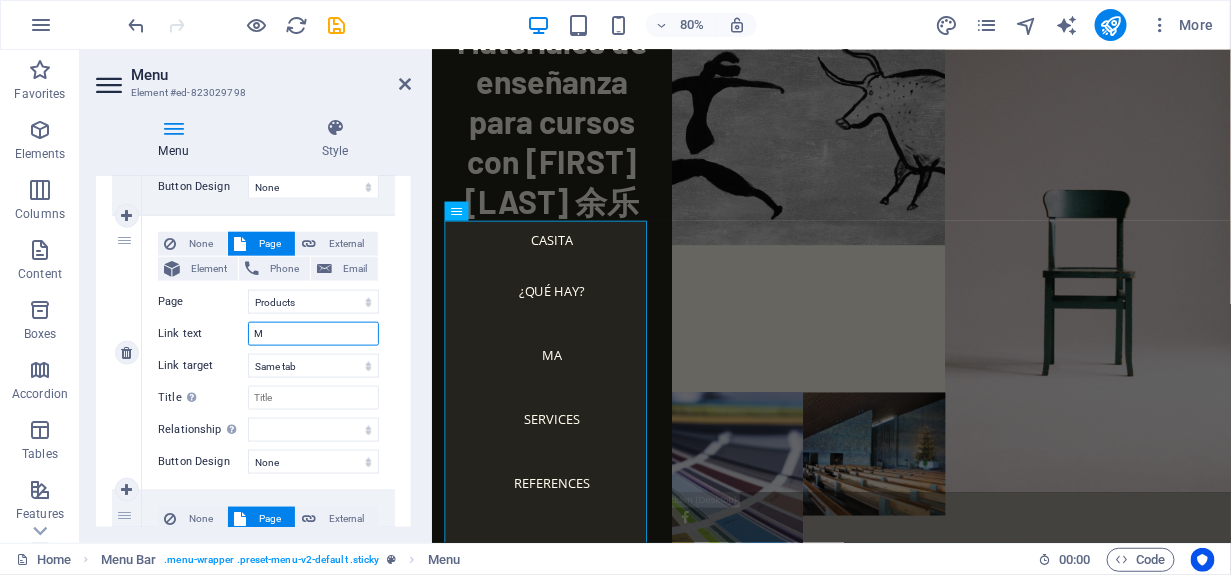 type 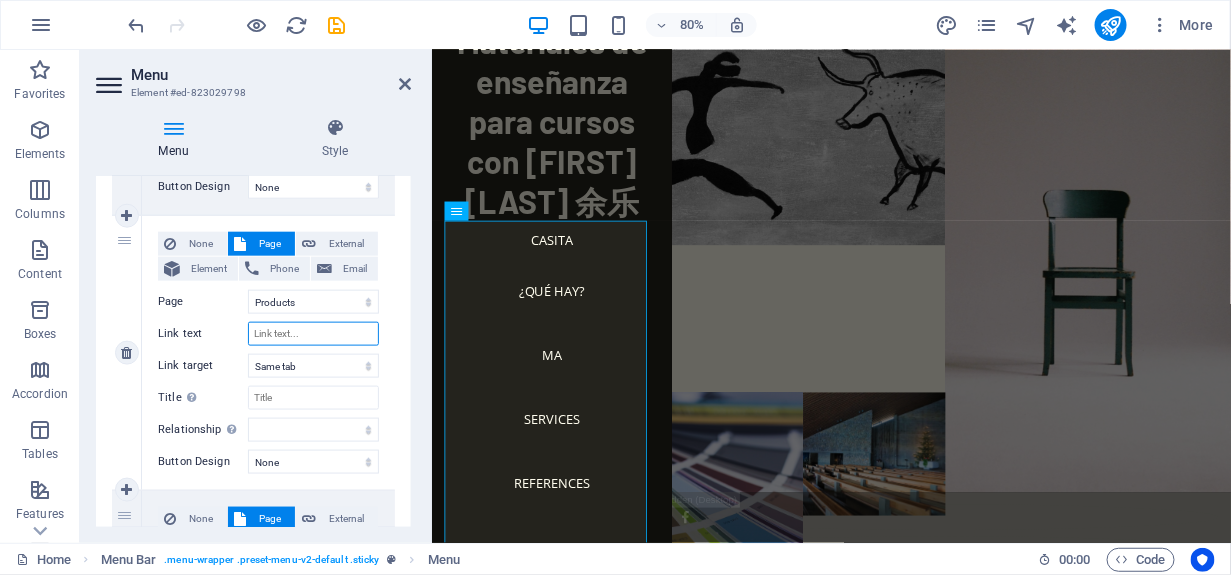 select 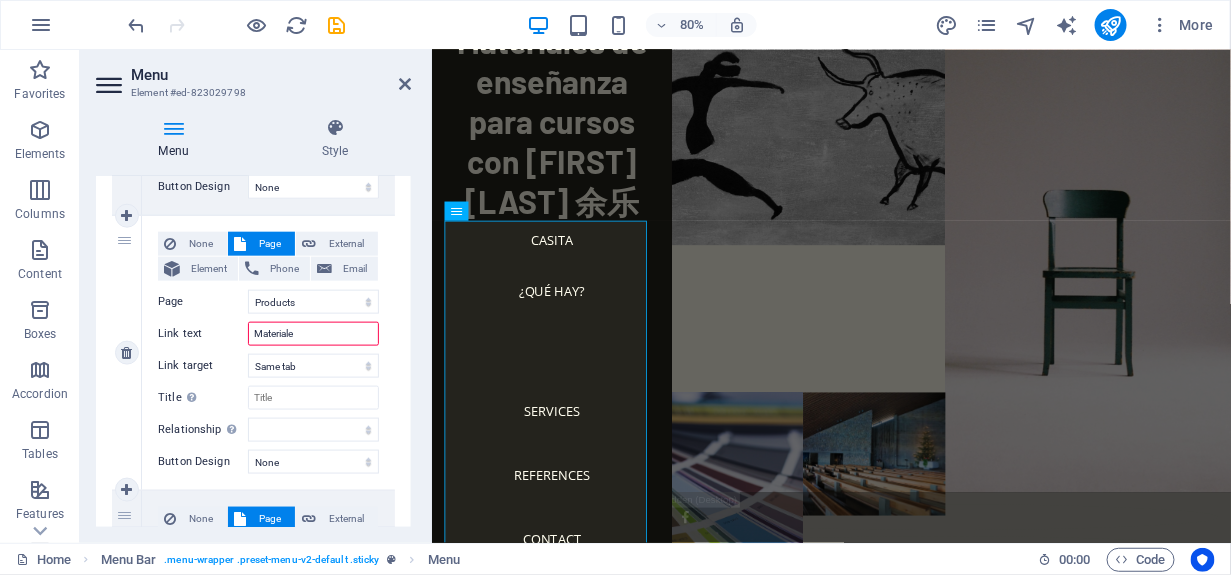 type on "Materiales" 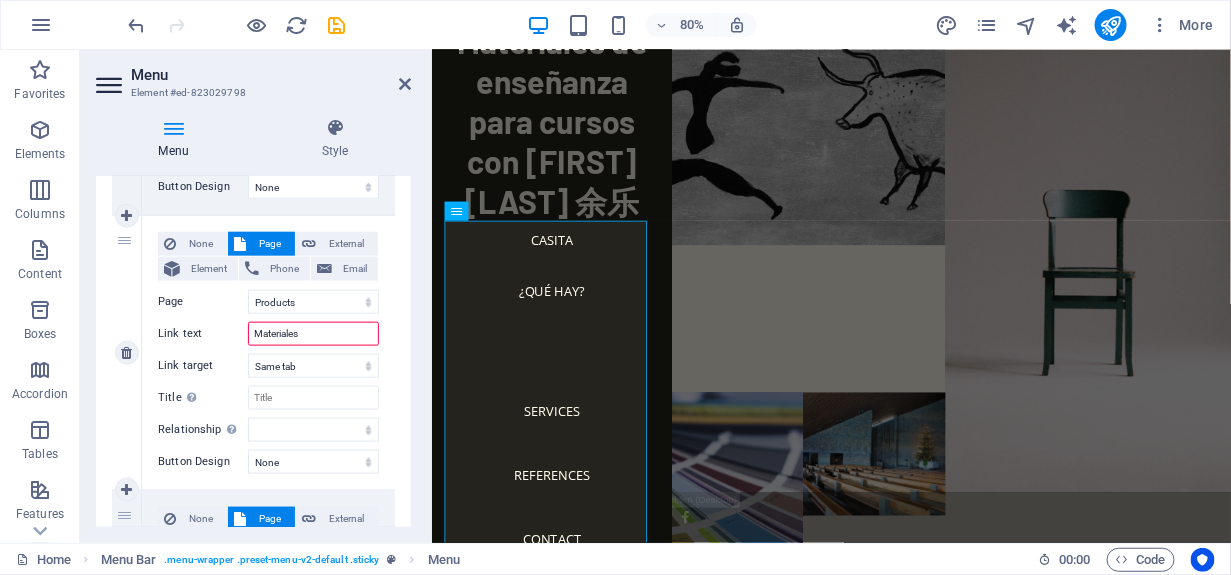select 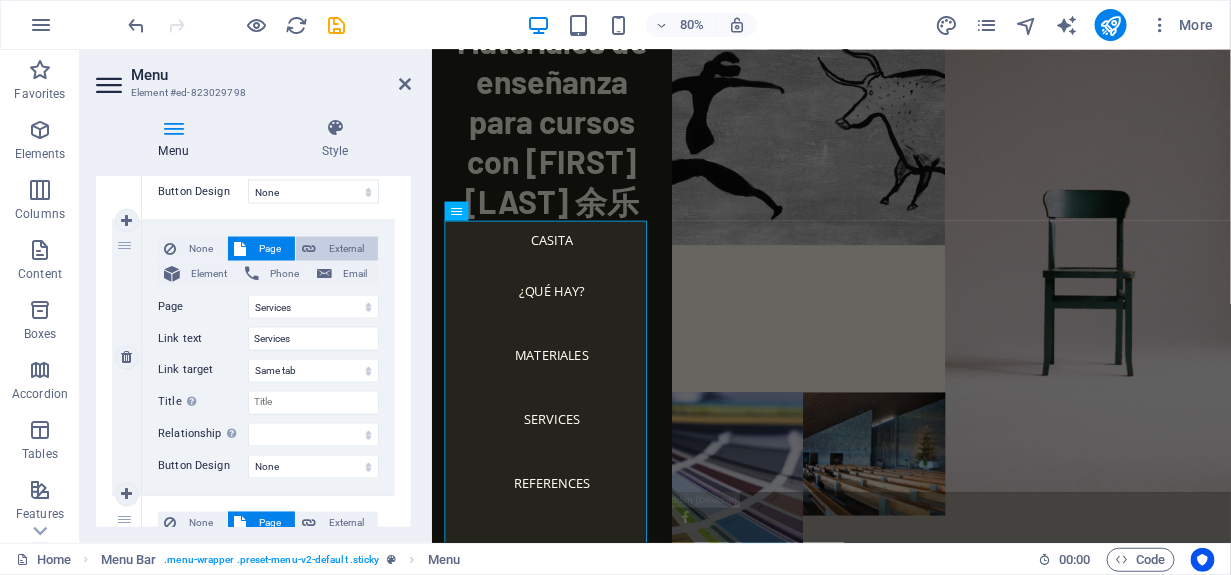 scroll, scrollTop: 1000, scrollLeft: 0, axis: vertical 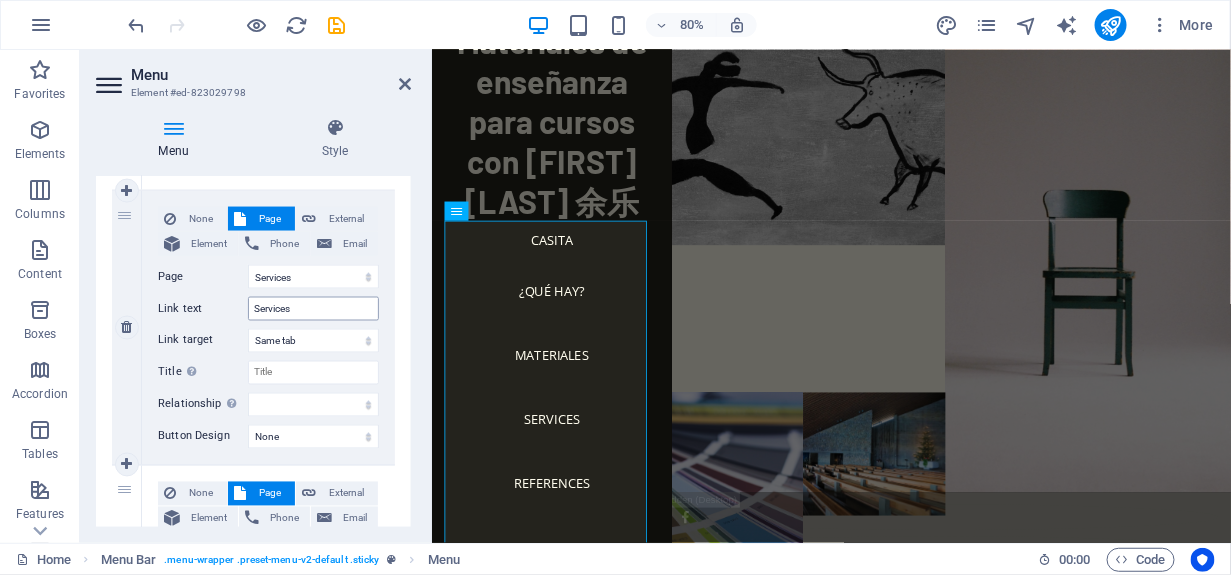 type on "Materiales" 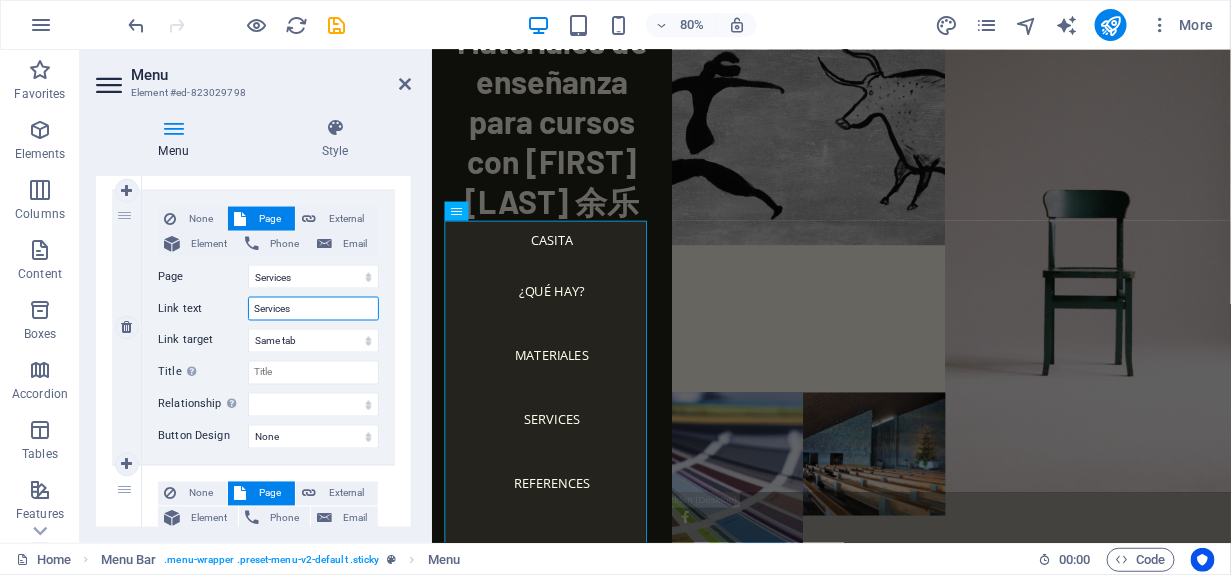 click on "Services" at bounding box center [313, 309] 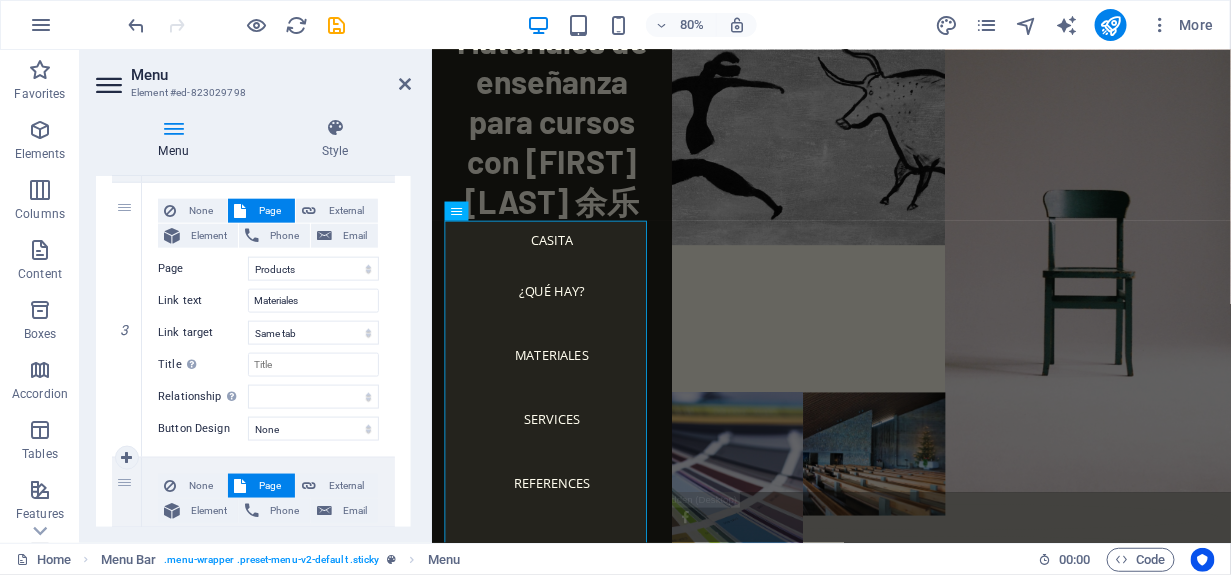 scroll, scrollTop: 700, scrollLeft: 0, axis: vertical 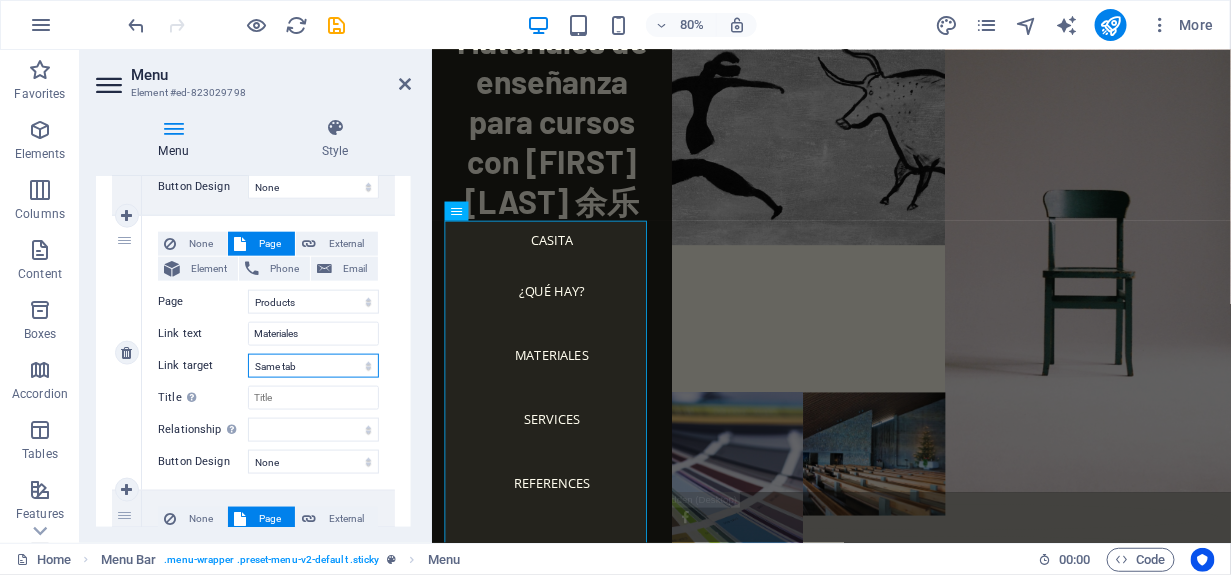 click on "New tab Same tab Overlay" at bounding box center (313, 366) 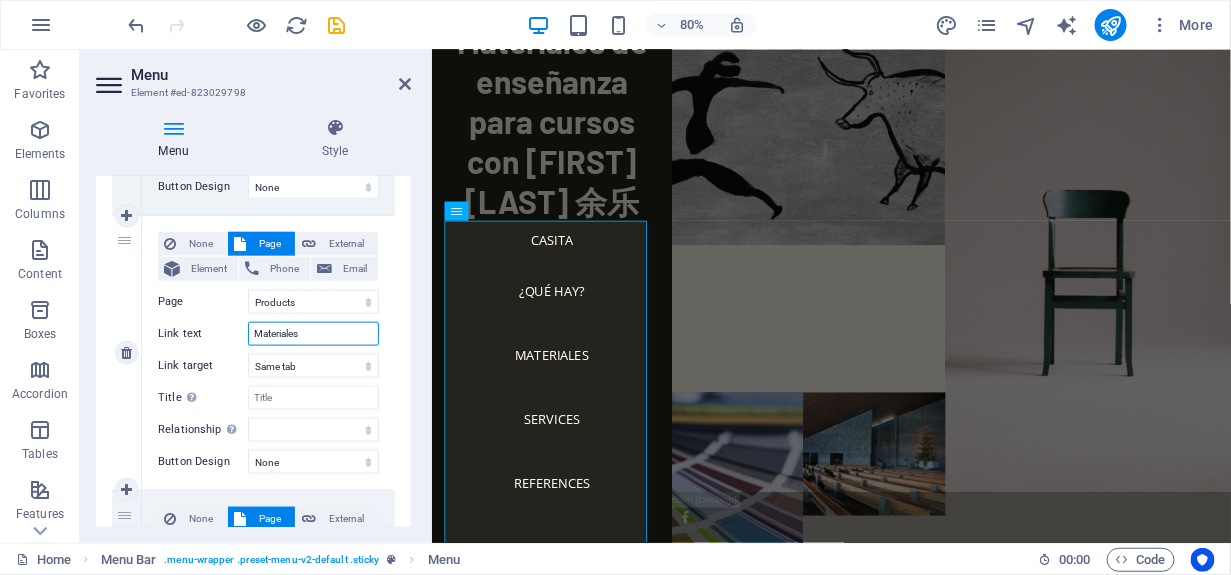 click on "Materiales" at bounding box center [313, 334] 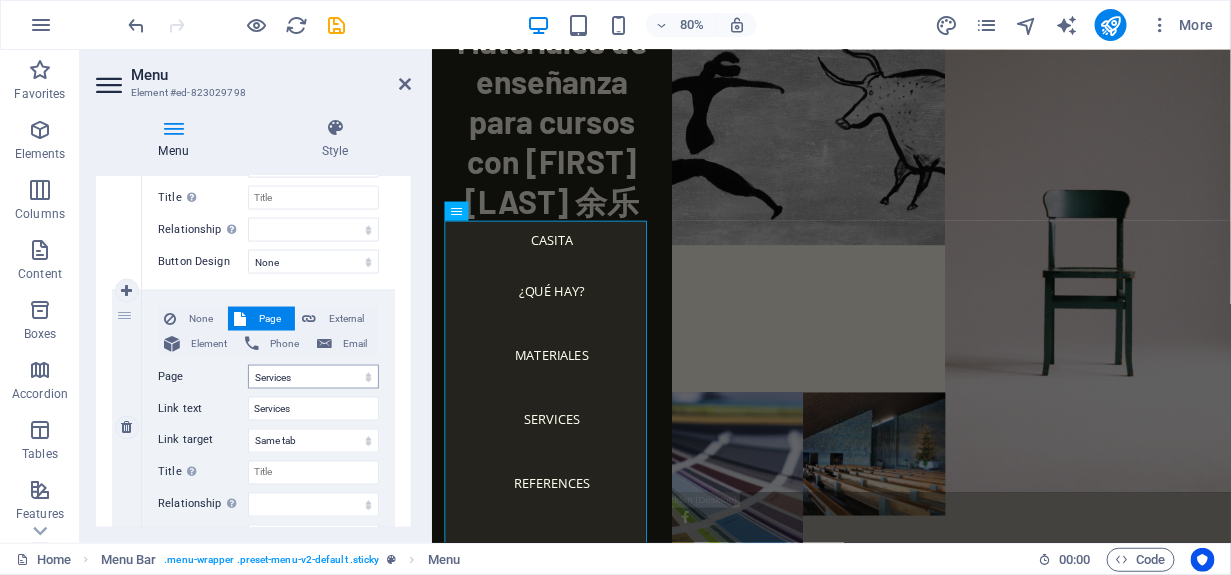 scroll, scrollTop: 1000, scrollLeft: 0, axis: vertical 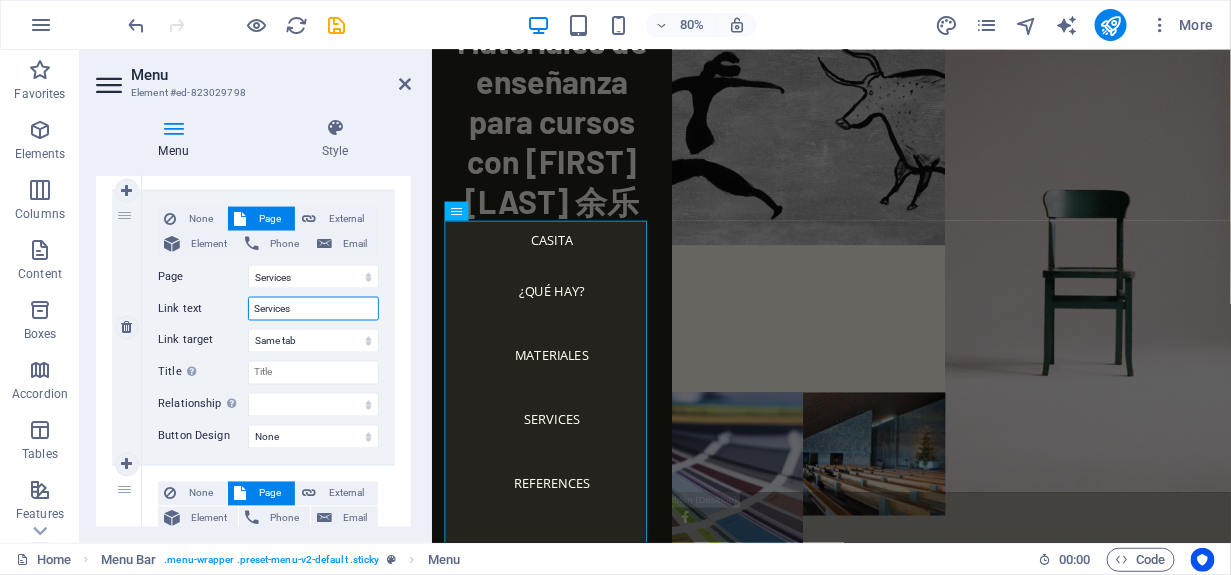 click on "Services" at bounding box center (313, 309) 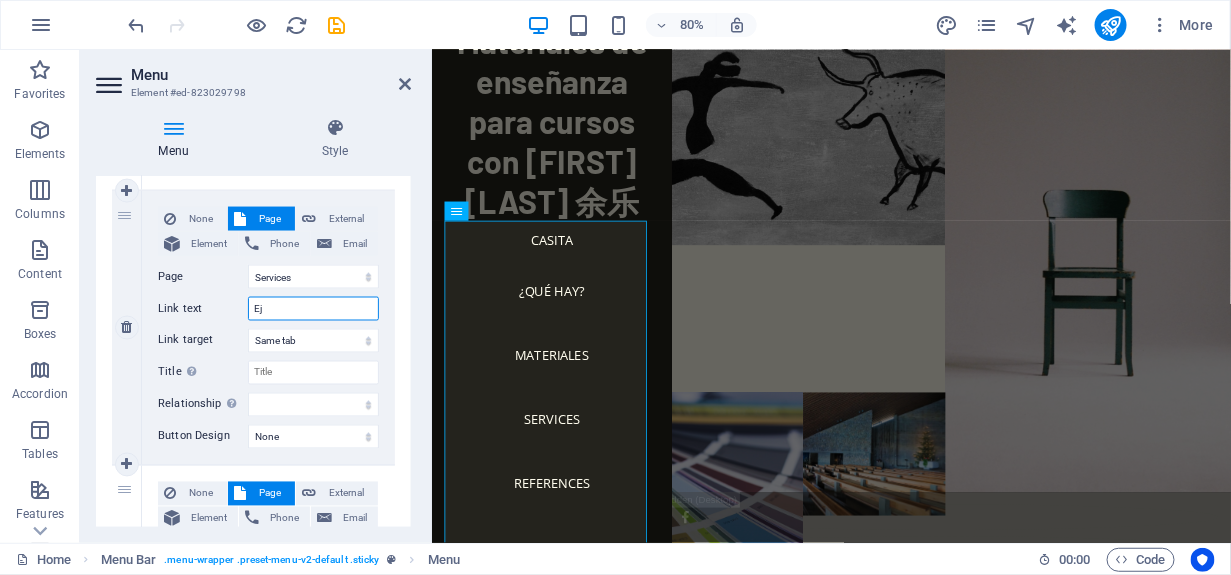 type on "E" 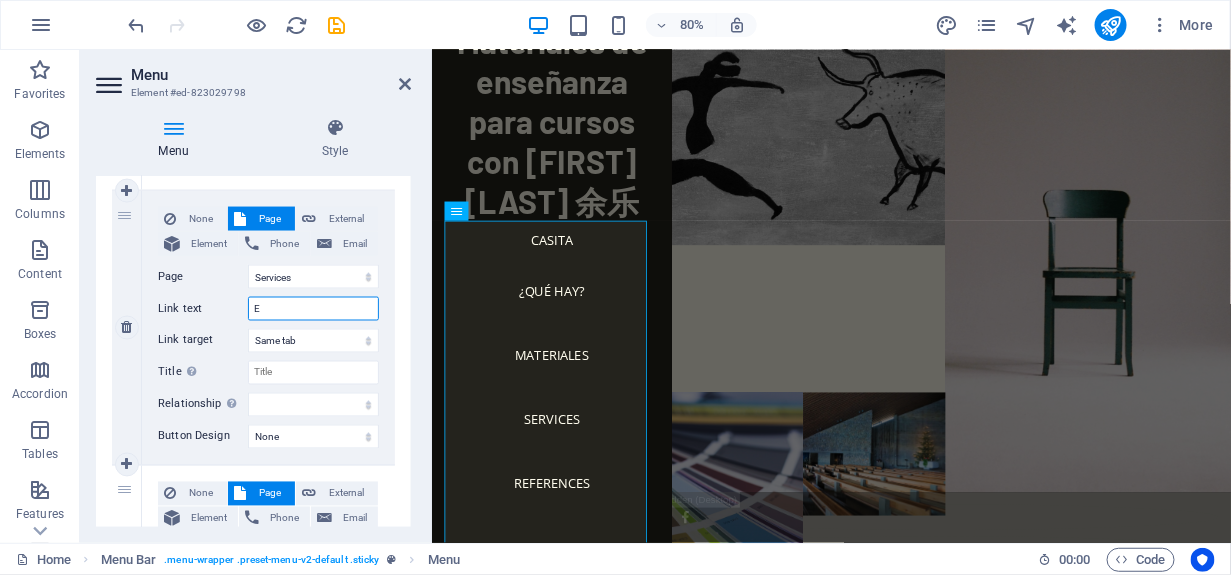 select 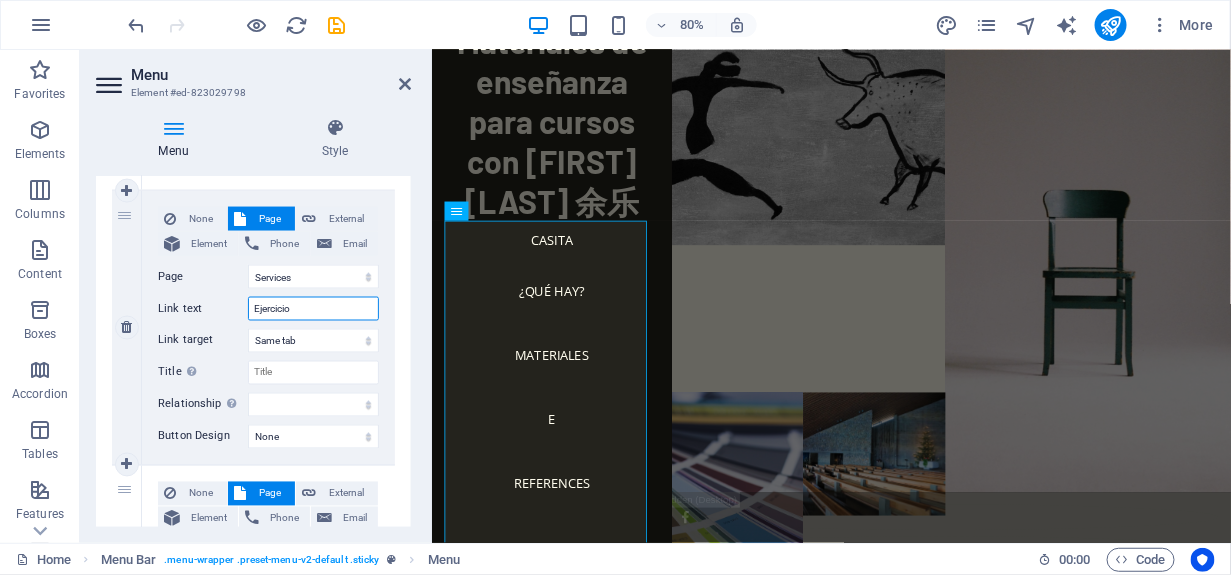 type on "Ejercicioa" 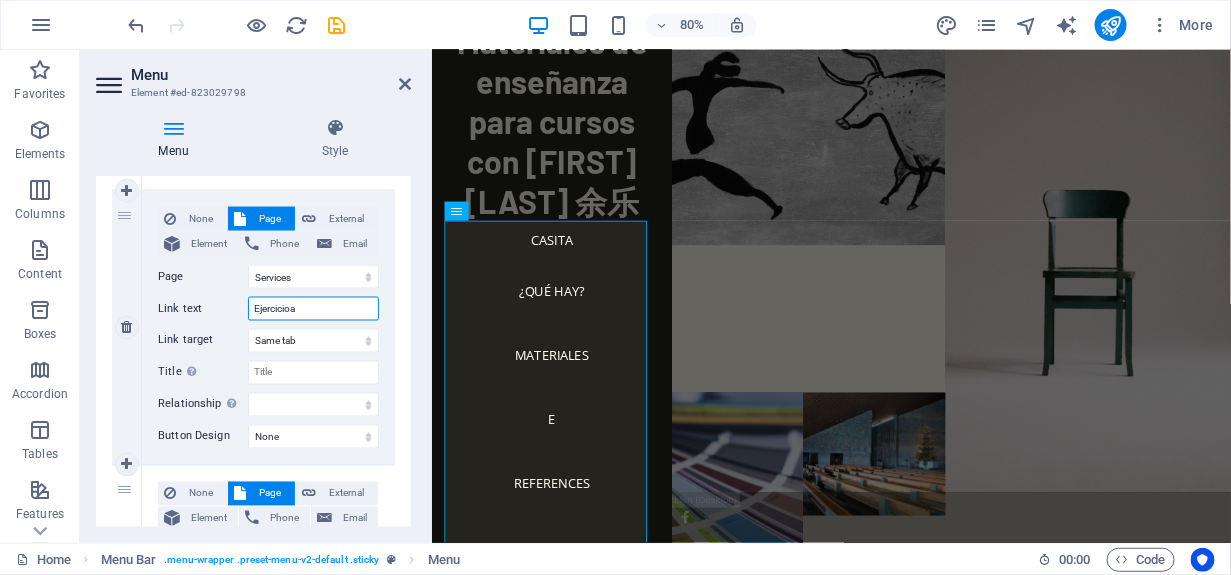 select 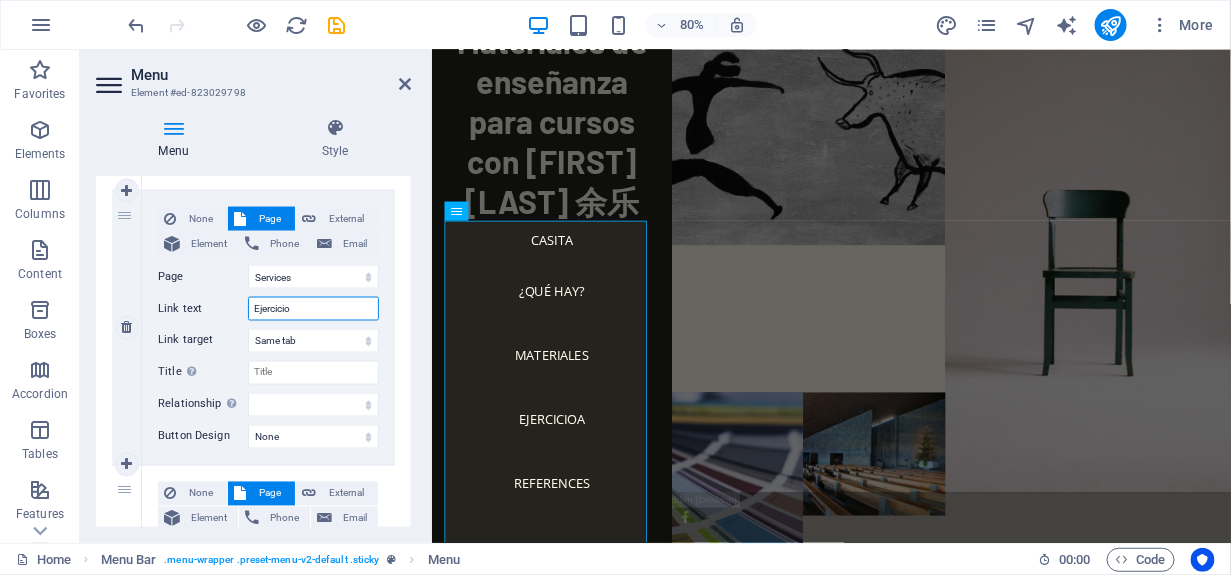 type on "Ejercicios" 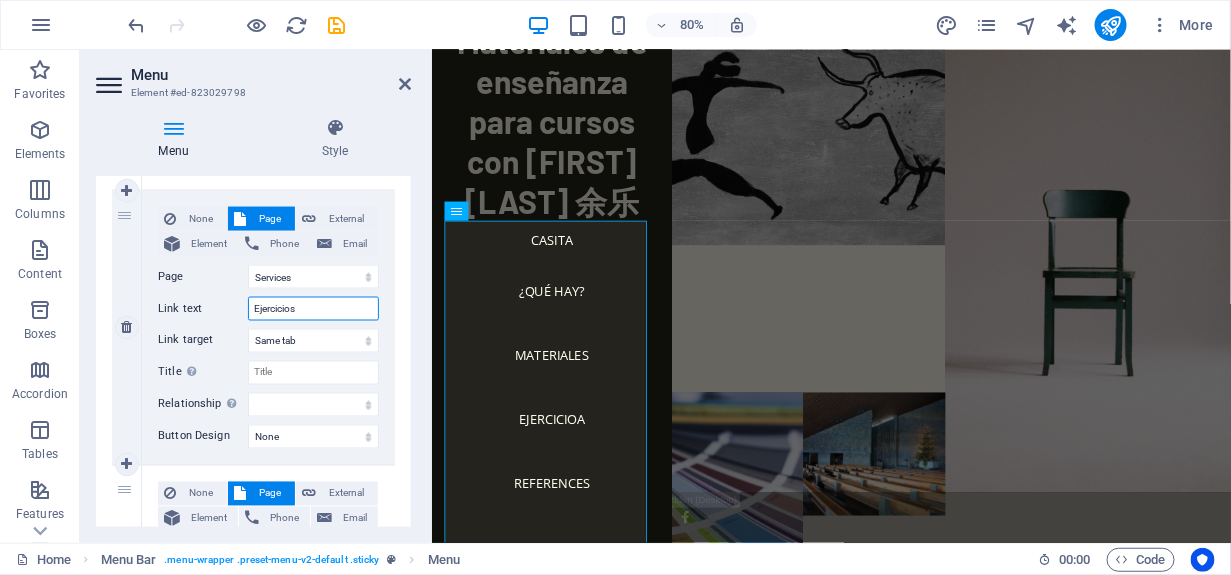 select 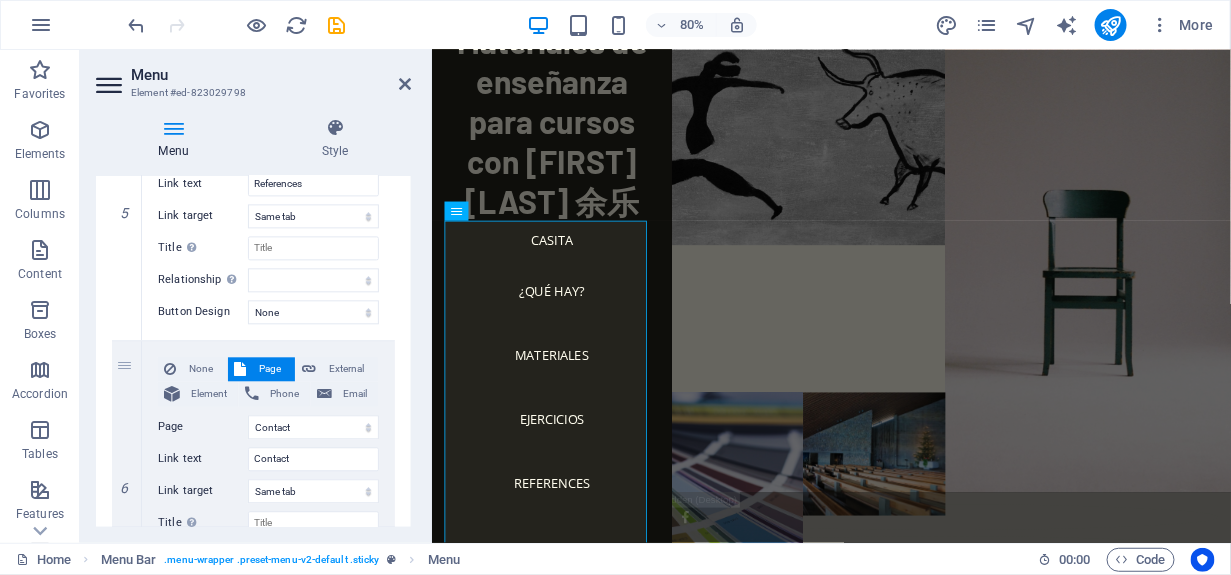 scroll, scrollTop: 1300, scrollLeft: 0, axis: vertical 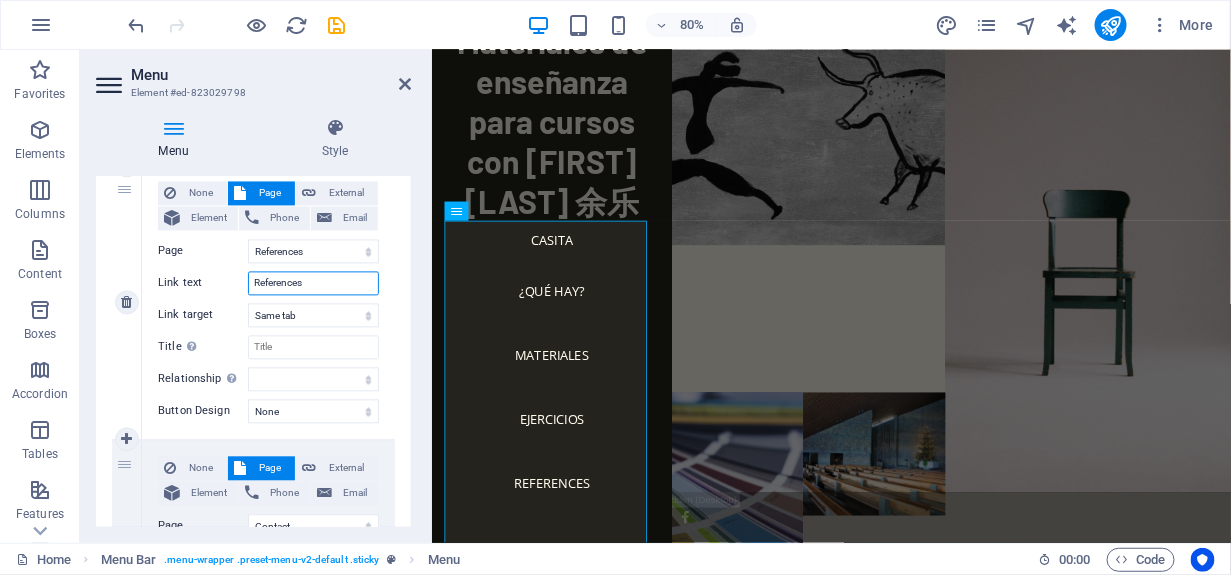 click on "References" at bounding box center [313, 284] 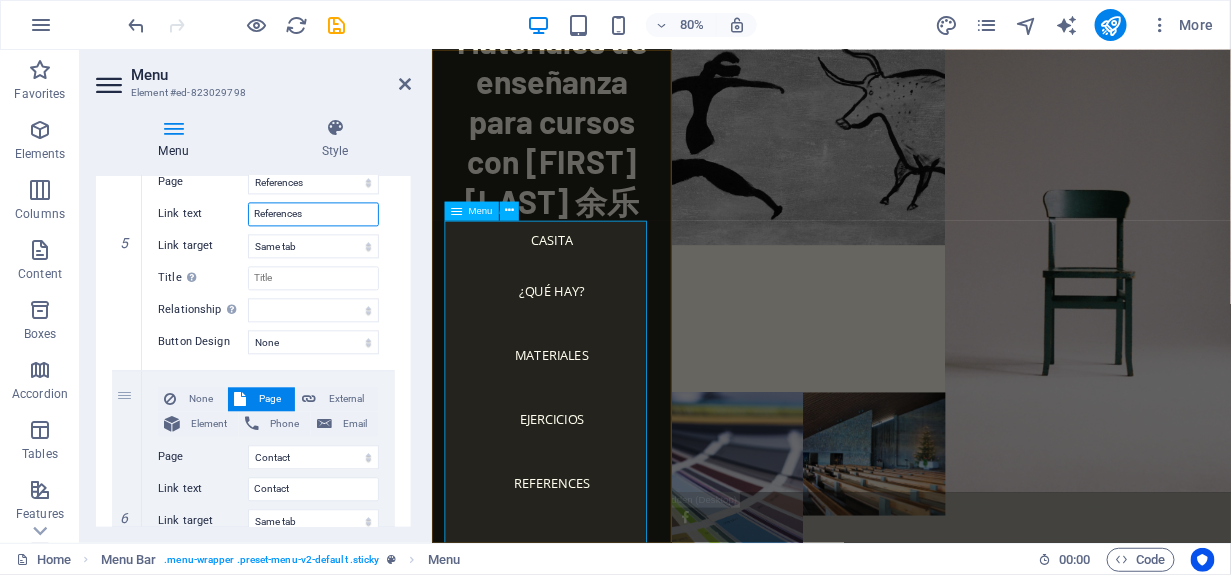 scroll, scrollTop: 1400, scrollLeft: 0, axis: vertical 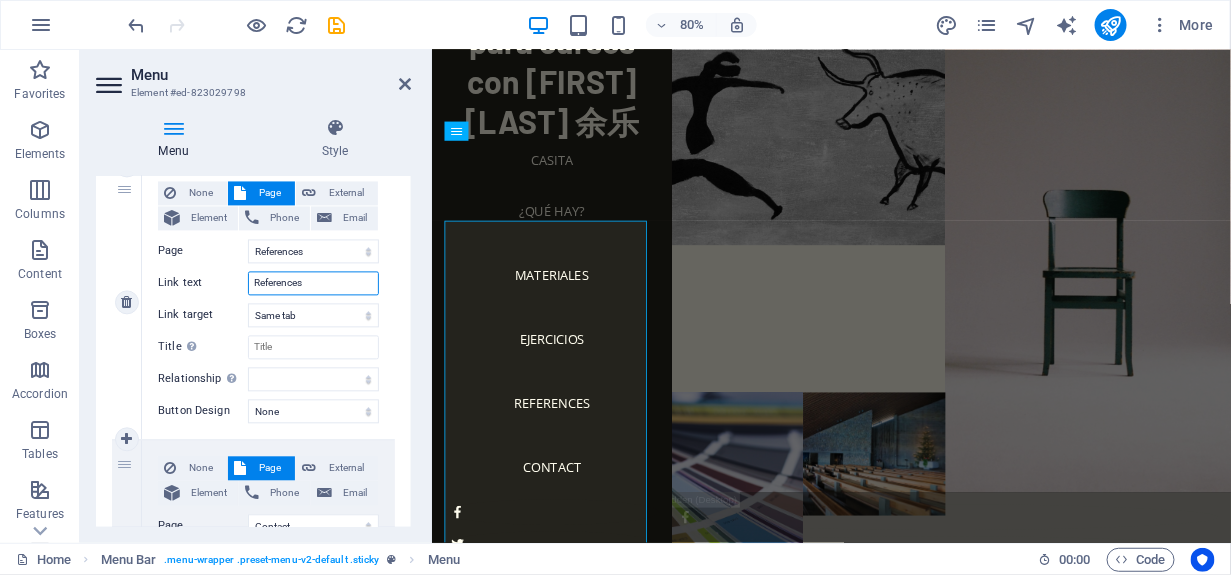 click on "References" at bounding box center (313, 284) 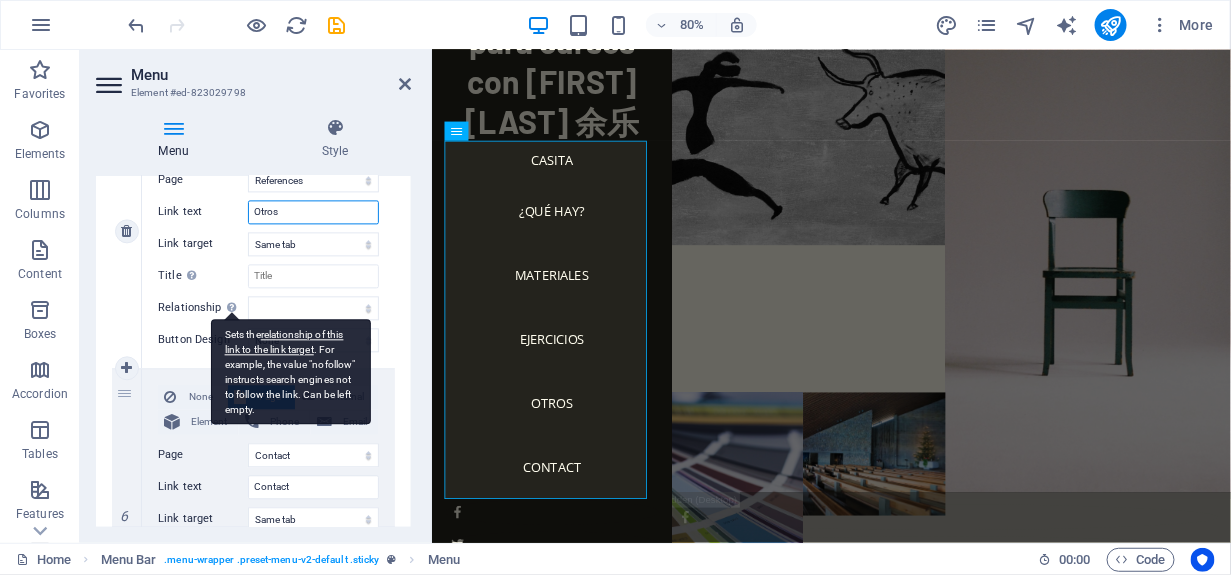 scroll, scrollTop: 1400, scrollLeft: 0, axis: vertical 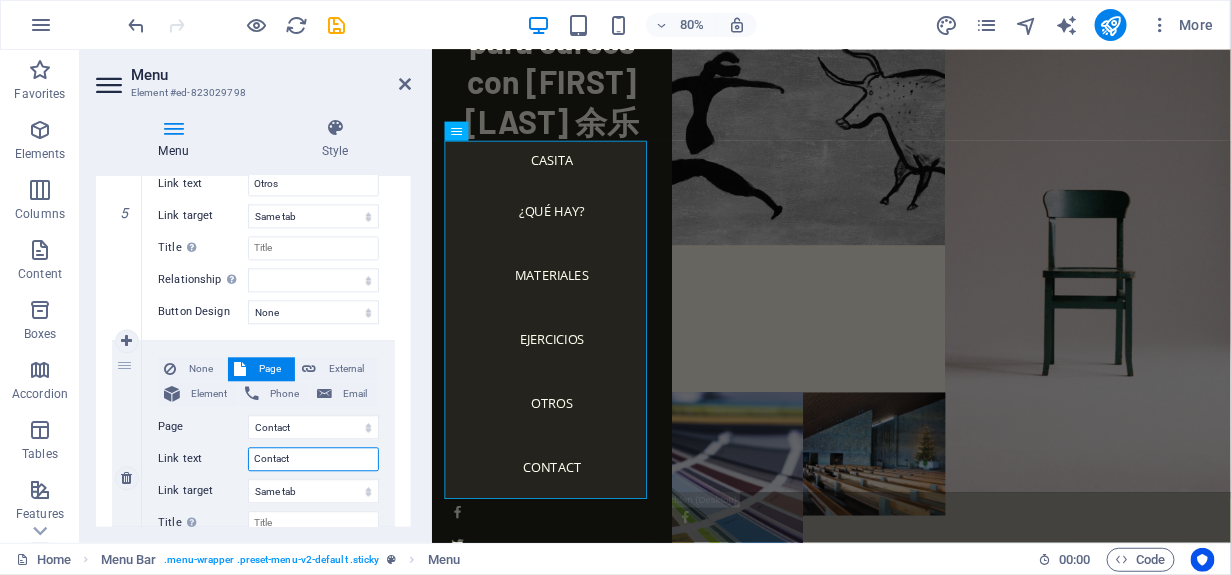 click on "Contact" at bounding box center (313, 459) 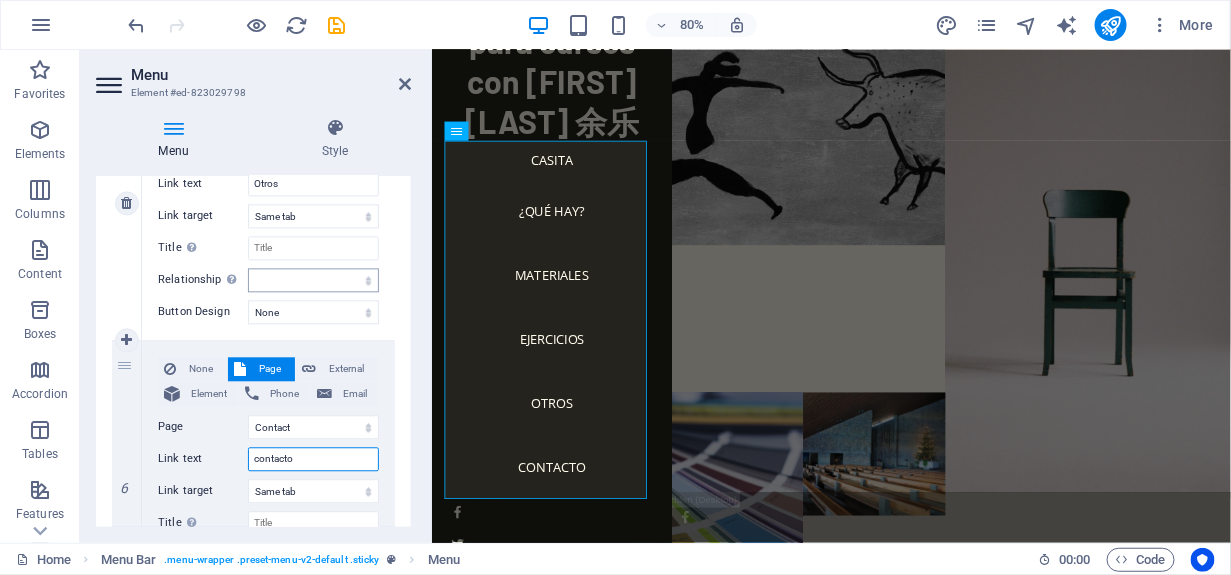 scroll, scrollTop: 1200, scrollLeft: 0, axis: vertical 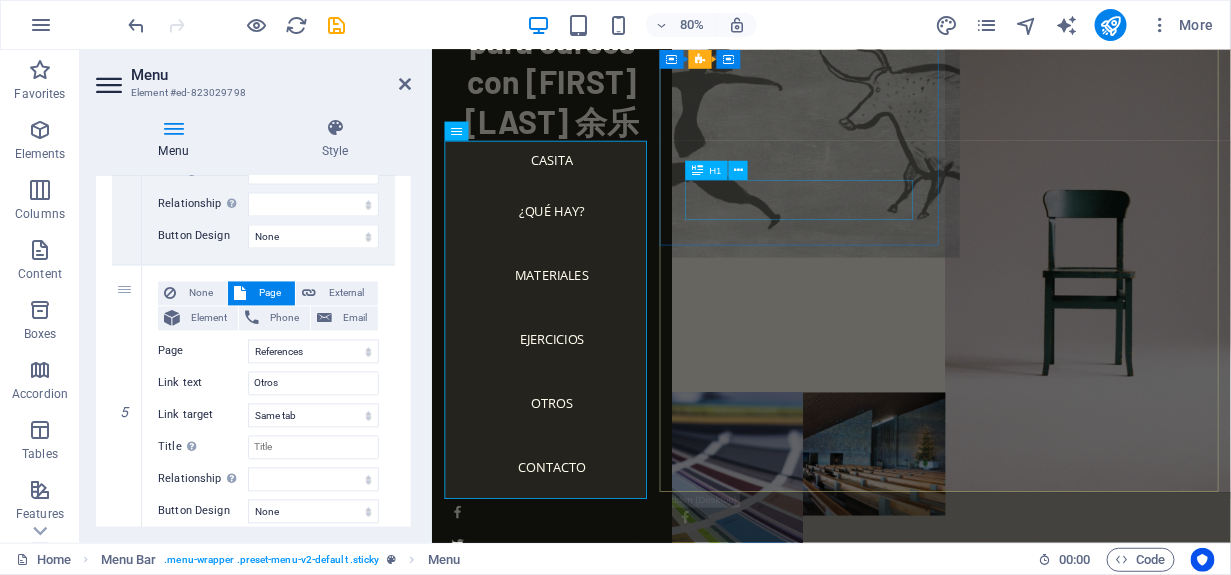 click on "NOVA" at bounding box center [894, 387] 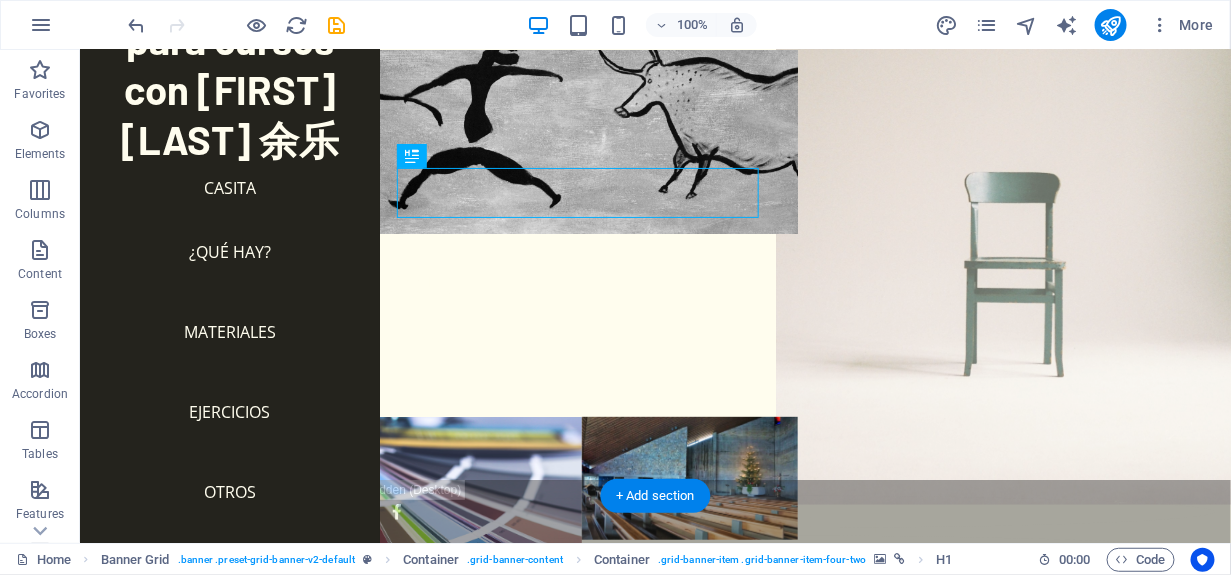 scroll, scrollTop: 0, scrollLeft: 0, axis: both 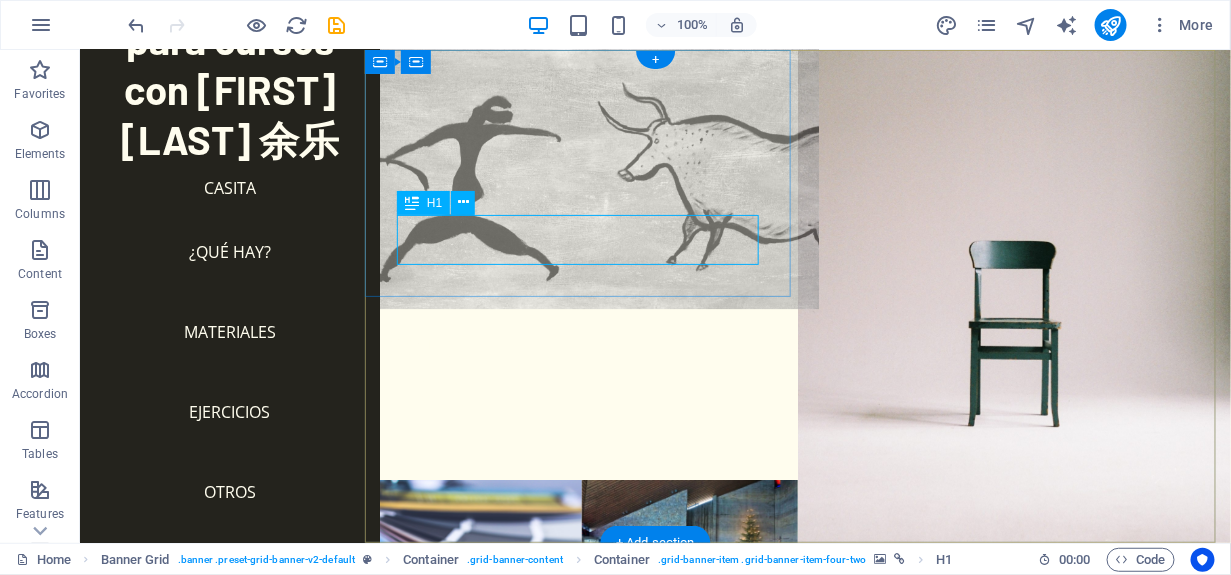 click on "NOVA" at bounding box center (580, 389) 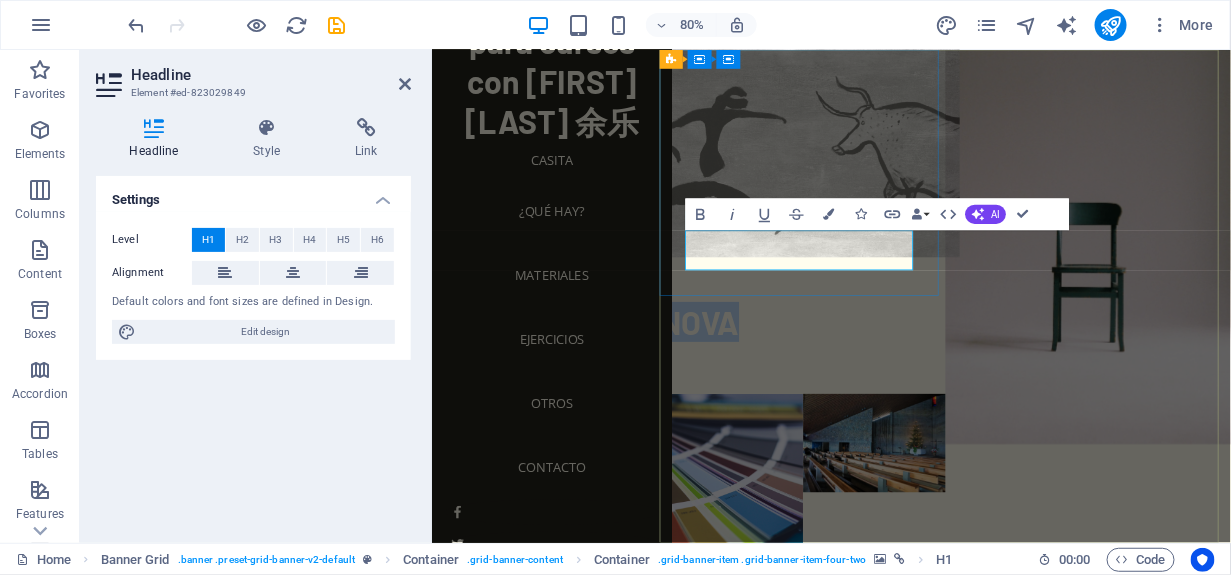 click on "NOVA" at bounding box center [765, 389] 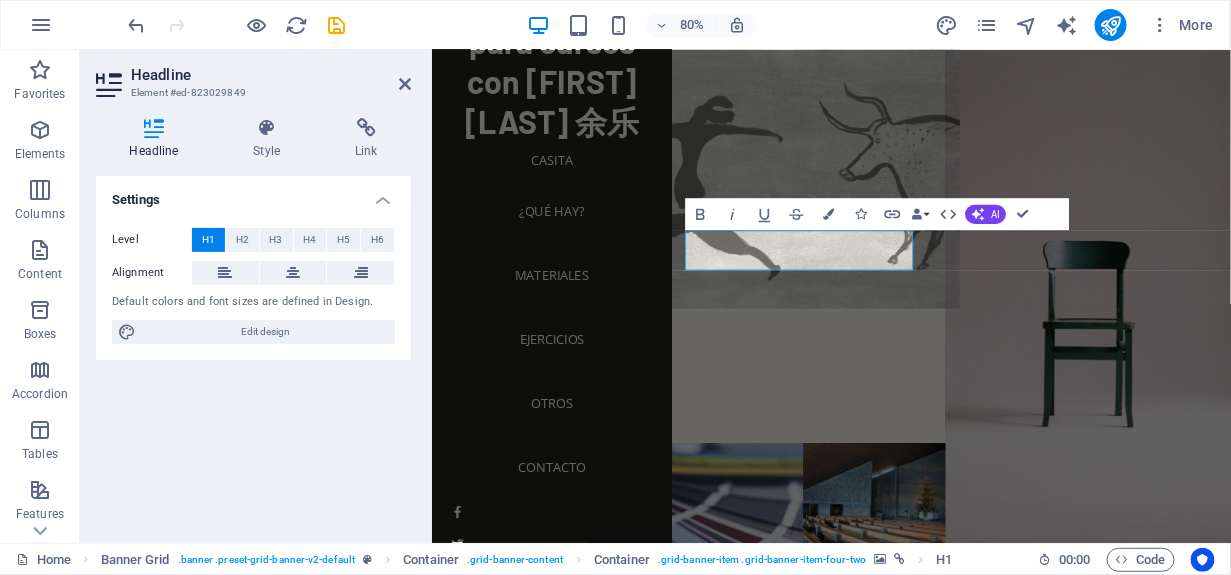 click at bounding box center [894, 203] 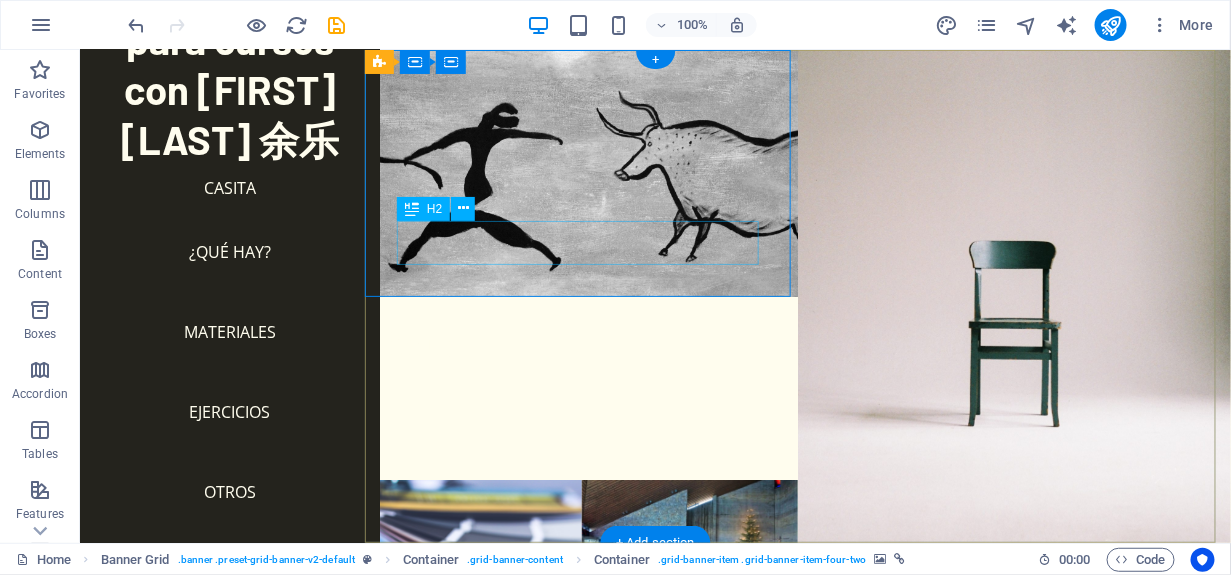 click on "About" at bounding box center (580, 342) 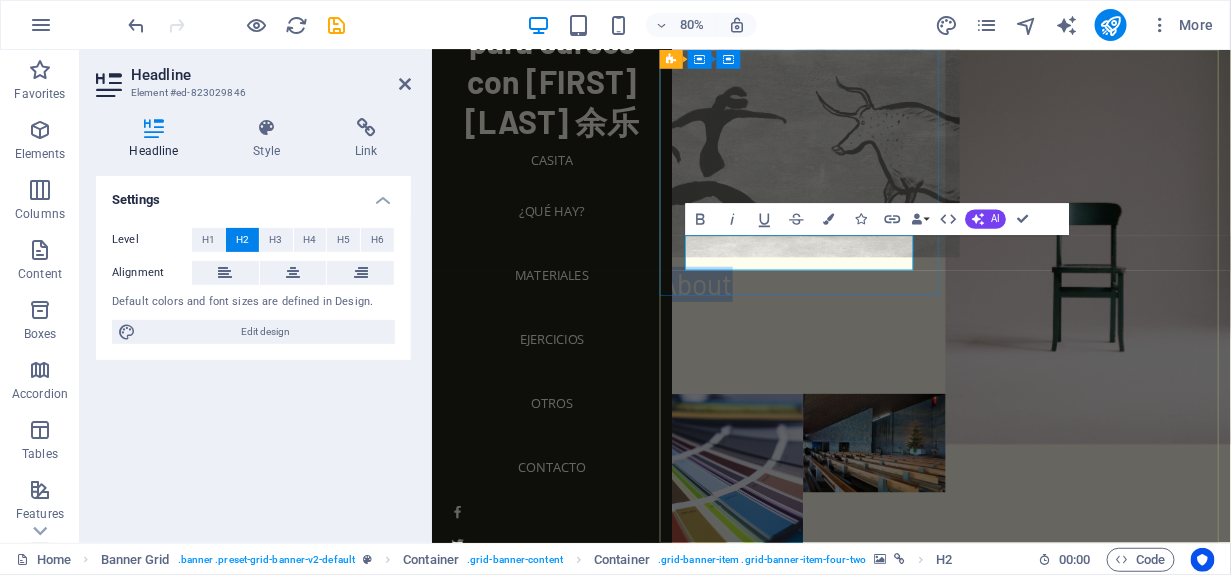 click on "About" at bounding box center [761, 342] 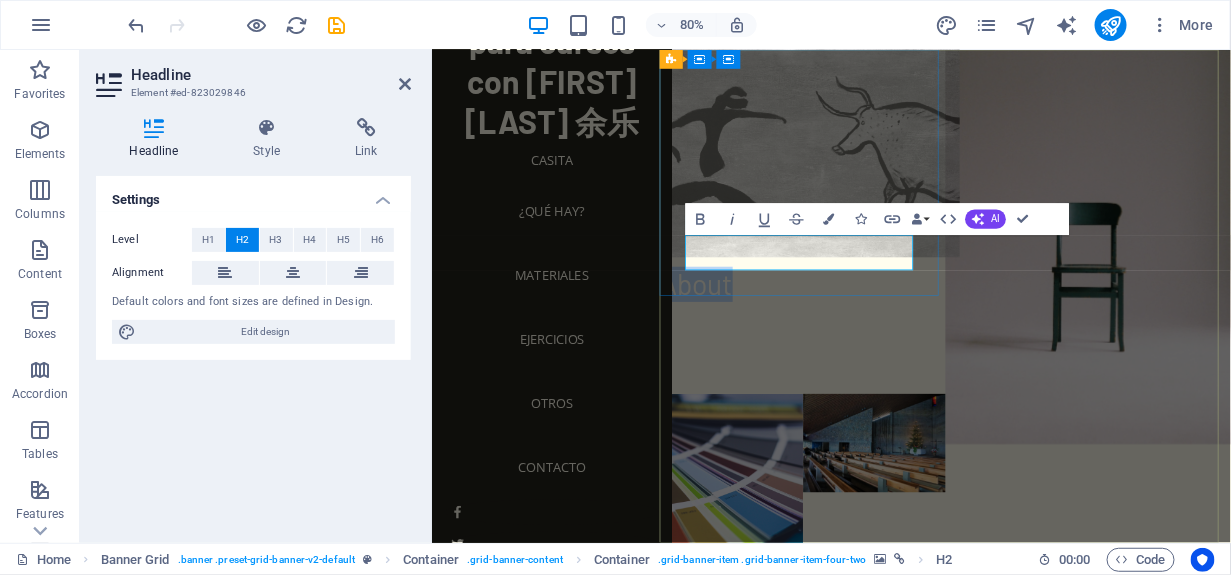 click on "About" at bounding box center (761, 342) 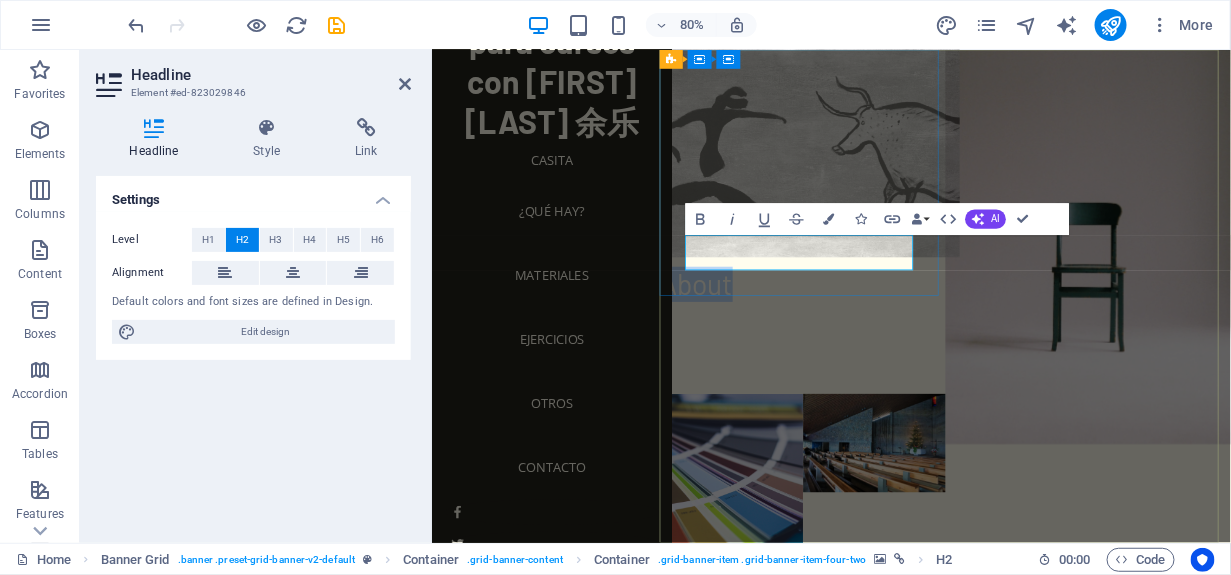 click on "About" at bounding box center (761, 342) 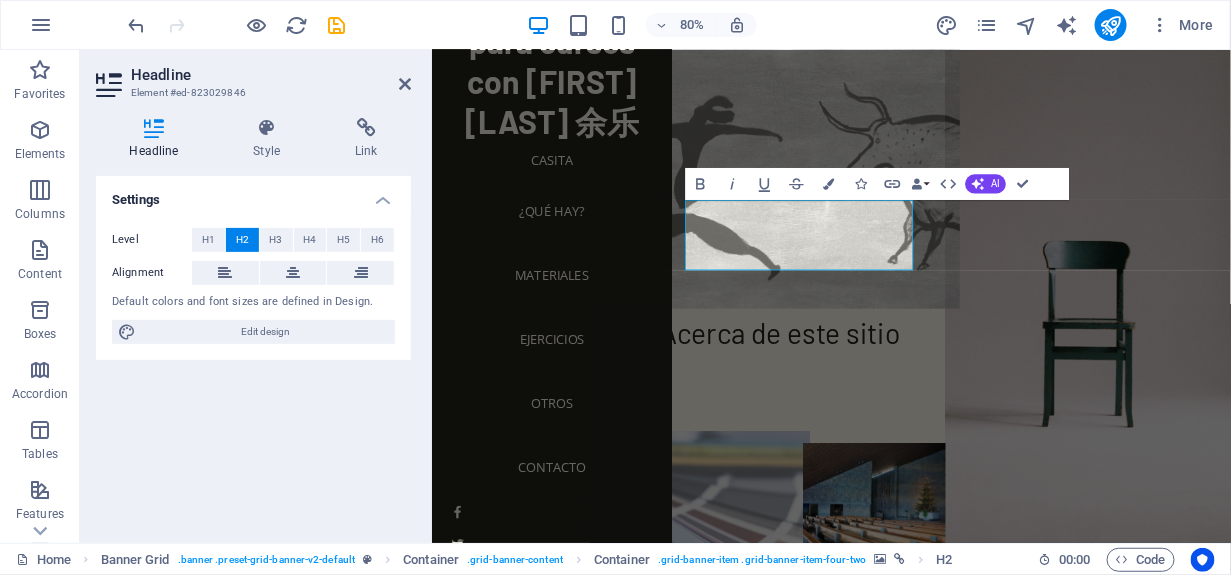 click at bounding box center (805, 695) 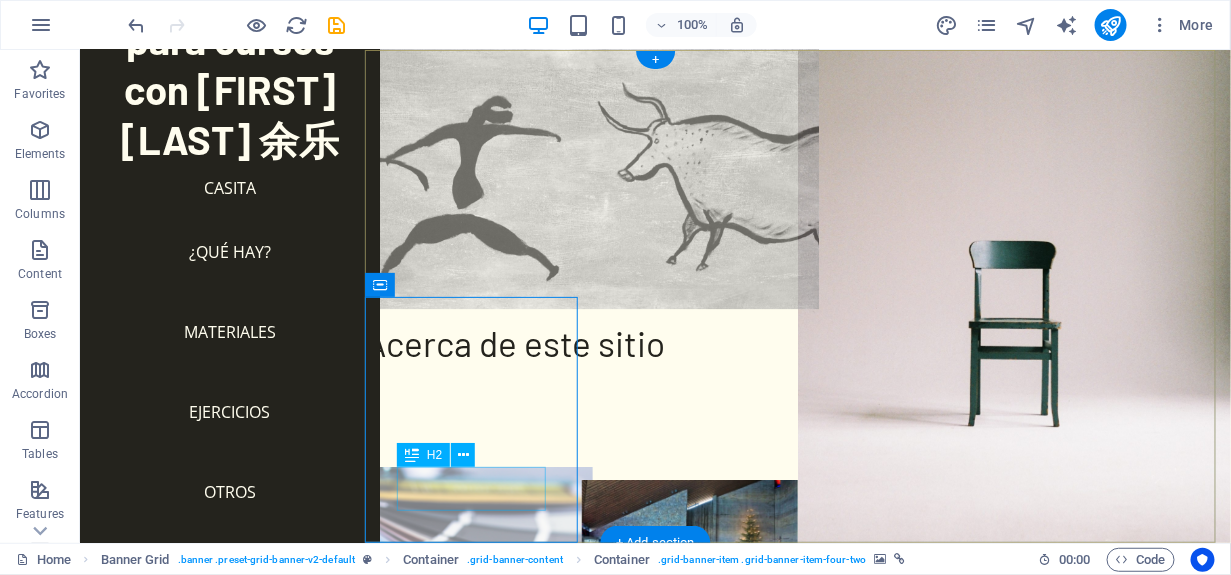 click on "Services" at bounding box center (472, 772) 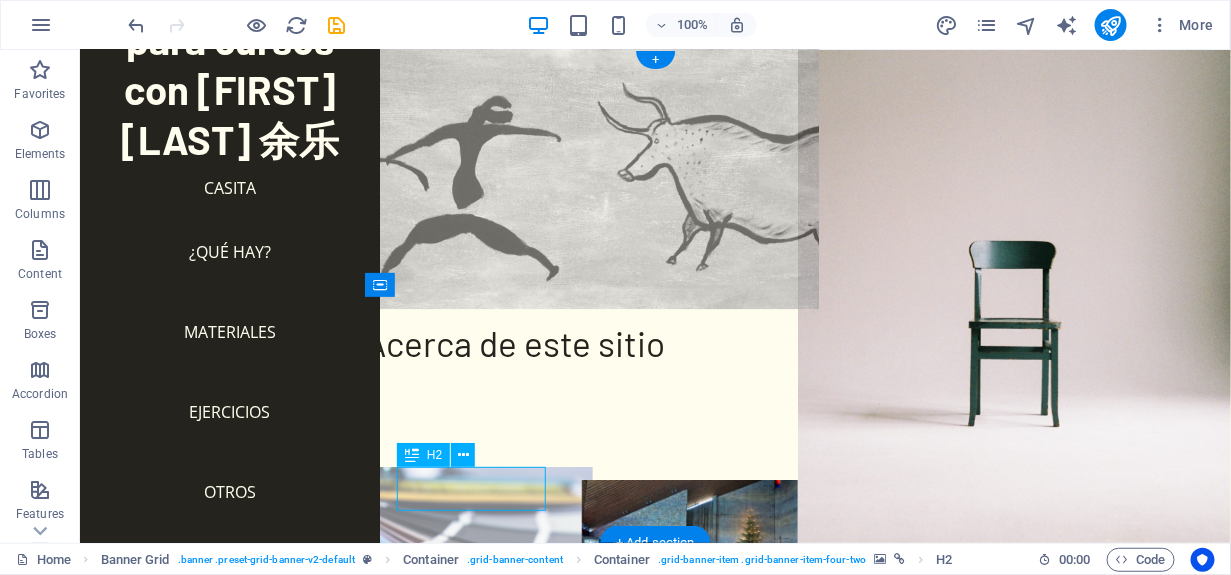 click on "Services" at bounding box center (472, 772) 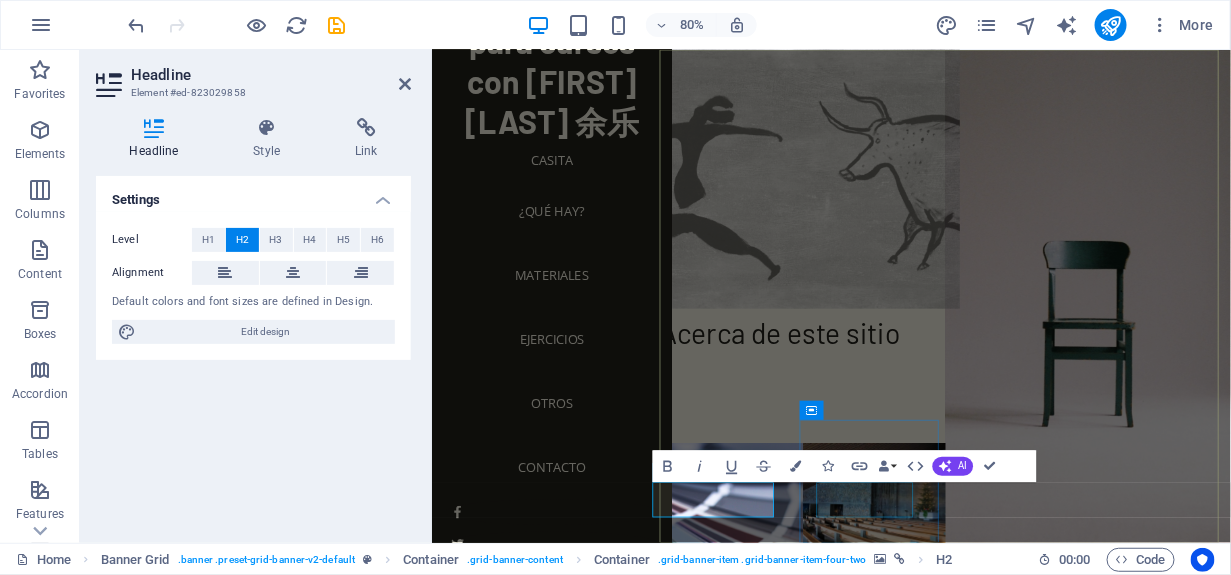 click on "Contact" at bounding box center [984, 987] 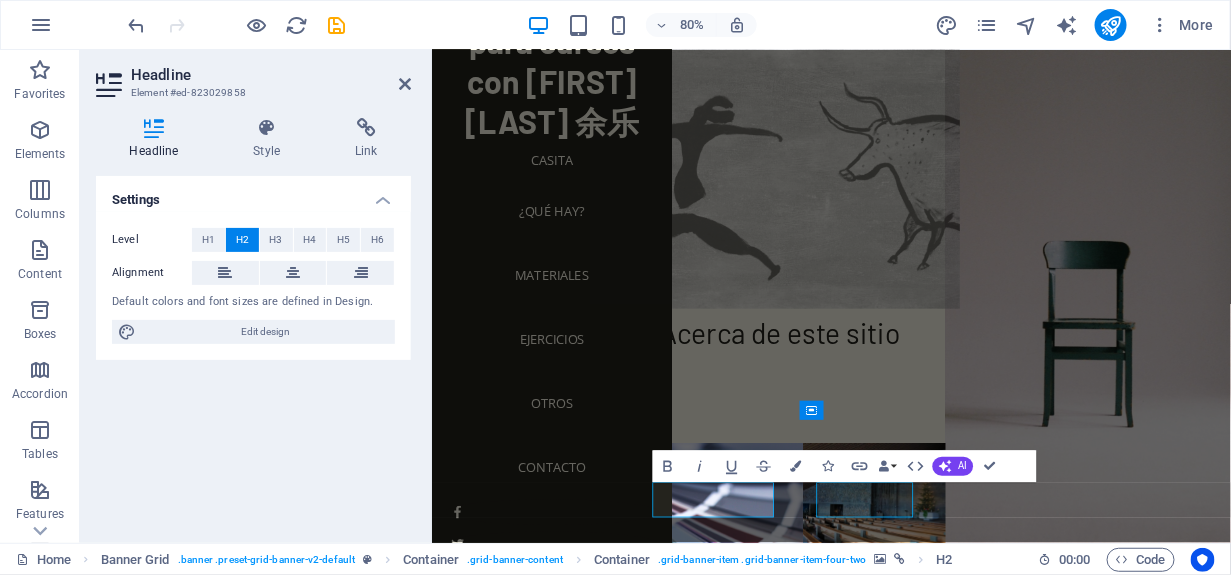 click on "Contact" at bounding box center (984, 987) 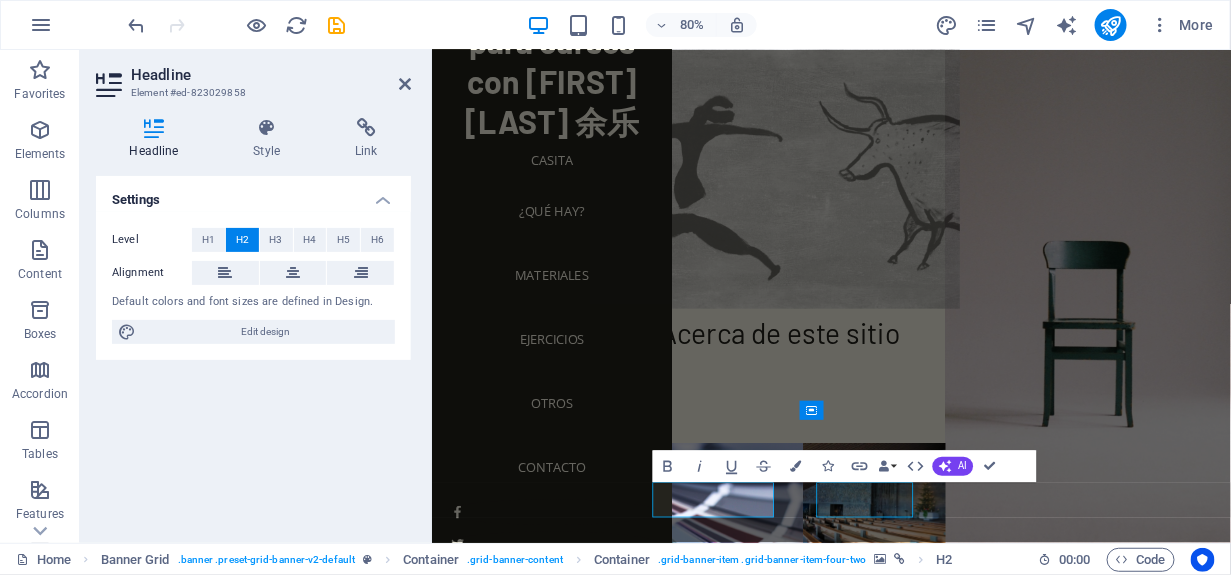 click on "H2" at bounding box center (853, 474) 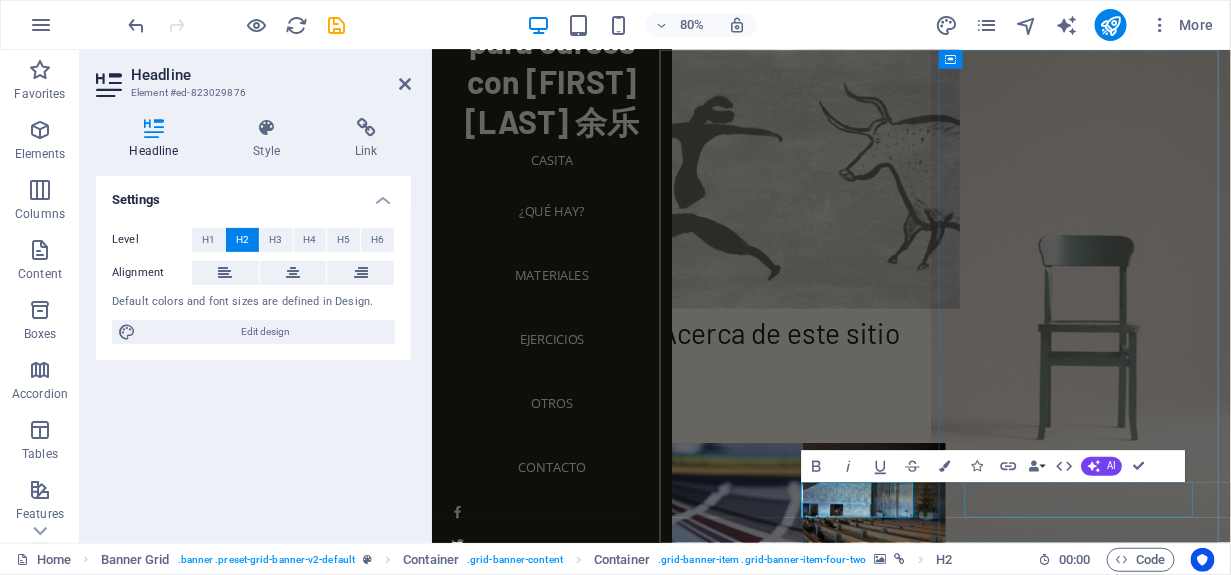 click on "Products" at bounding box center [1251, 712] 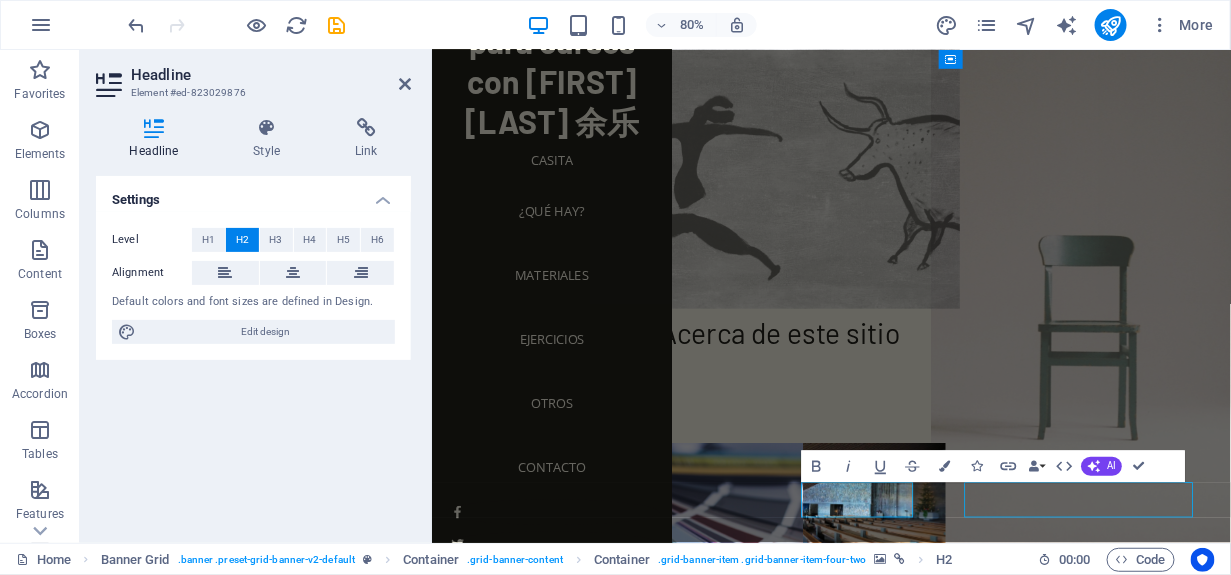 click on "Products" at bounding box center (1251, 712) 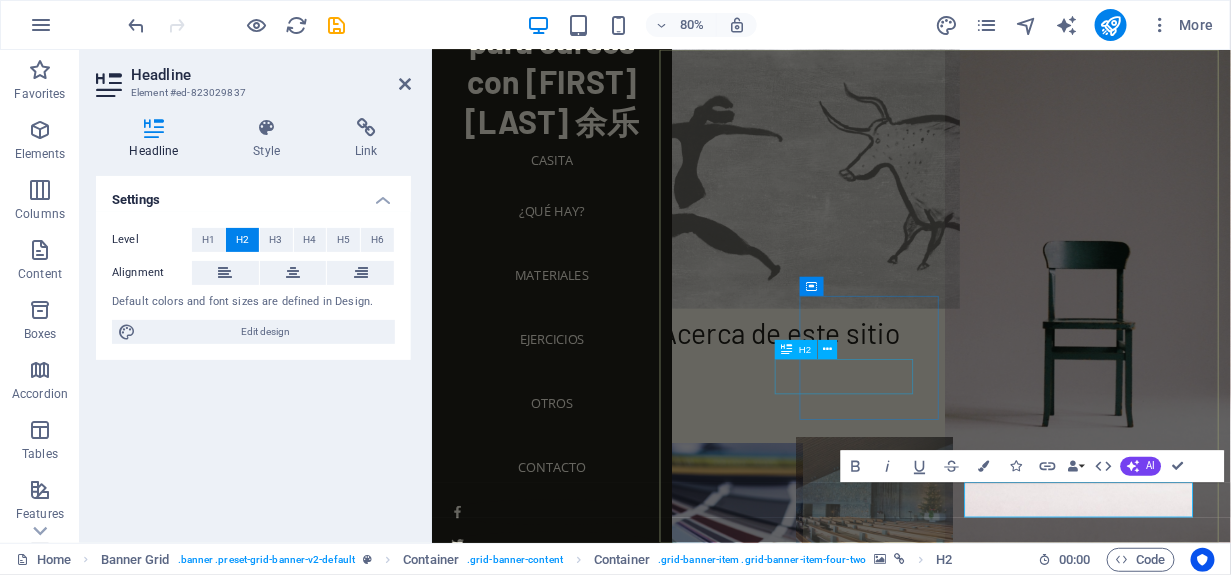click on "References" at bounding box center [984, 741] 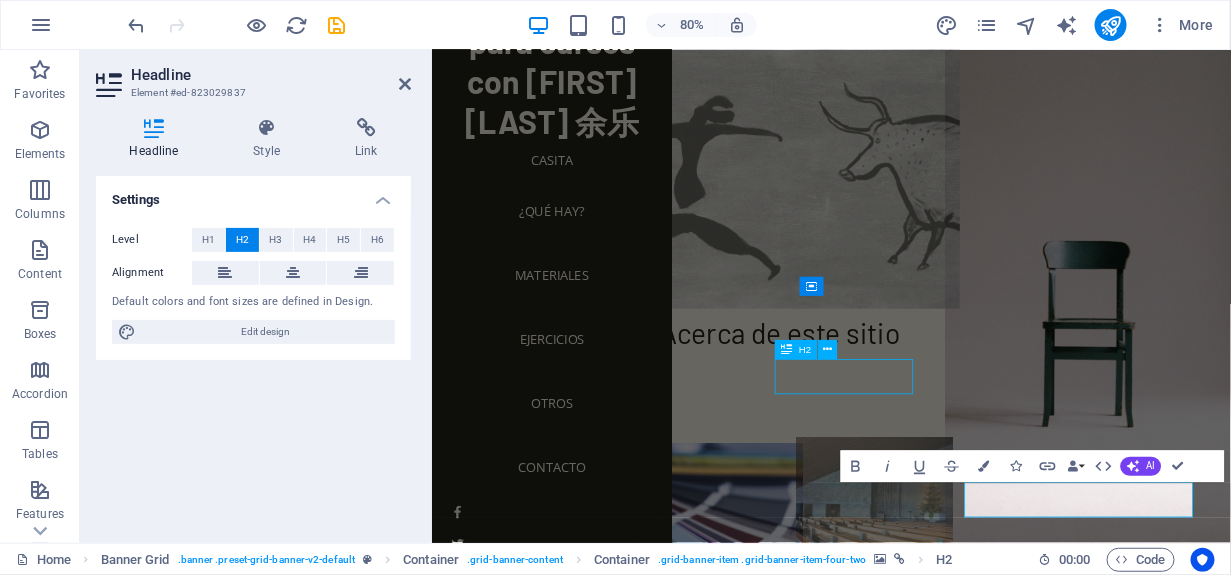 click on "References" at bounding box center [984, 741] 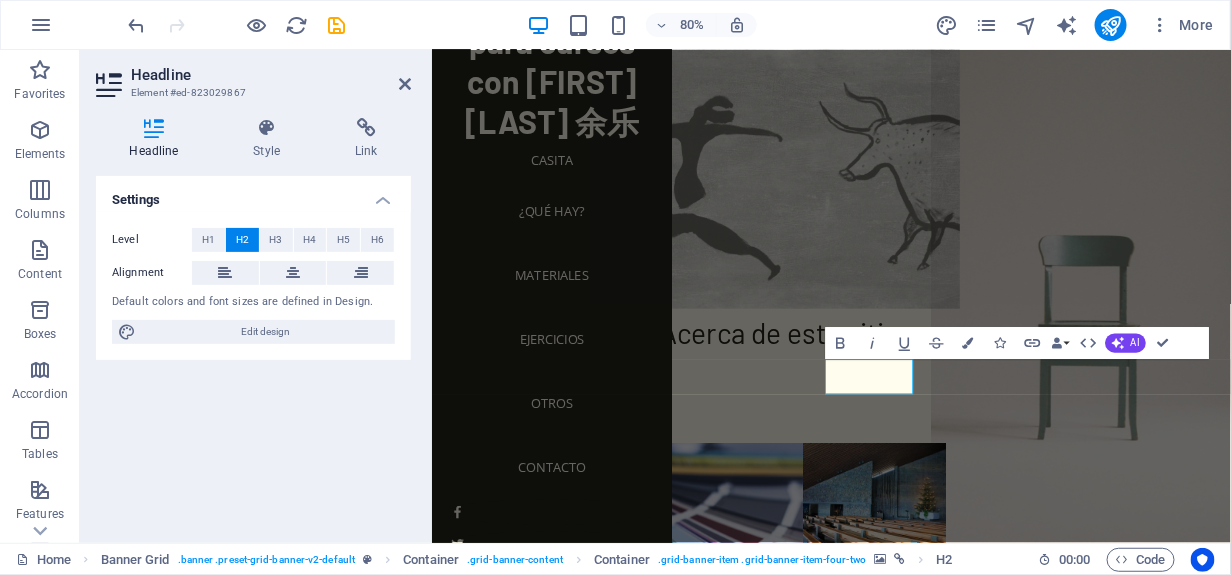click at bounding box center [1251, 357] 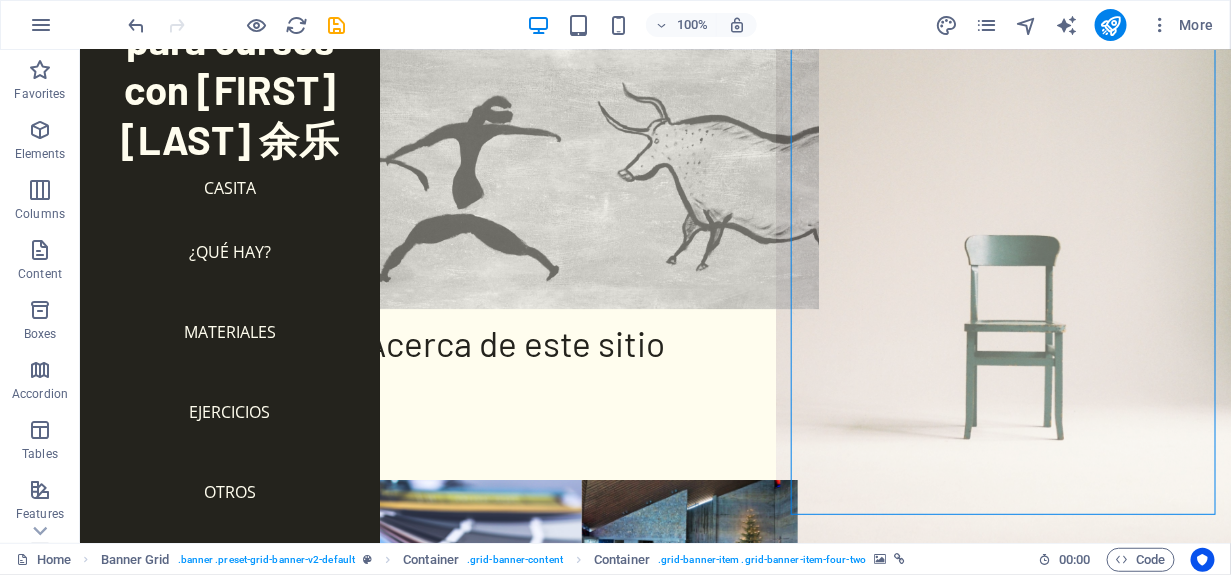 scroll, scrollTop: 63, scrollLeft: 0, axis: vertical 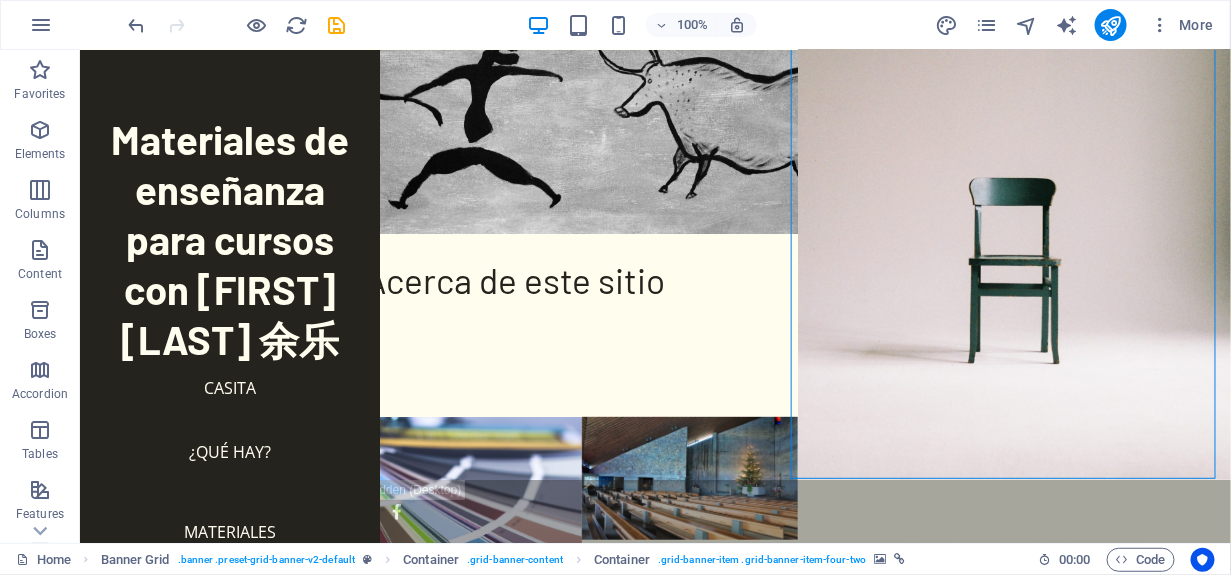click at bounding box center [337, 25] 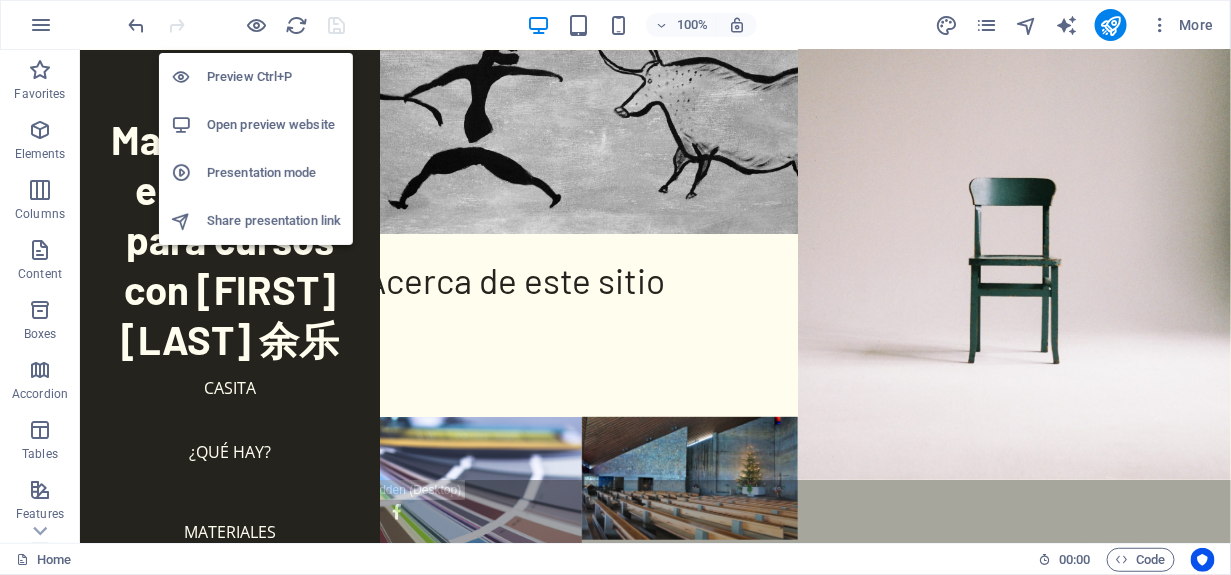 click on "Open preview website" at bounding box center [274, 125] 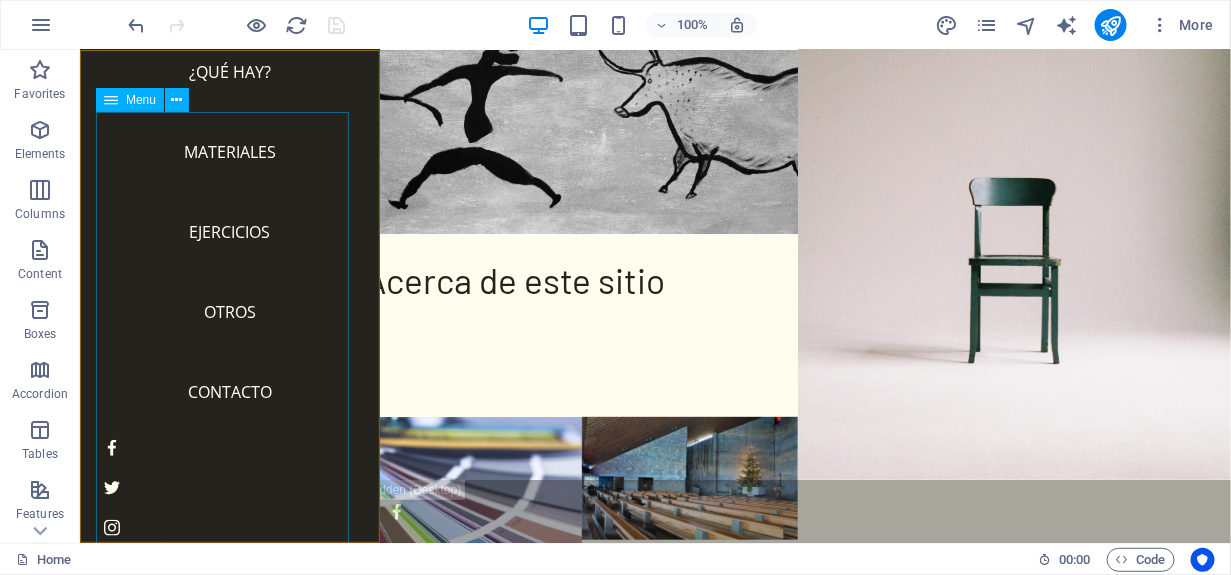scroll, scrollTop: 388, scrollLeft: 0, axis: vertical 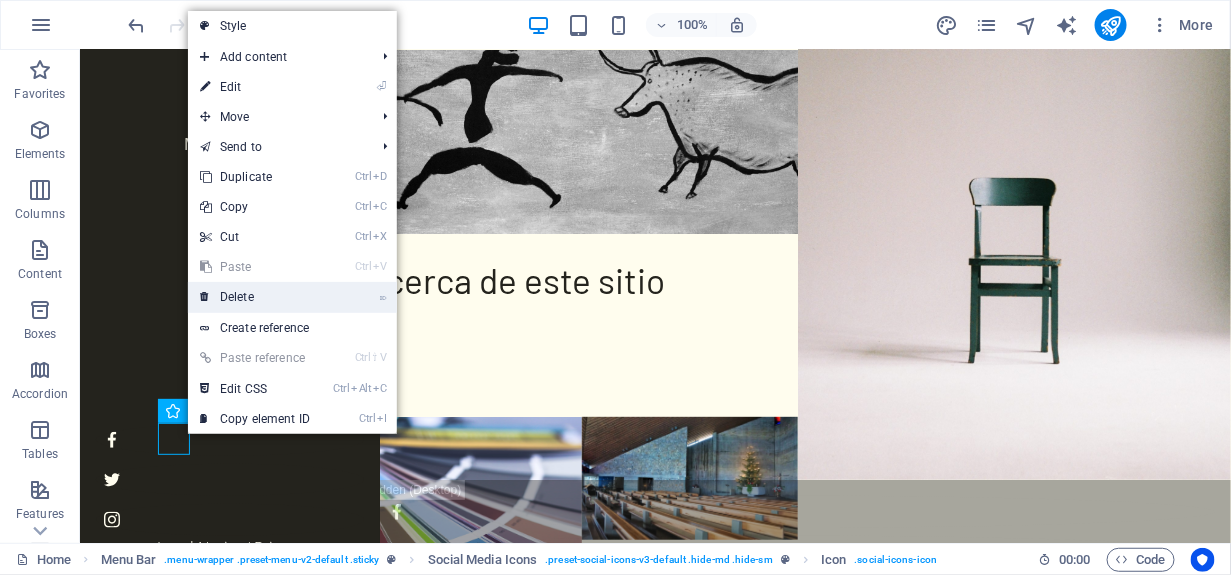 drag, startPoint x: 247, startPoint y: 296, endPoint x: 162, endPoint y: 262, distance: 91.5478 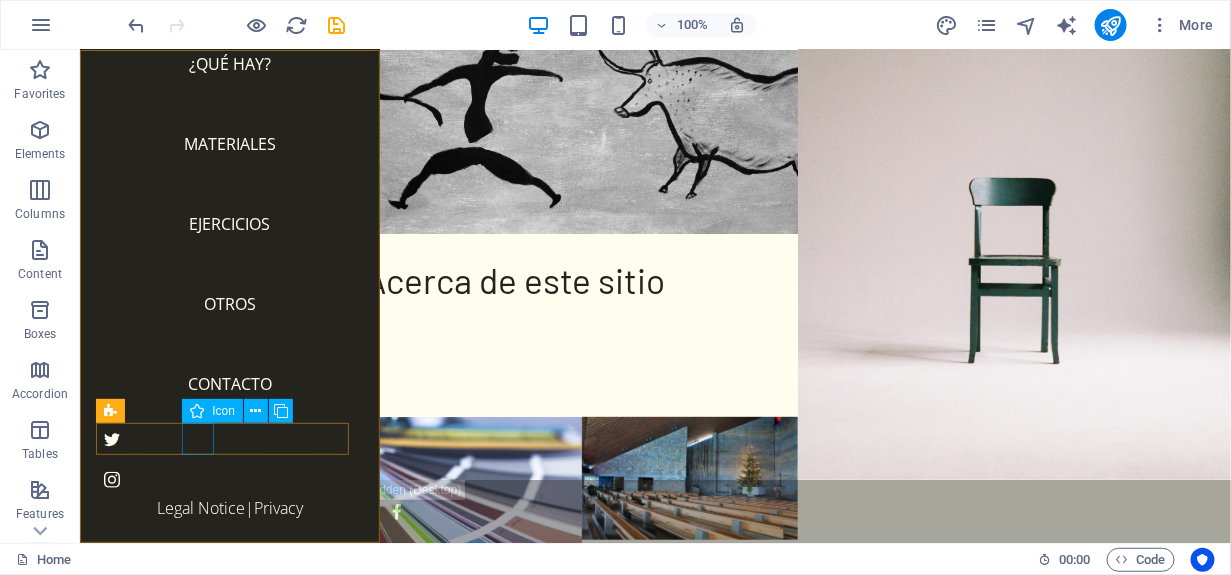 click at bounding box center [229, 439] 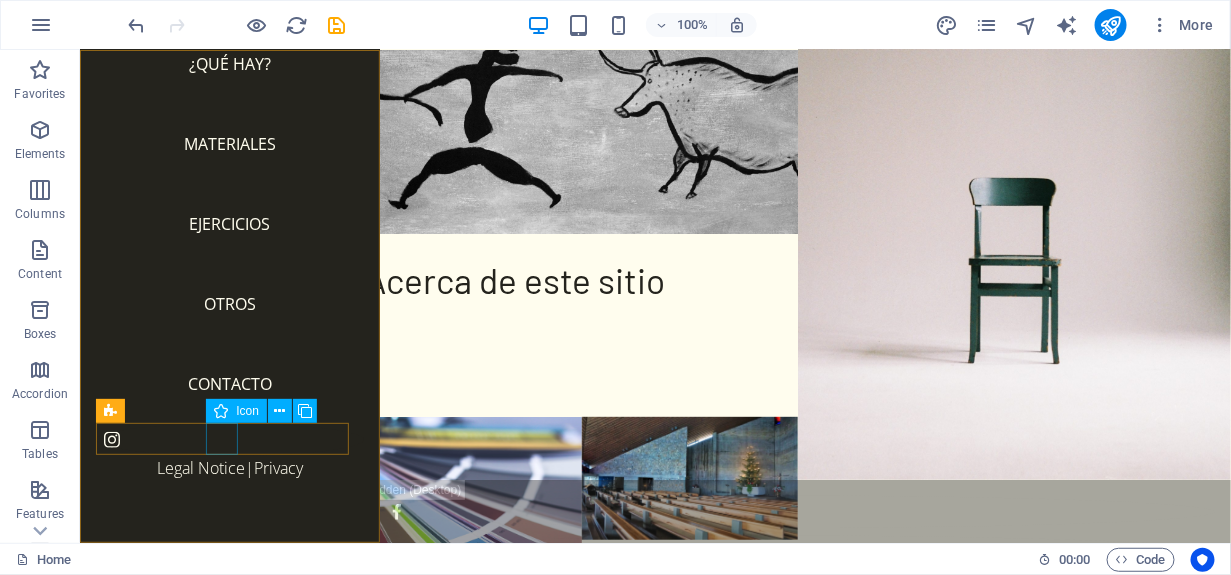 click at bounding box center (229, 439) 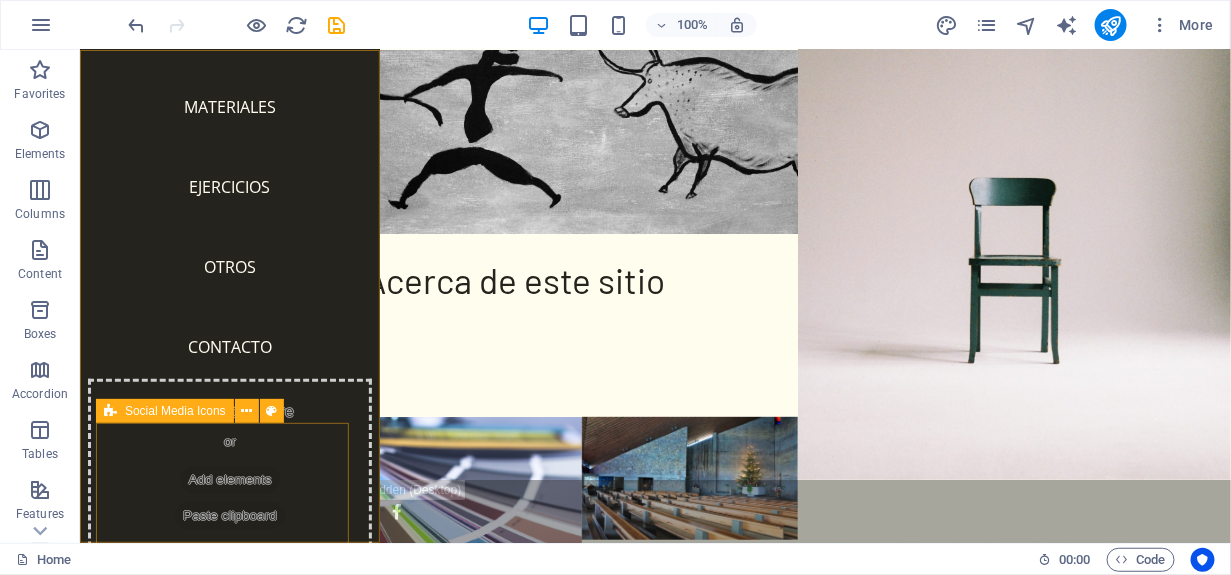 scroll, scrollTop: 517, scrollLeft: 0, axis: vertical 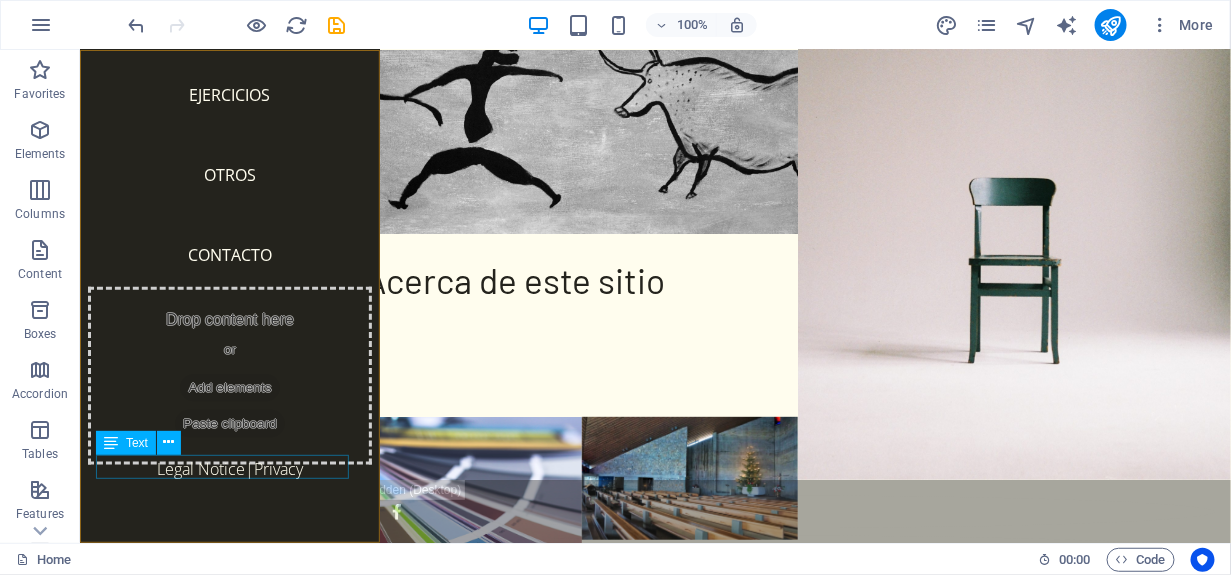 click on "Legal Notice  |  Privacy" at bounding box center (229, 468) 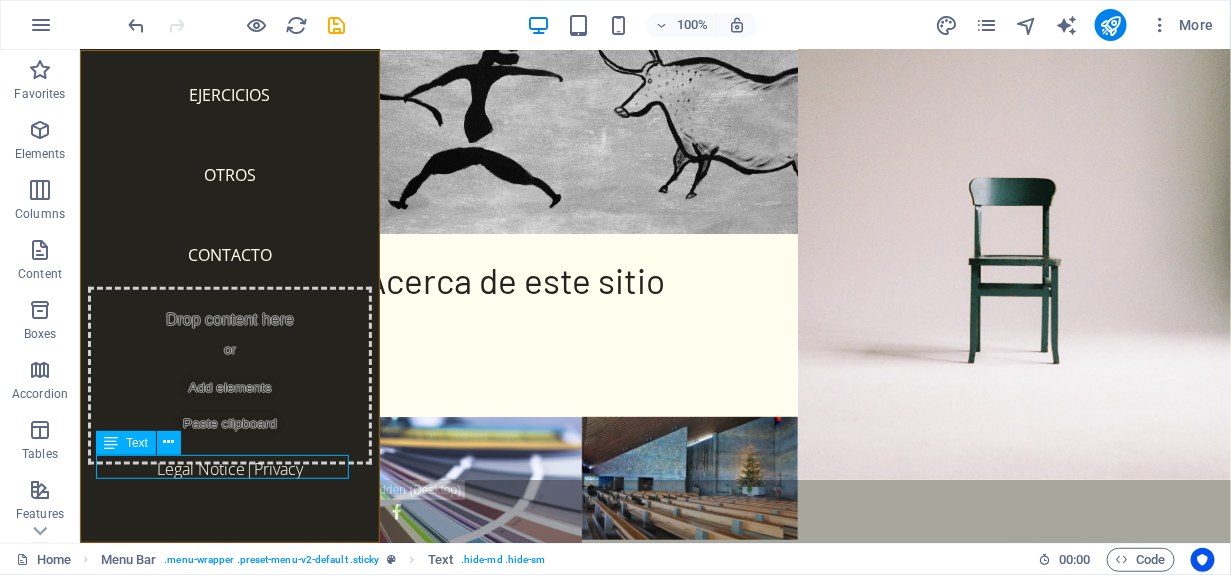 click on "Legal Notice  |  Privacy" at bounding box center (229, 468) 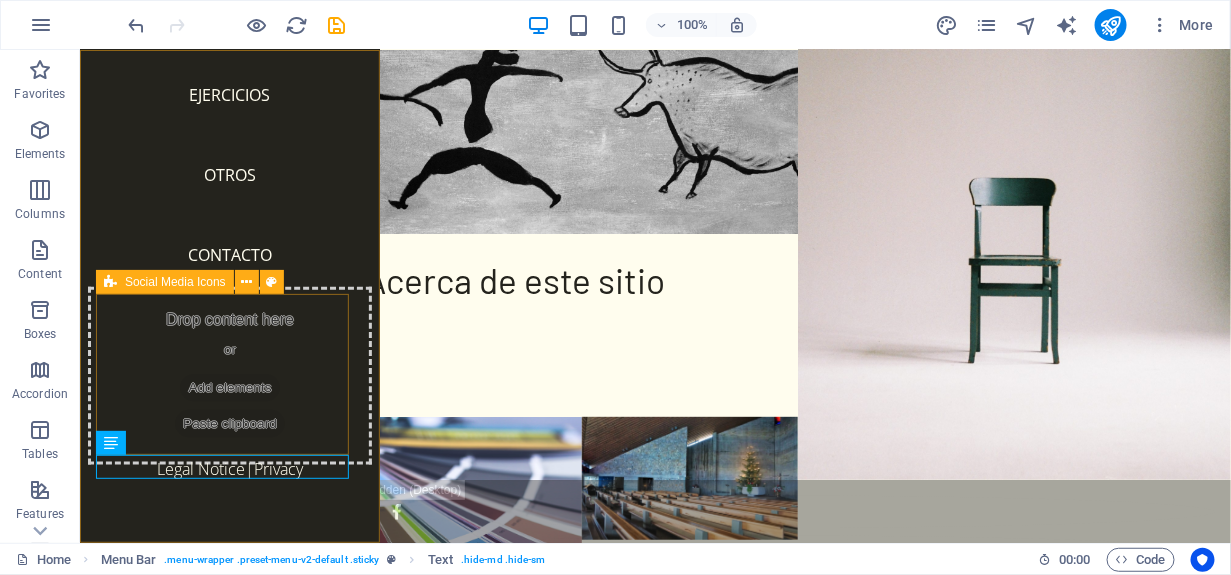 click on "Paste clipboard" at bounding box center (229, 423) 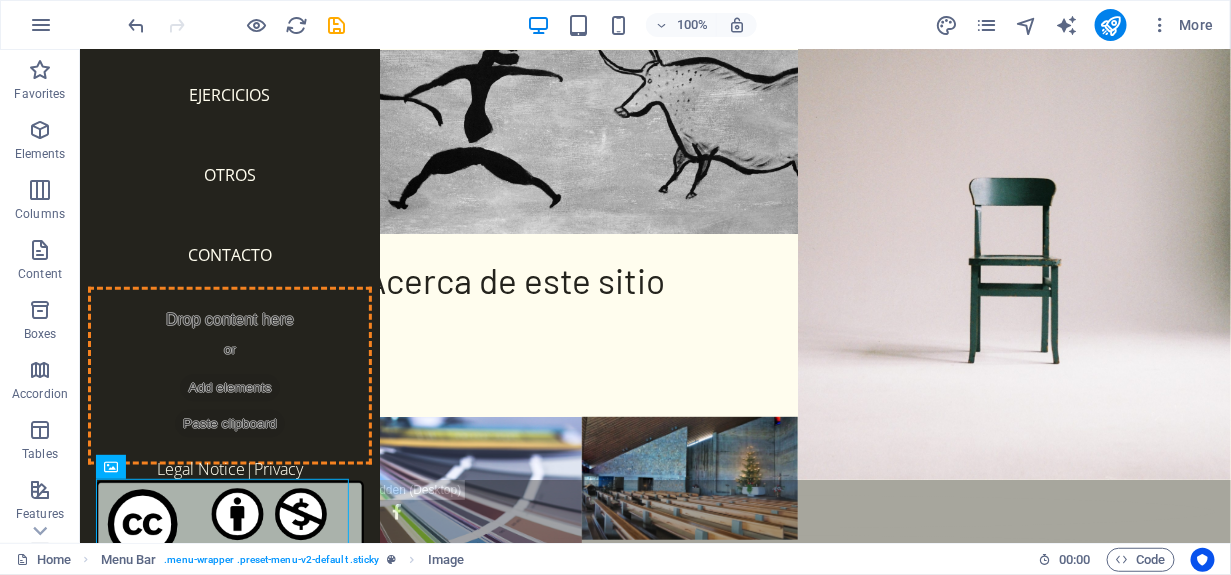 drag, startPoint x: 189, startPoint y: 509, endPoint x: 204, endPoint y: 348, distance: 161.69725 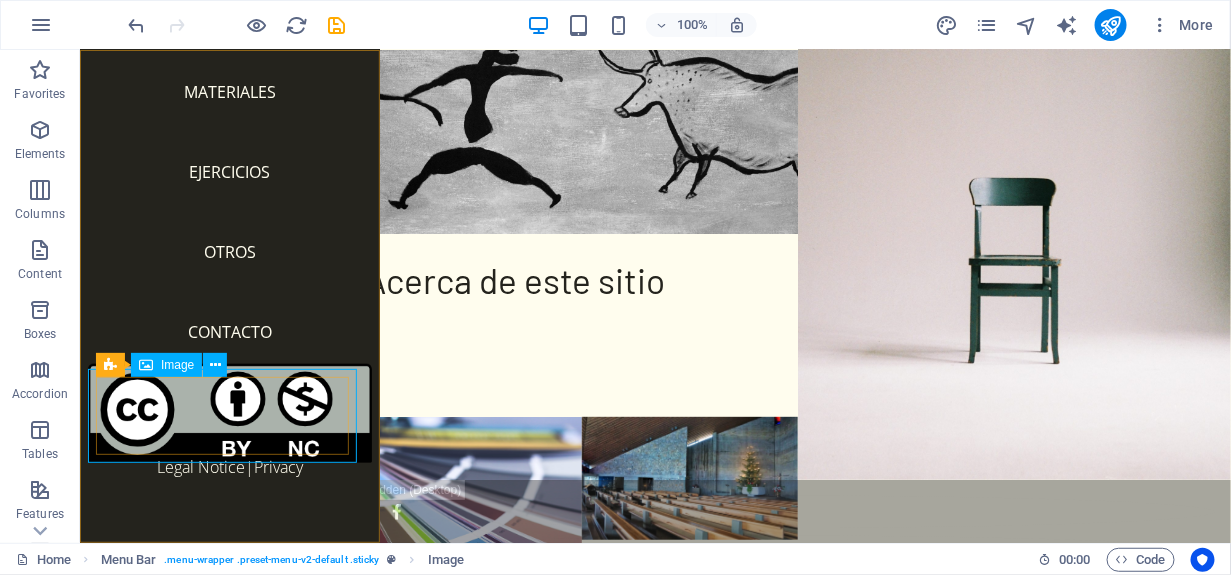 scroll, scrollTop: 434, scrollLeft: 0, axis: vertical 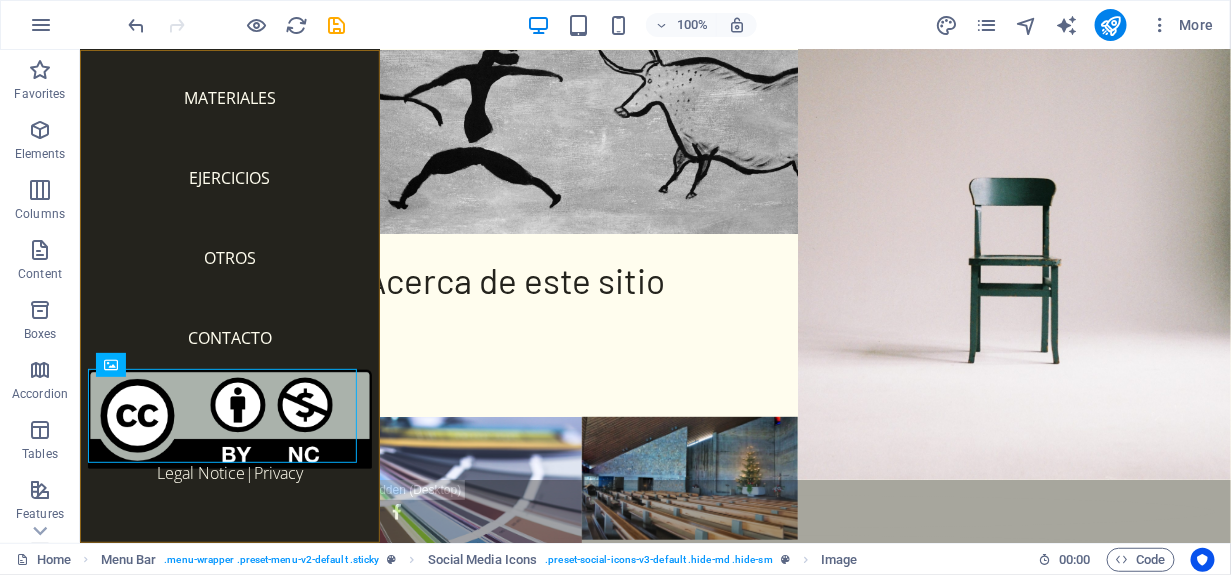 click on "Materiales de enseñanza para cursos con [FIRST] [LAST]  Casita ¿Qué hay? Materiales Ejercicios Otros Legal Notice  |  Privacy" at bounding box center (229, 295) 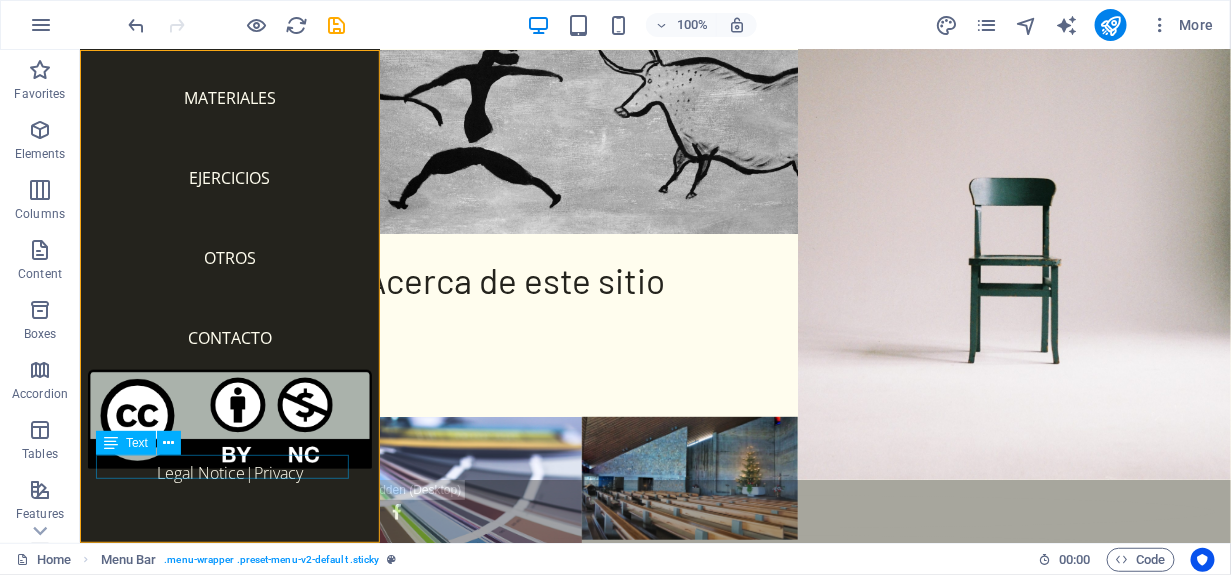 click on "Legal Notice  |  Privacy" at bounding box center (229, 472) 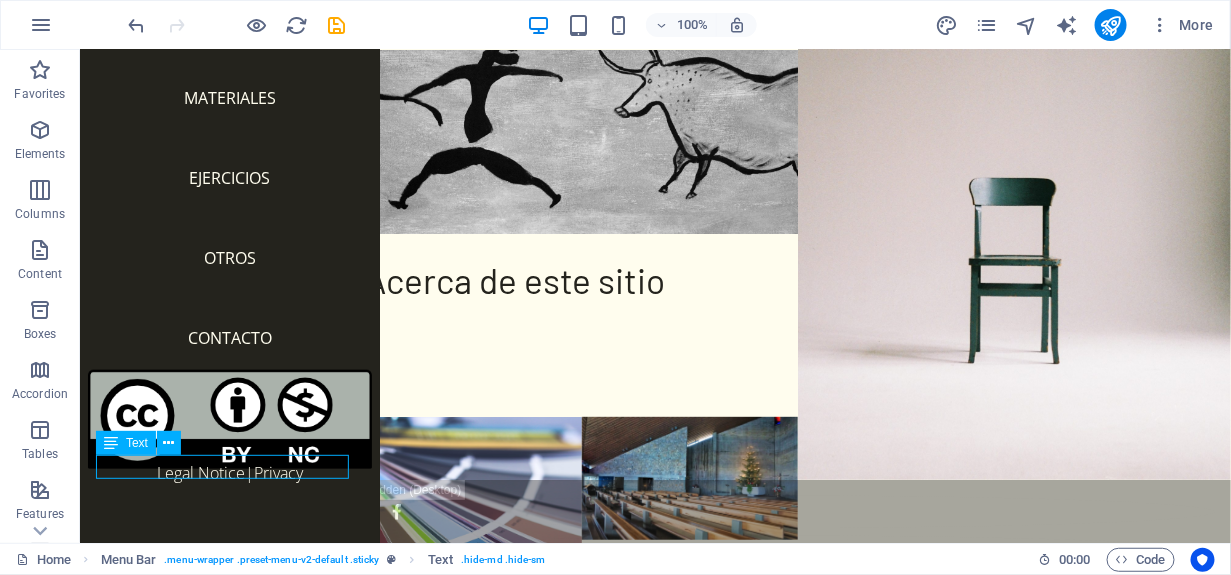 scroll, scrollTop: 410, scrollLeft: 0, axis: vertical 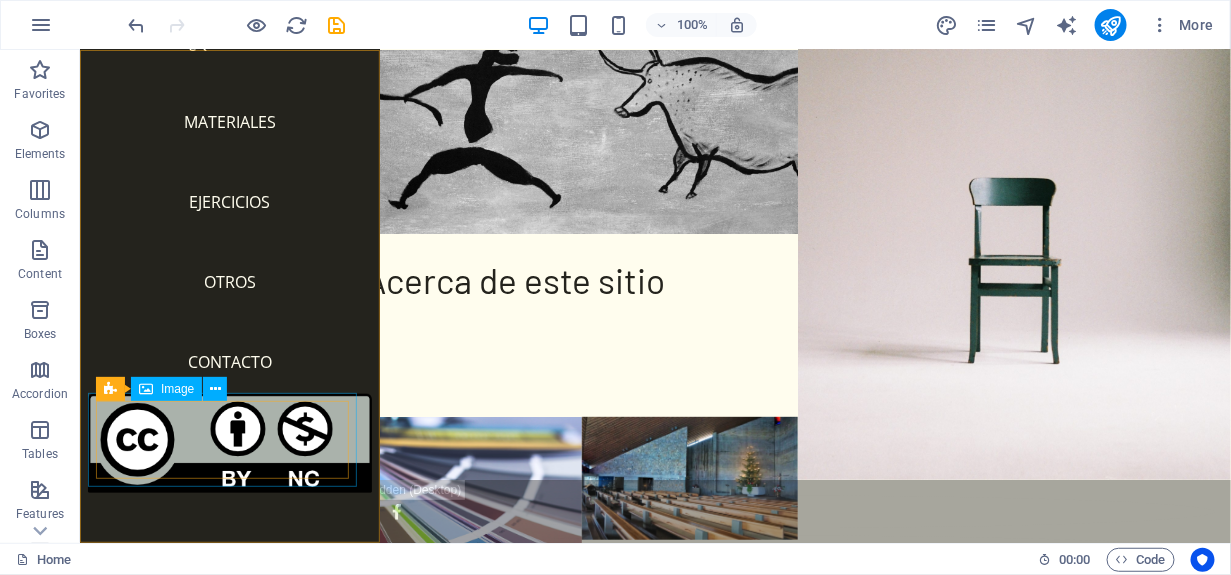 click at bounding box center [229, 442] 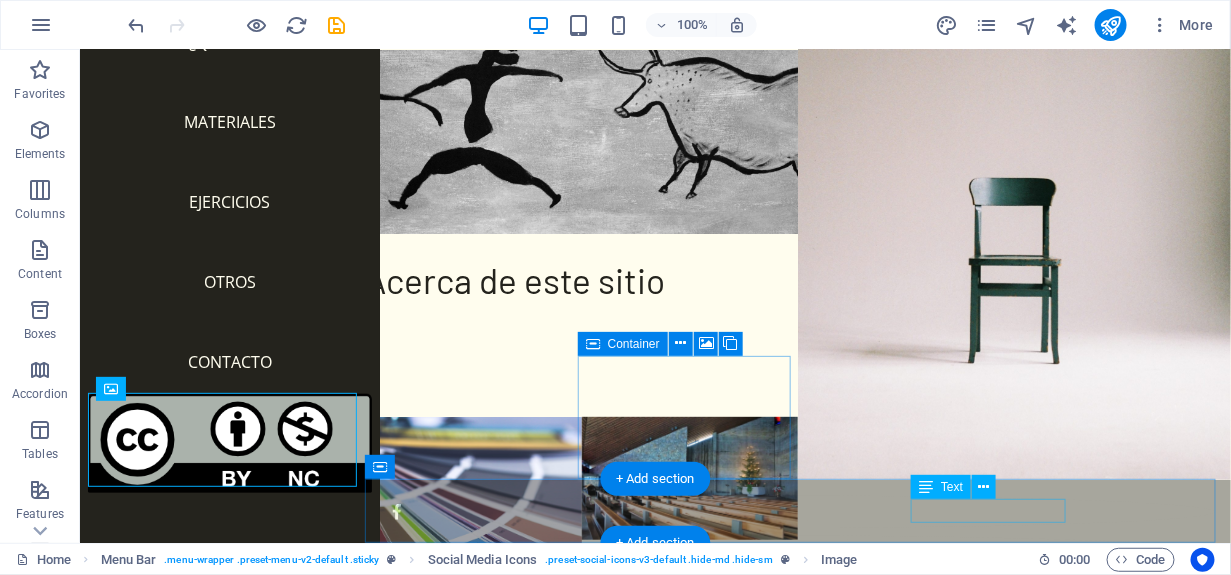 click on "Legal Notice  |  Privacy" at bounding box center [797, 619] 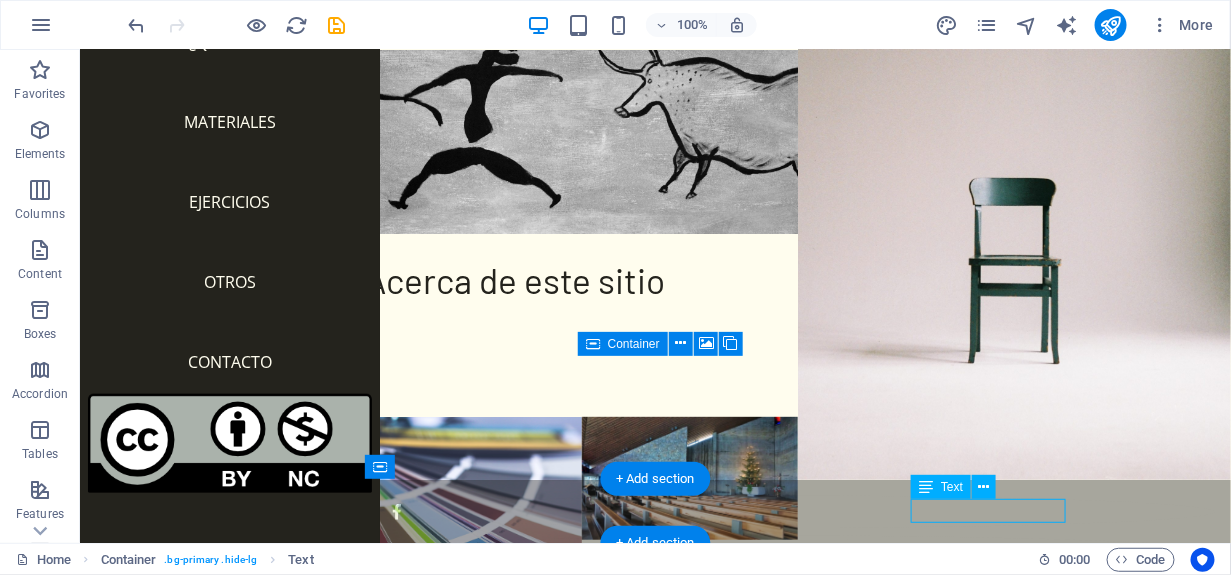 click on "Legal Notice  |  Privacy" at bounding box center [797, 619] 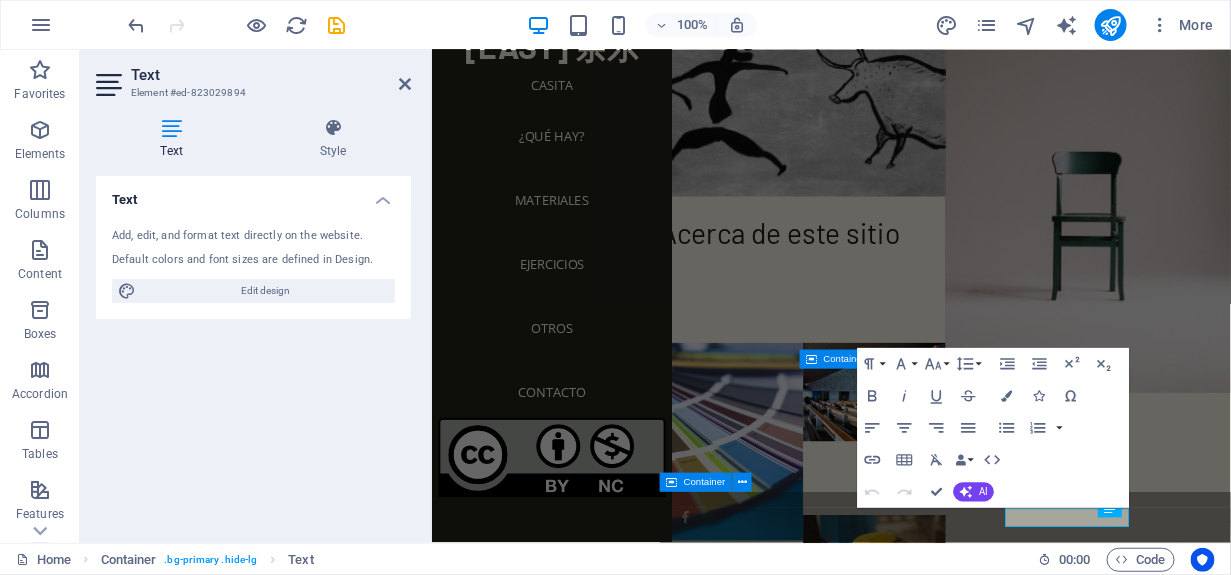 scroll, scrollTop: 286, scrollLeft: 0, axis: vertical 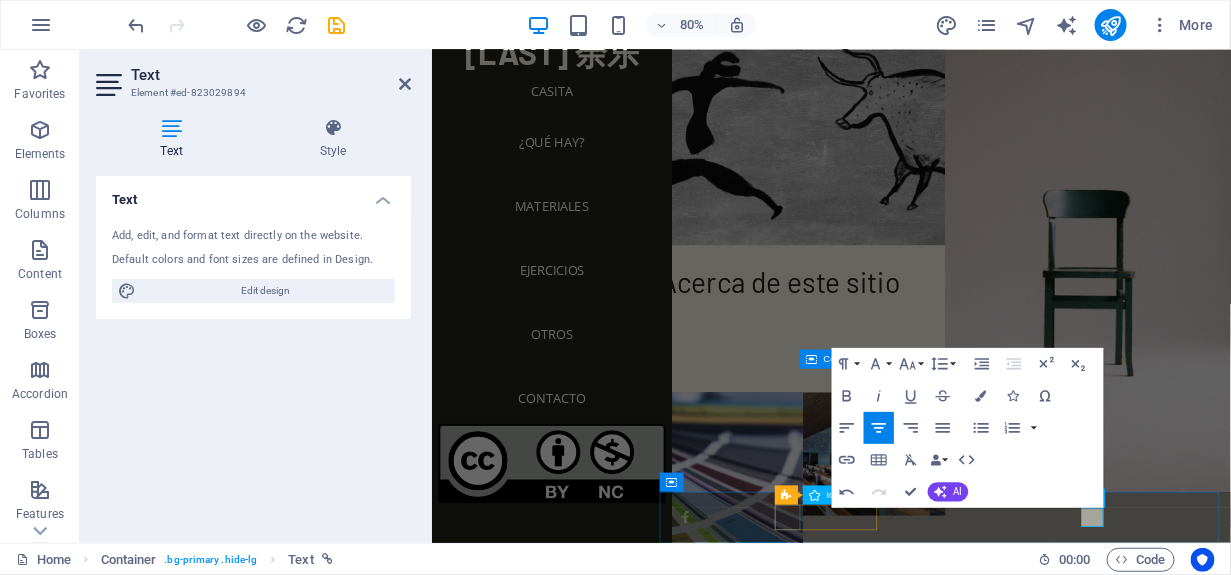 click at bounding box center (1073, 634) 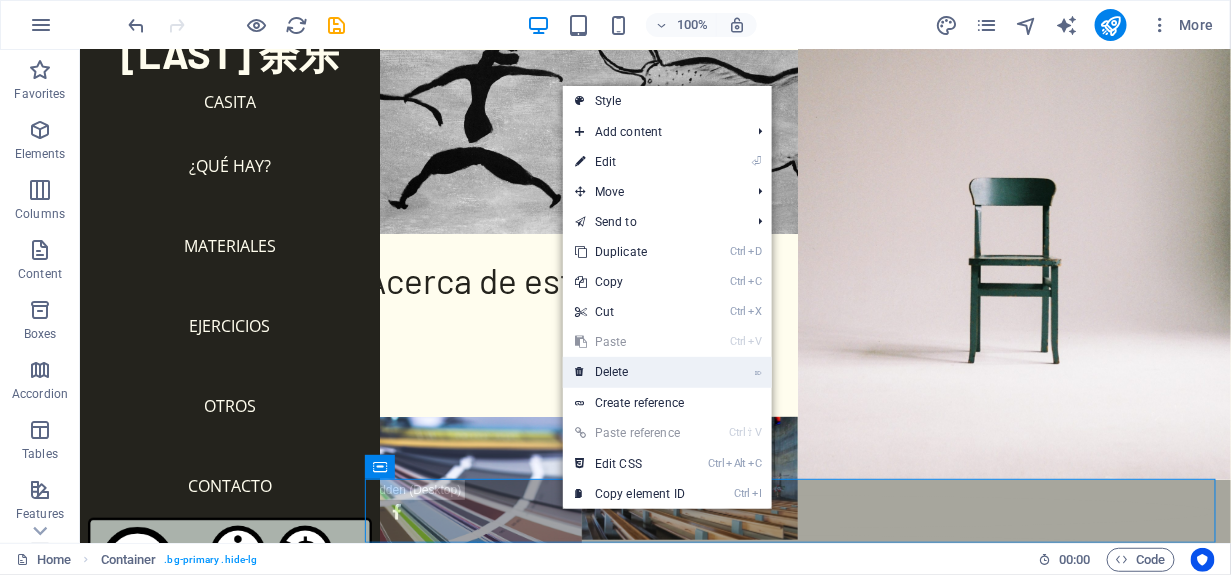 click on "⌦  Delete" at bounding box center [630, 372] 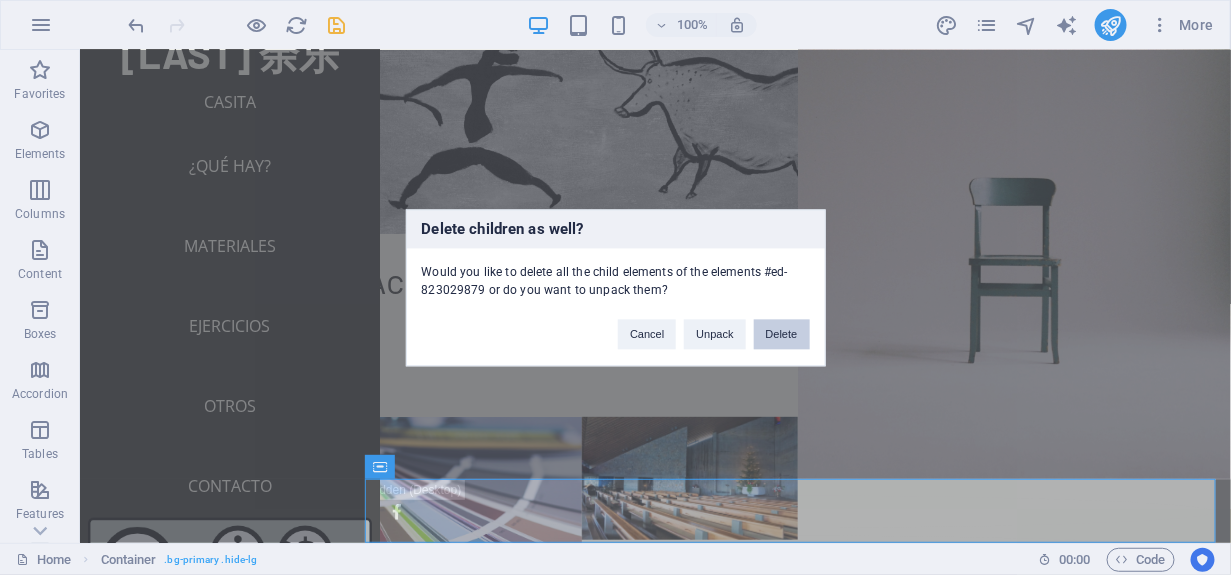 click on "Delete" at bounding box center (782, 334) 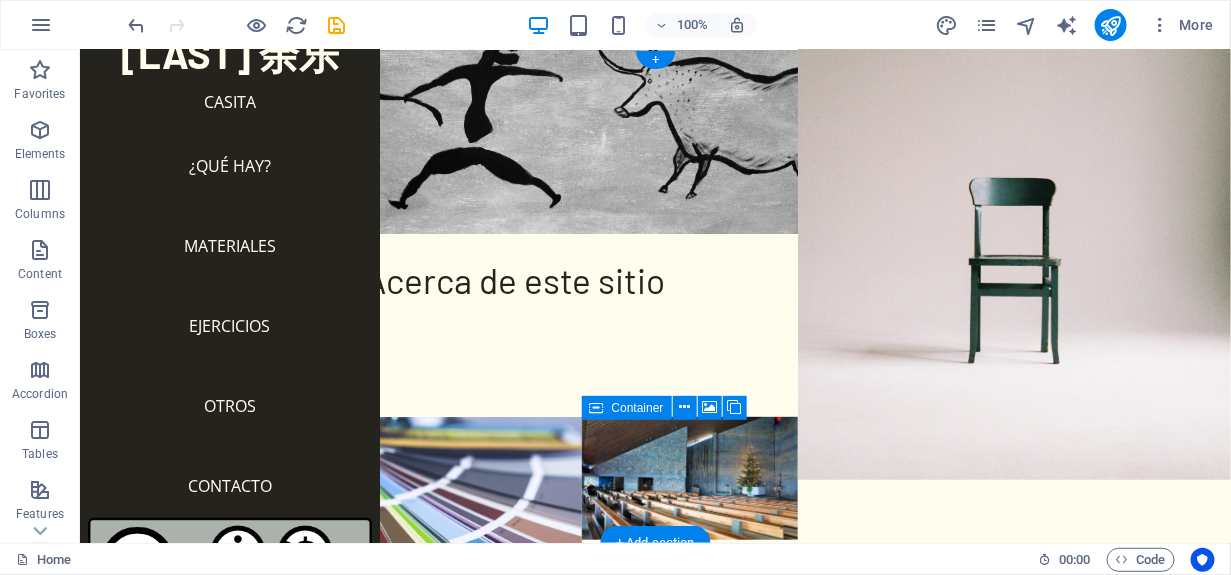 scroll, scrollTop: 0, scrollLeft: 0, axis: both 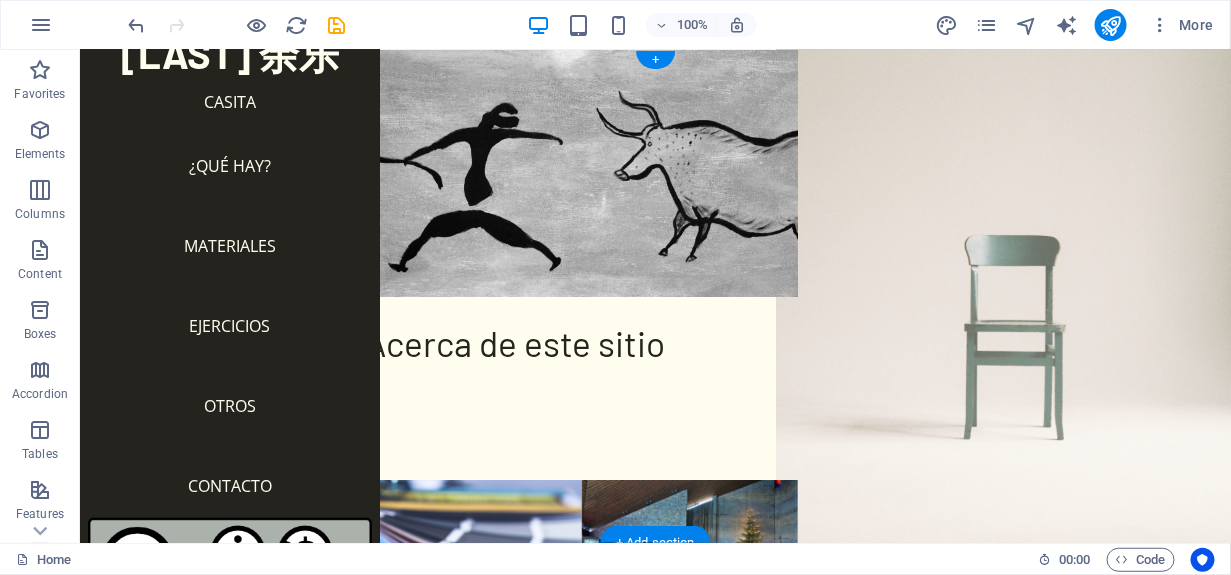 click at bounding box center [1013, 295] 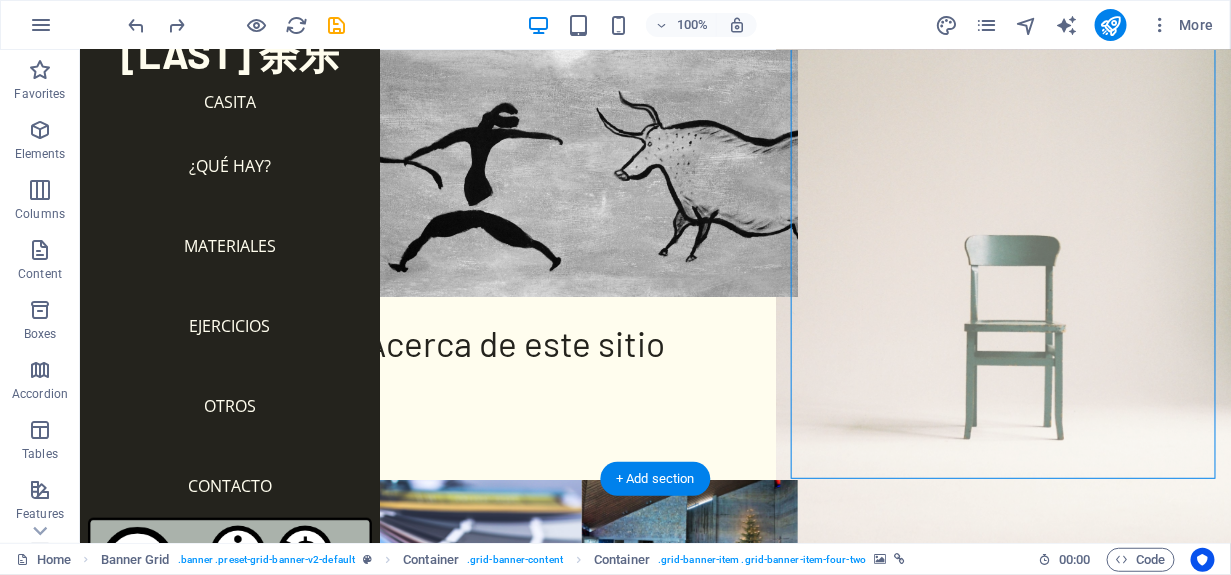 scroll, scrollTop: 63, scrollLeft: 0, axis: vertical 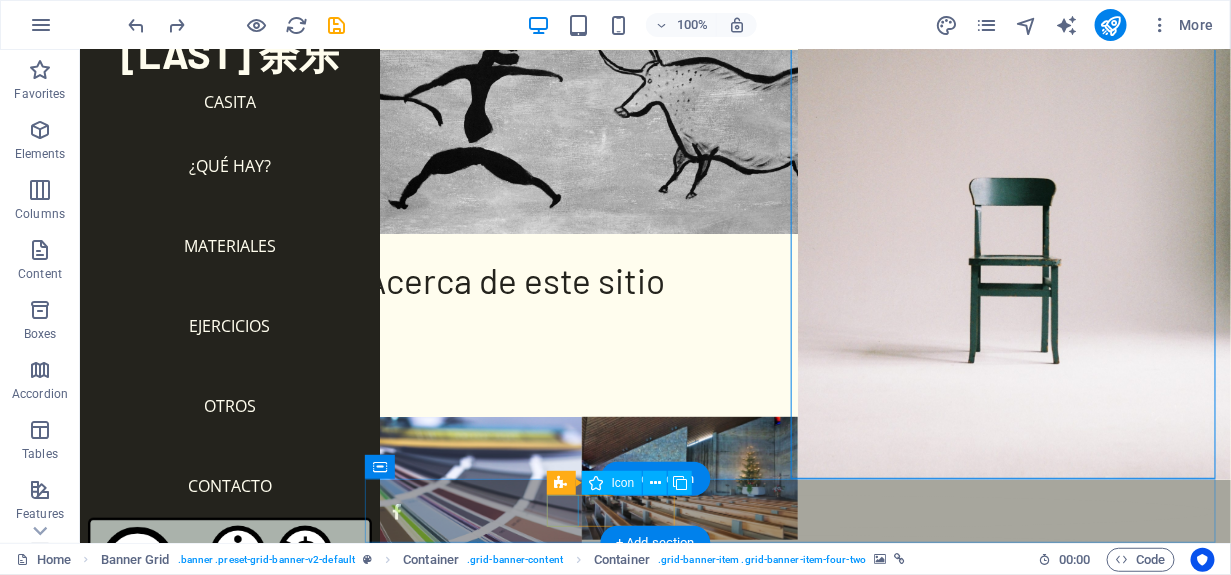 click at bounding box center [797, 511] 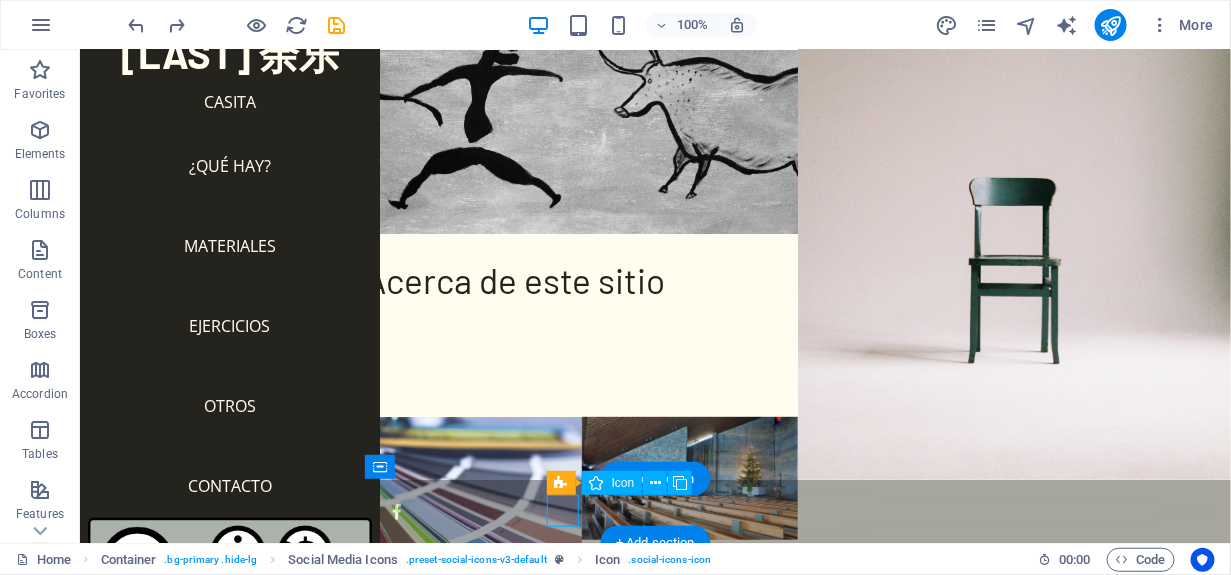 click at bounding box center (797, 511) 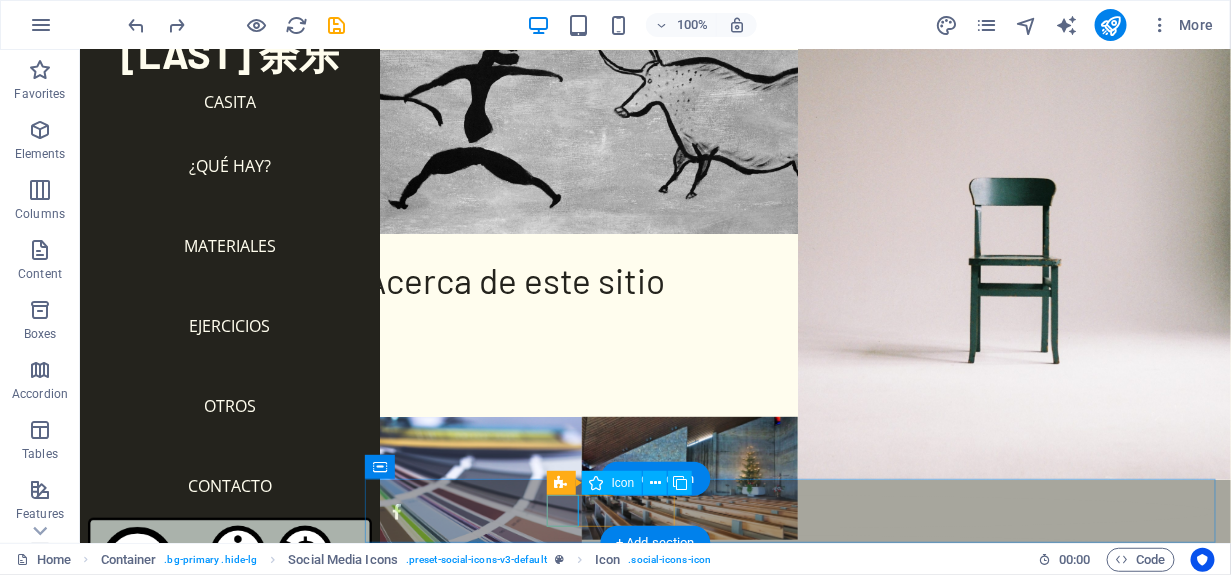 click at bounding box center (797, 511) 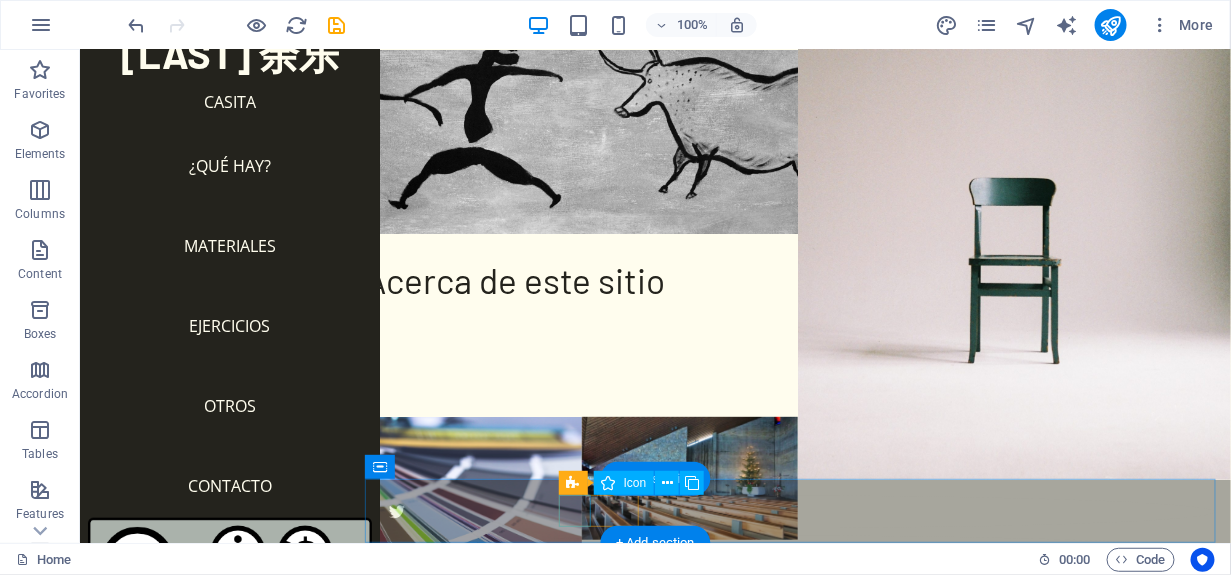click at bounding box center [797, 511] 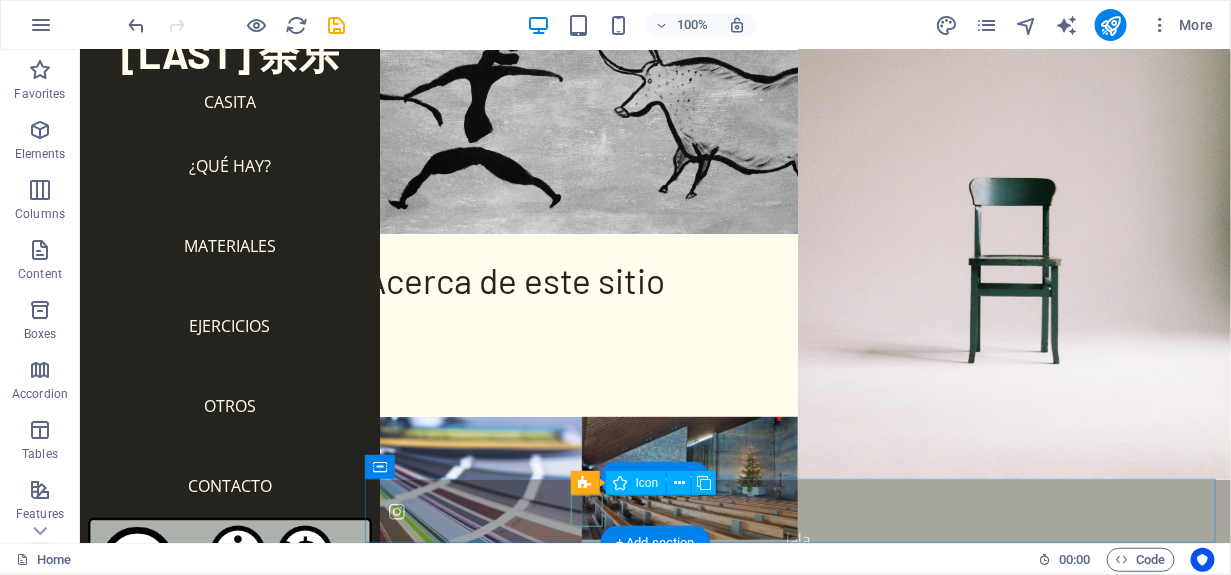 click at bounding box center [797, 511] 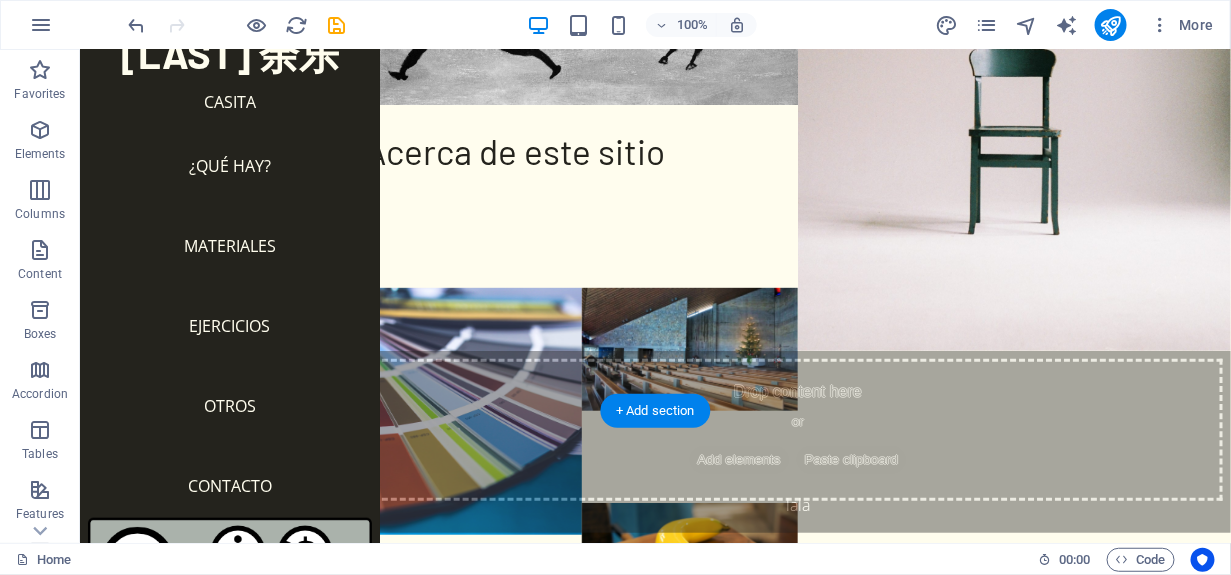 scroll, scrollTop: 0, scrollLeft: 0, axis: both 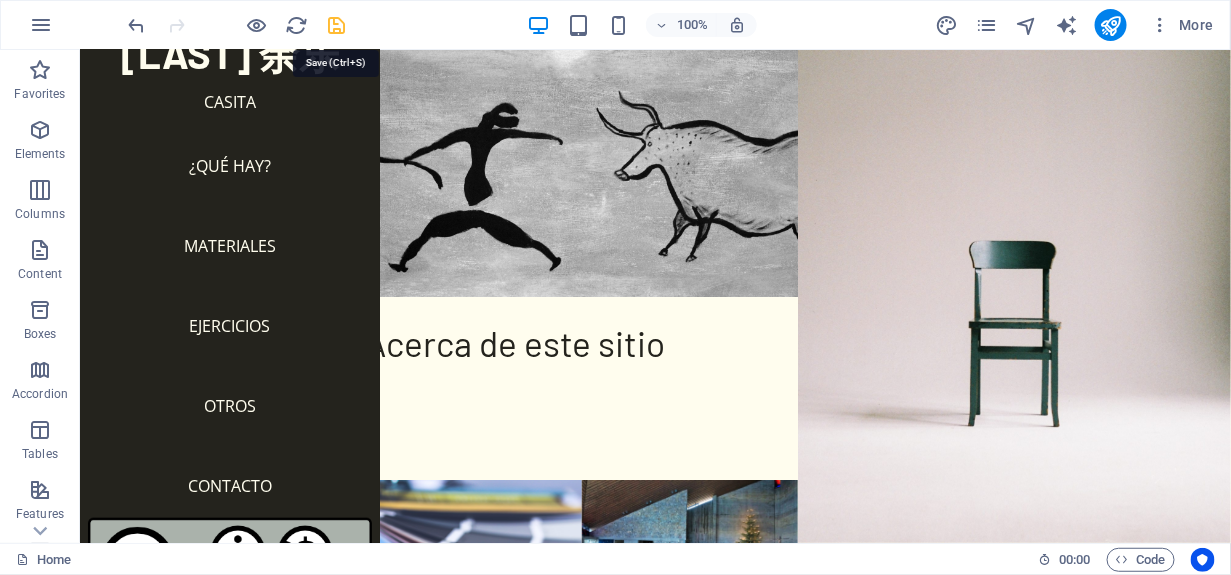click at bounding box center [337, 25] 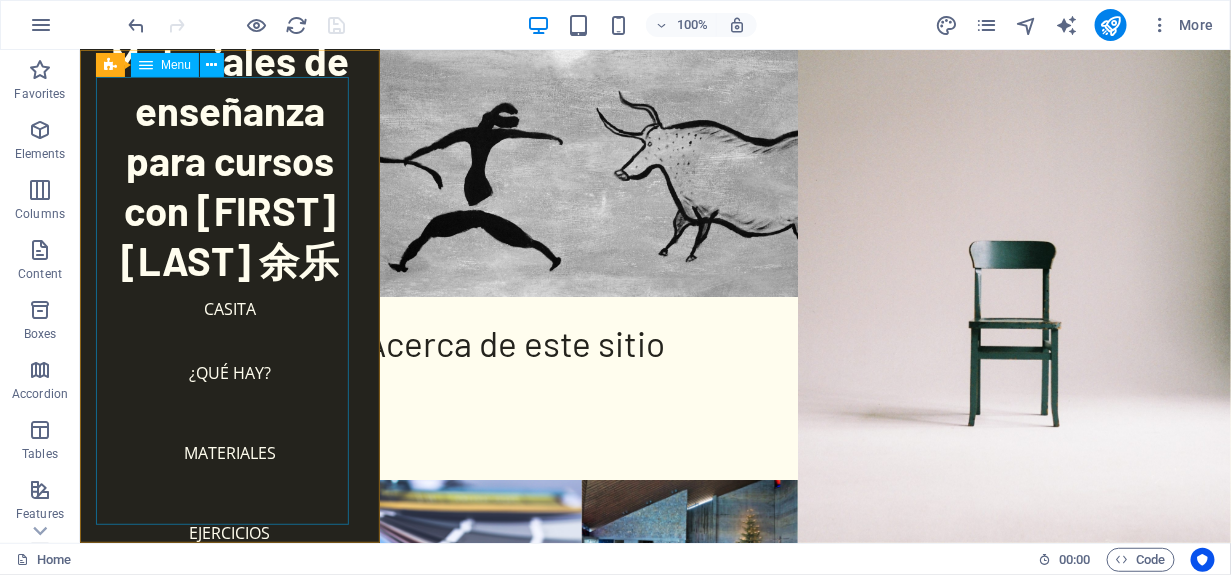 scroll, scrollTop: 0, scrollLeft: 0, axis: both 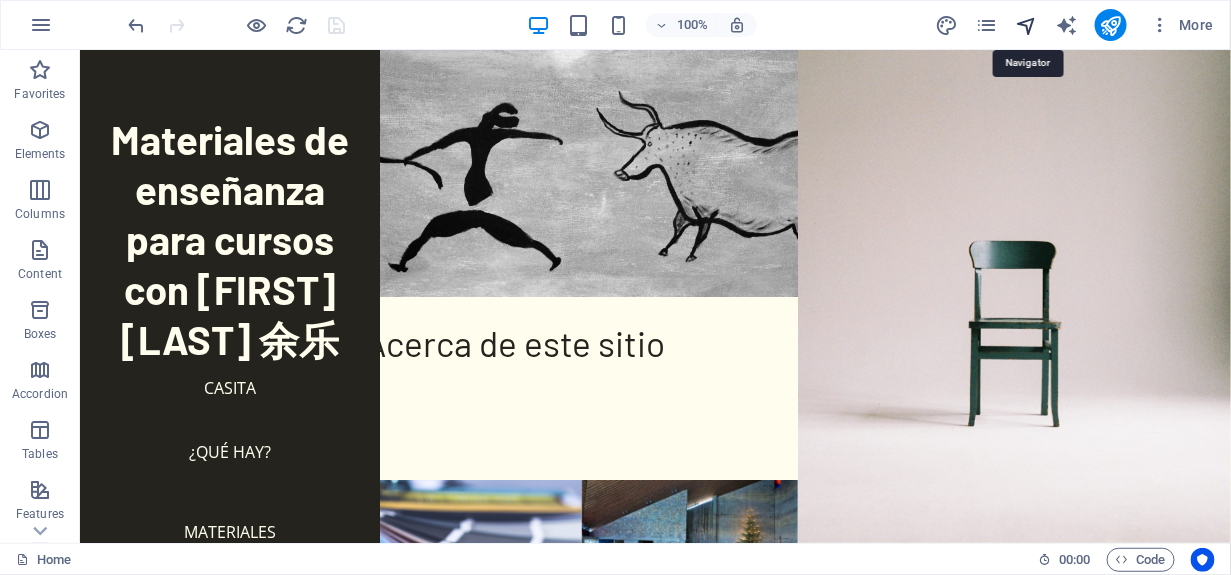 click at bounding box center [1026, 25] 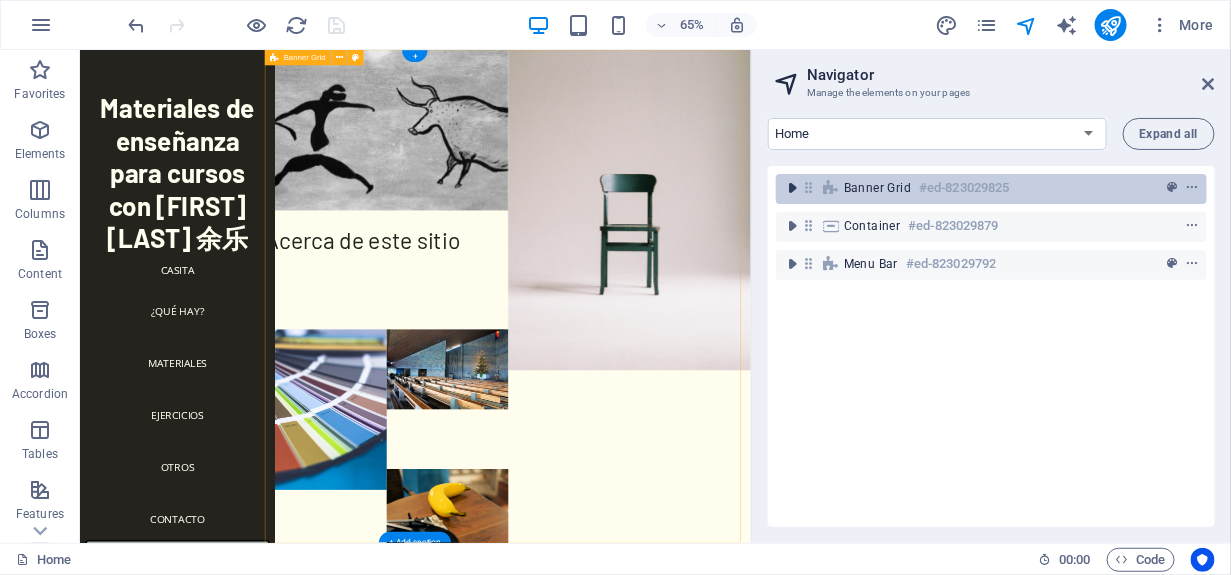 click at bounding box center [792, 188] 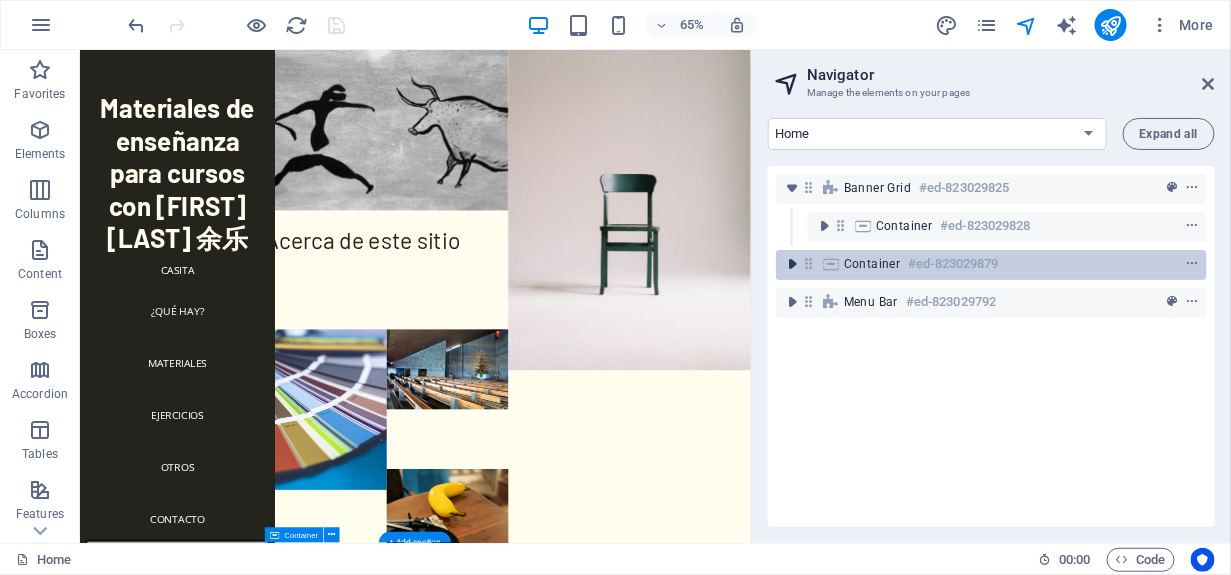 click at bounding box center [792, 264] 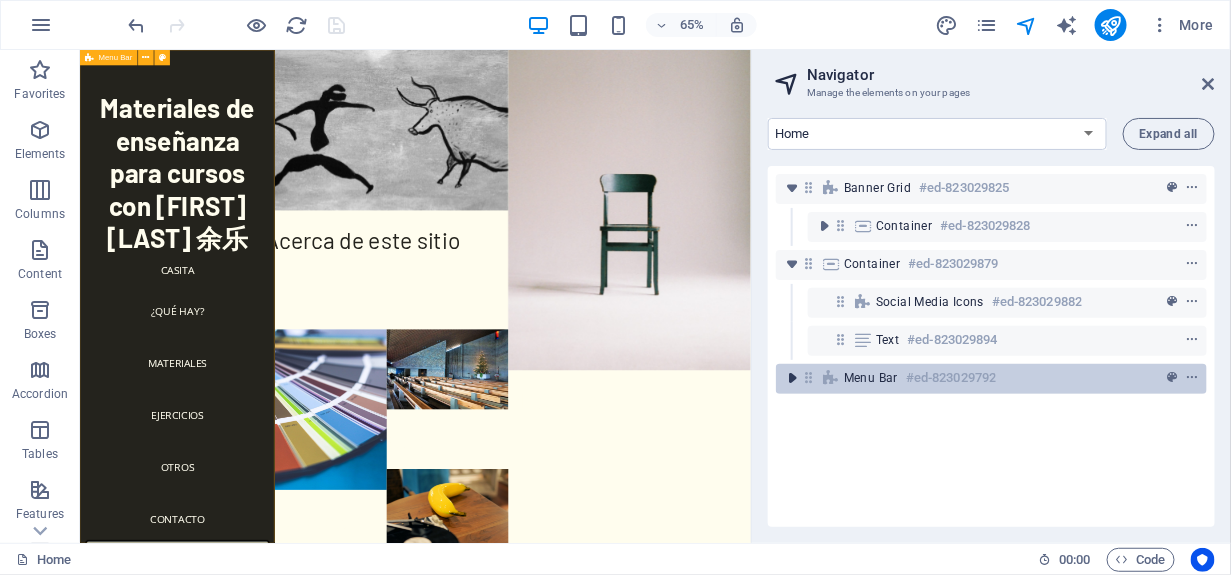 click at bounding box center [792, 378] 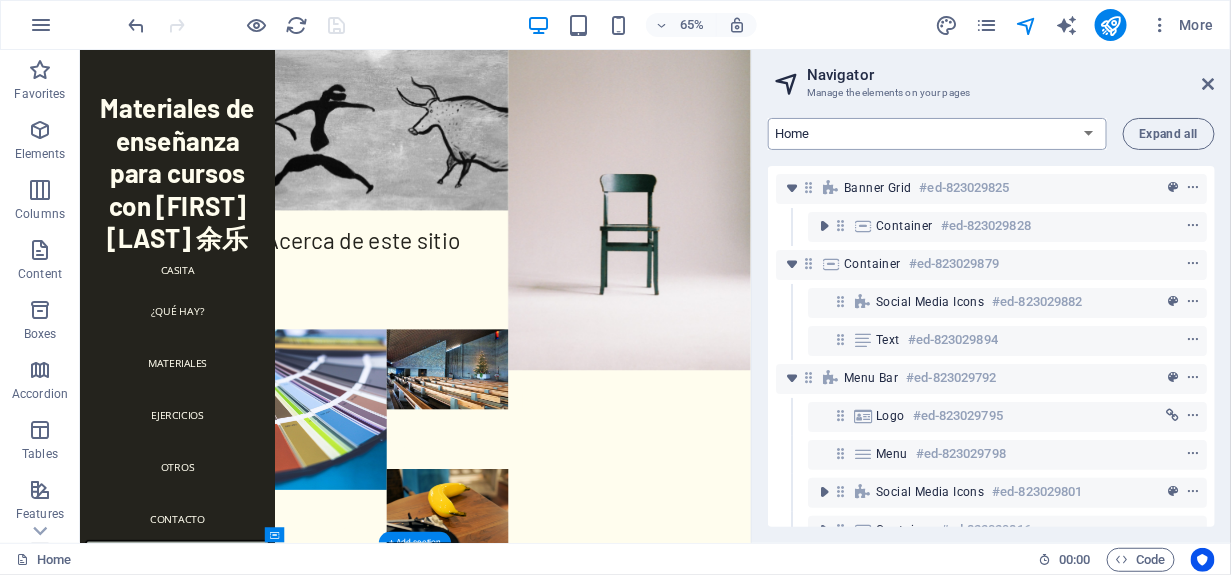 scroll, scrollTop: 41, scrollLeft: 0, axis: vertical 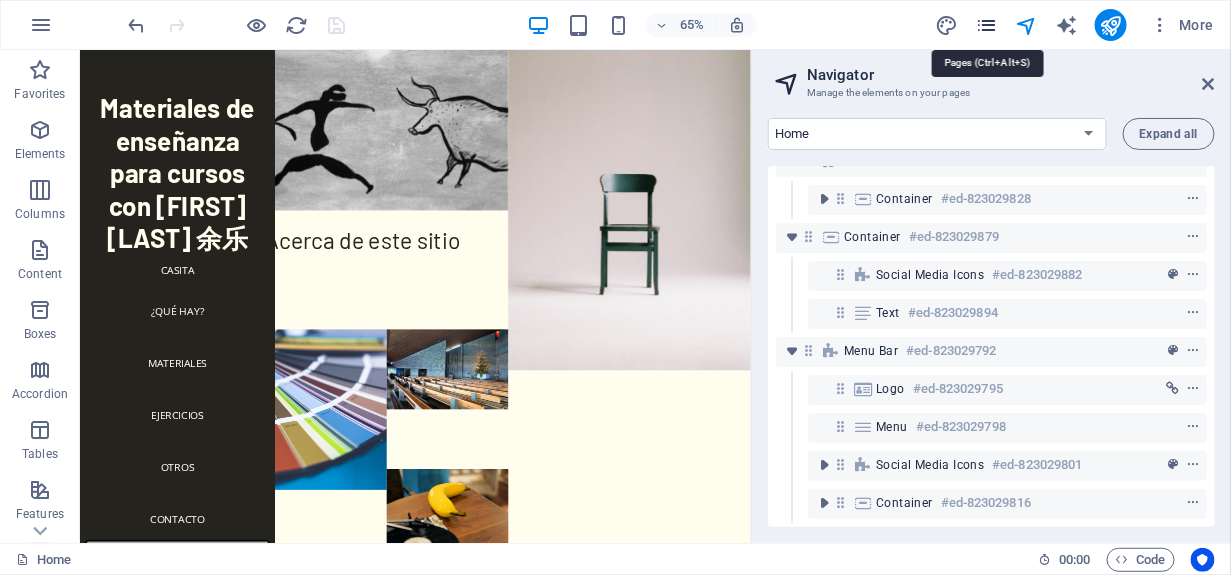 click at bounding box center (986, 25) 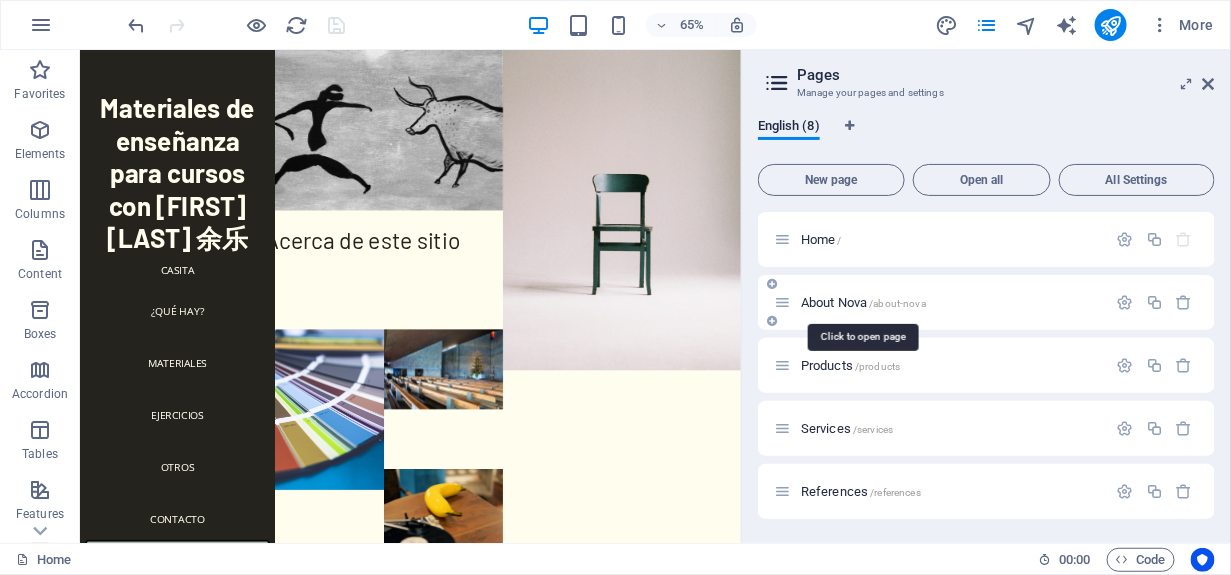 click on "About Nova /about-nova" at bounding box center [863, 302] 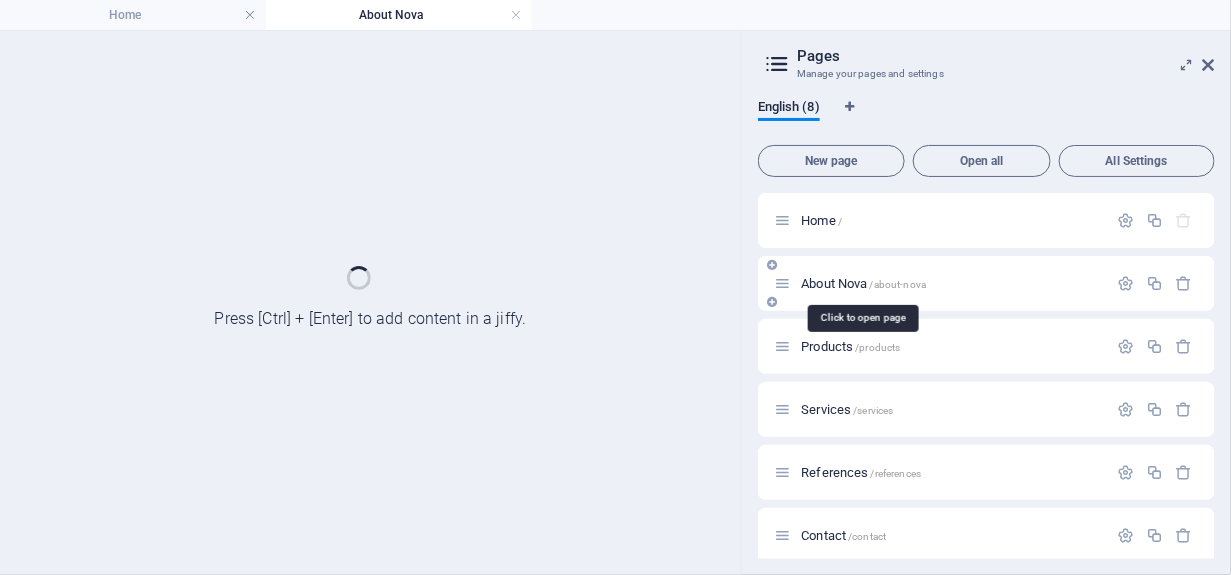 click on "About Nova /about-nova" at bounding box center [863, 283] 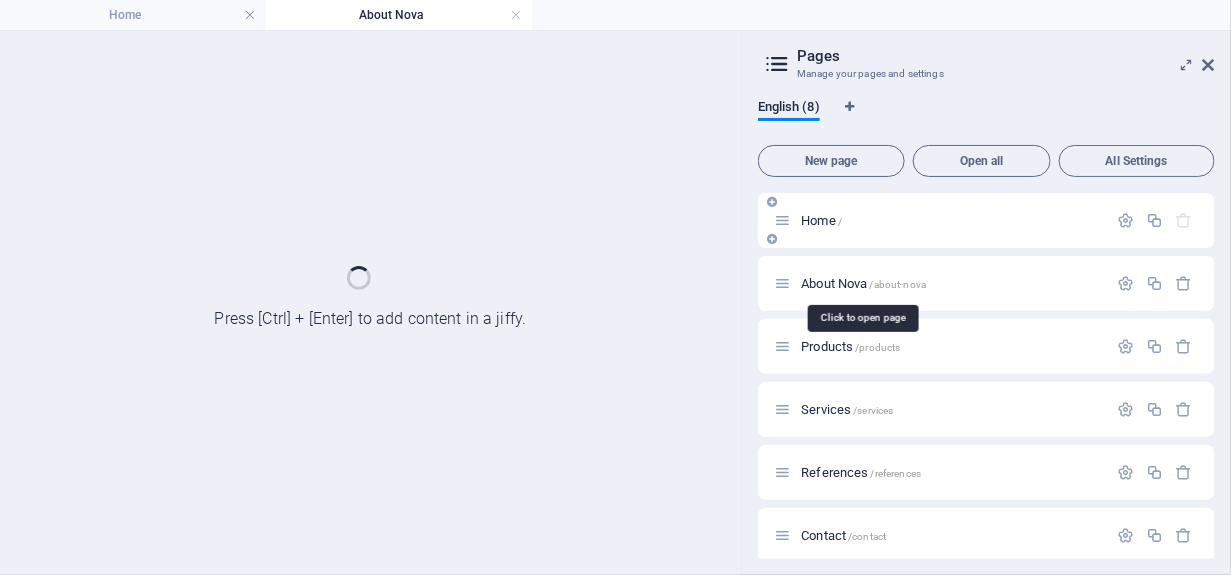 click on "Home /" at bounding box center (940, 220) 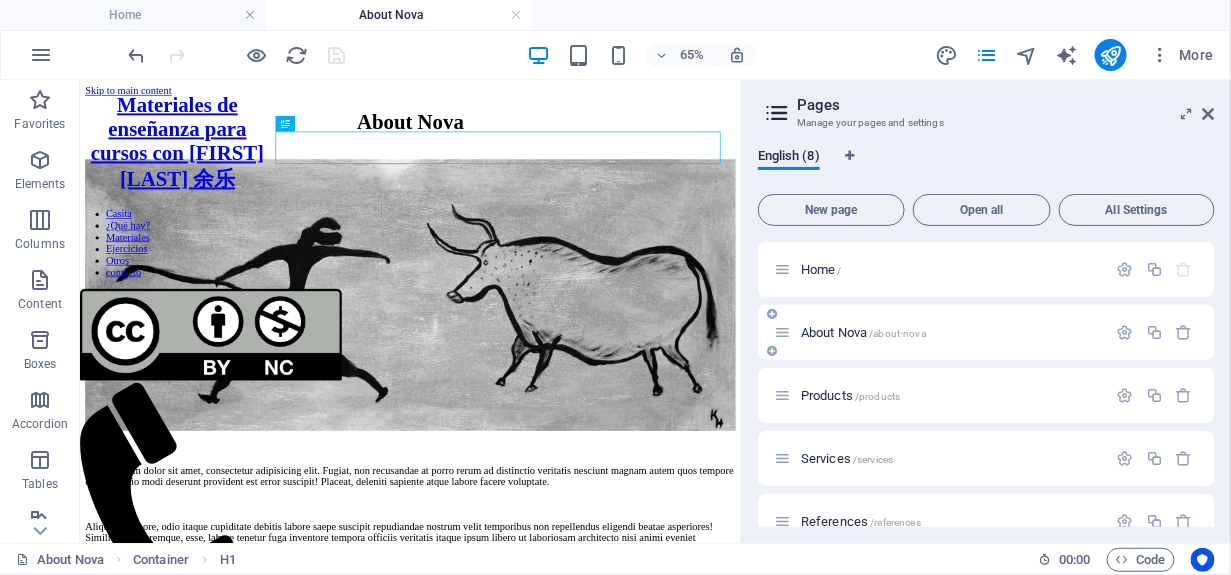 scroll, scrollTop: 0, scrollLeft: 0, axis: both 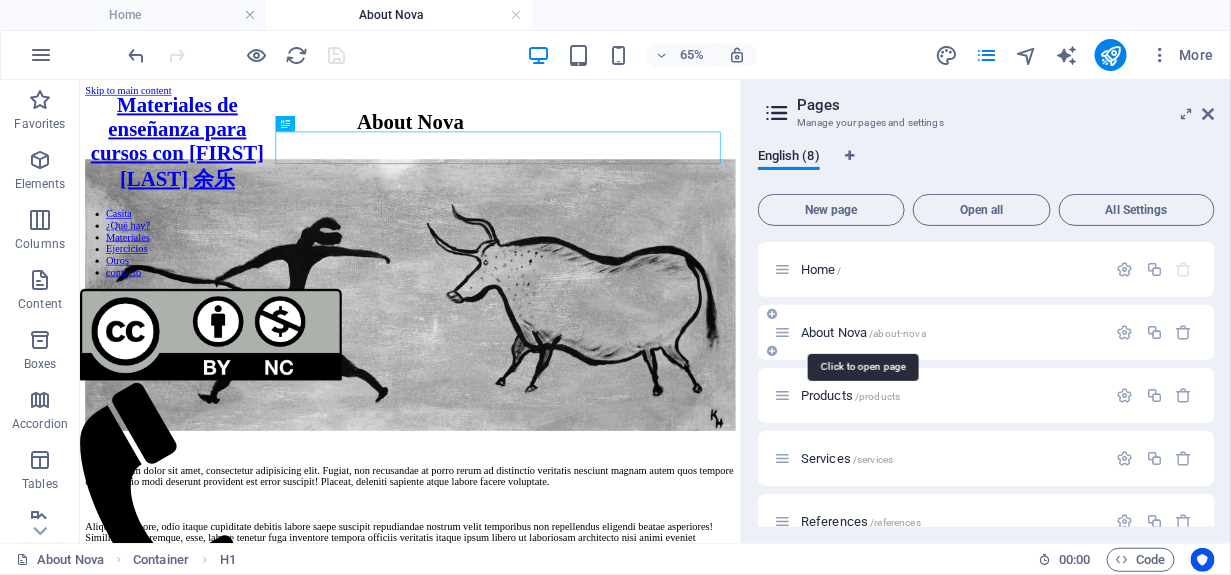 click on "About Nova /about-nova" at bounding box center [863, 332] 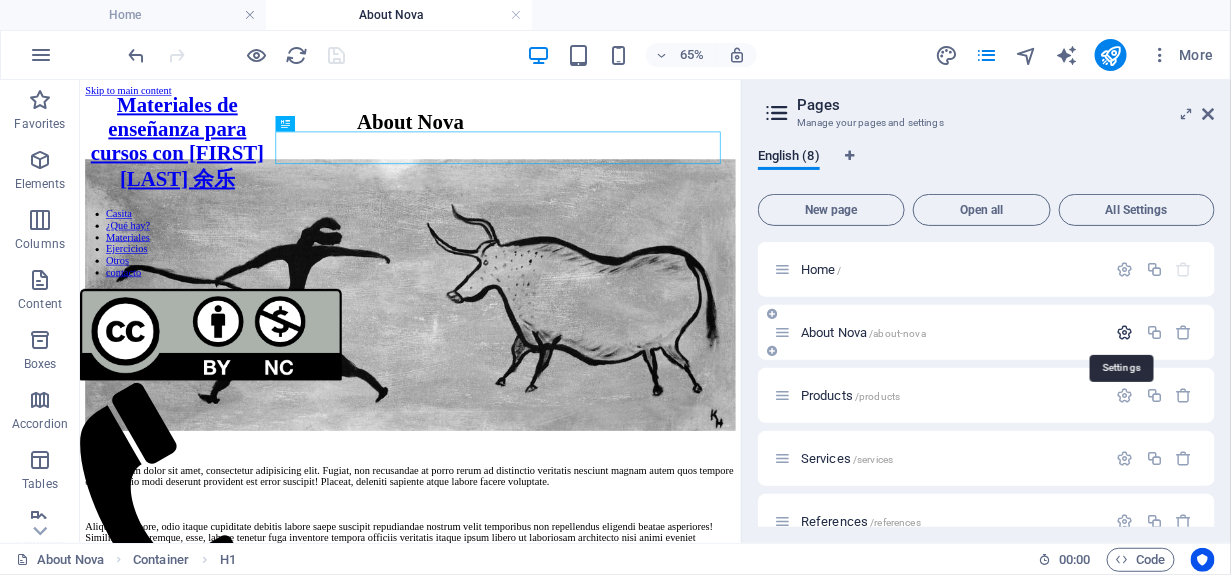 click at bounding box center [1125, 332] 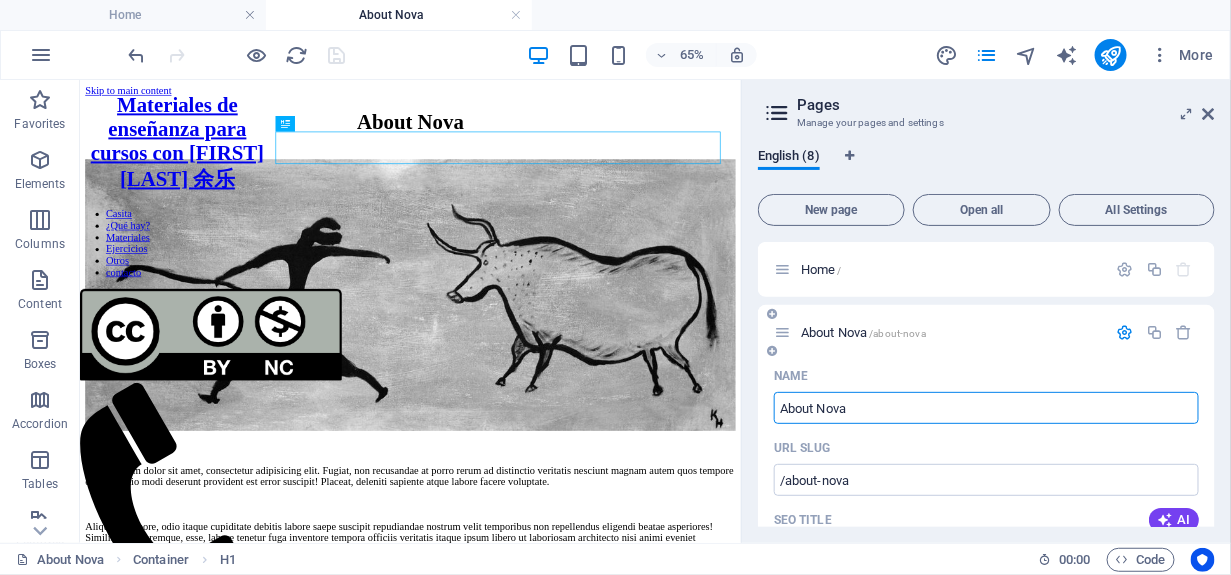 click on "About Nova" at bounding box center (986, 408) 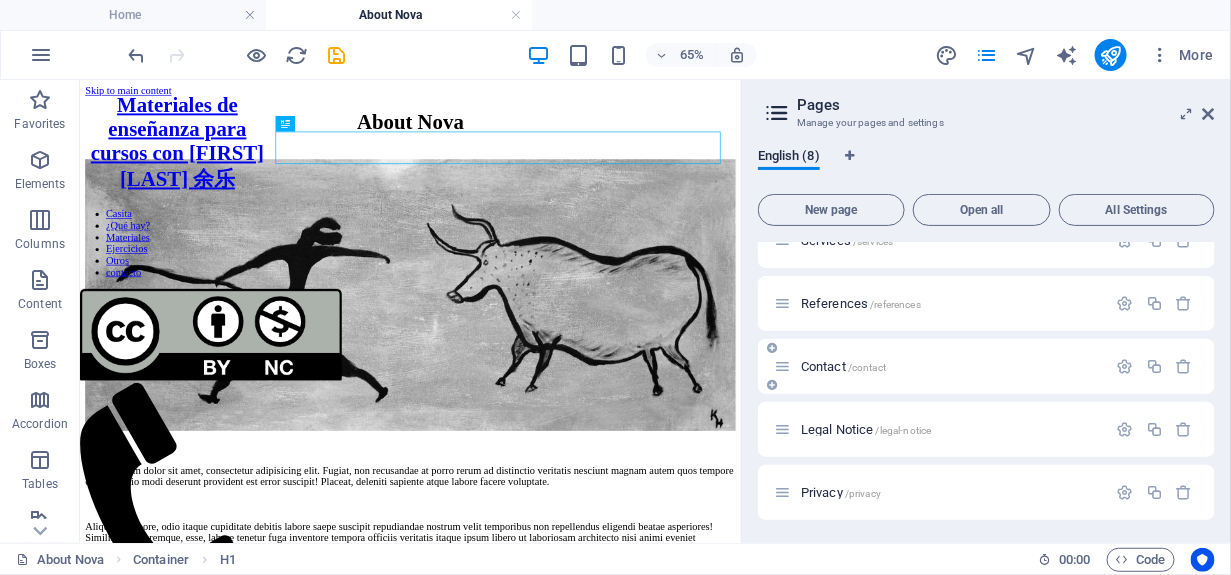 scroll, scrollTop: 763, scrollLeft: 0, axis: vertical 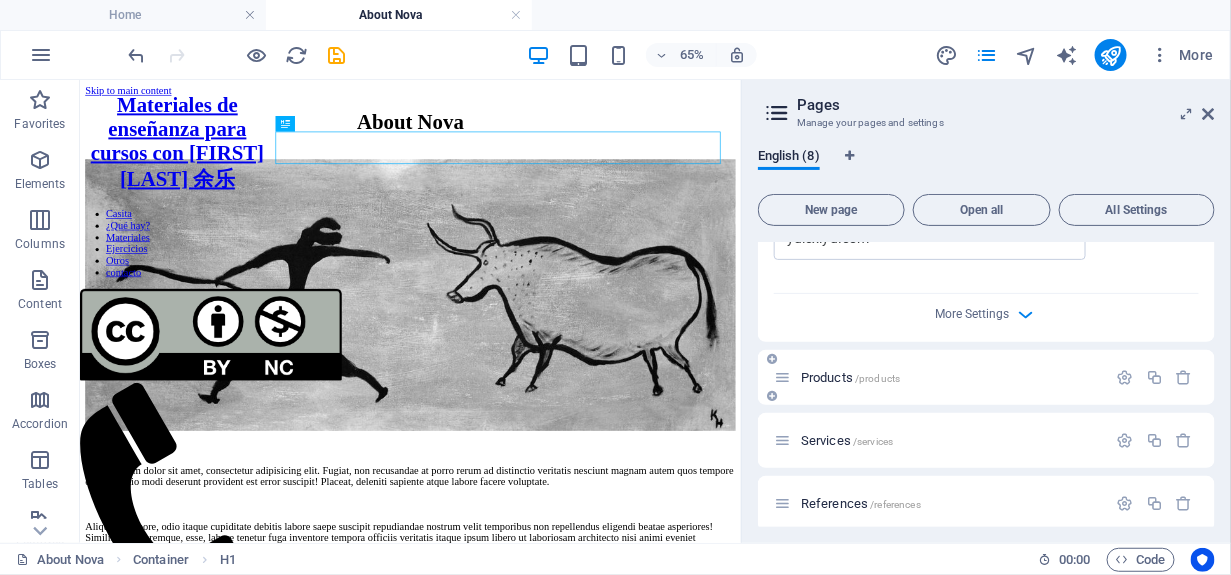 click on "Products /products" at bounding box center (850, 377) 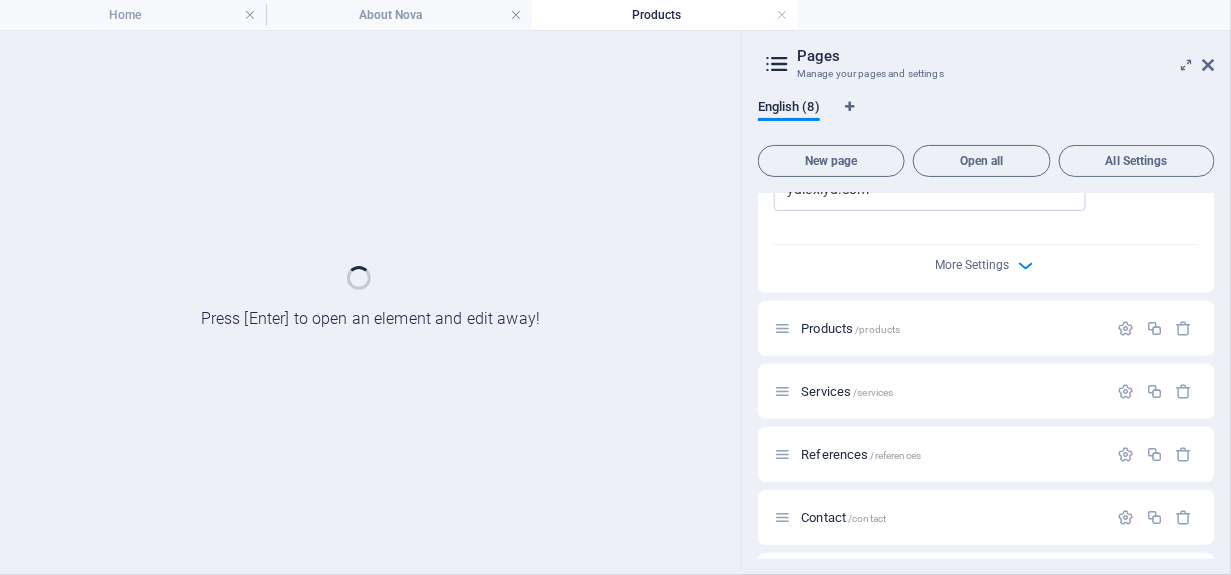 click on "More Settings" at bounding box center [986, 261] 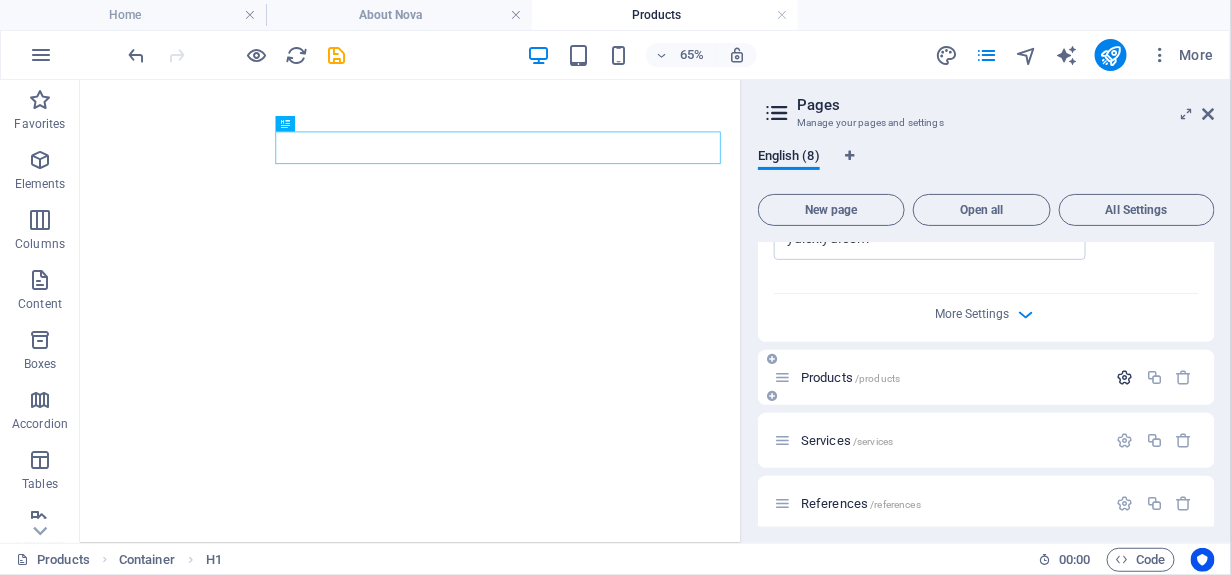 click at bounding box center (1125, 377) 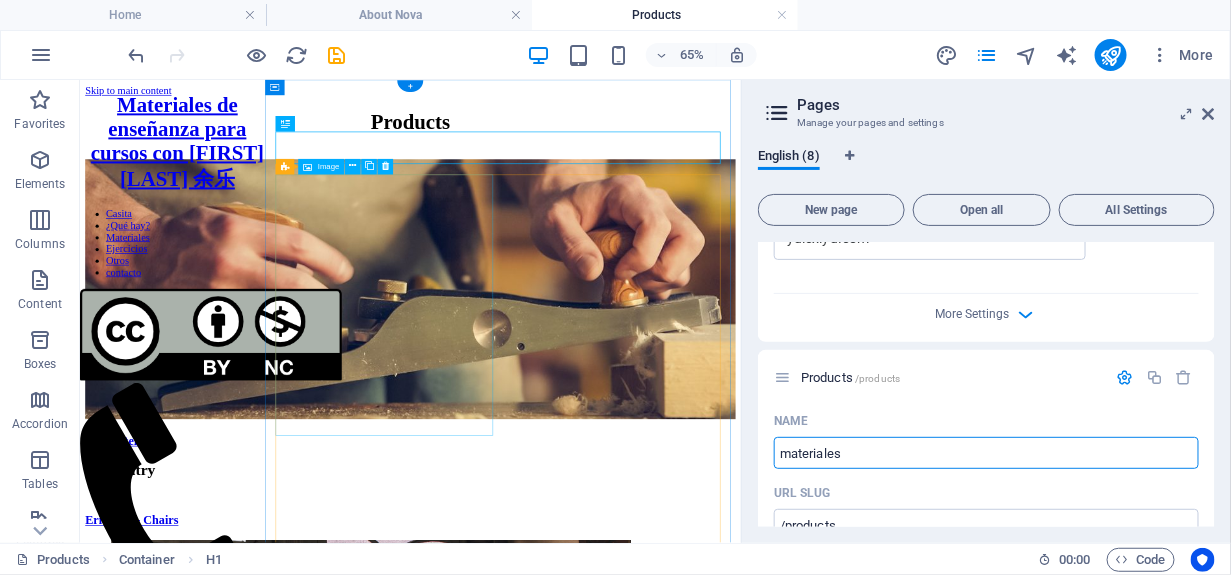 scroll, scrollTop: 0, scrollLeft: 0, axis: both 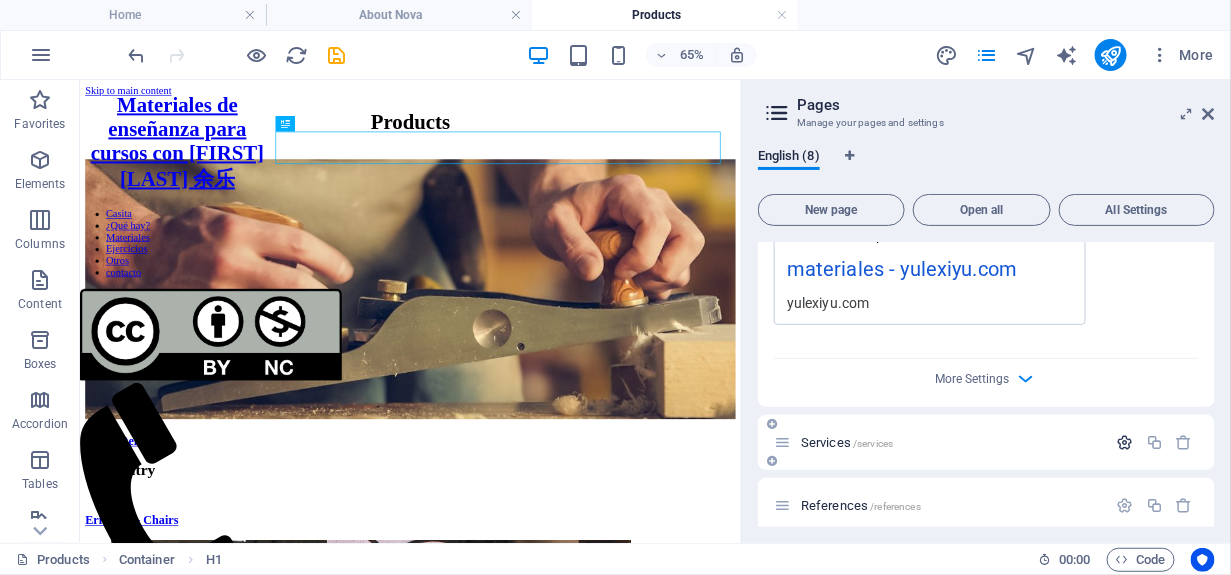 click at bounding box center (1125, 442) 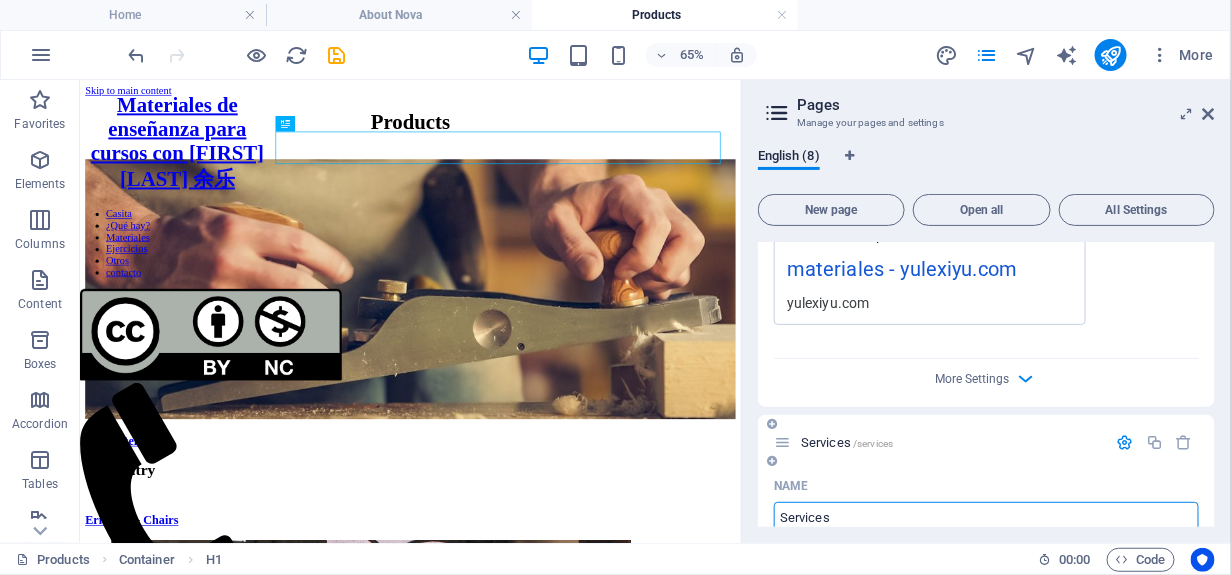 scroll, scrollTop: 1512, scrollLeft: 0, axis: vertical 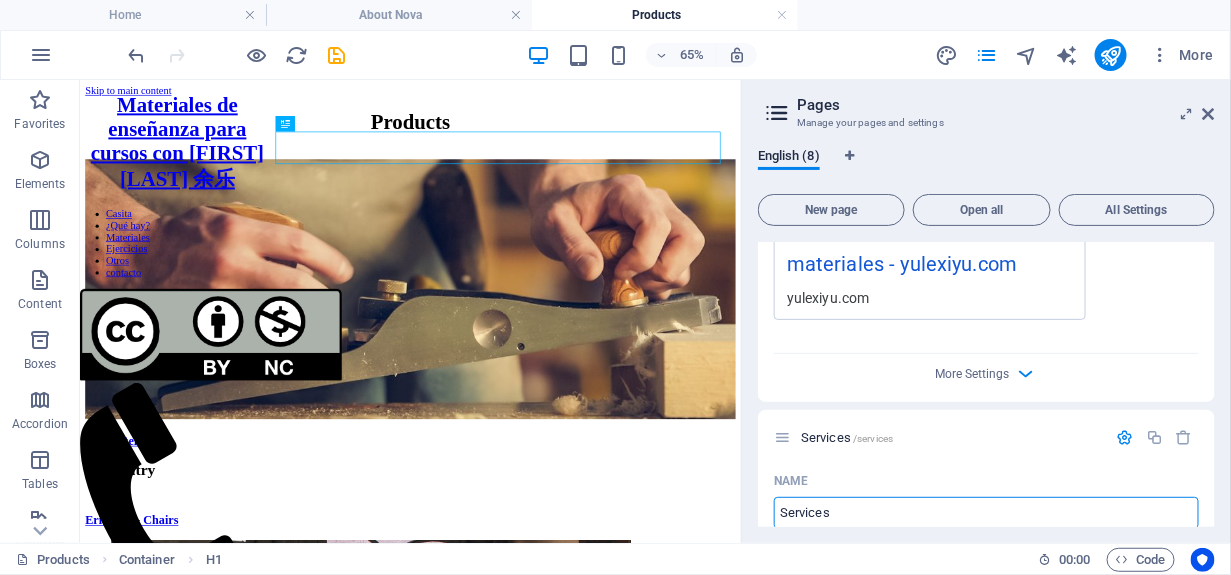 drag, startPoint x: 888, startPoint y: 619, endPoint x: 8, endPoint y: 466, distance: 893.20154 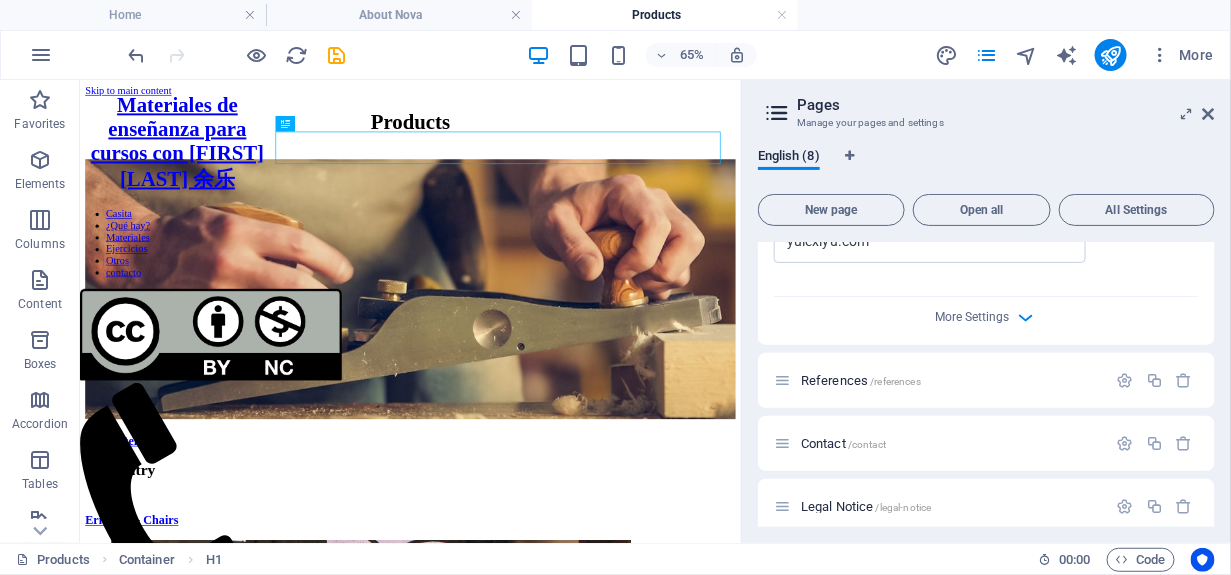 scroll, scrollTop: 2412, scrollLeft: 0, axis: vertical 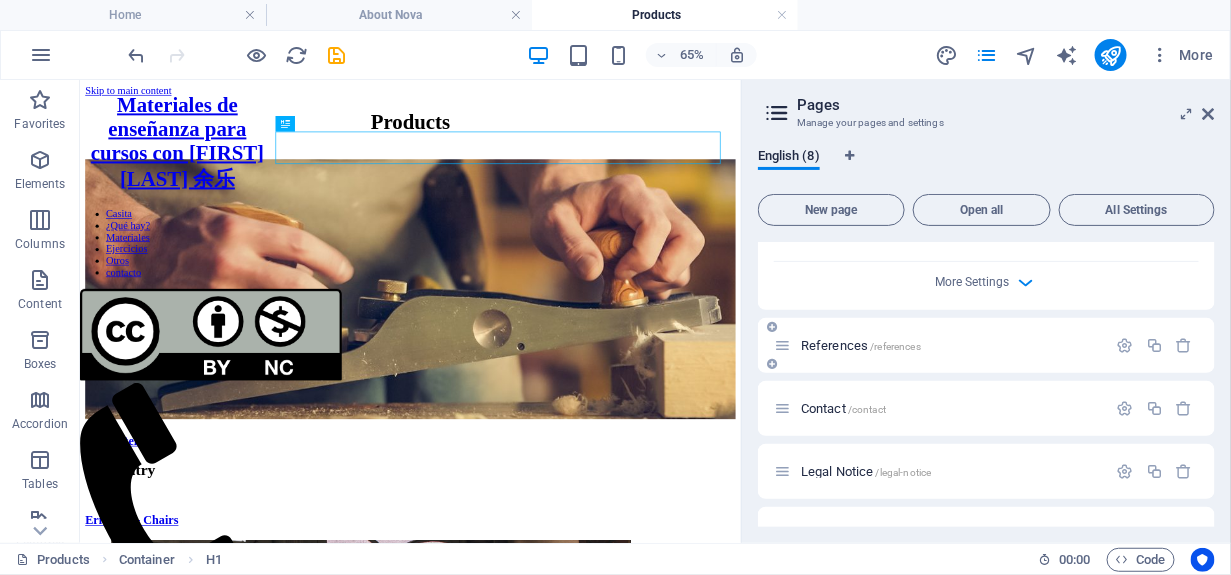 click on "References /references" at bounding box center (861, 345) 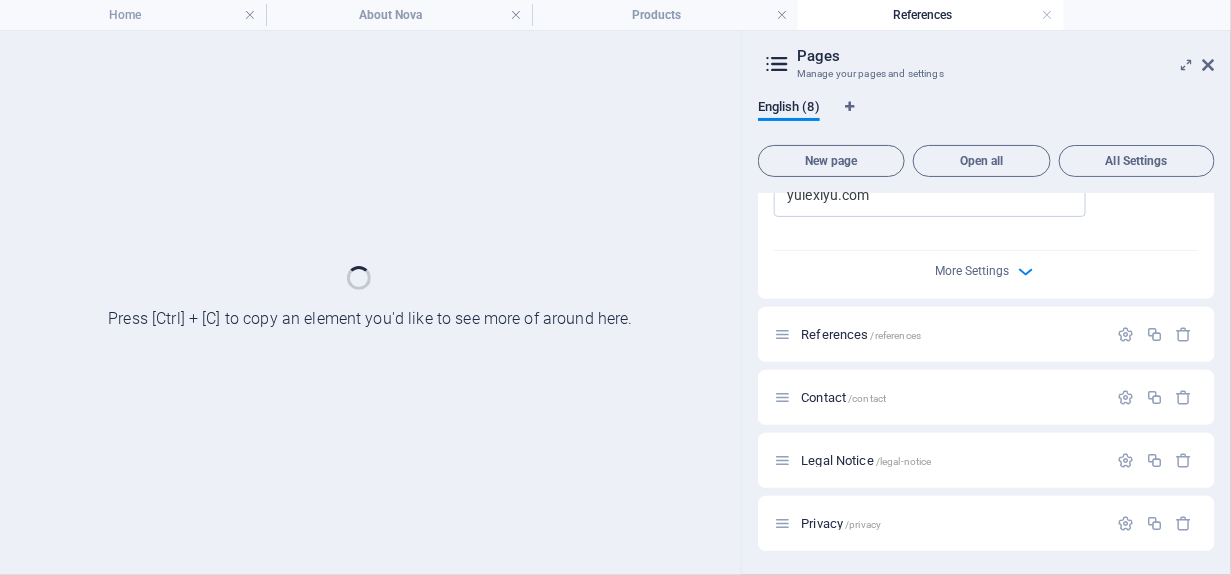 scroll, scrollTop: 2371, scrollLeft: 0, axis: vertical 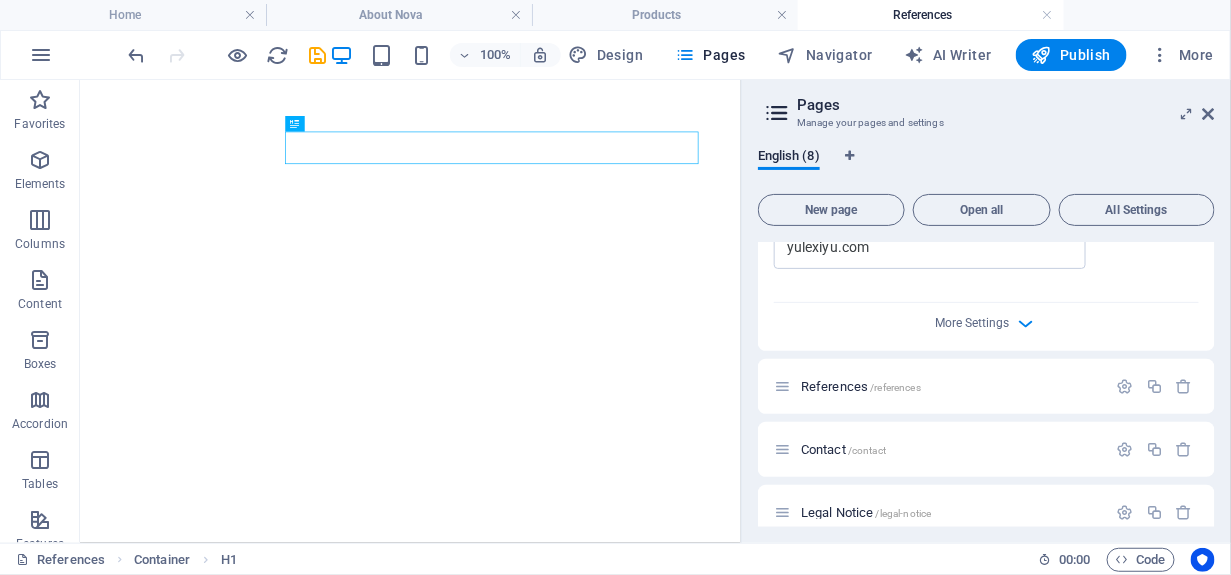 click on "More Settings" at bounding box center (986, 319) 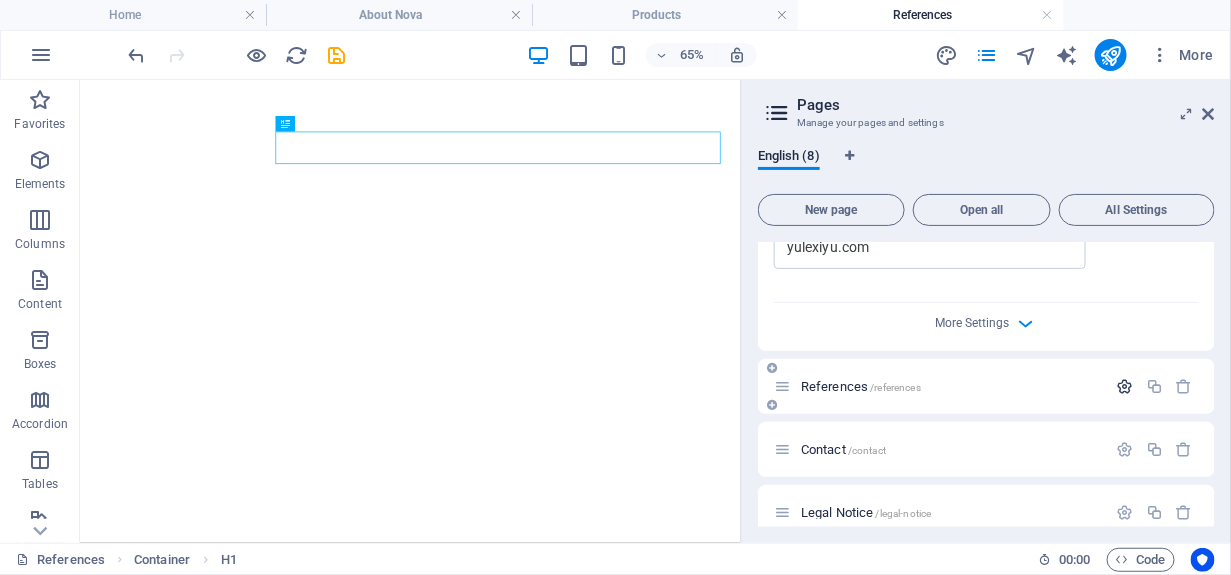 click at bounding box center (1125, 386) 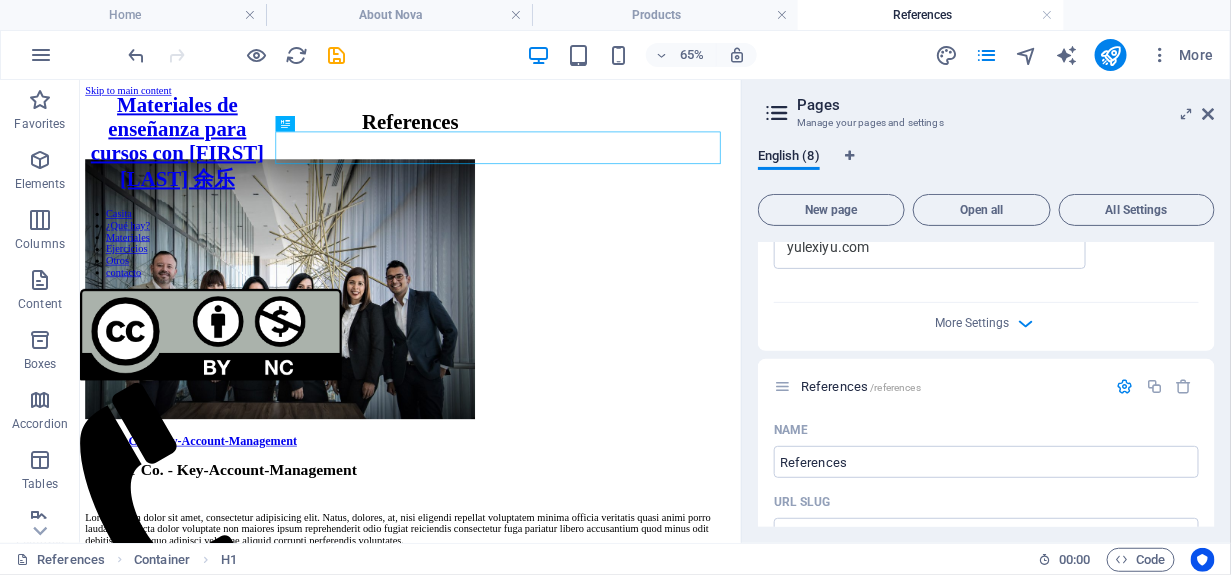 scroll, scrollTop: 0, scrollLeft: 0, axis: both 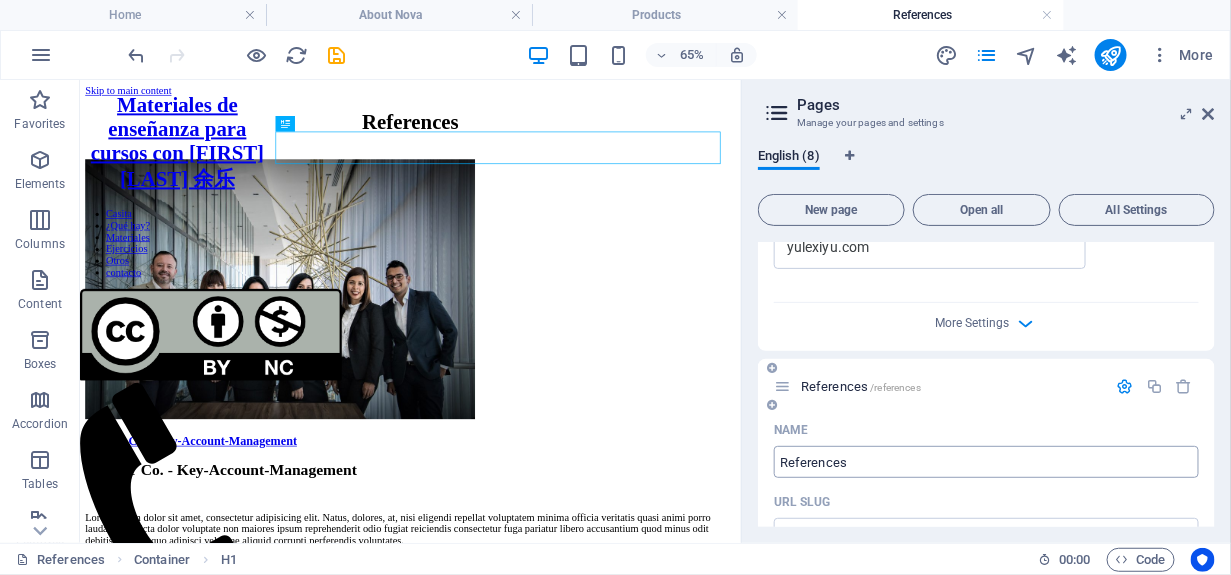 click on "References" at bounding box center [986, 462] 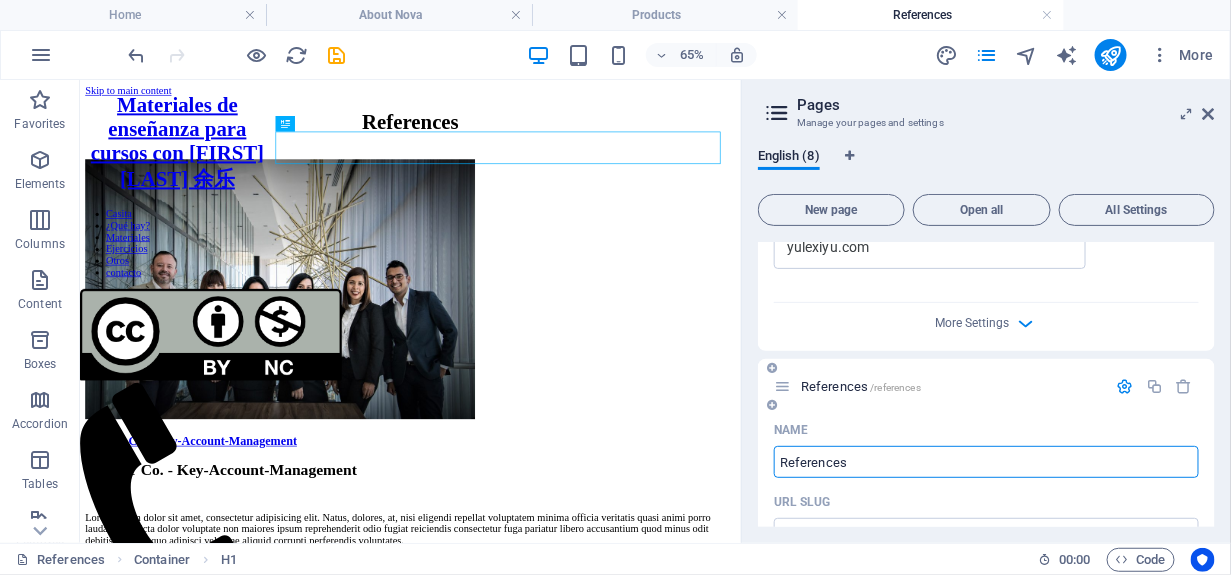 click on "References" at bounding box center [986, 462] 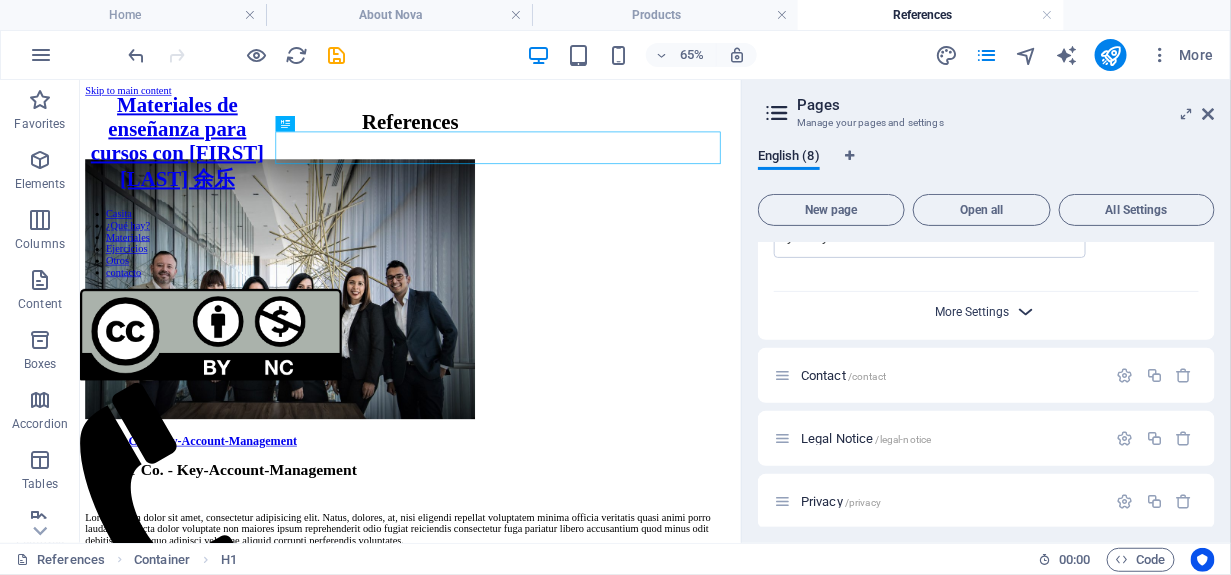 scroll, scrollTop: 3197, scrollLeft: 0, axis: vertical 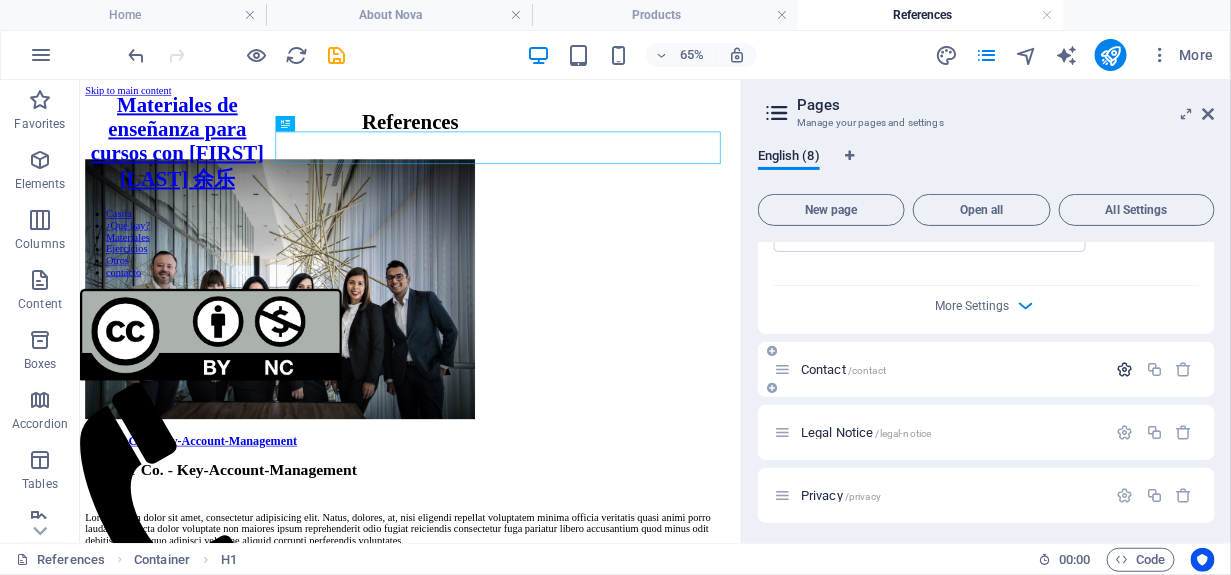 click at bounding box center (1125, 369) 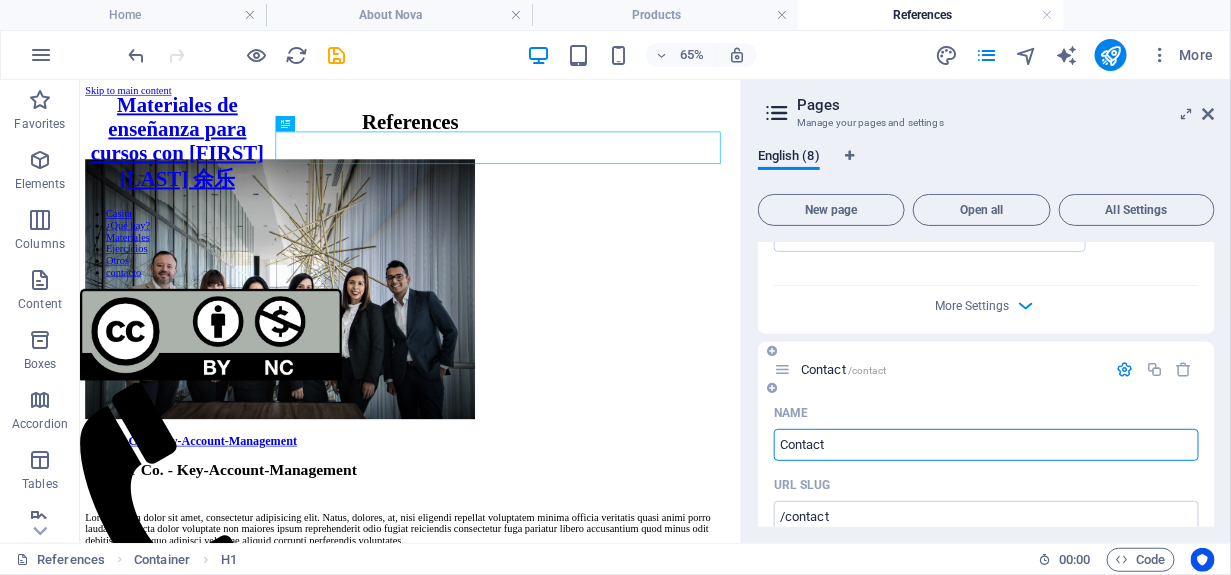 click on "Contact" at bounding box center [986, 445] 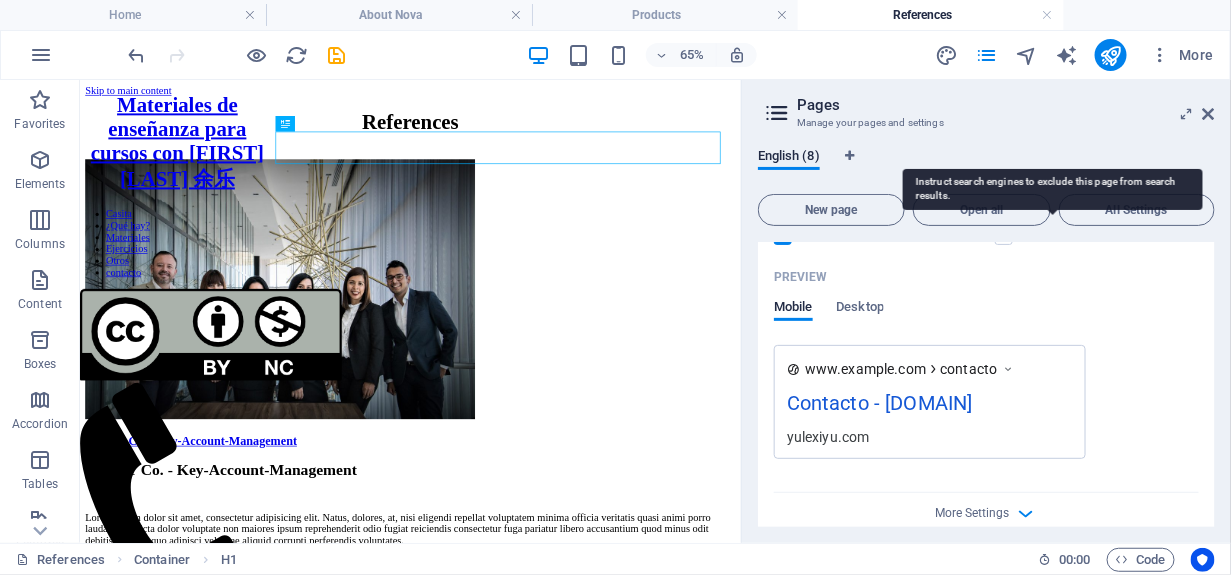 scroll, scrollTop: 3942, scrollLeft: 0, axis: vertical 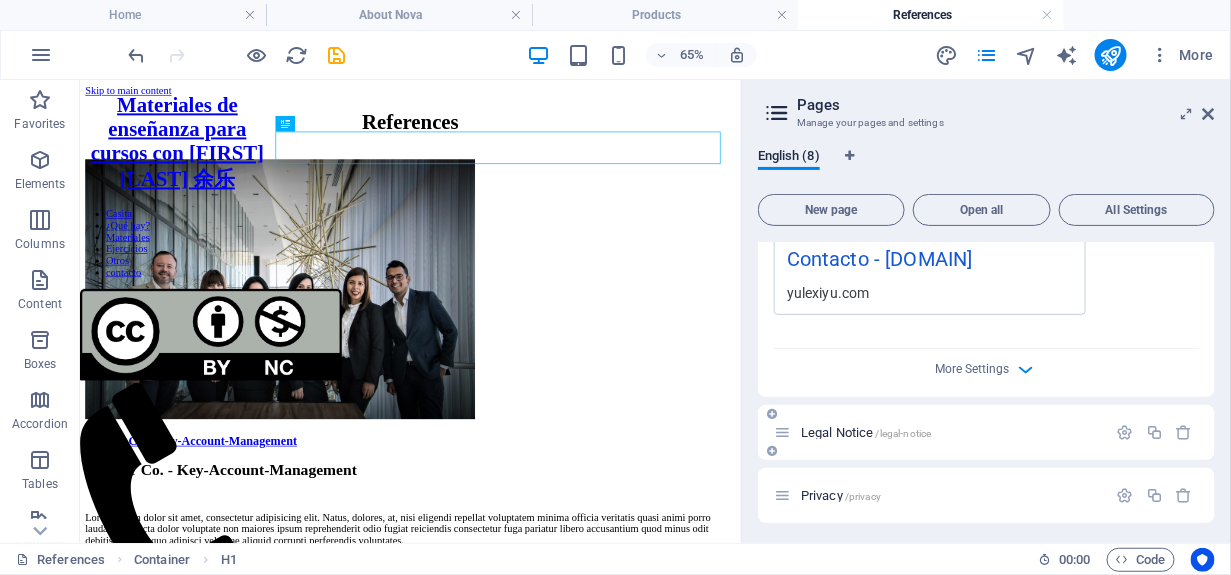 click on "/legal-notice" at bounding box center (904, 433) 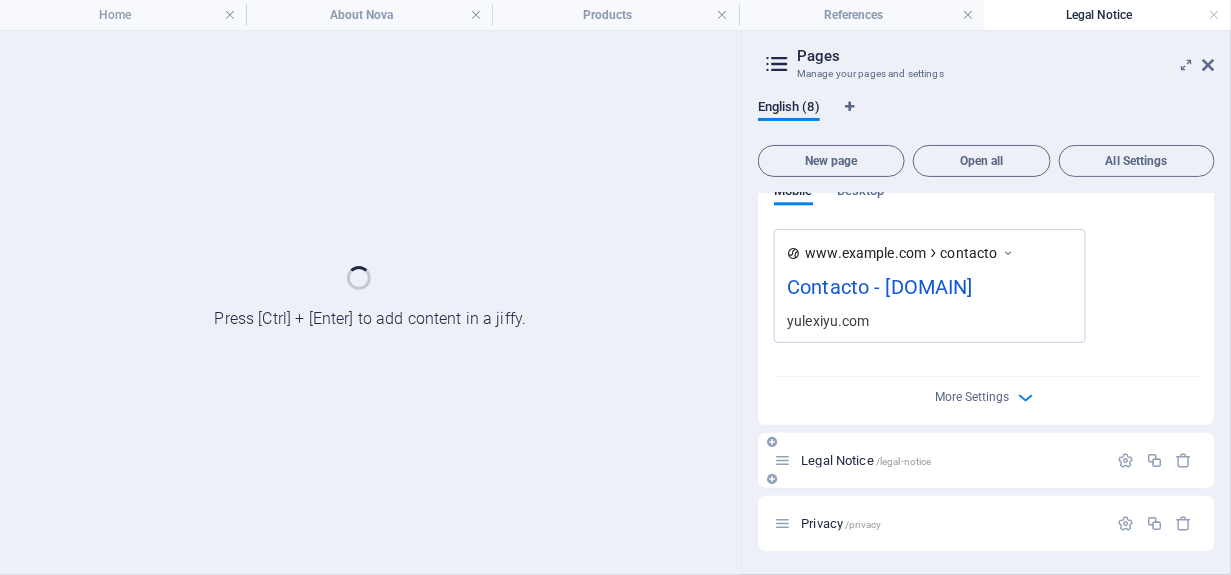 scroll, scrollTop: 3860, scrollLeft: 0, axis: vertical 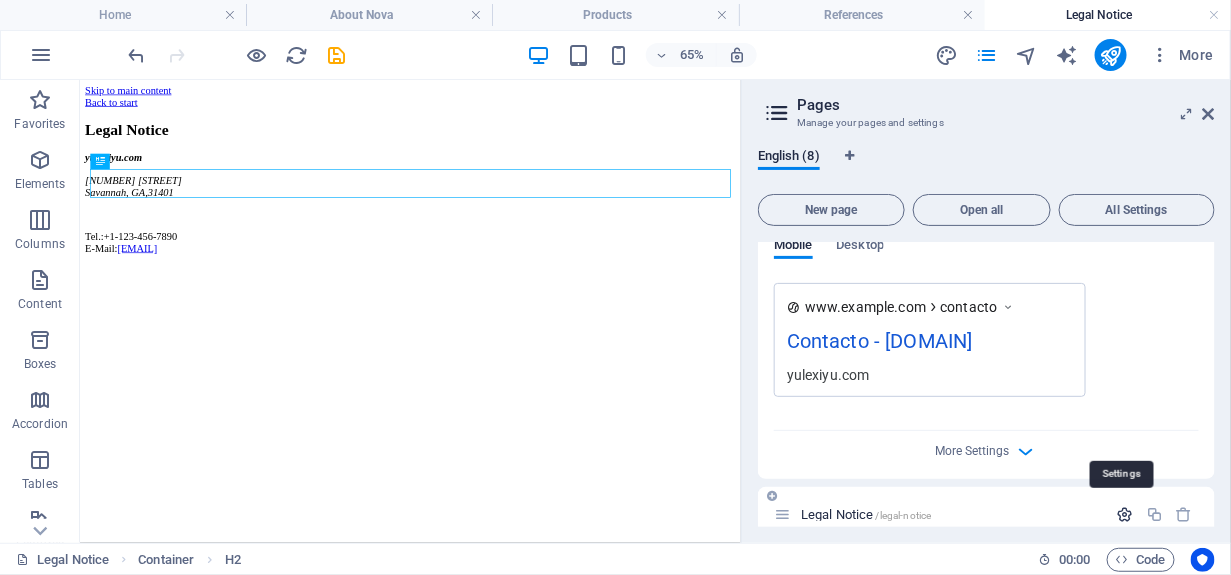 click at bounding box center [1125, 514] 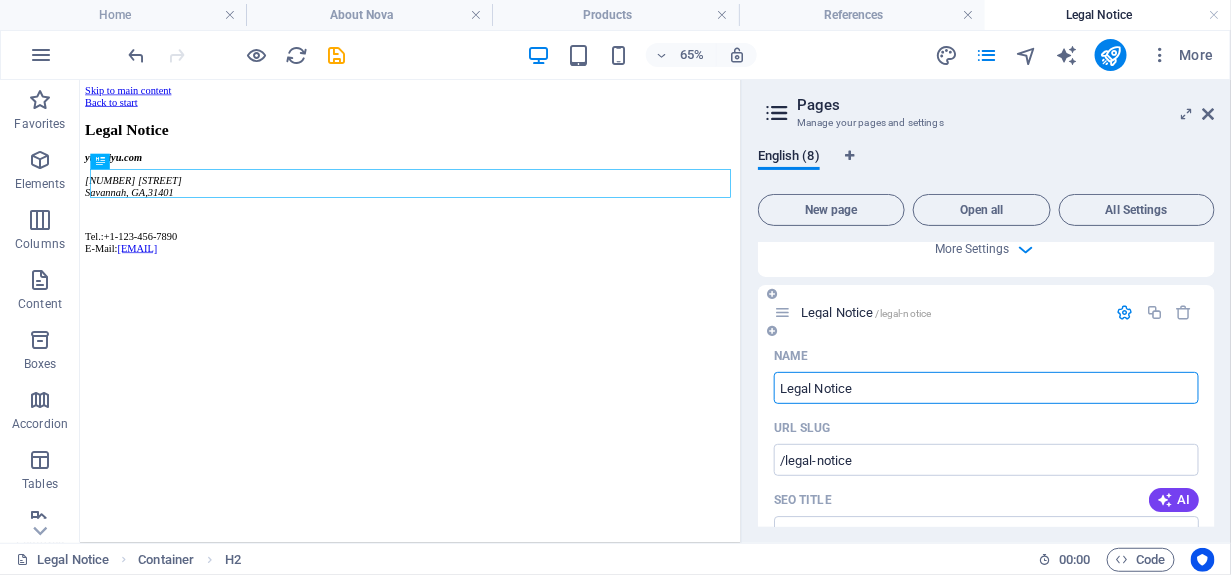 click on "Legal Notice" at bounding box center [986, 388] 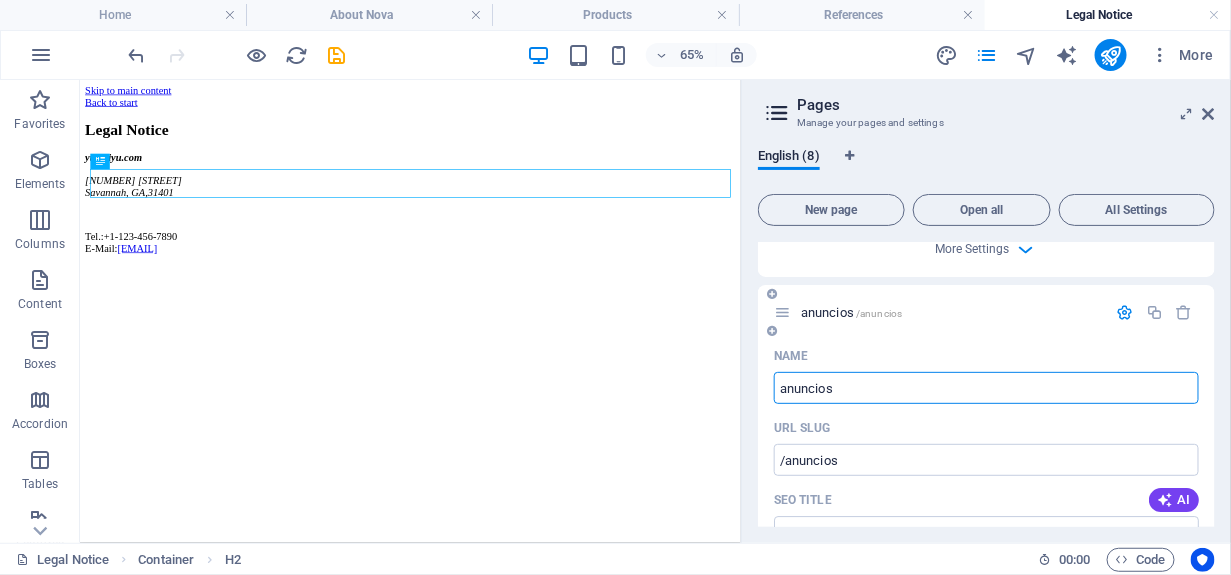 click on "anuncios" at bounding box center [986, 388] 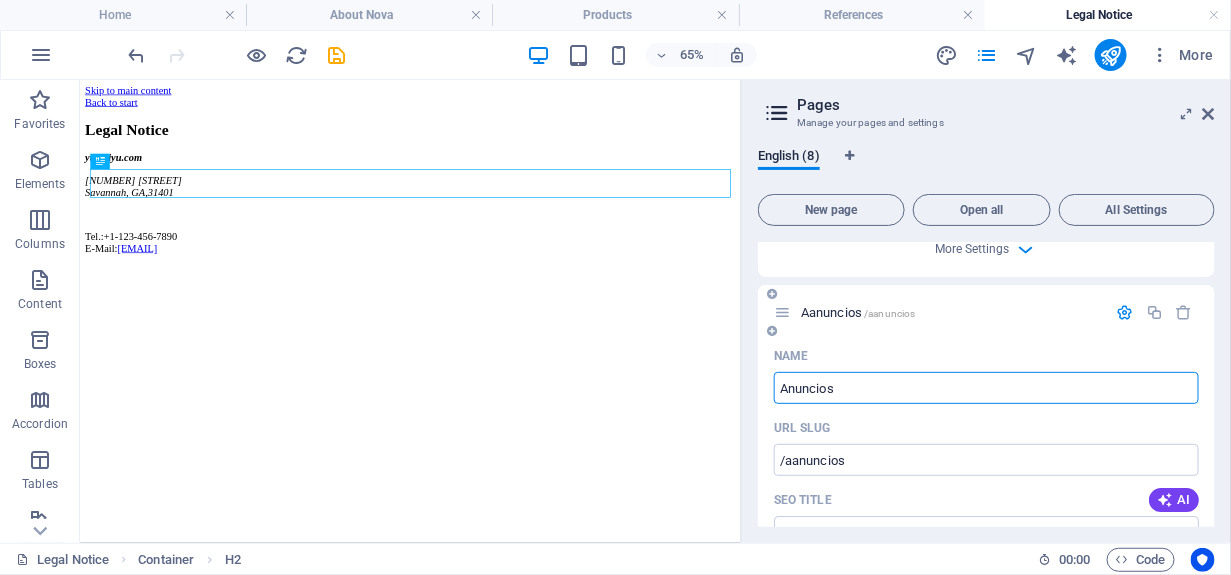 click on "Anuncios" at bounding box center [986, 388] 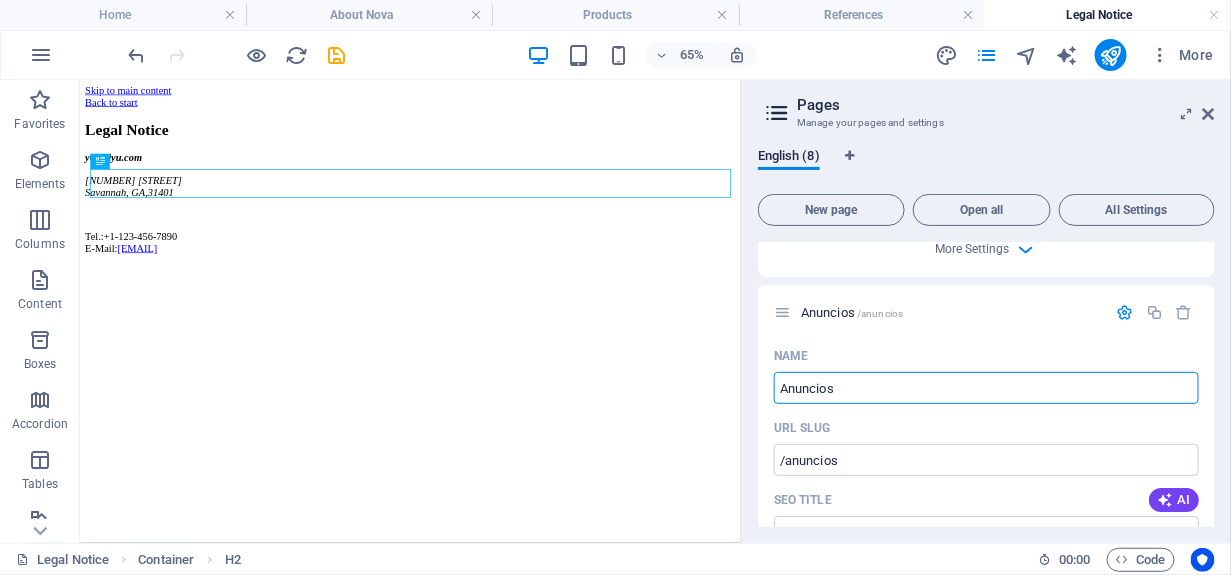 drag, startPoint x: 905, startPoint y: 521, endPoint x: 839, endPoint y: 520, distance: 66.007576 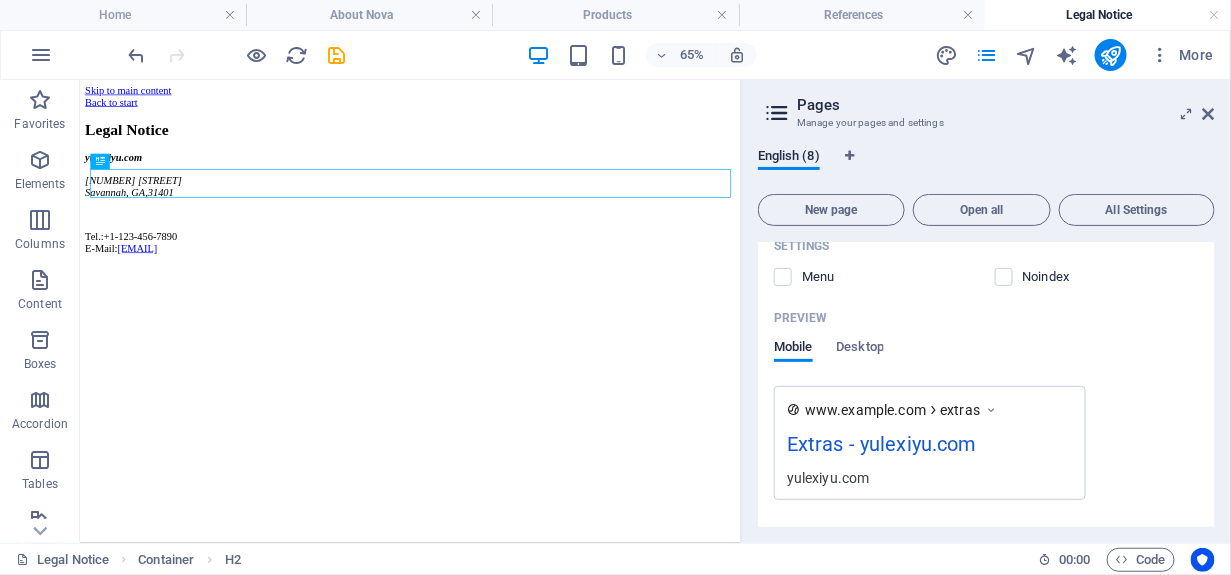 scroll, scrollTop: 4686, scrollLeft: 0, axis: vertical 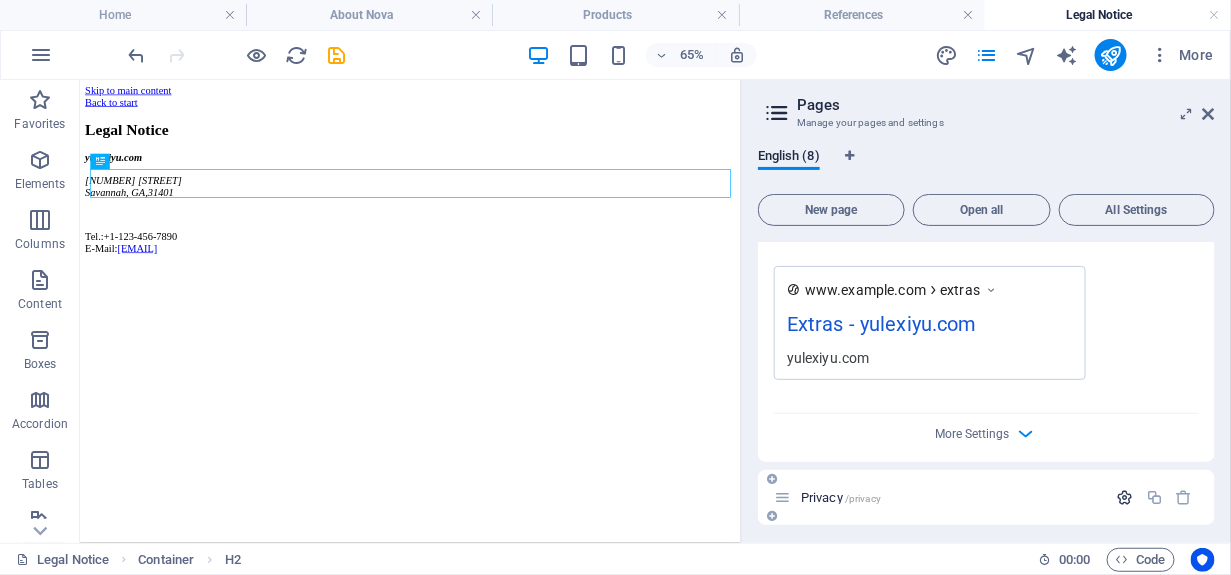 click at bounding box center (1125, 497) 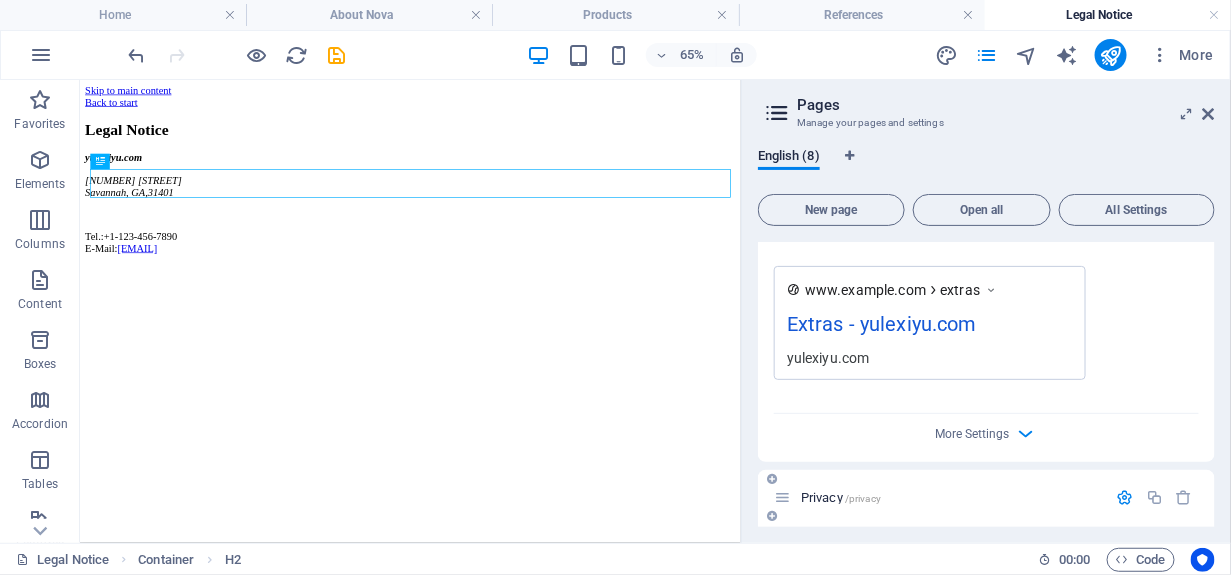 scroll, scrollTop: 4870, scrollLeft: 0, axis: vertical 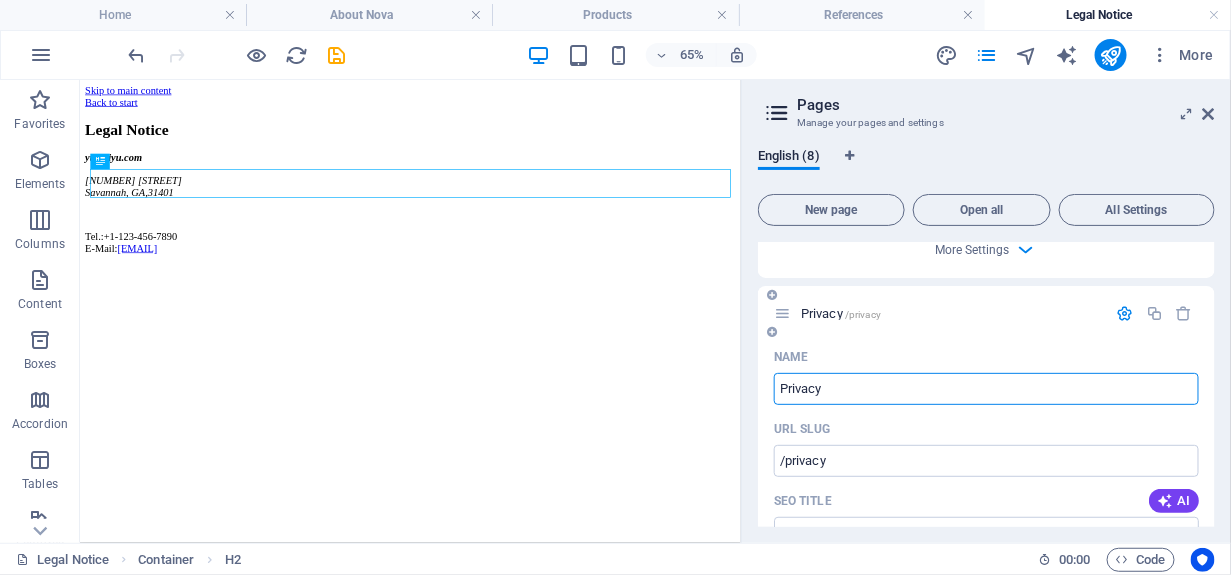 click on "Privacy" at bounding box center [986, 389] 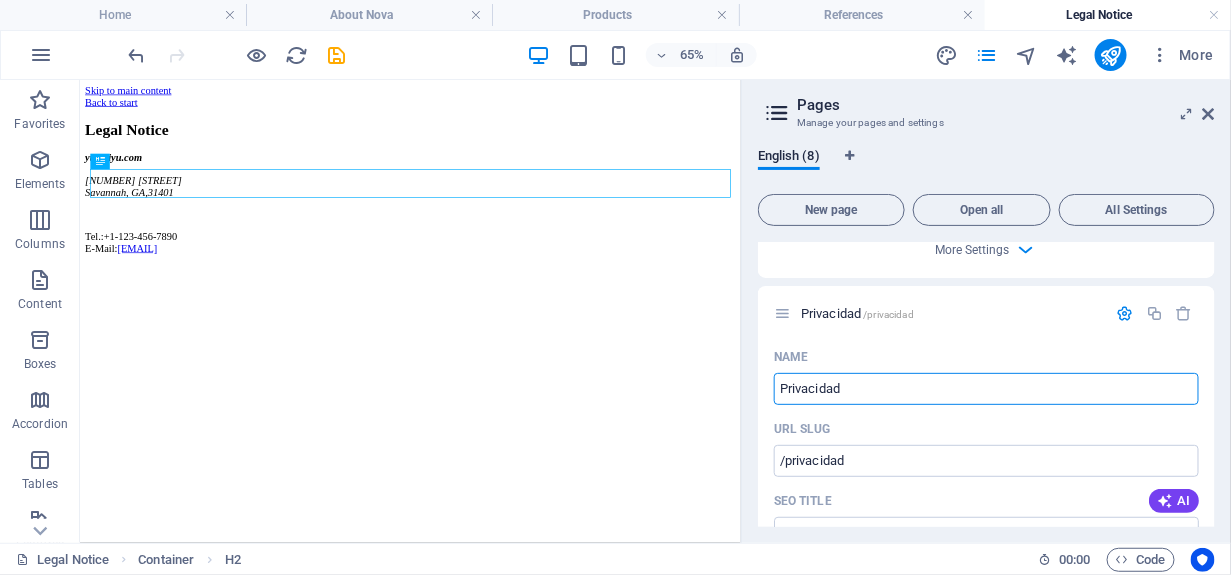 scroll, scrollTop: 5370, scrollLeft: 0, axis: vertical 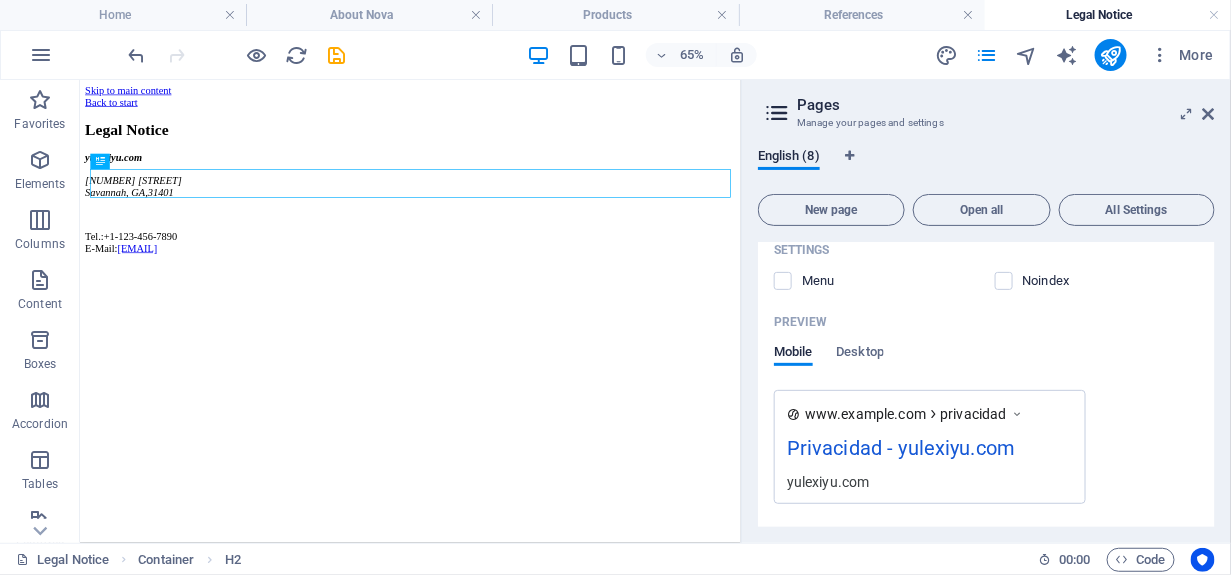 click on "Skip to main content
Back to start Legal Notice yulexiyu.com [NUMBER] [STREET] [CITY], [STATE] , [ZIP] Tel.: [PHONE] E-Mail: [EMAIL]" at bounding box center [587, 221] 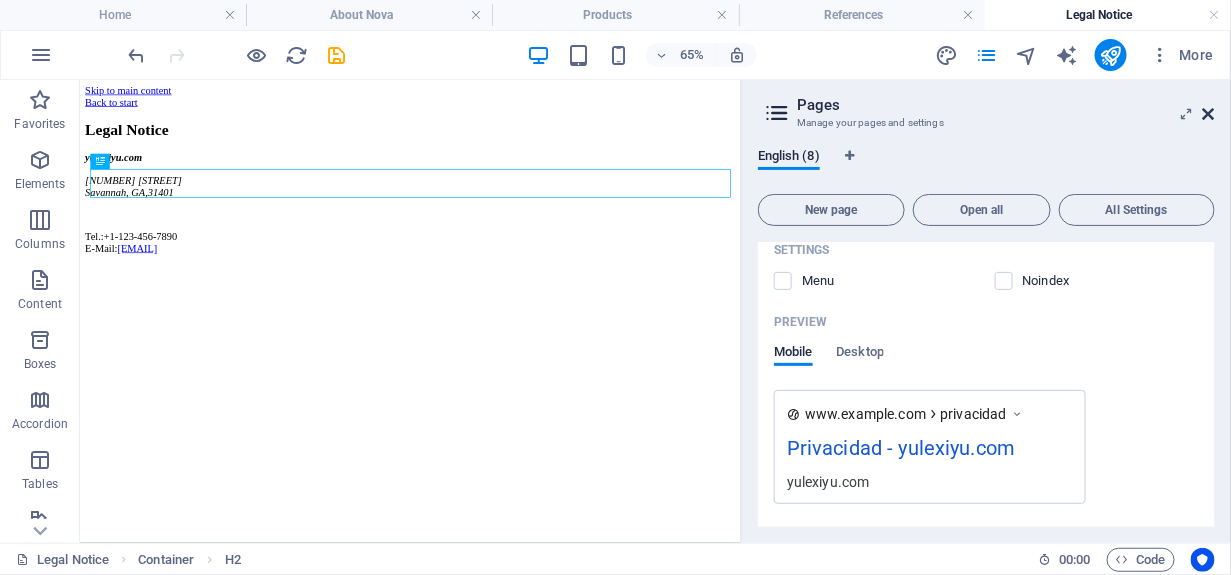 click at bounding box center [1209, 114] 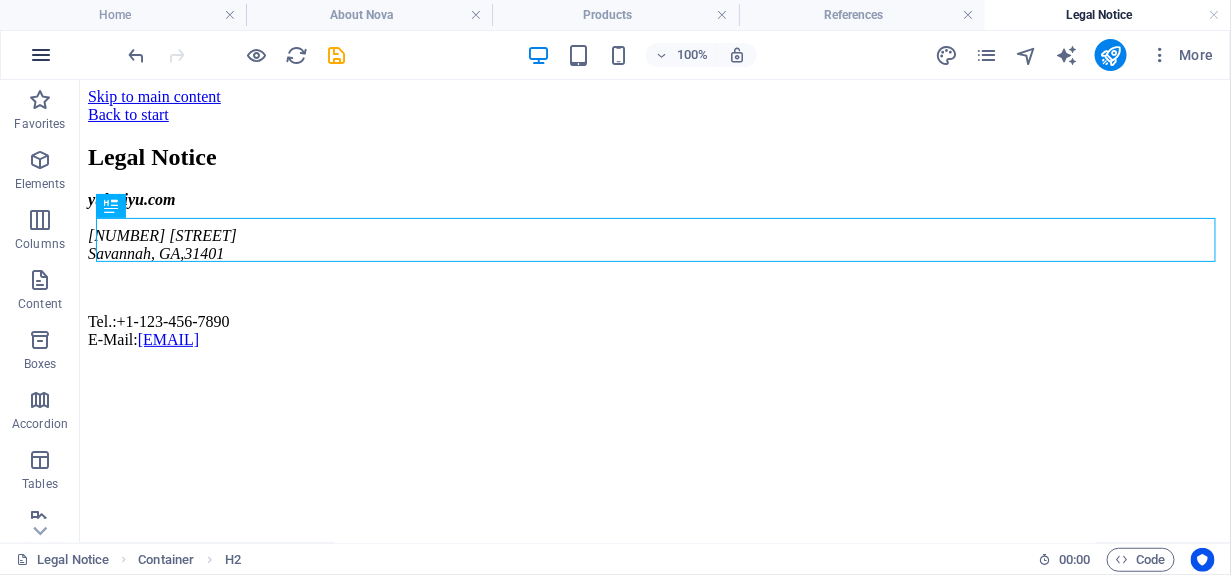 click at bounding box center (41, 55) 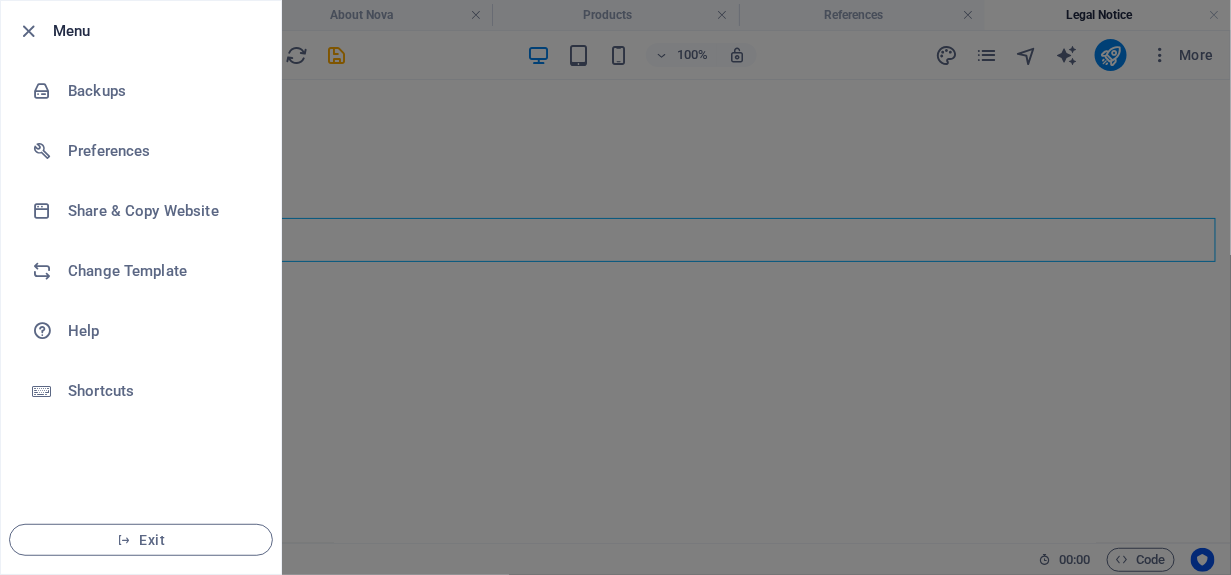 click at bounding box center [615, 287] 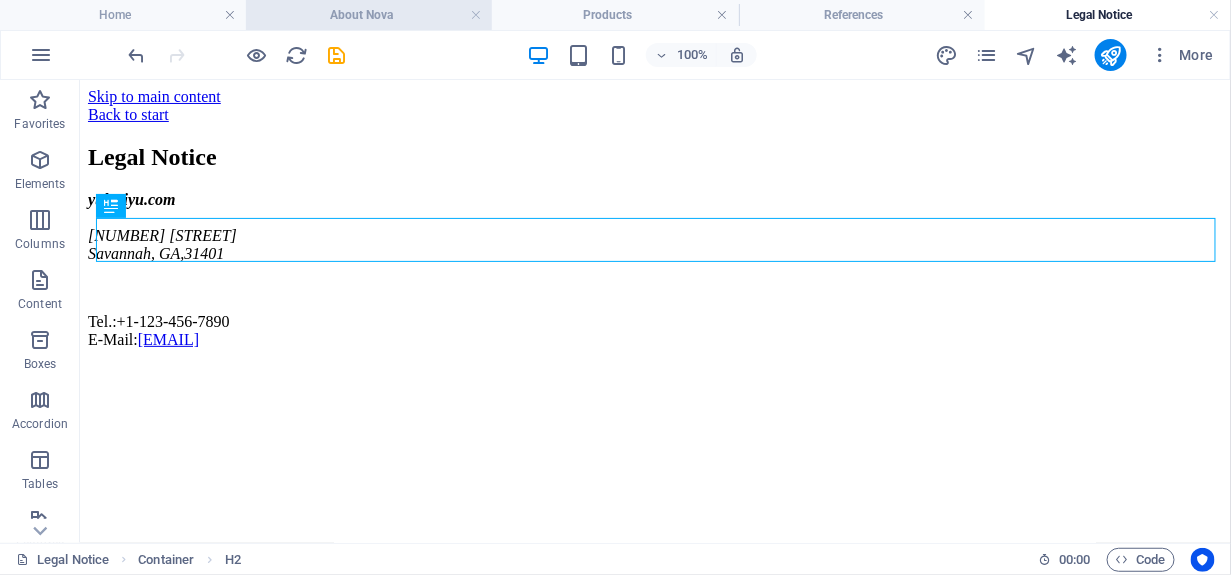click on "About Nova" at bounding box center [369, 15] 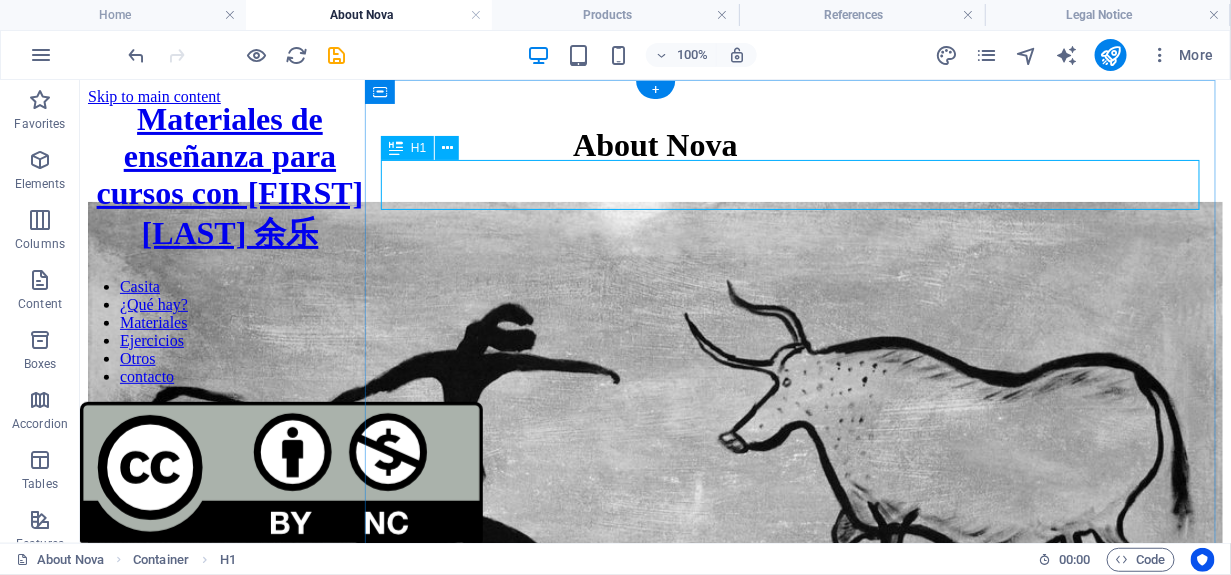 click on "About Nova" at bounding box center [654, 144] 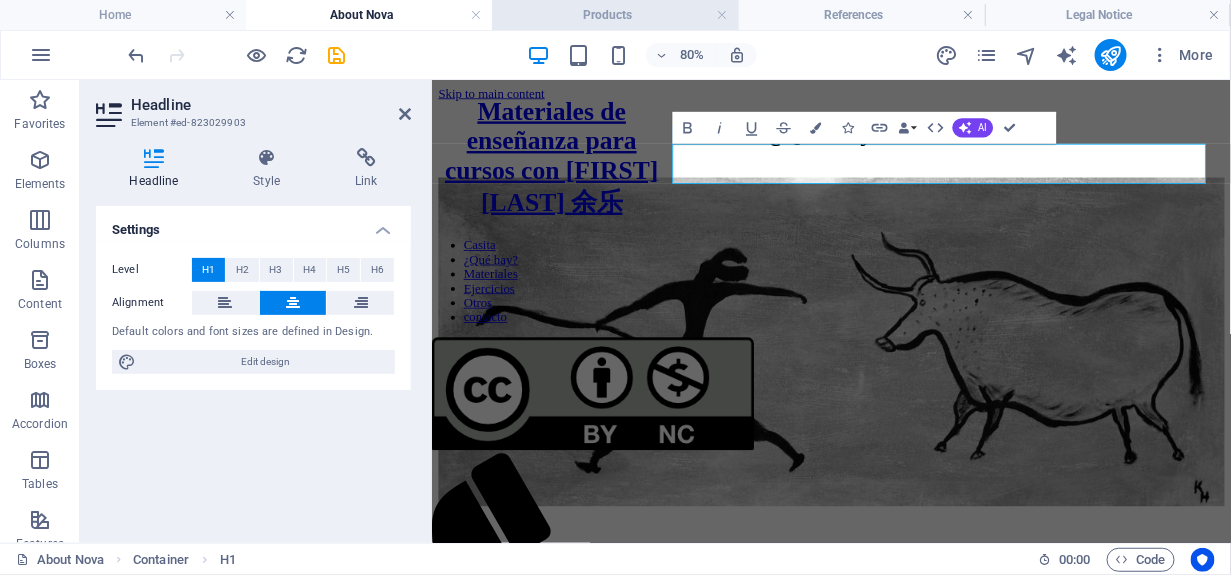 click on "Products" at bounding box center (615, 15) 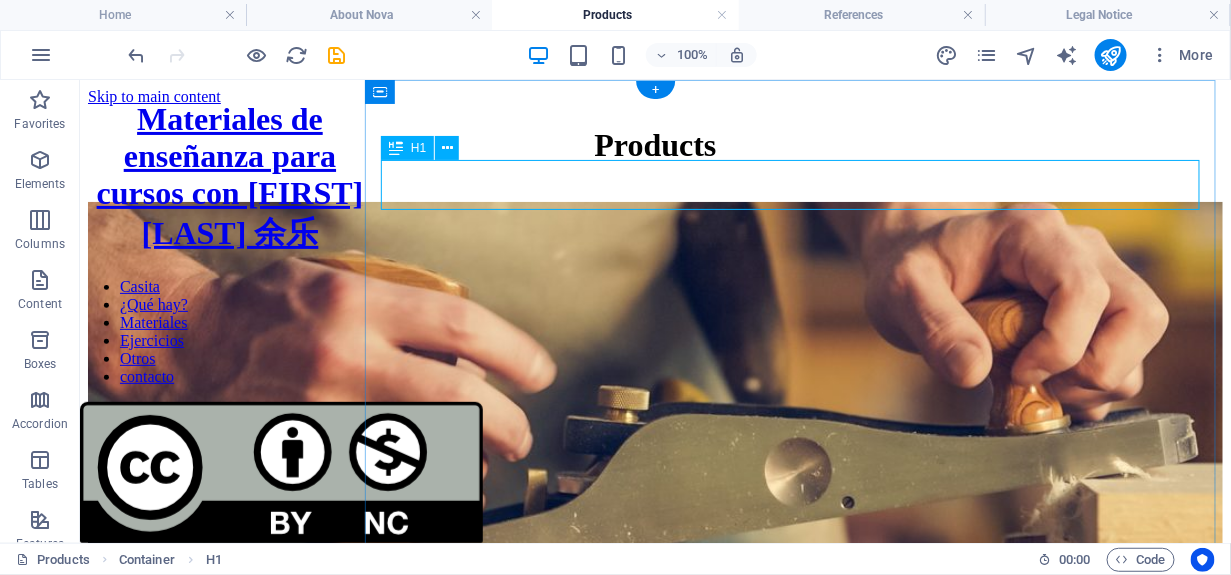 click on "Products" at bounding box center (654, 144) 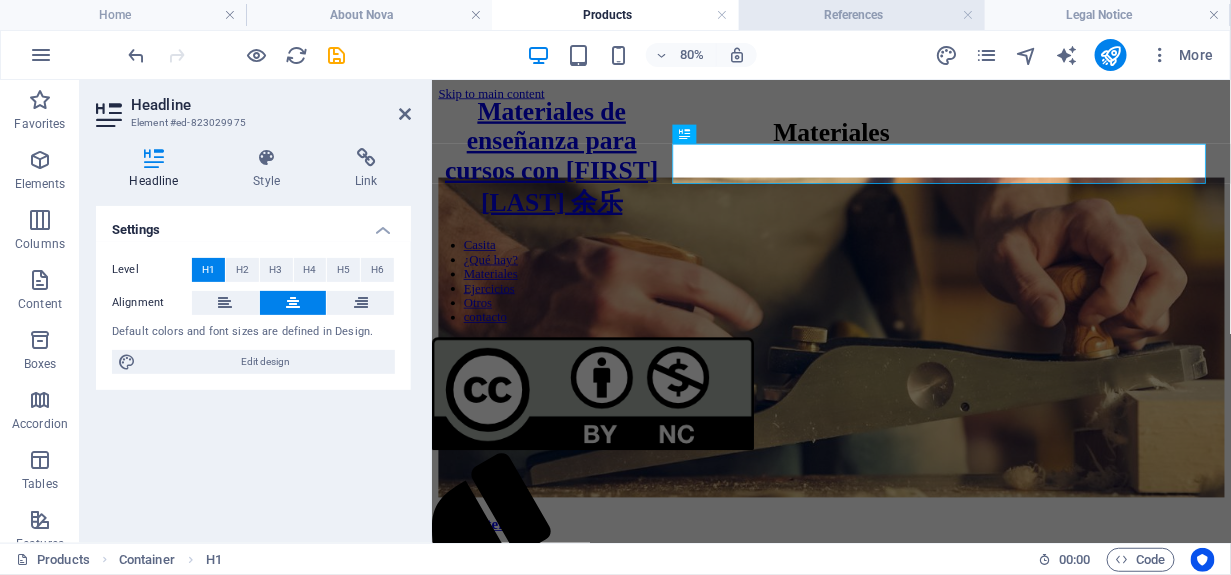 click on "References" at bounding box center [862, 15] 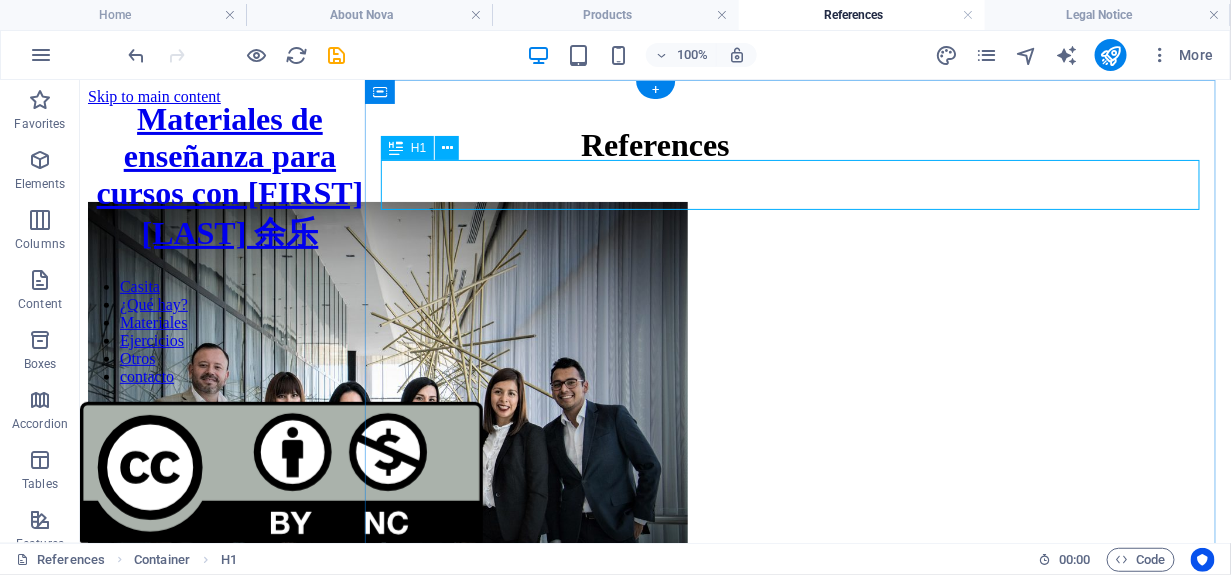 click on "References" at bounding box center [654, 144] 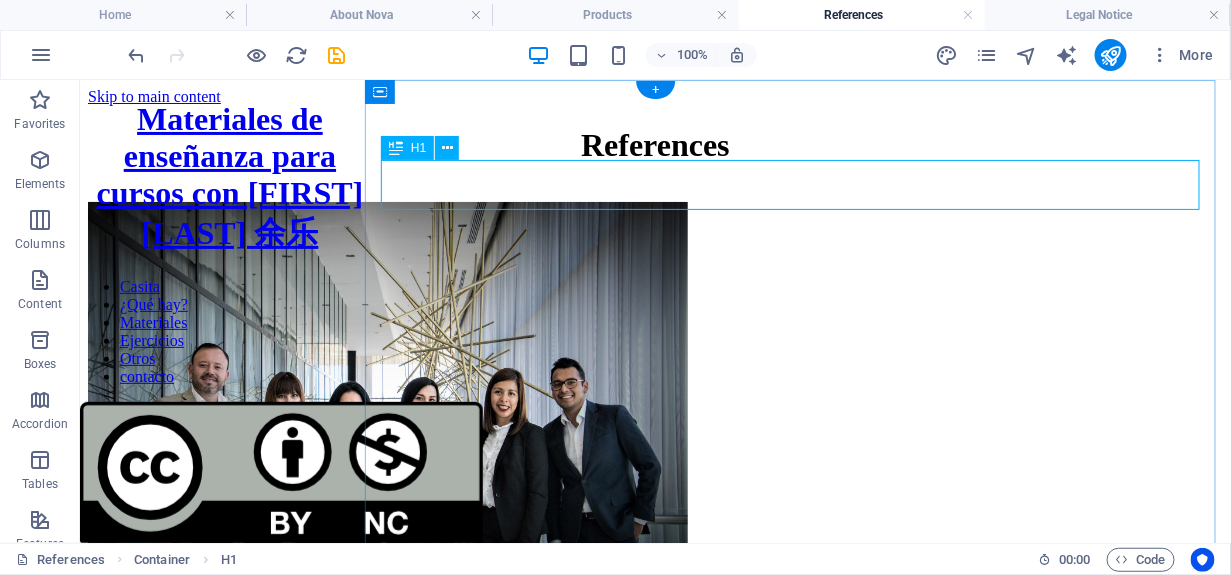 click on "References" at bounding box center (654, 144) 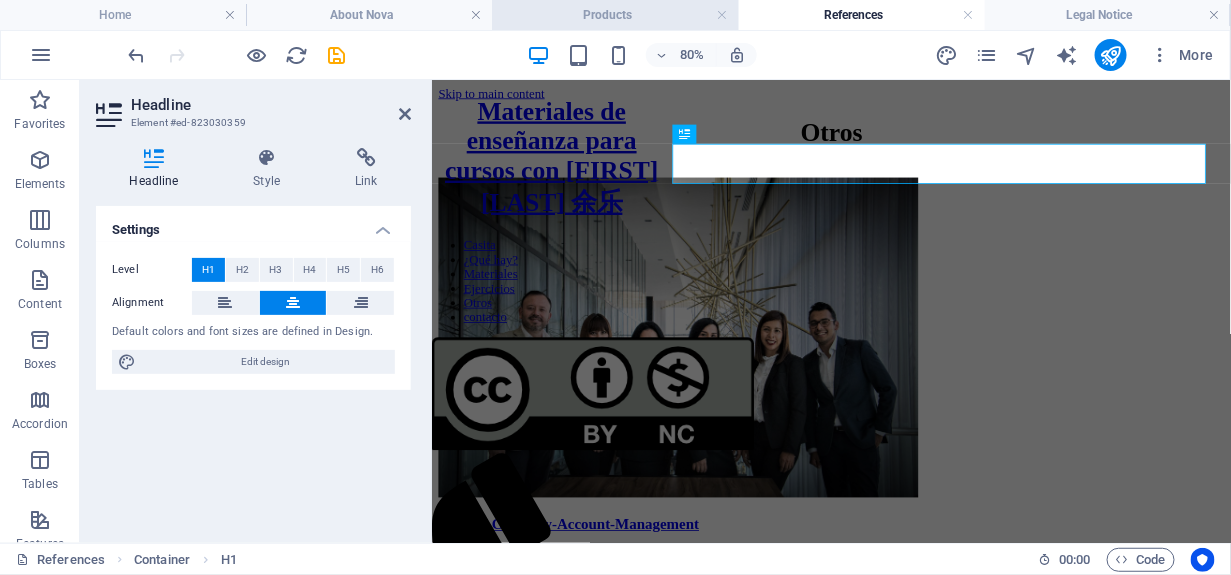 click on "Products" at bounding box center (615, 15) 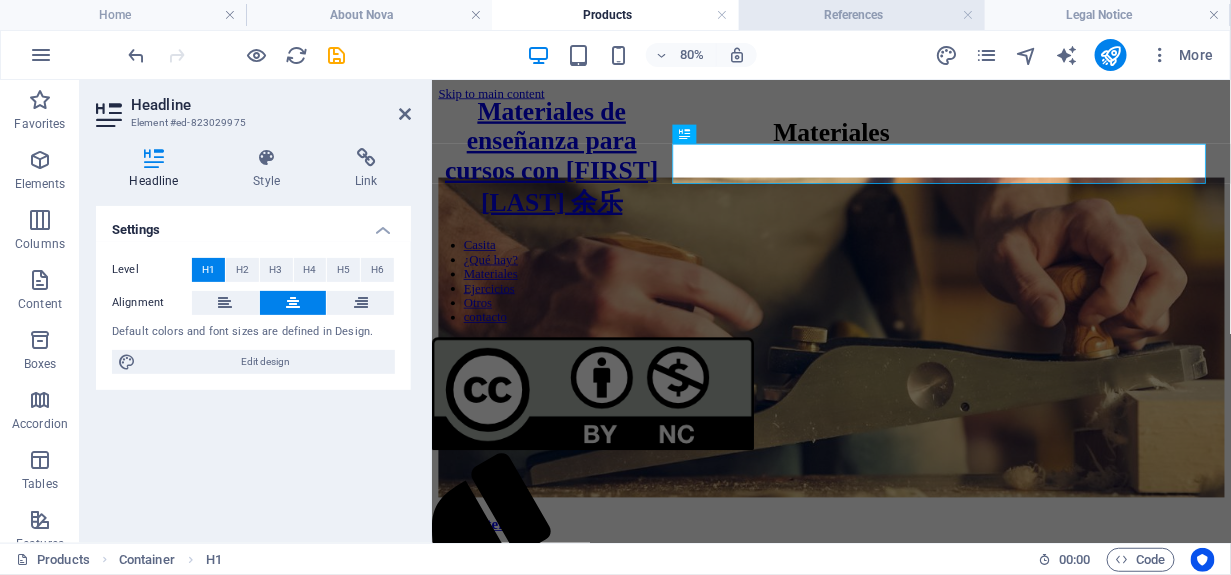click on "References" at bounding box center (862, 15) 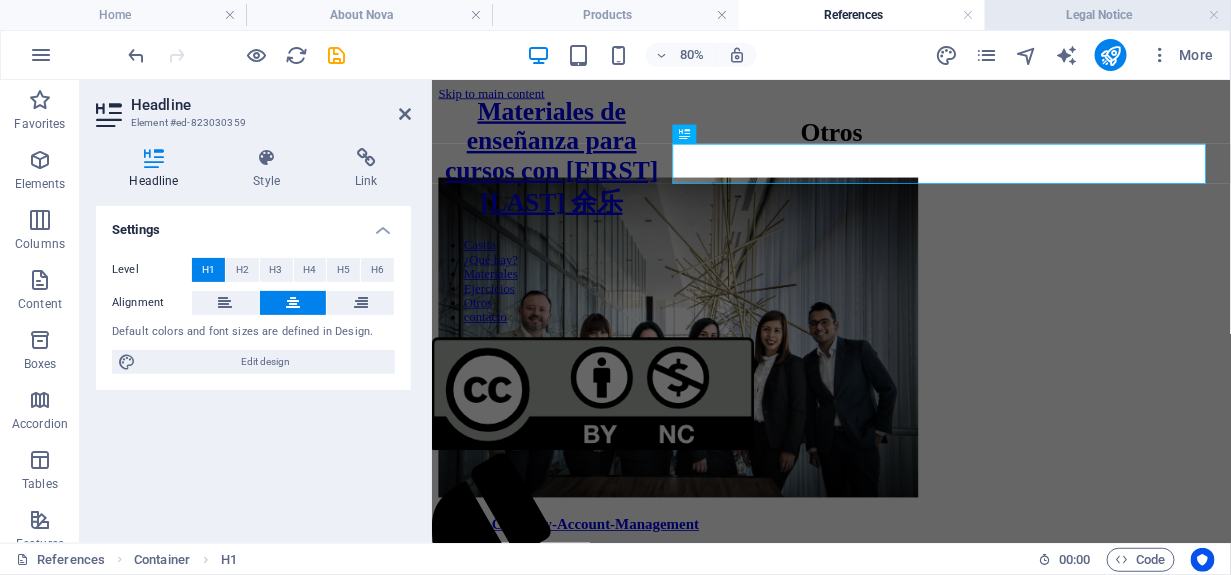click on "Legal Notice" at bounding box center (1108, 15) 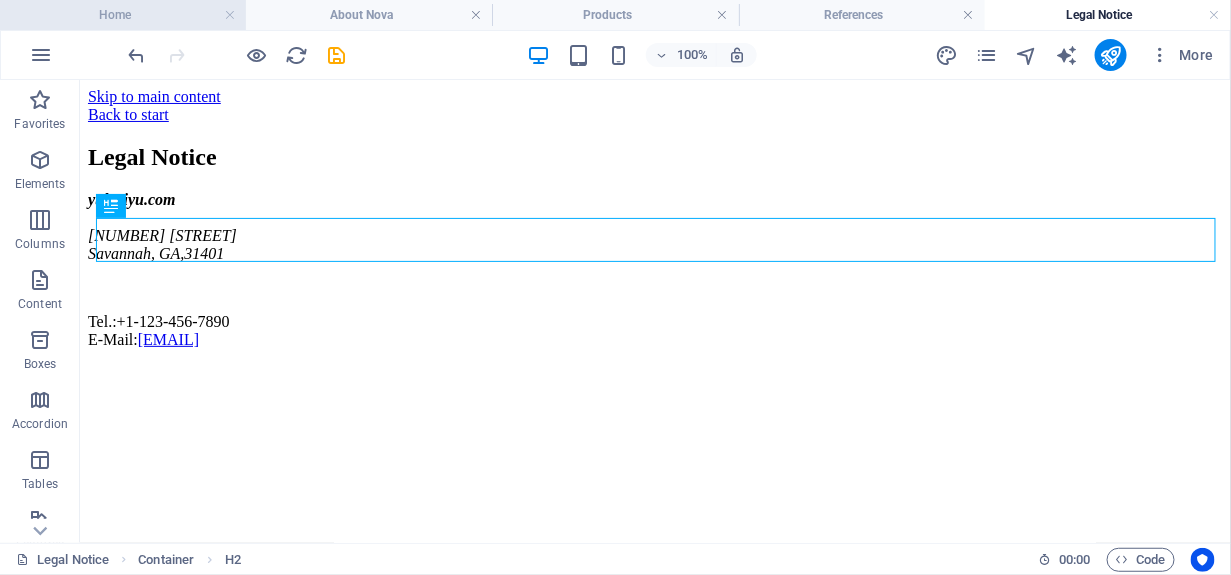 click on "Home" at bounding box center (123, 15) 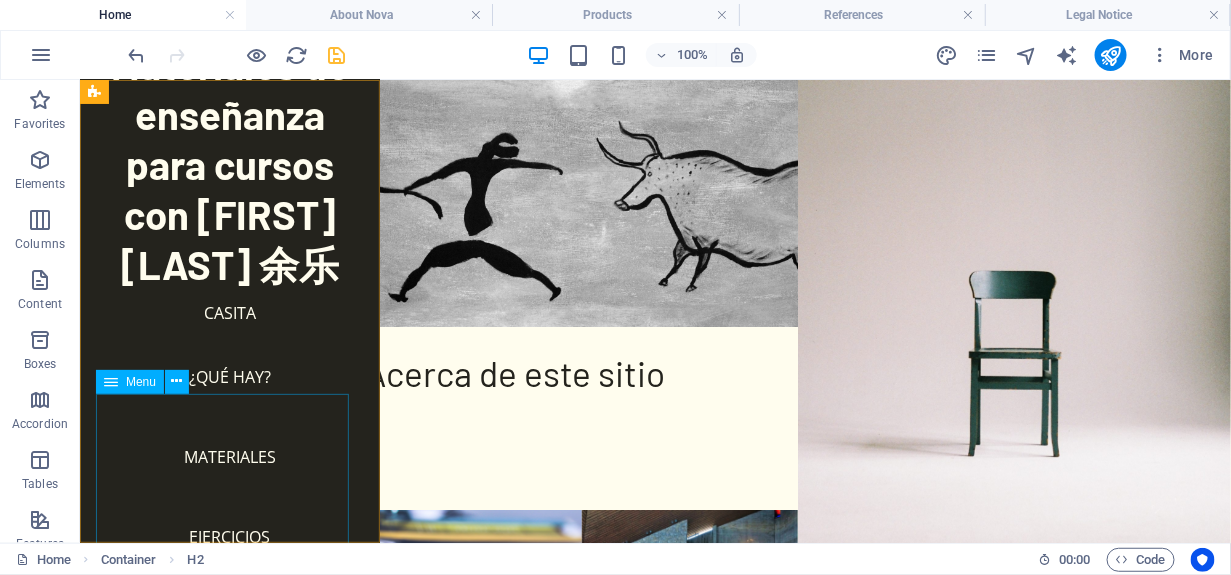 scroll, scrollTop: 200, scrollLeft: 0, axis: vertical 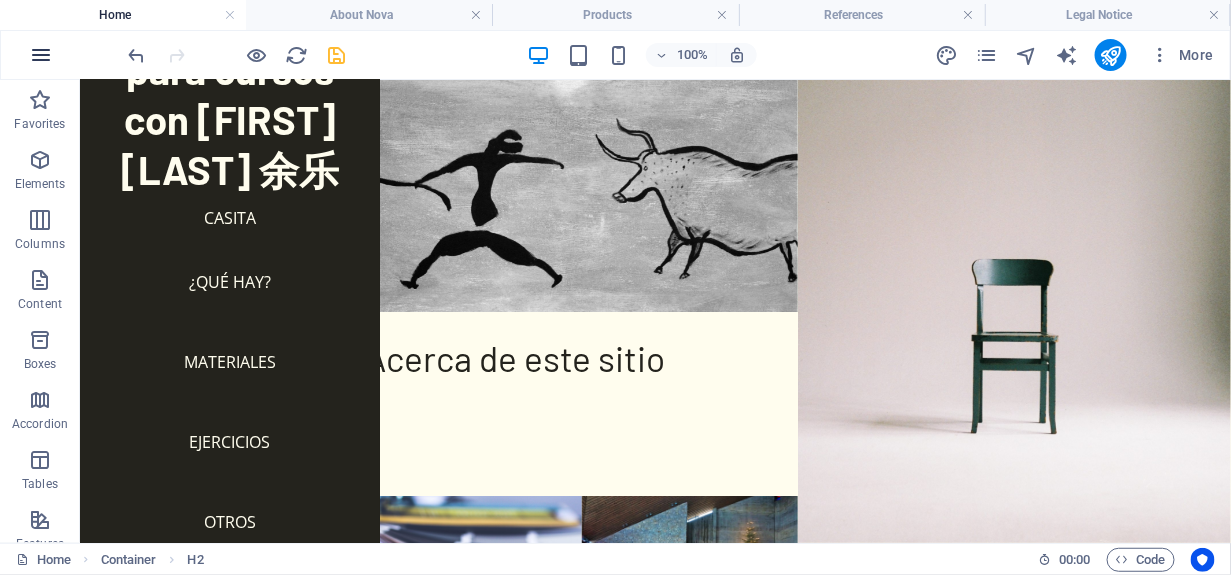 click at bounding box center (41, 55) 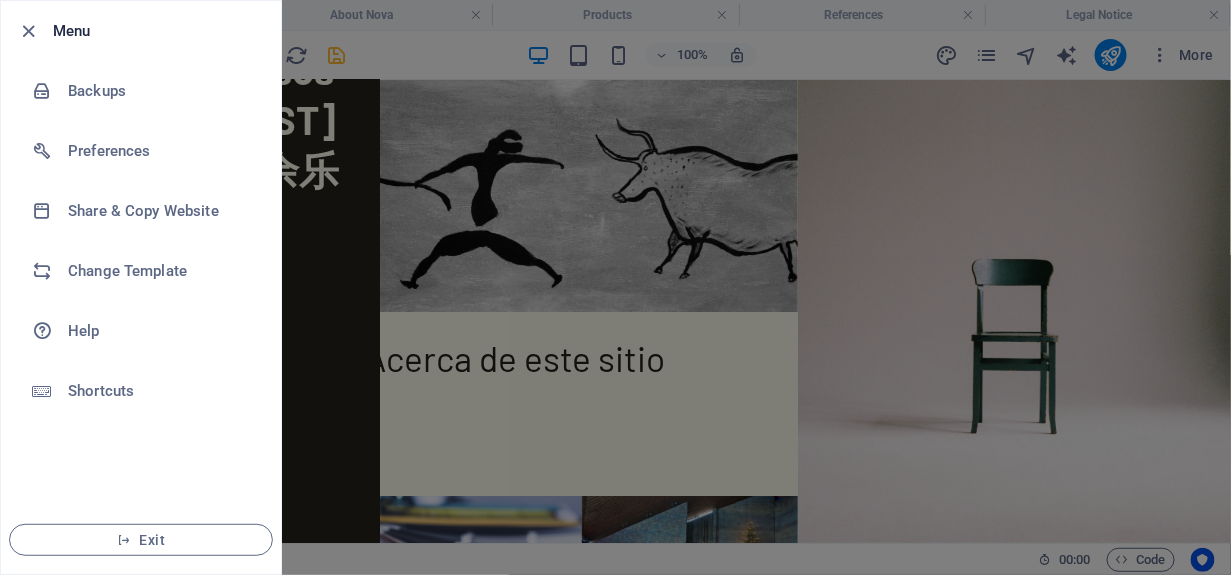 click at bounding box center (615, 287) 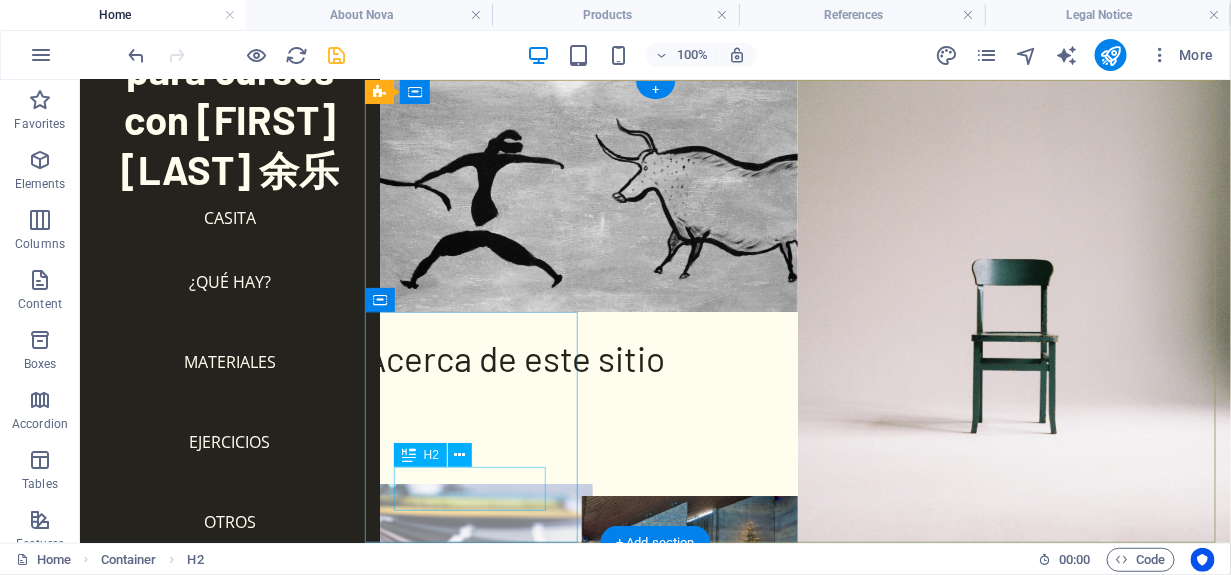 click on "Ejercicios" at bounding box center [472, 773] 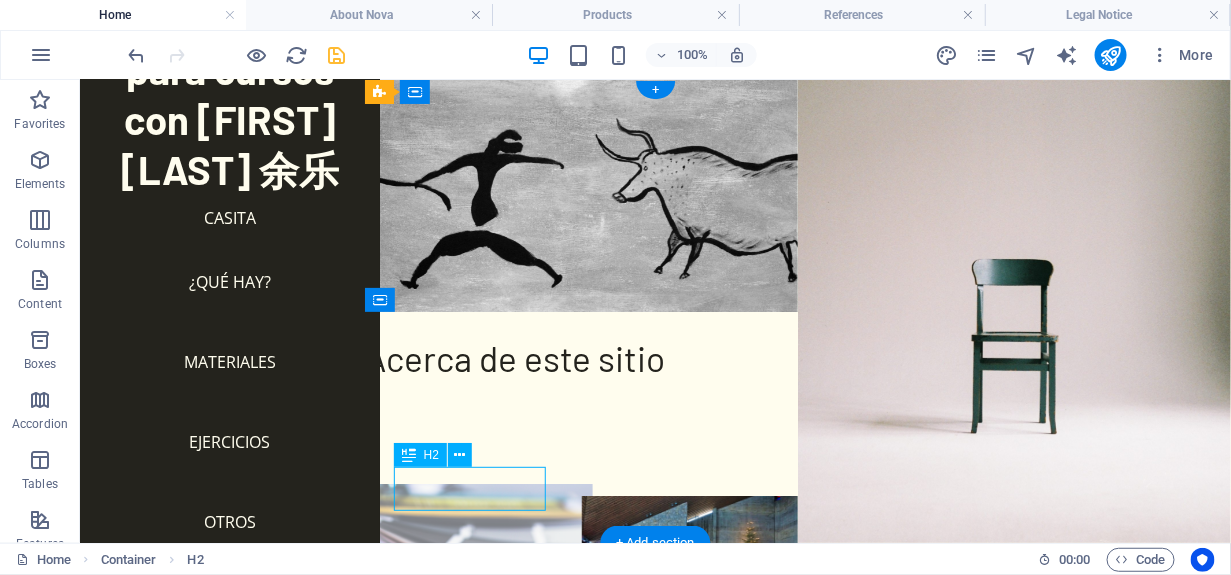 click on "Ejercicios" at bounding box center (472, 773) 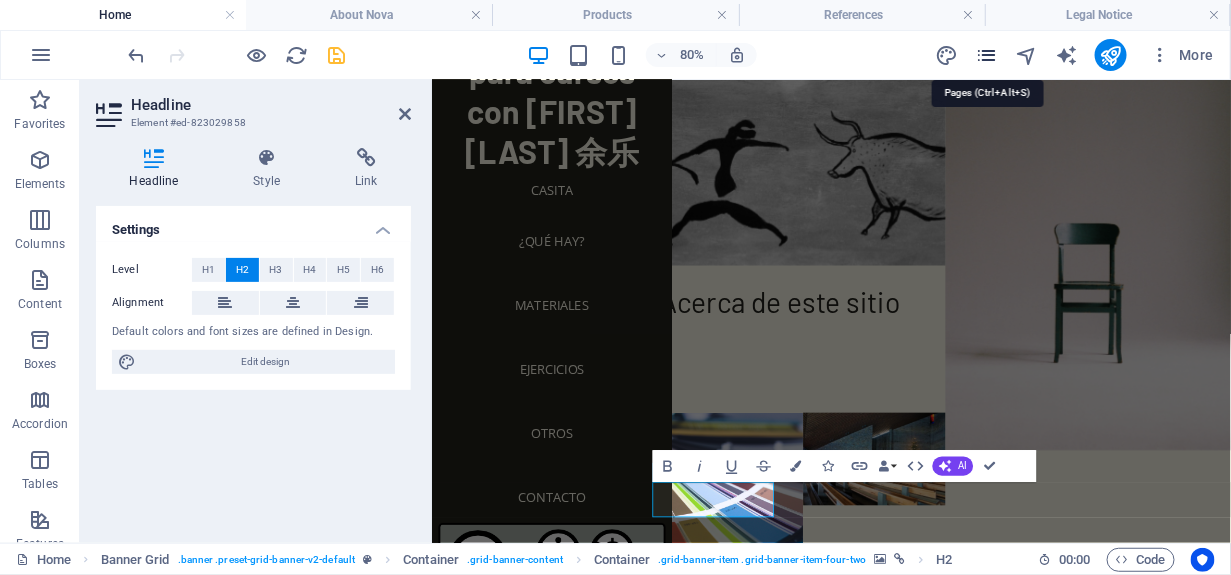 click at bounding box center [986, 55] 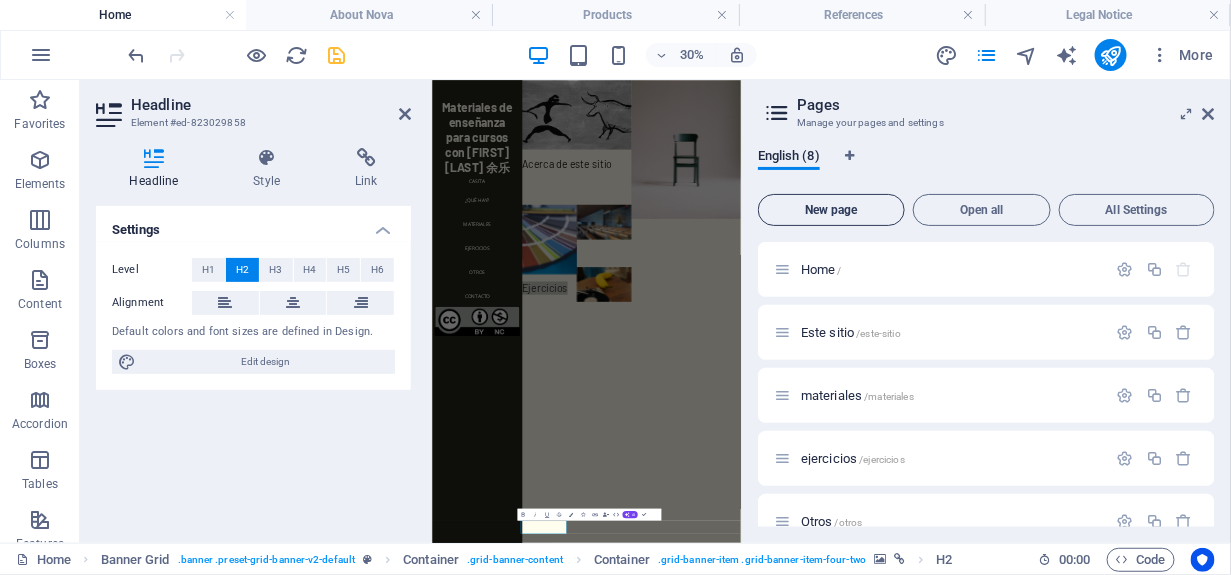 scroll, scrollTop: 0, scrollLeft: 0, axis: both 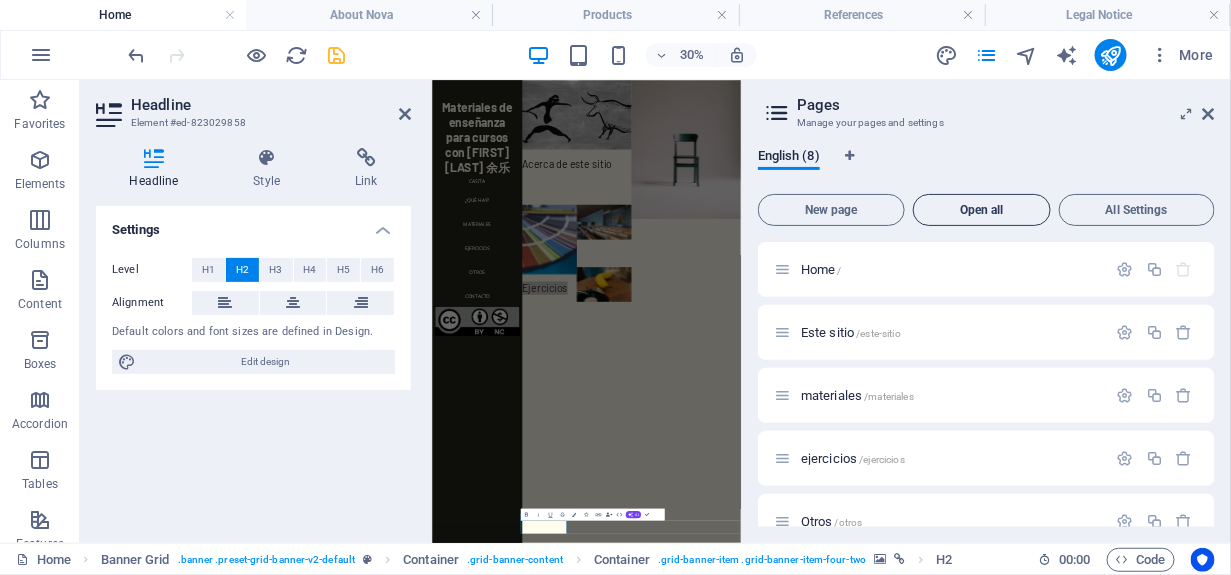 click on "Open all" at bounding box center [982, 210] 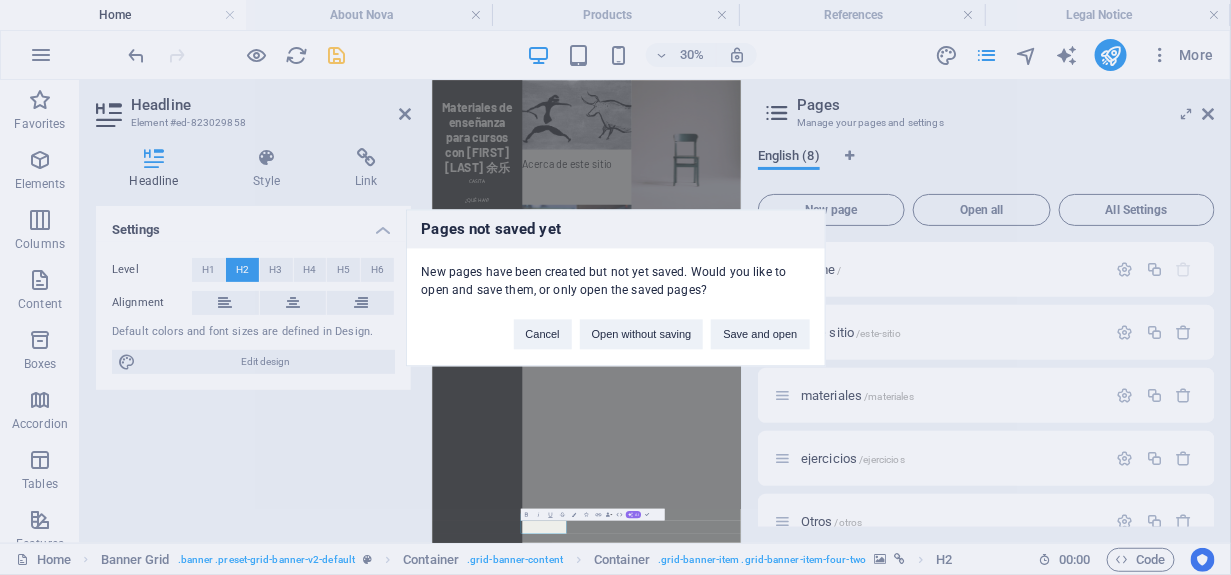 click on "Save and open" at bounding box center (760, 334) 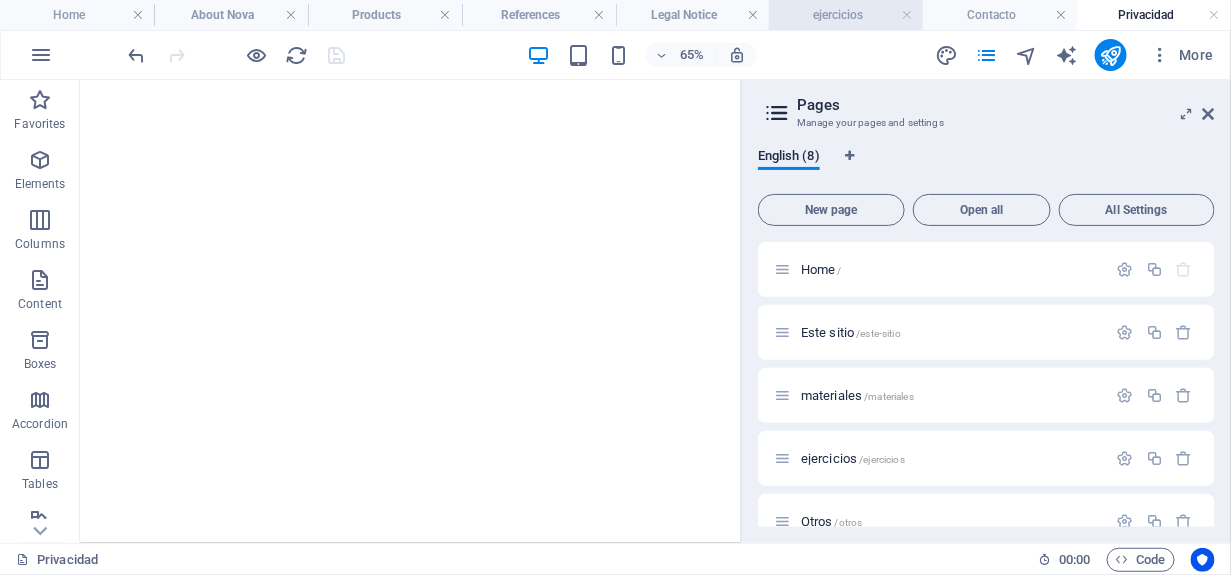 click on "ejercicios" at bounding box center [846, 15] 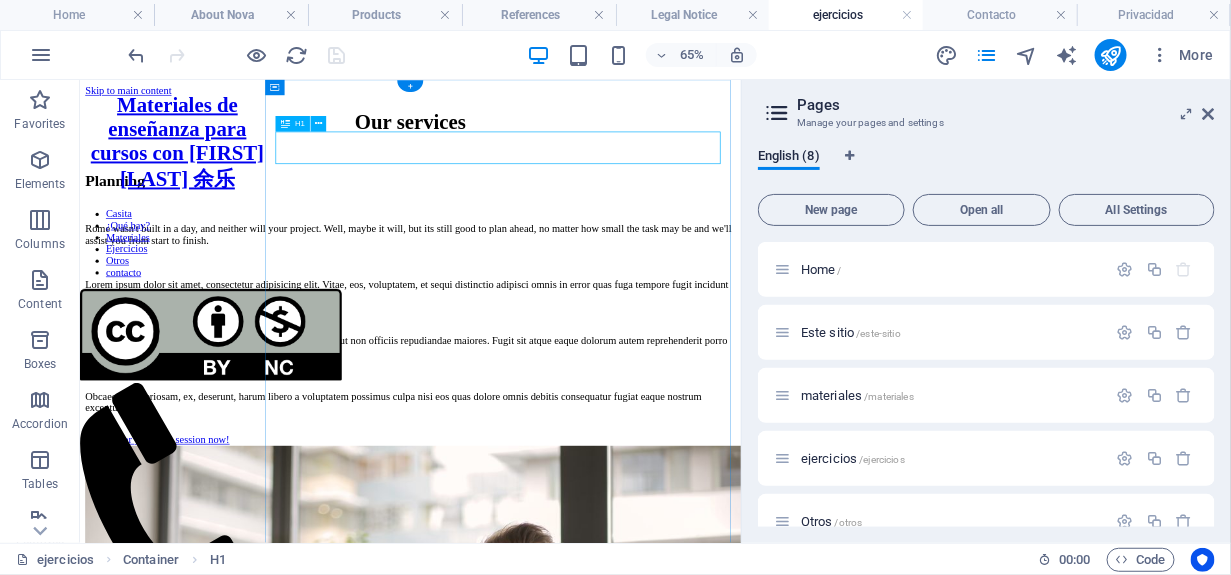 scroll, scrollTop: 0, scrollLeft: 0, axis: both 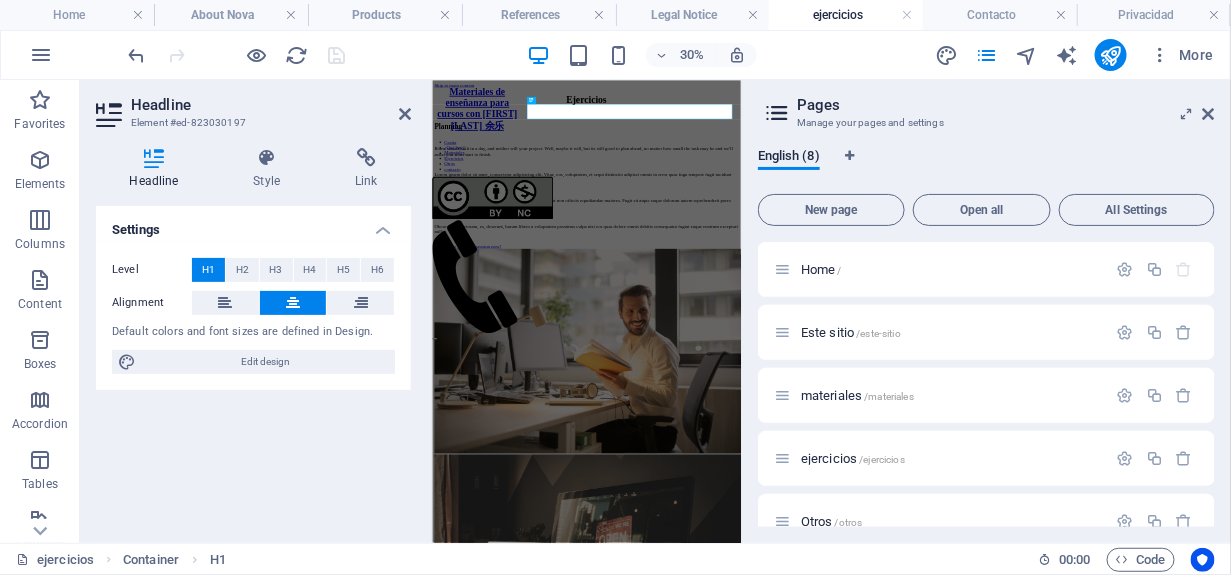 click on "30% More" at bounding box center [673, 55] 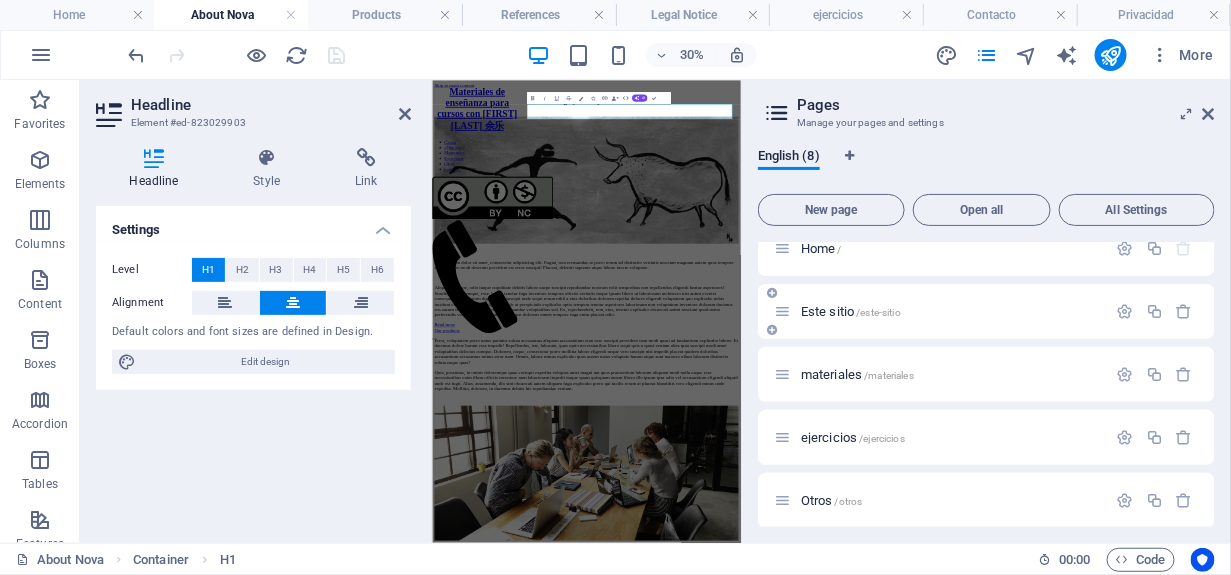 scroll, scrollTop: 0, scrollLeft: 0, axis: both 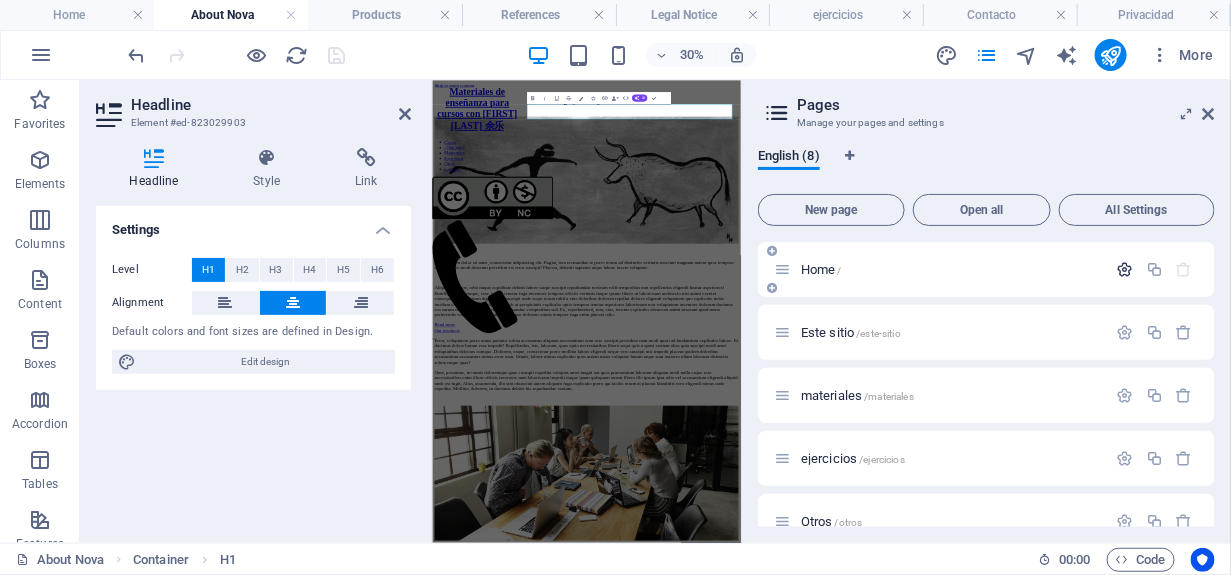 click at bounding box center (1125, 269) 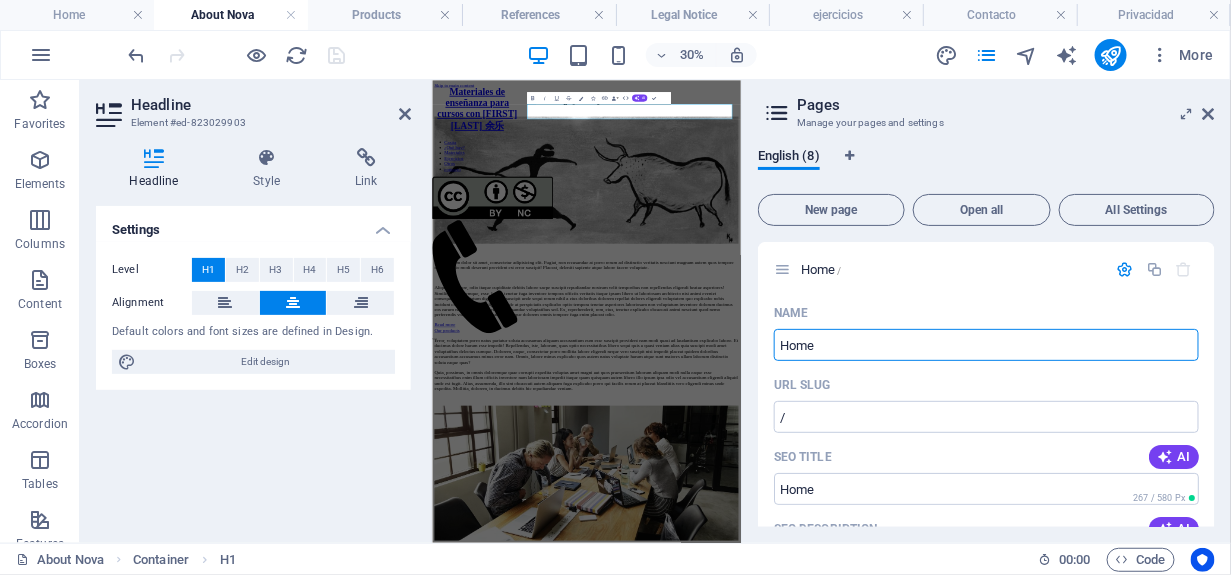 drag, startPoint x: 1288, startPoint y: 424, endPoint x: 1444, endPoint y: 932, distance: 531.4132 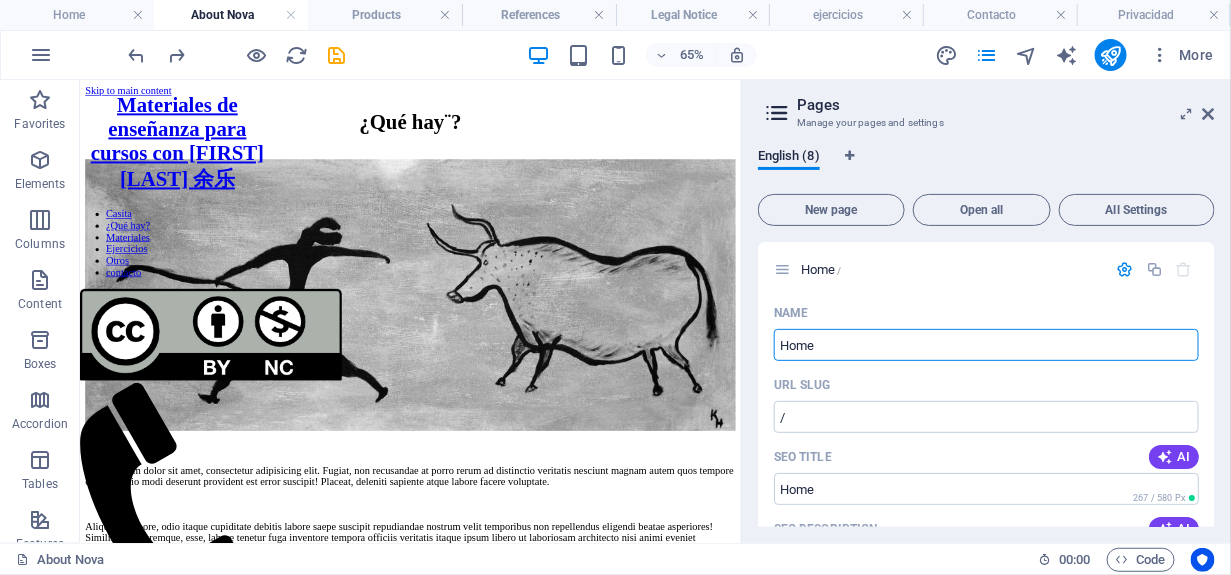 drag, startPoint x: 922, startPoint y: 426, endPoint x: 834, endPoint y: 419, distance: 88.27797 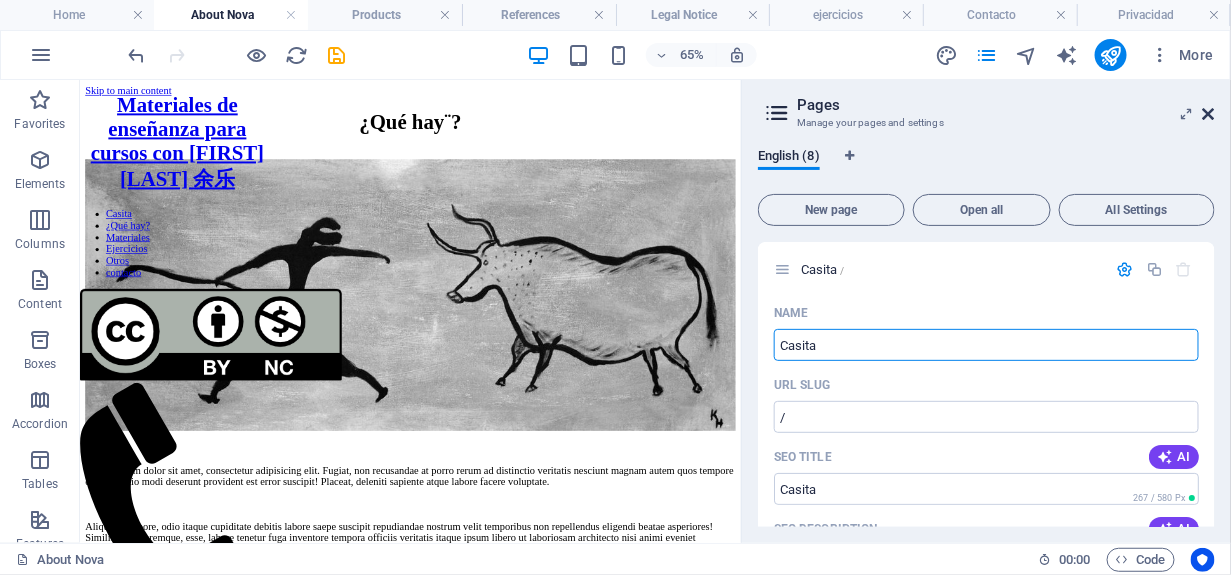 drag, startPoint x: 830, startPoint y: 216, endPoint x: 1206, endPoint y: 115, distance: 389.32892 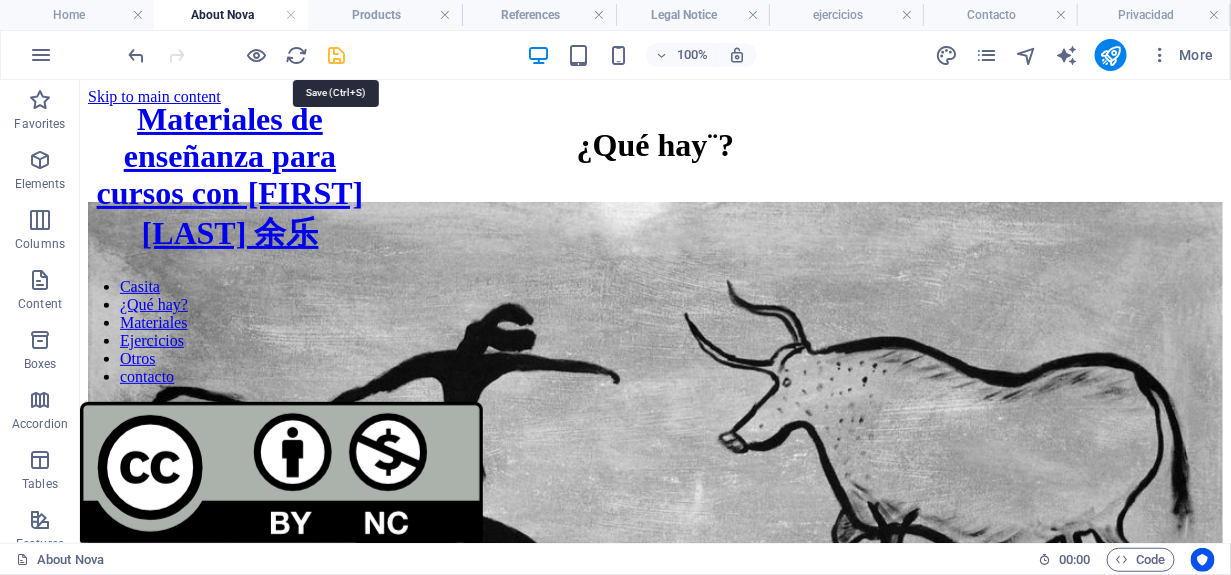 click at bounding box center [337, 55] 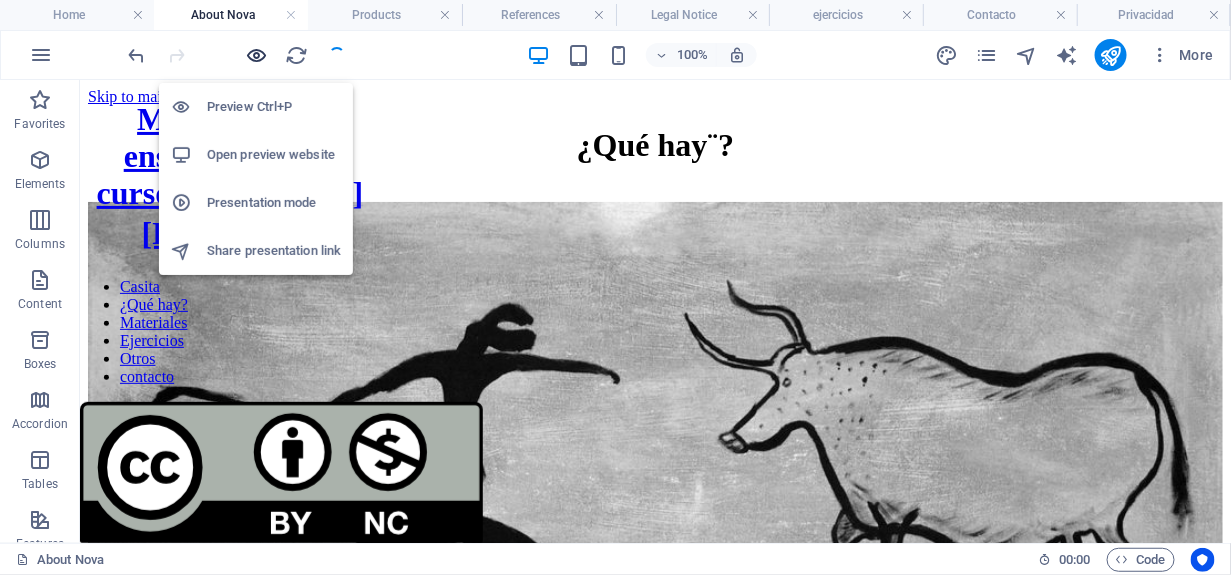click at bounding box center [257, 55] 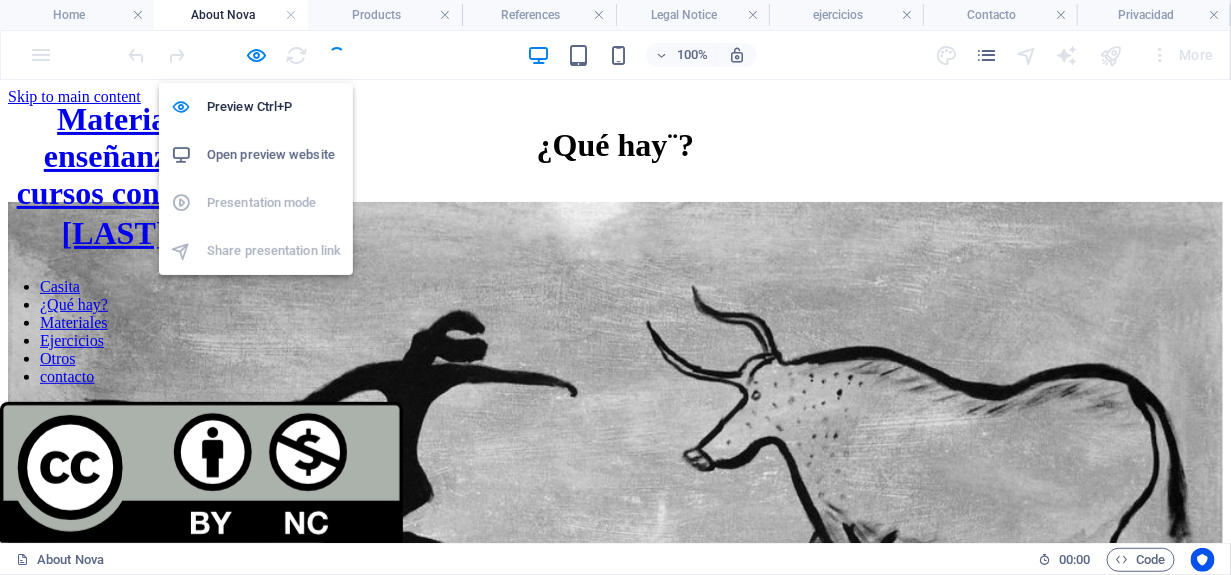 click on "Open preview website" at bounding box center [274, 155] 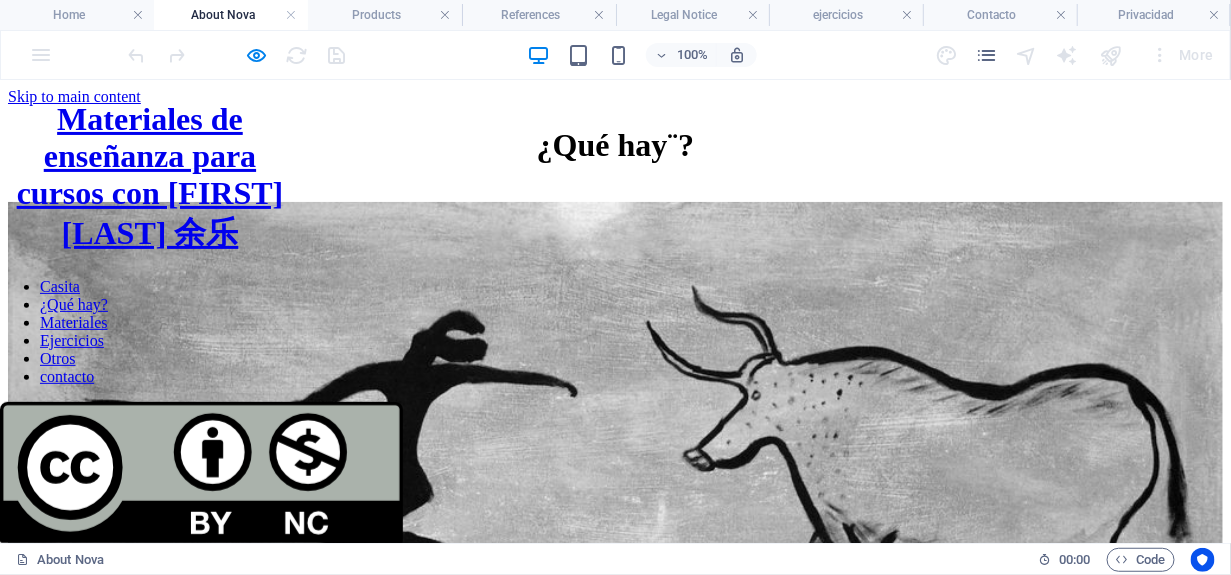 click on "Materiales de enseñanza para cursos con [FIRST] [LAST]  余乐" at bounding box center [150, 177] 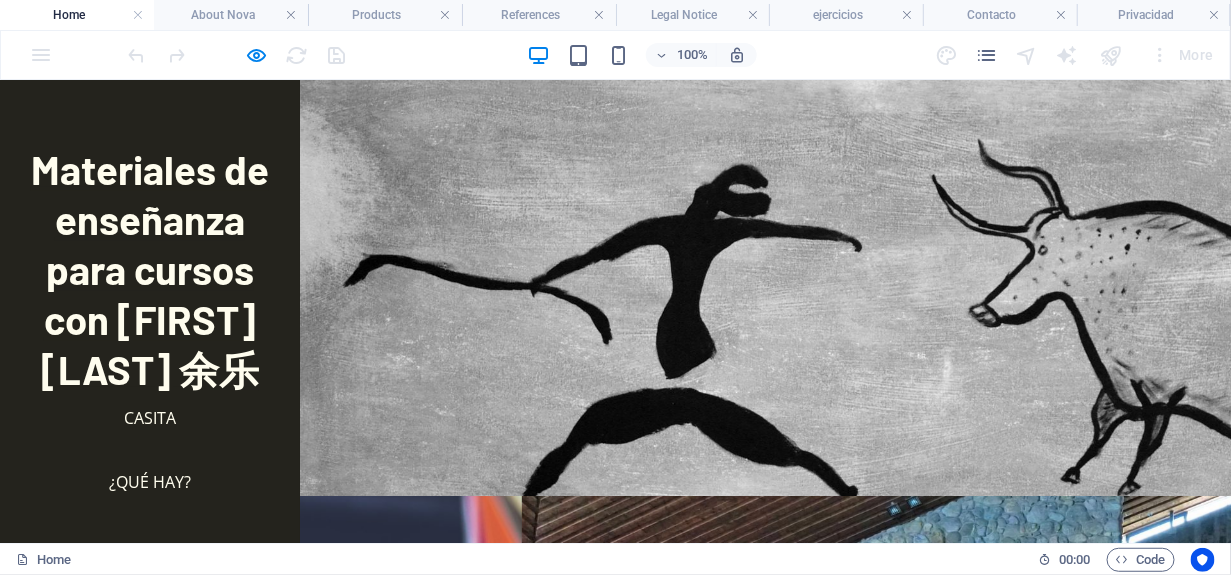 click on "Materiales de enseñanza para cursos con [FIRST] [LAST]  余乐" at bounding box center (150, 268) 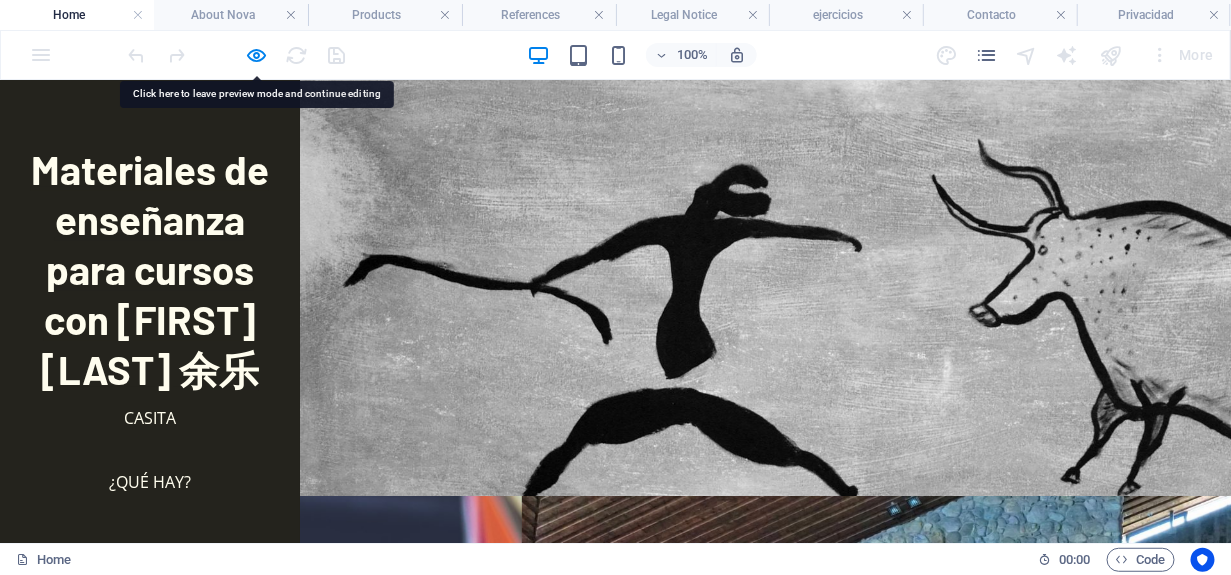 click on "Materiales de enseñanza para cursos con [FIRST] [LAST]  余乐" at bounding box center [150, 268] 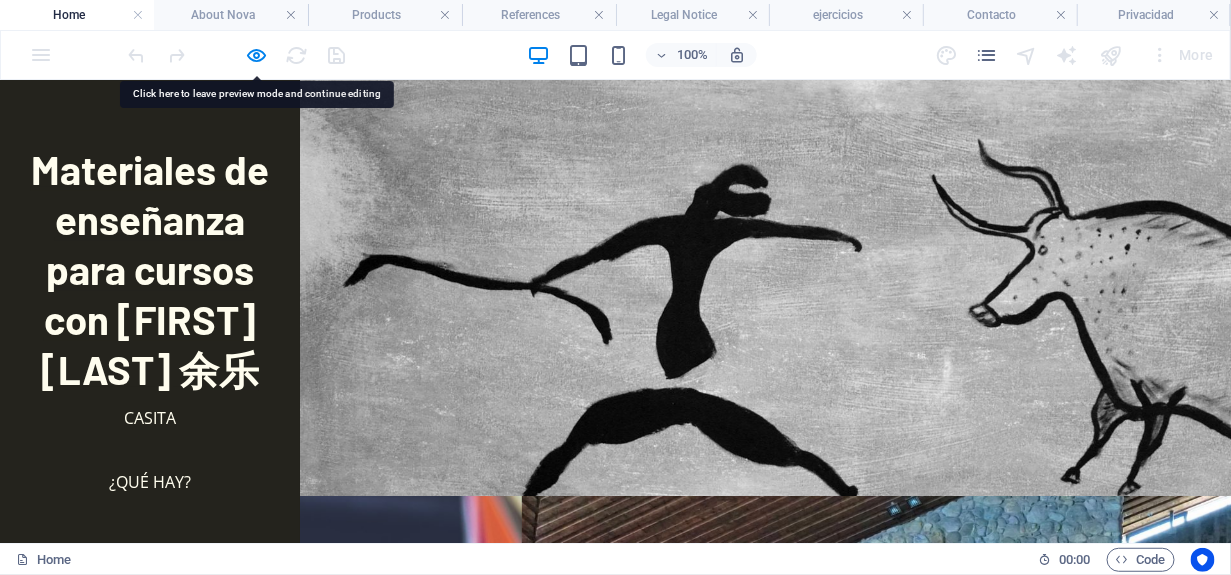 click on "Materiales de enseñanza para cursos con [FIRST] [LAST]  余乐" at bounding box center (150, 268) 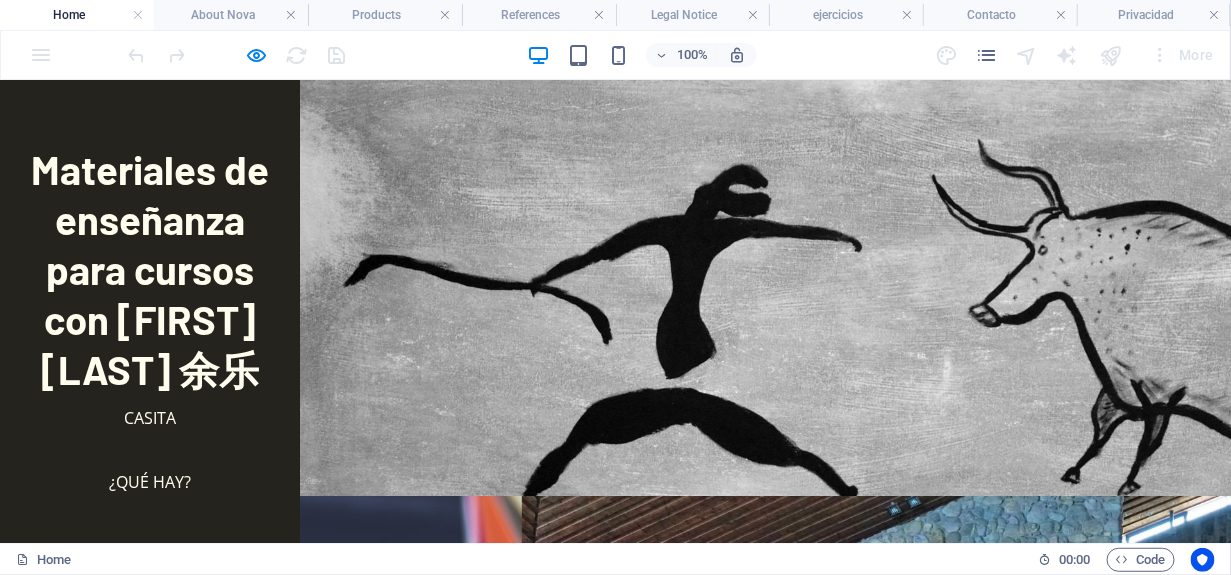 drag, startPoint x: 124, startPoint y: 309, endPoint x: 115, endPoint y: 252, distance: 57.706154 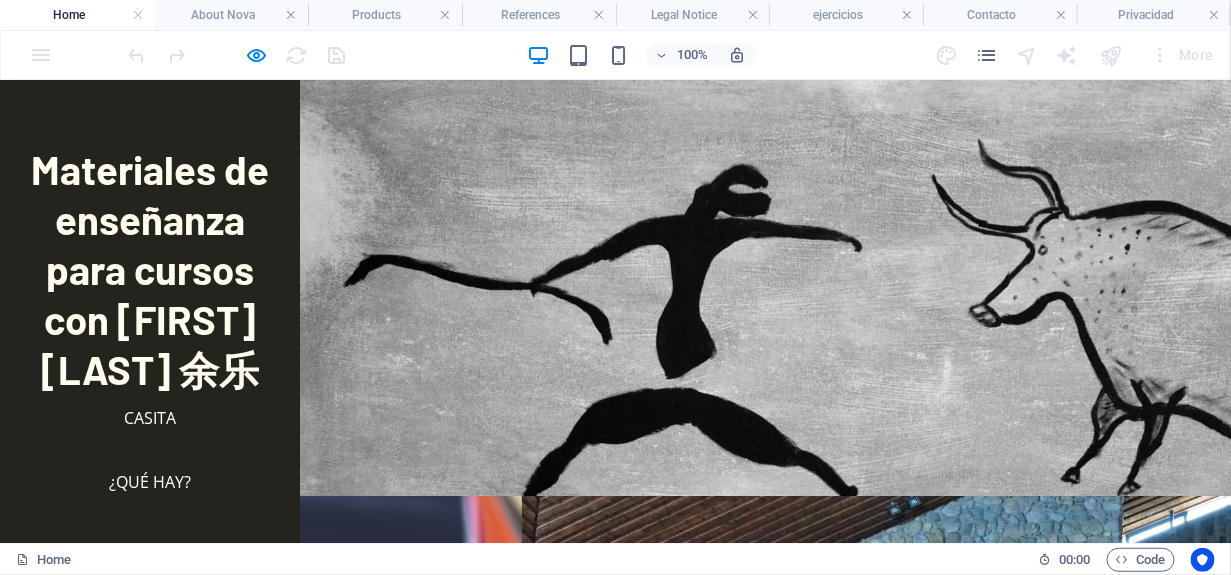 click on "Home" at bounding box center (77, 15) 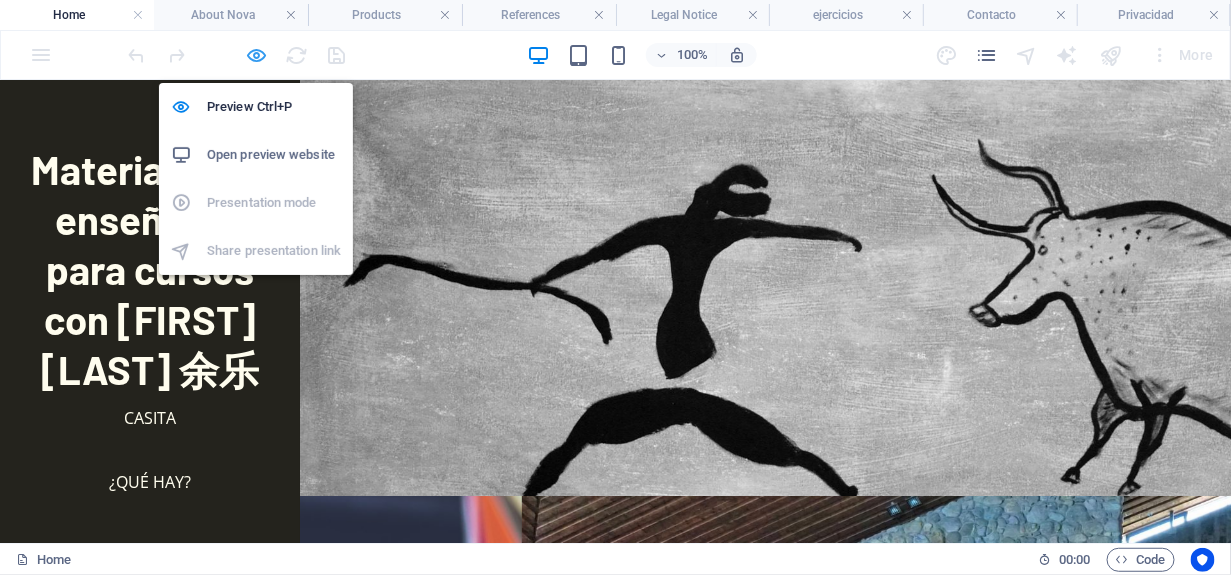 click at bounding box center (257, 55) 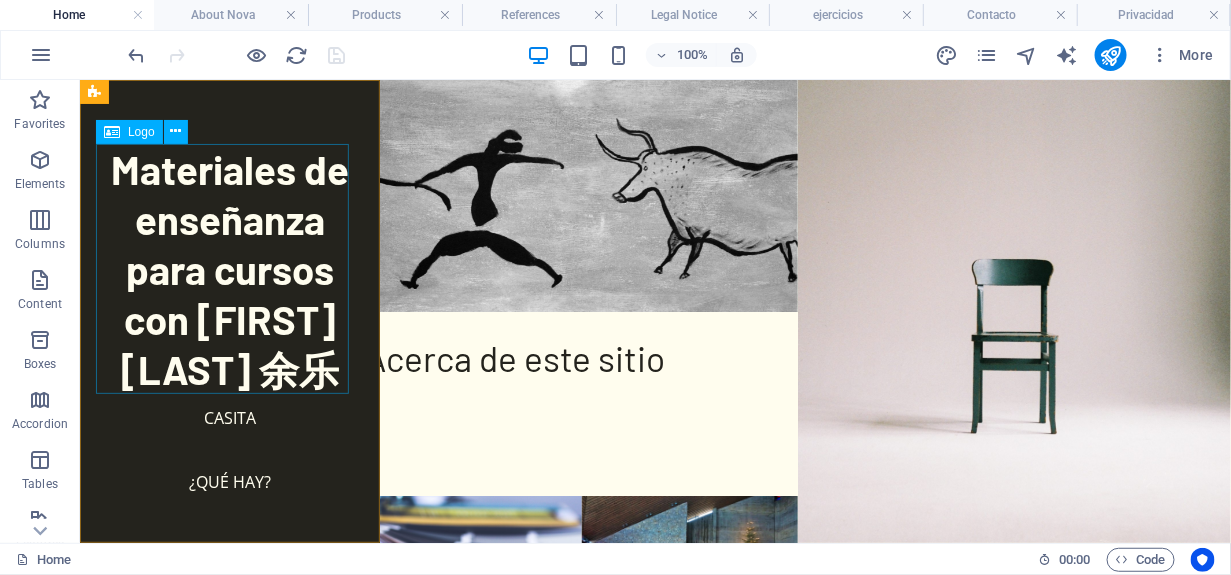 click on "Materiales de enseñanza para cursos con [FIRST] [LAST]  余乐" at bounding box center [229, 268] 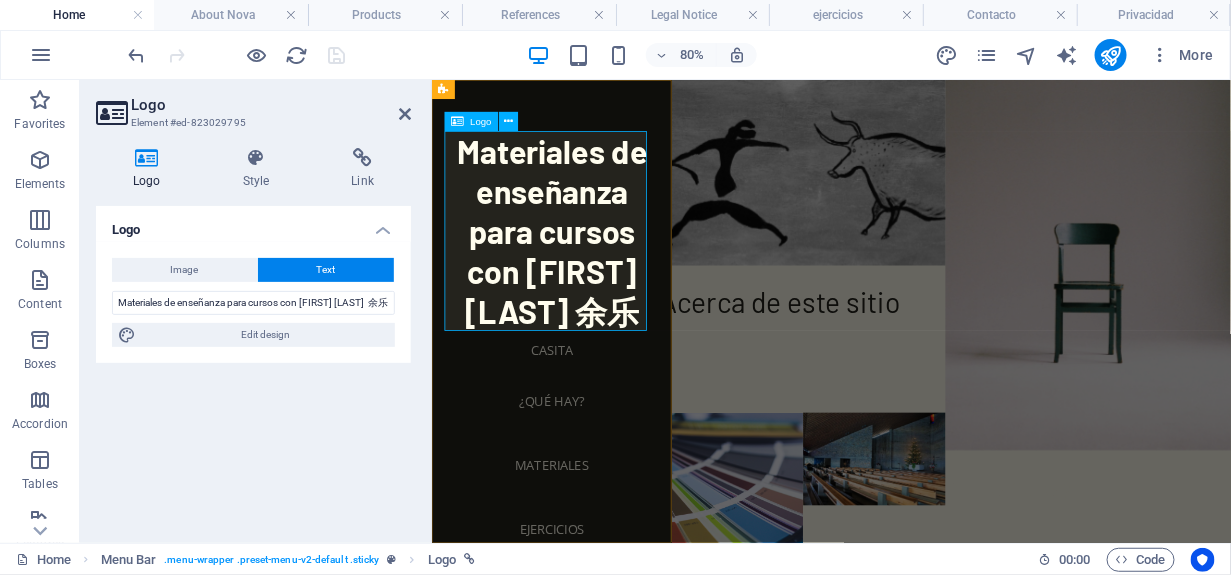 click on "Materiales de enseñanza para cursos con [FIRST] [LAST]  余乐" at bounding box center (581, 268) 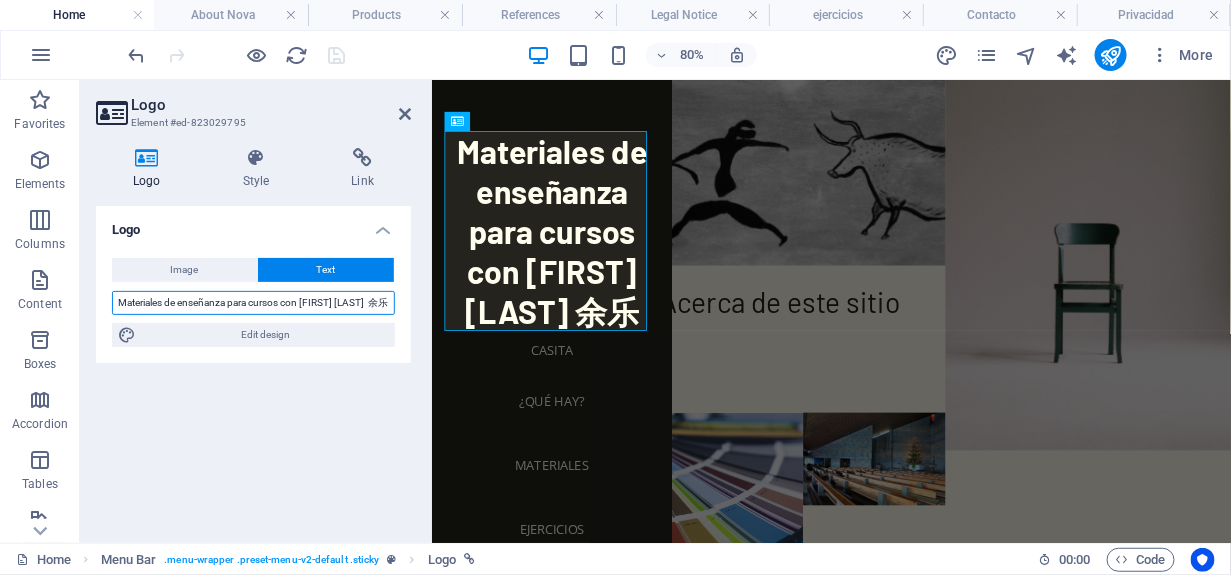 click on "Materiales de enseñanza para cursos con [FIRST] [LAST]  余乐" at bounding box center (253, 303) 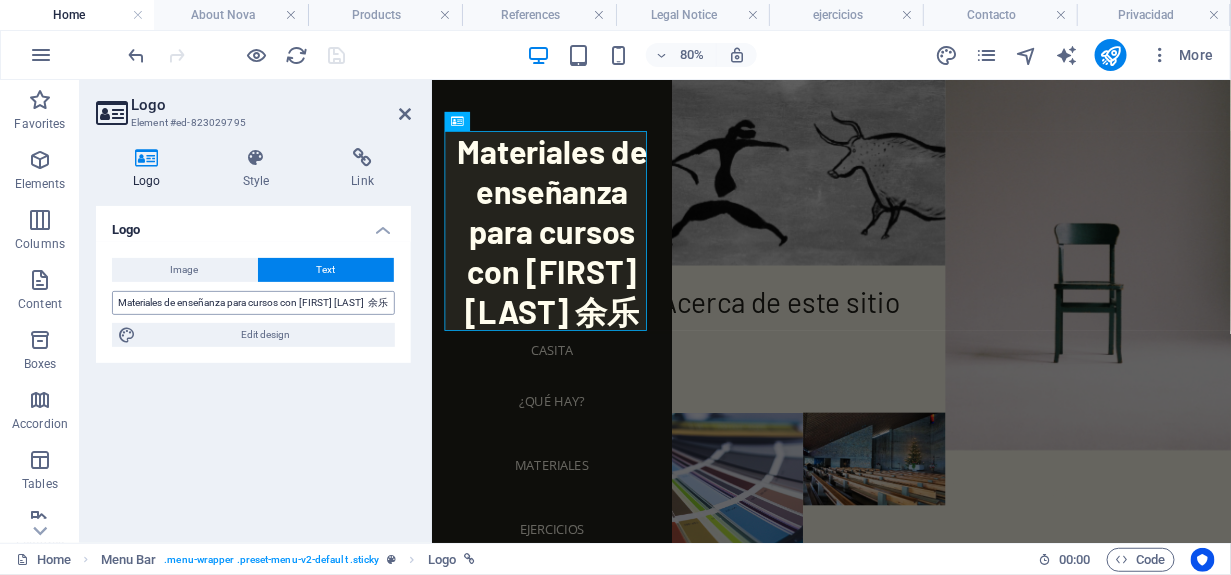 scroll, scrollTop: 0, scrollLeft: 0, axis: both 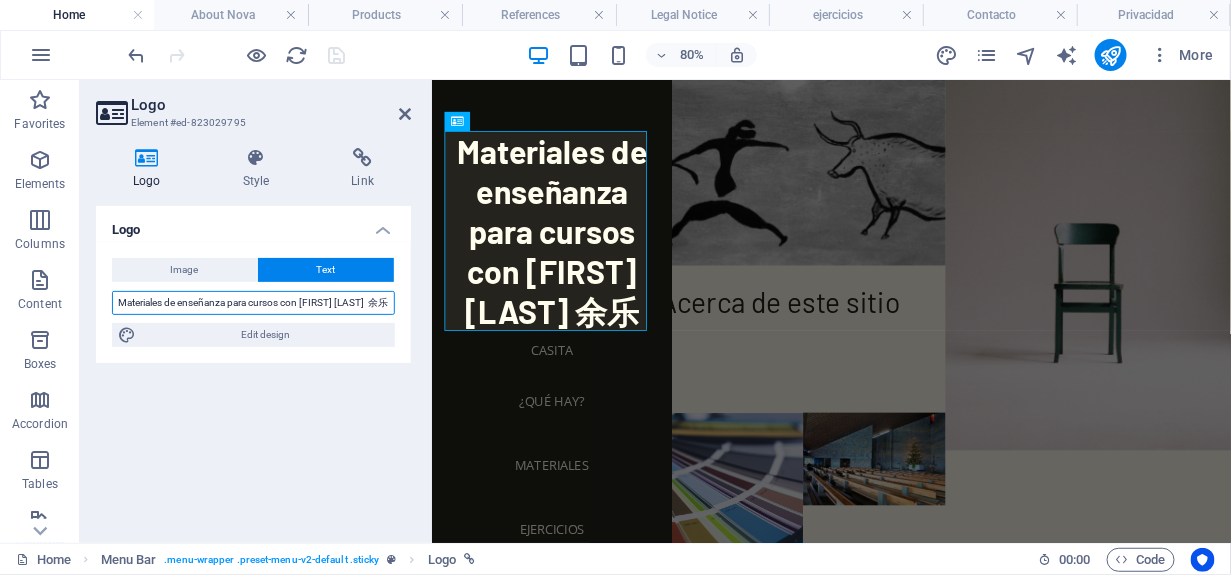click on "Materiales de enseñanza para cursos con [FIRST] [LAST]  余乐" at bounding box center (253, 303) 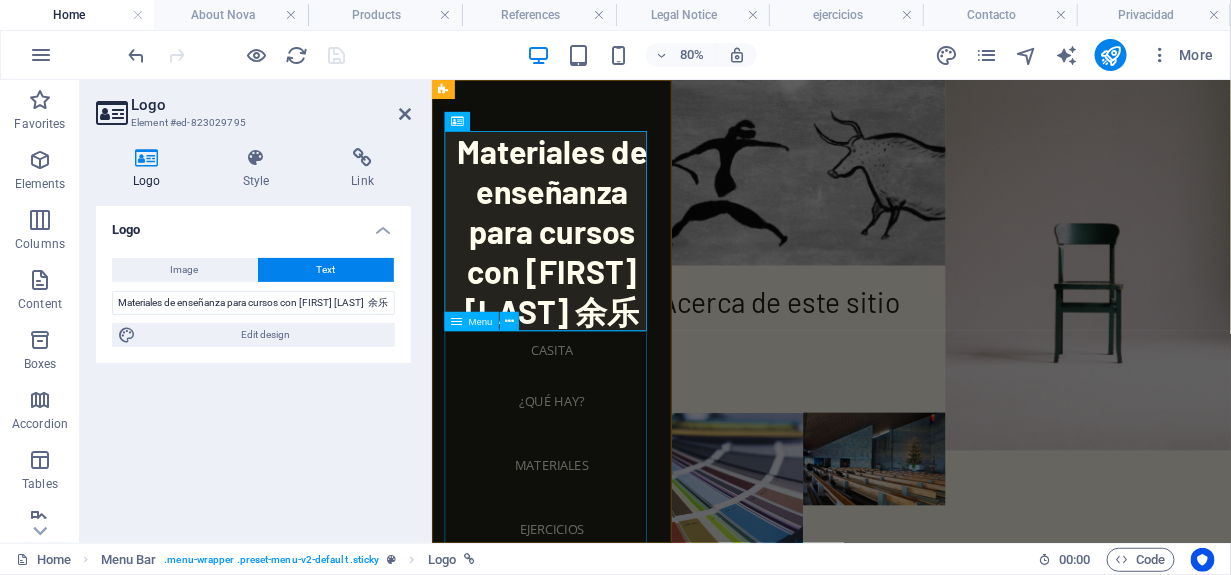 click on "Casita ¿Qué hay? Materiales Ejercicios Otros contacto" at bounding box center [581, 617] 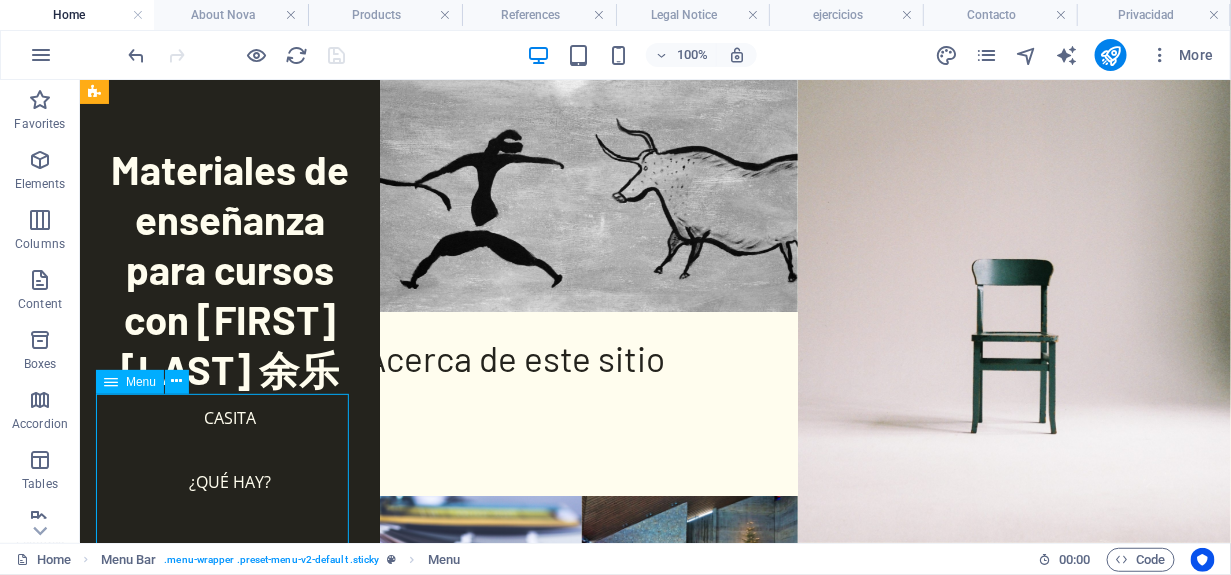 drag, startPoint x: 255, startPoint y: 395, endPoint x: 259, endPoint y: 431, distance: 36.221542 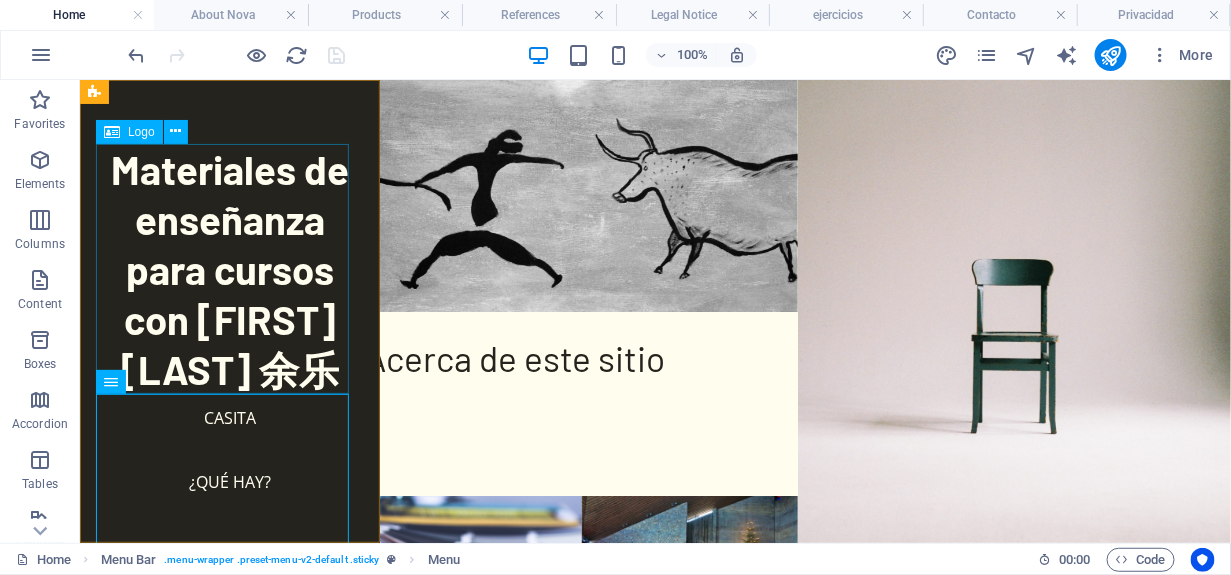 click on "Materiales de enseñanza para cursos con [FIRST] [LAST]  余乐" at bounding box center [229, 268] 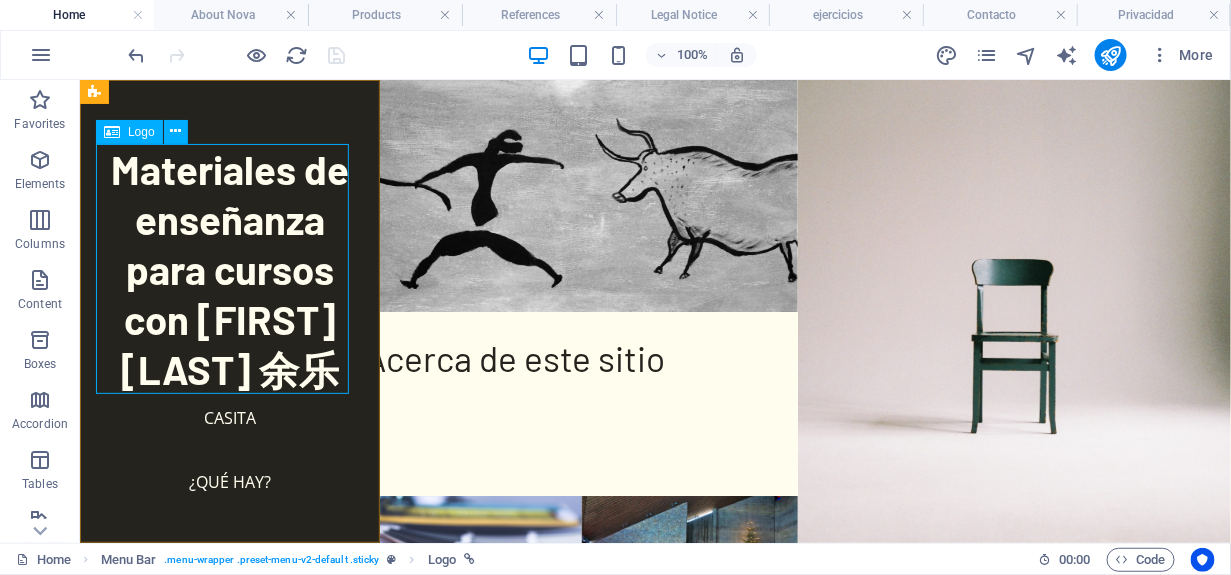 click on "Materiales de enseñanza para cursos con [FIRST] [LAST]  余乐" at bounding box center (229, 268) 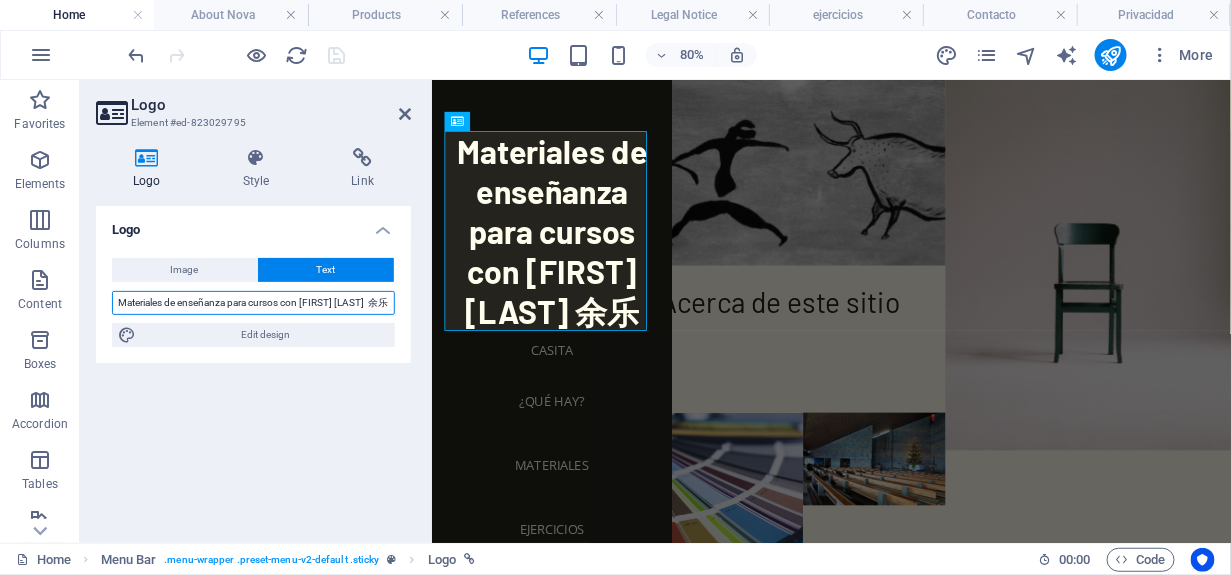 click on "Materiales de enseñanza para cursos con [FIRST] [LAST]  余乐" at bounding box center [253, 303] 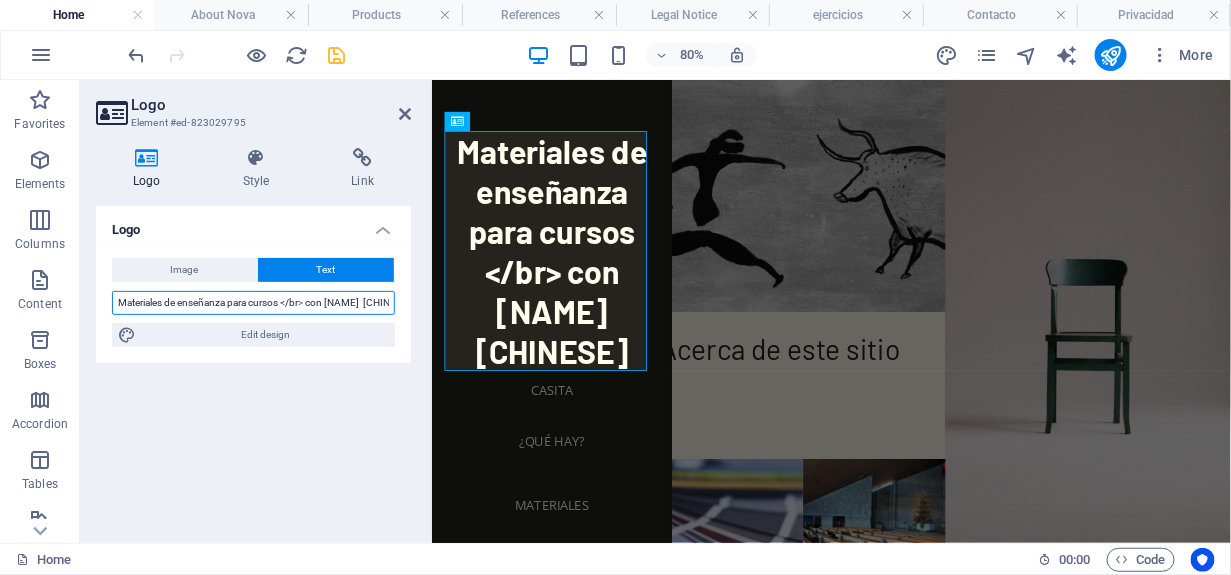 click on "Materiales de enseñanza para cursos </br> con [NAME]  [CHINESE]" at bounding box center [253, 303] 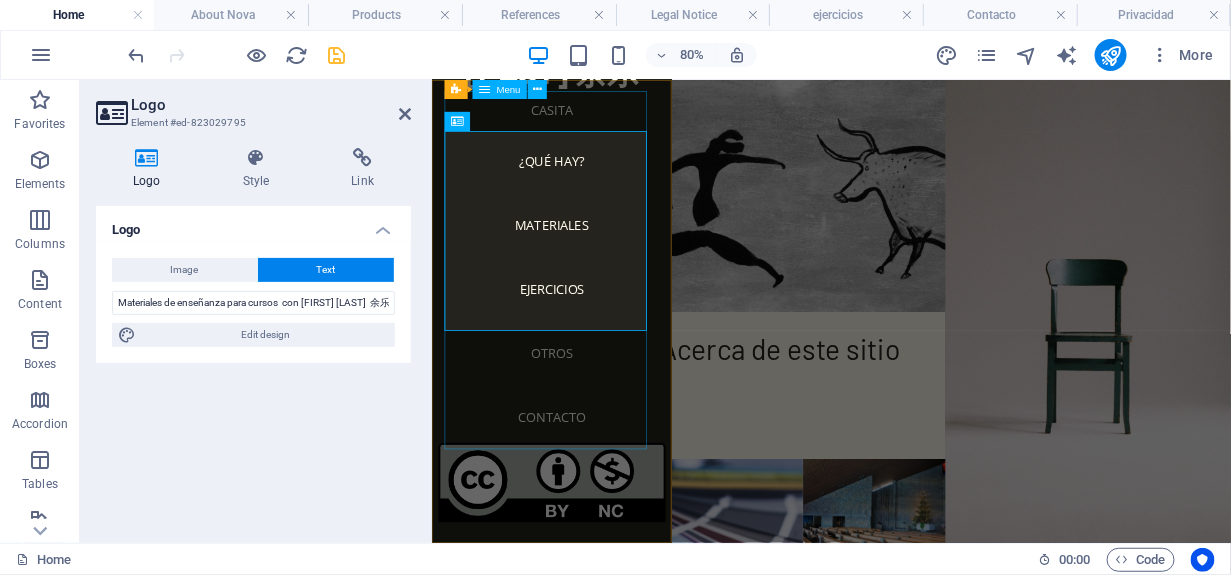 scroll, scrollTop: 0, scrollLeft: 0, axis: both 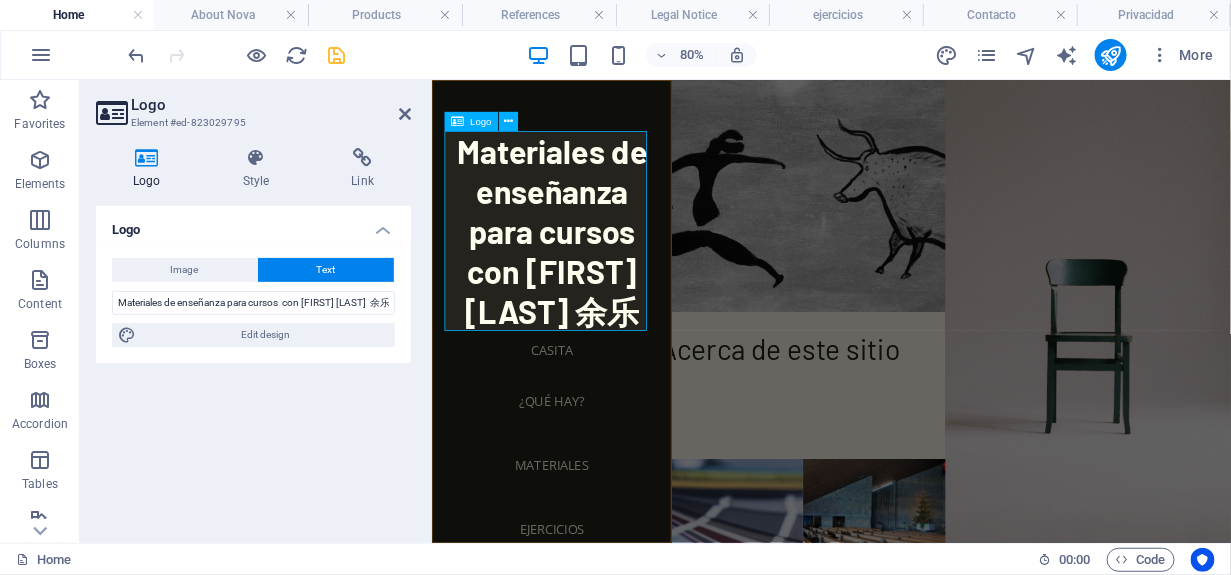 click on "Materiales de enseñanza para cursos  con [FIRST] [LAST]  余乐" at bounding box center (581, 268) 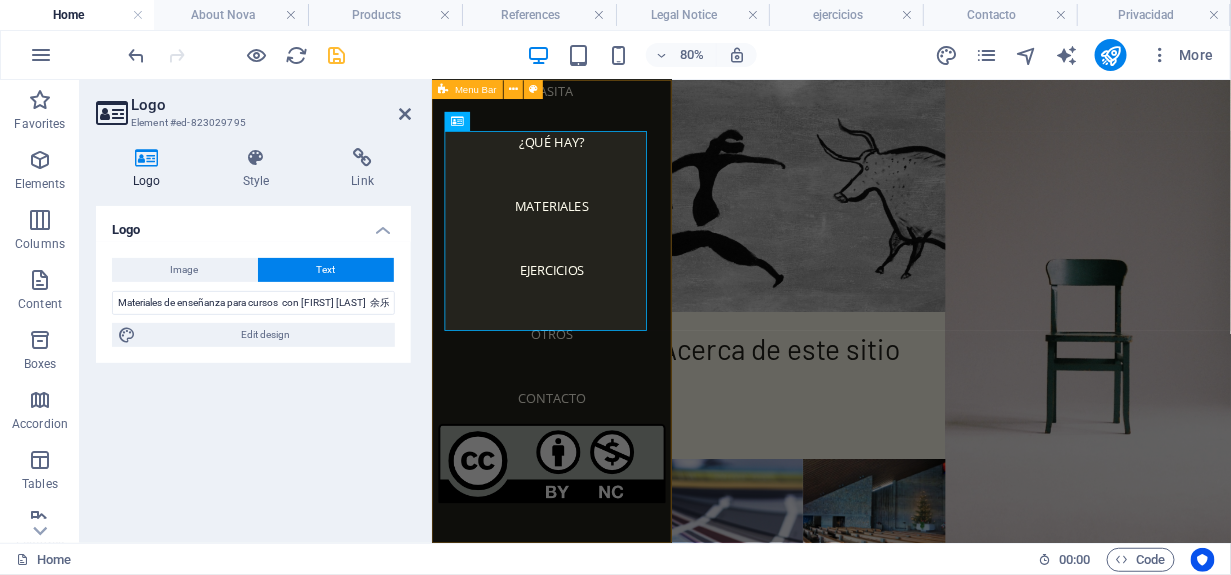 scroll, scrollTop: 0, scrollLeft: 0, axis: both 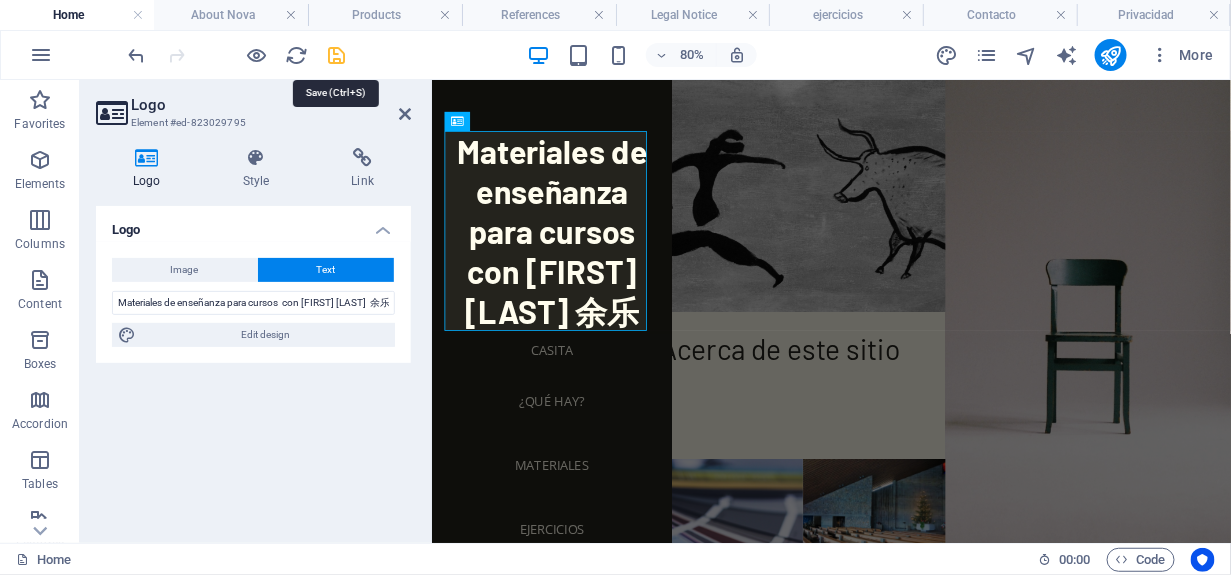 click at bounding box center (337, 55) 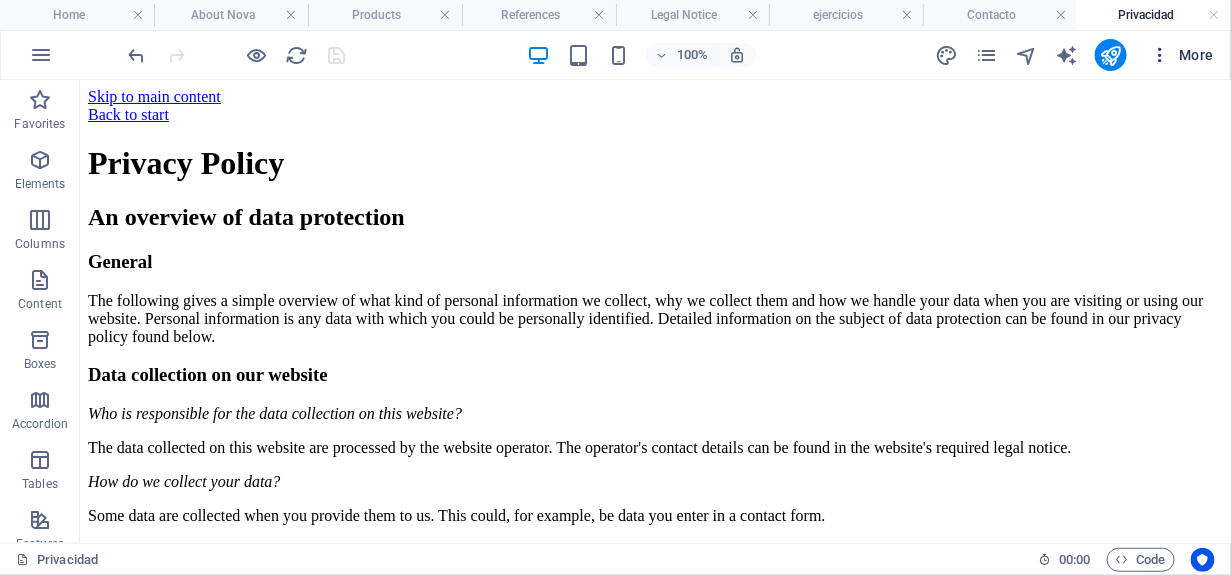 click at bounding box center [1161, 55] 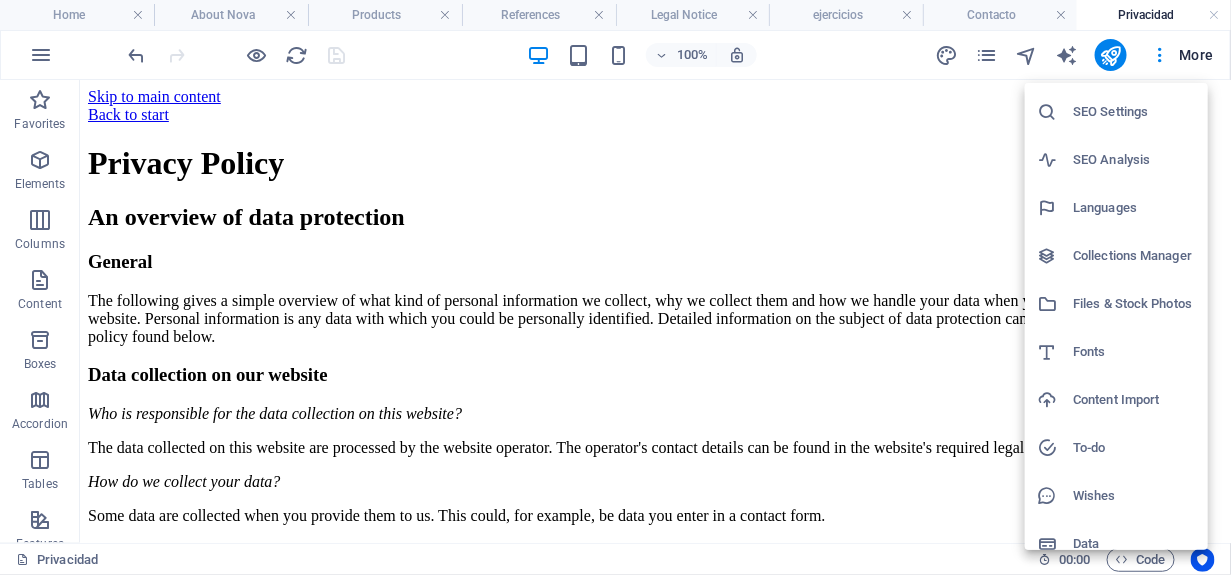 scroll, scrollTop: 60, scrollLeft: 0, axis: vertical 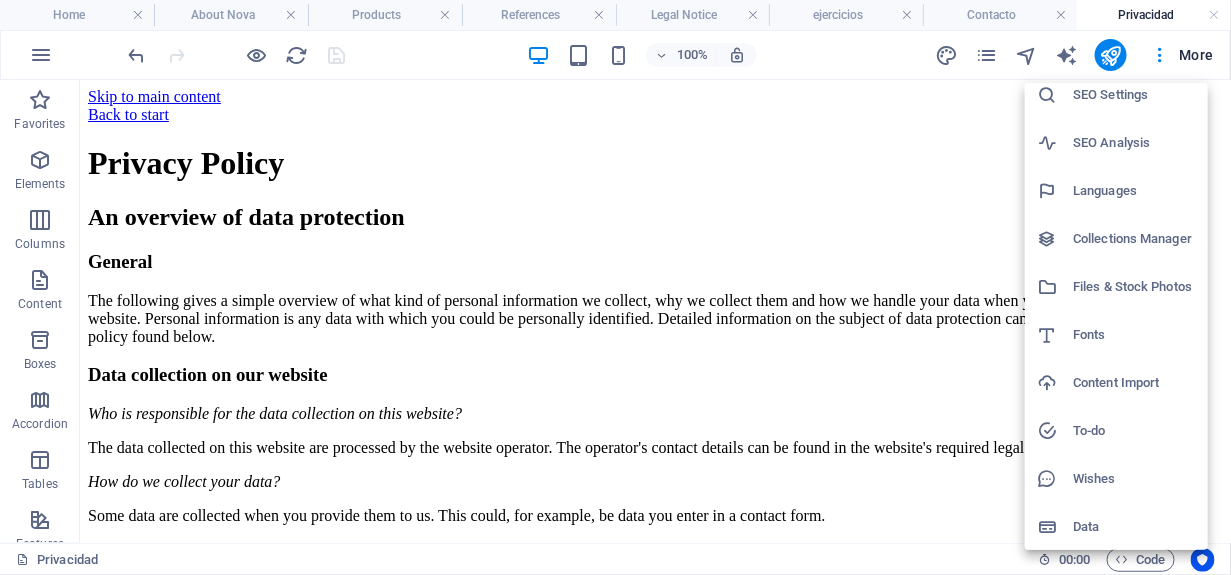 click at bounding box center [615, 287] 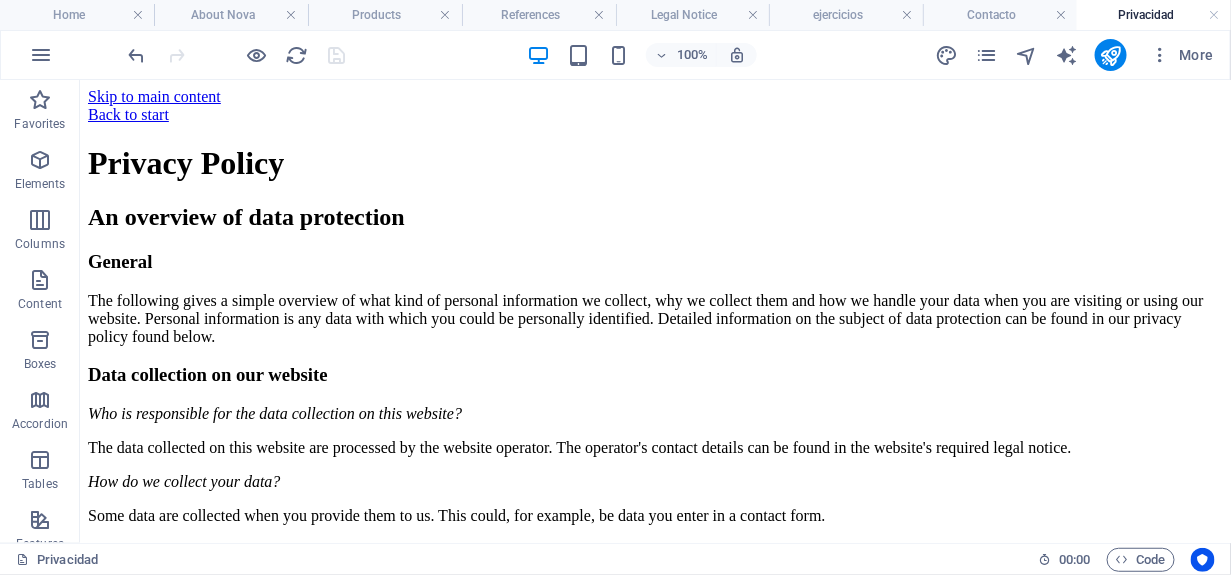click on "Website Settings SEO Settings SEO Analysis Languages Collections Manager Files & Stock Photos Fonts Content Import To-do Wishes Data" at bounding box center [615, 293] 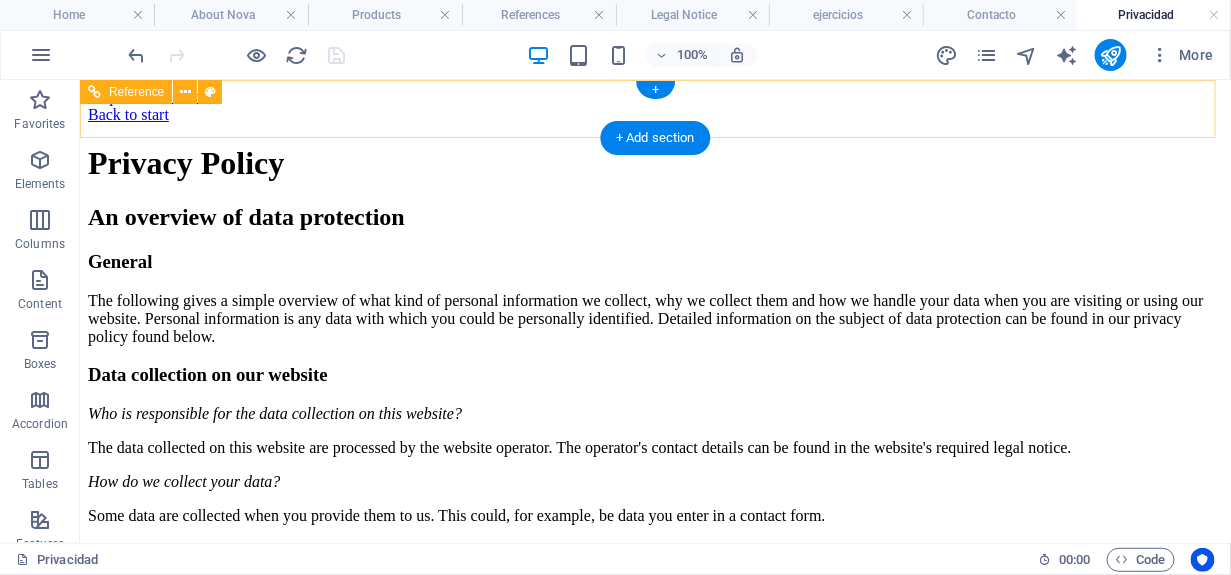 click on "Back to start" at bounding box center [654, 114] 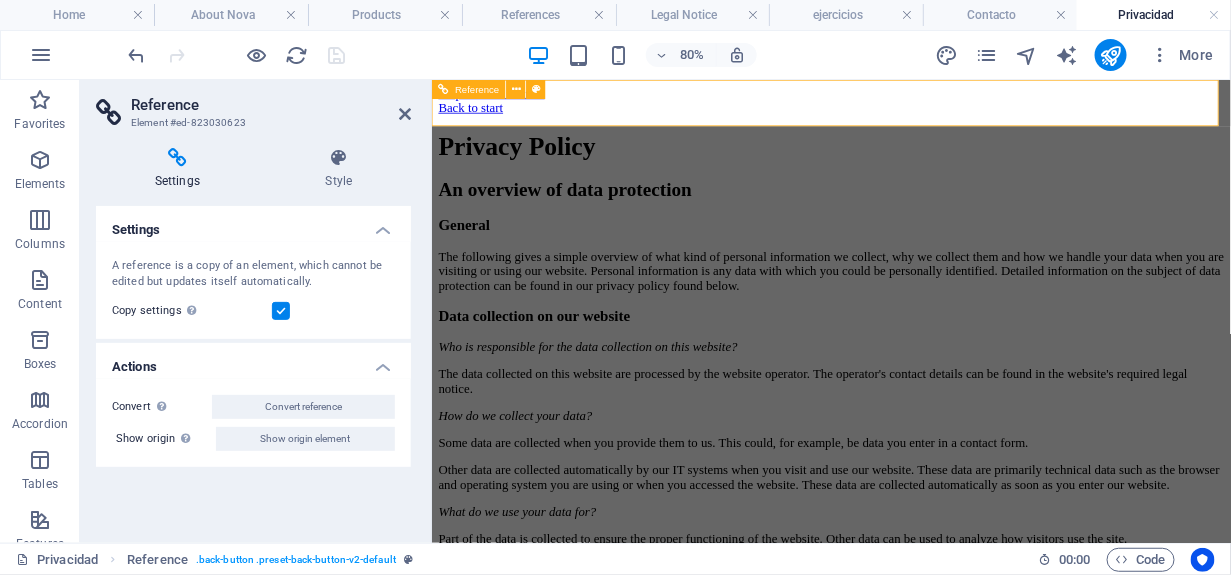 click on "Back to start" at bounding box center [930, 114] 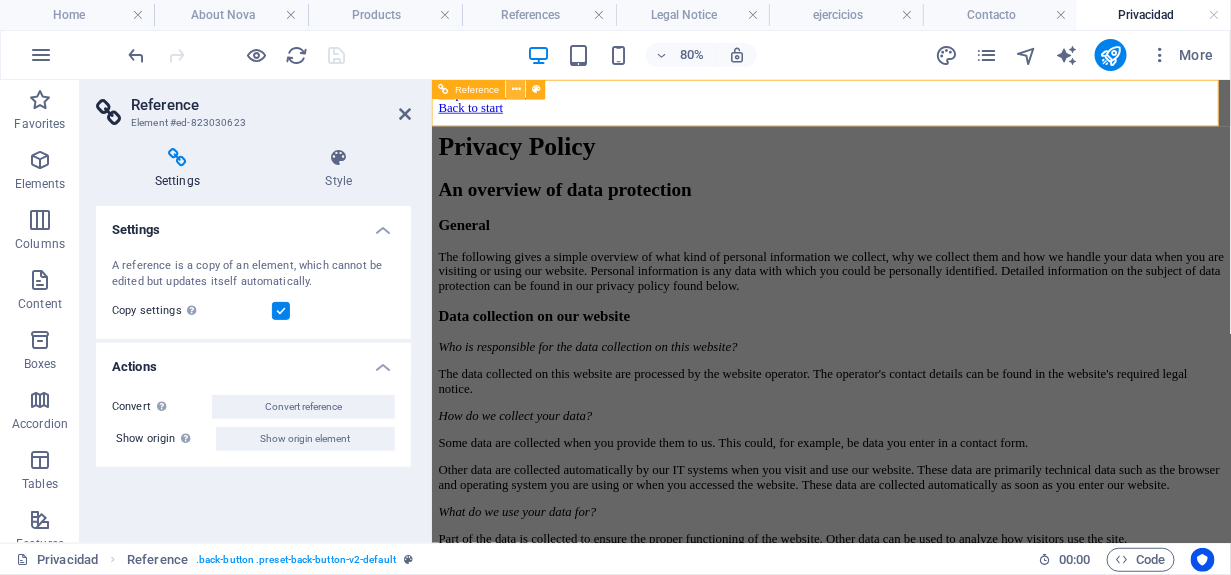 click at bounding box center [516, 89] 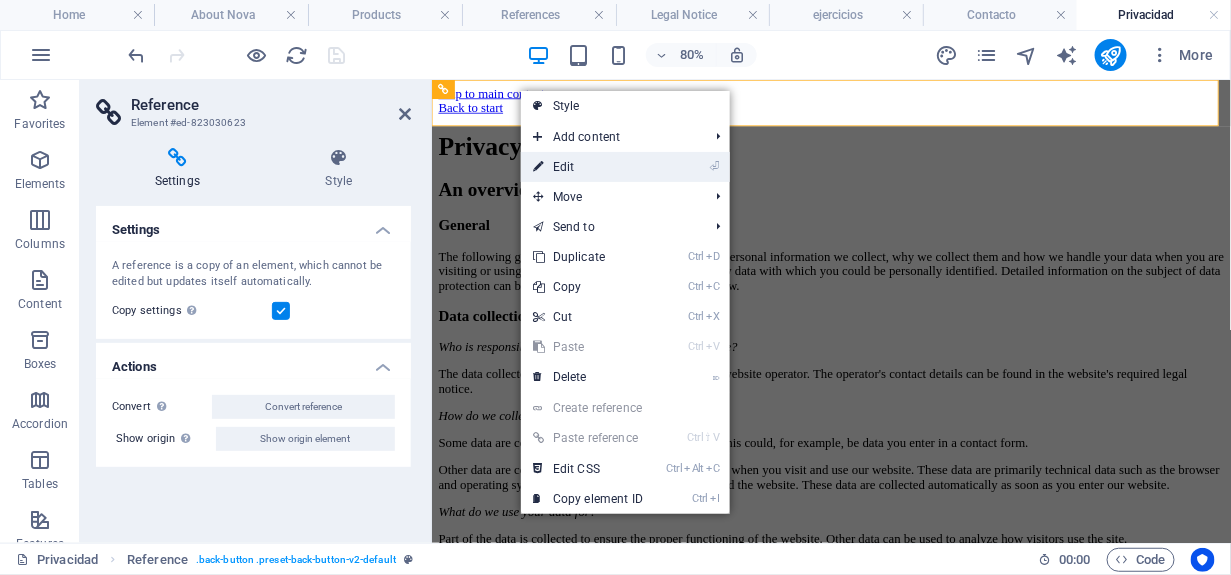 click on "⏎  Edit" at bounding box center (588, 167) 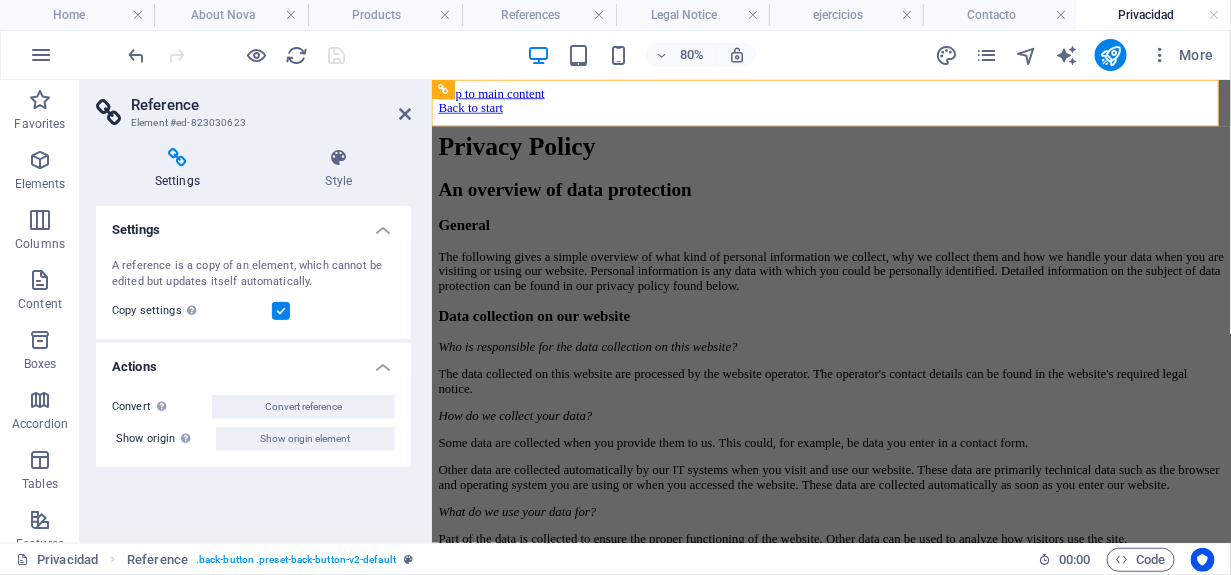 click on "A reference is a copy of an element, which cannot be edited but updates itself automatically." at bounding box center (253, 274) 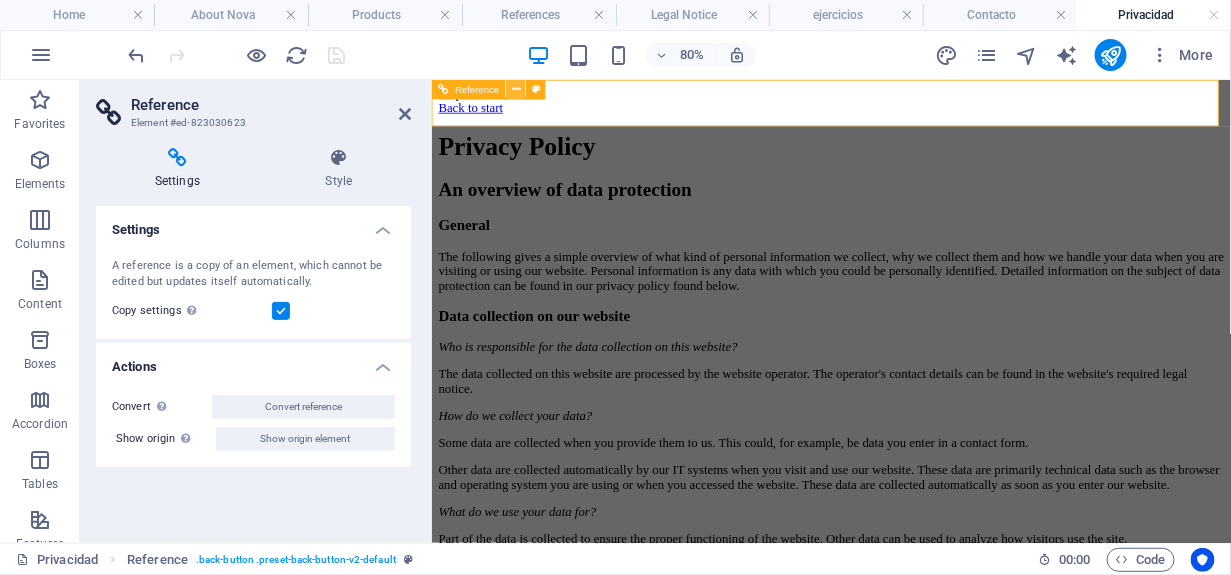 click at bounding box center [516, 89] 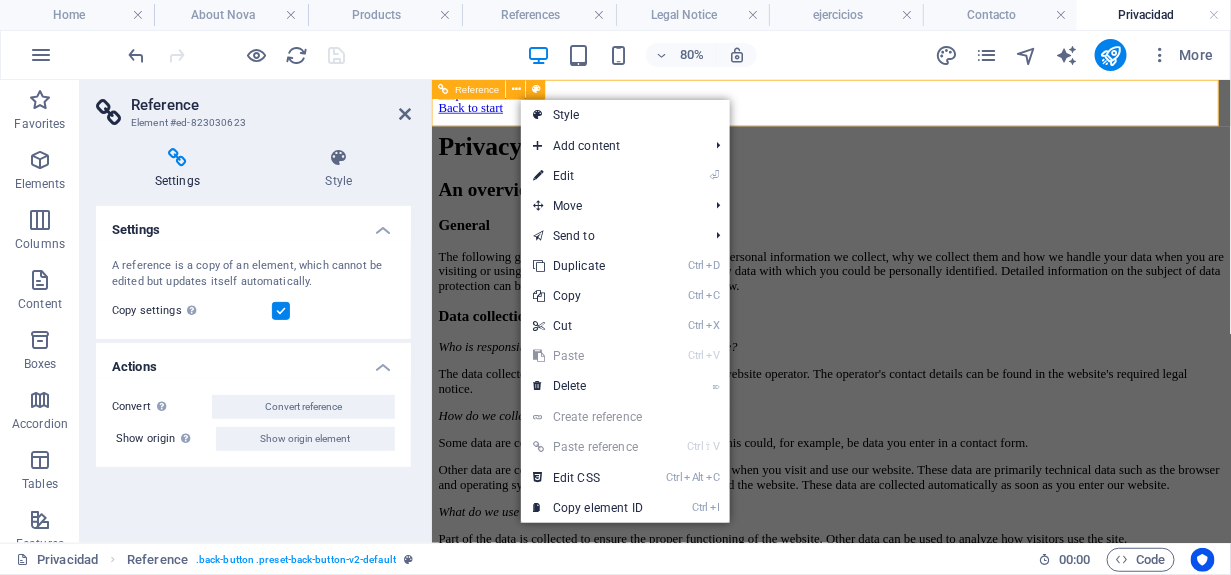 click on "Back to start" at bounding box center (930, 114) 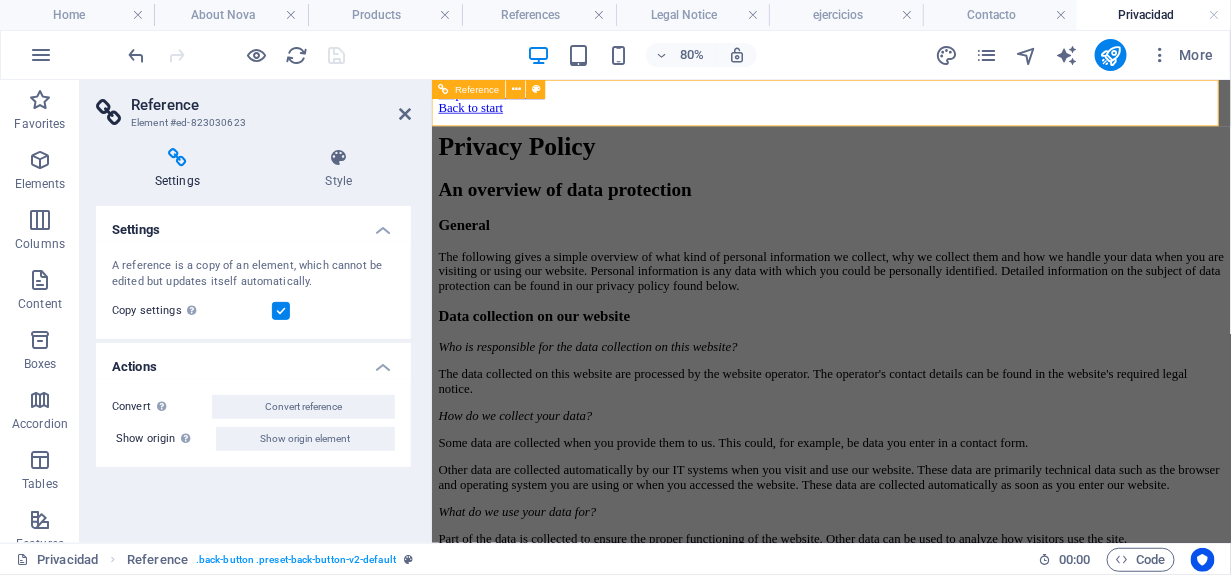 click on "Back to start" at bounding box center (930, 114) 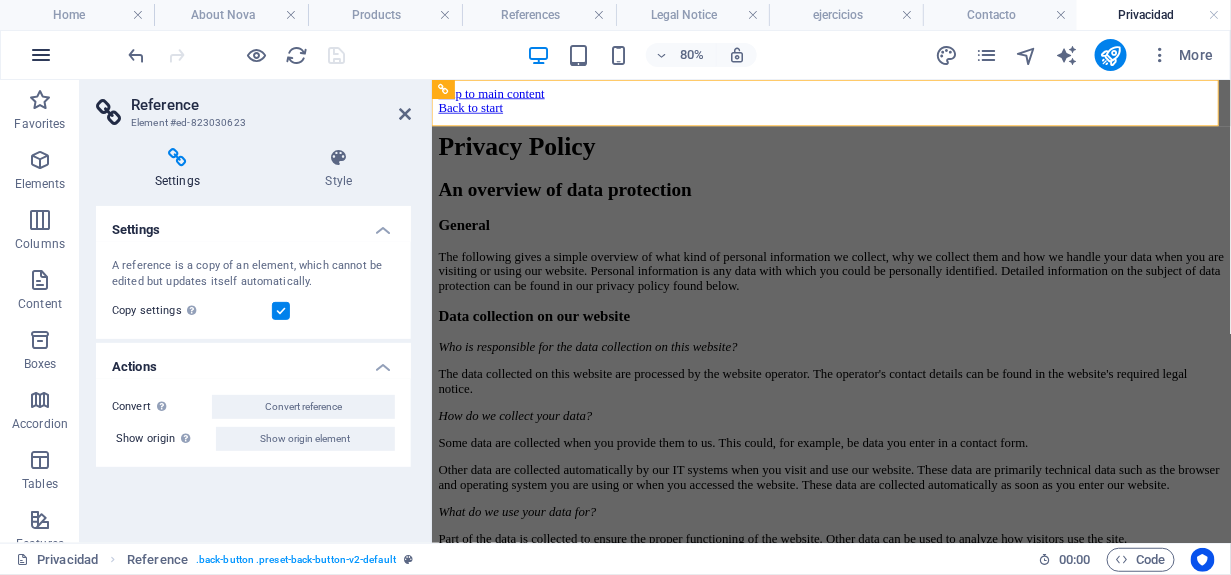 click at bounding box center (41, 55) 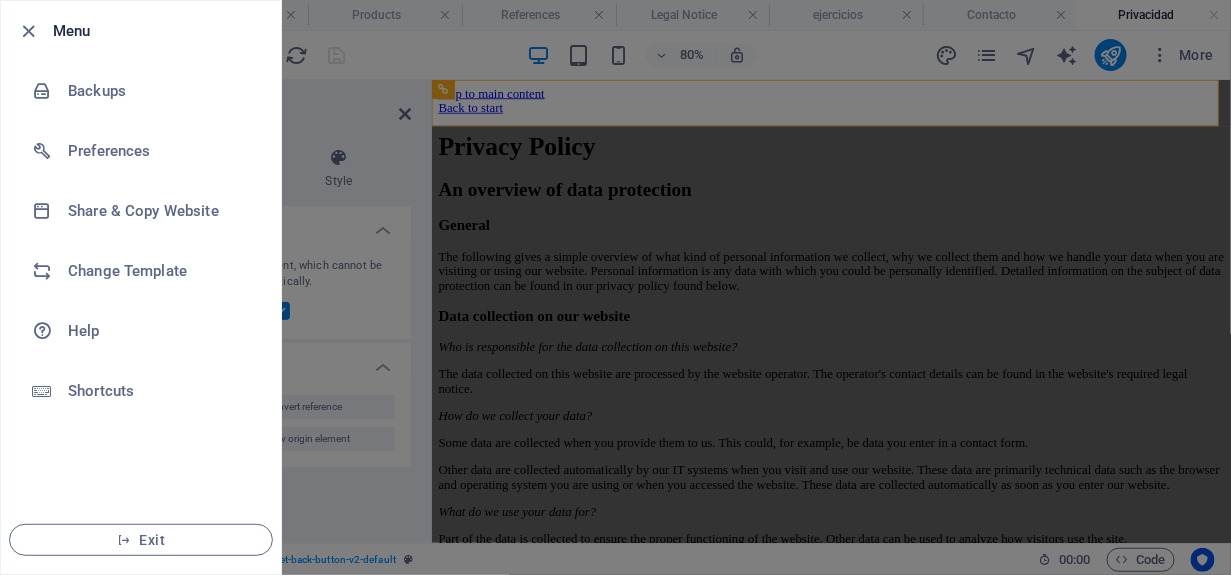 click at bounding box center (615, 287) 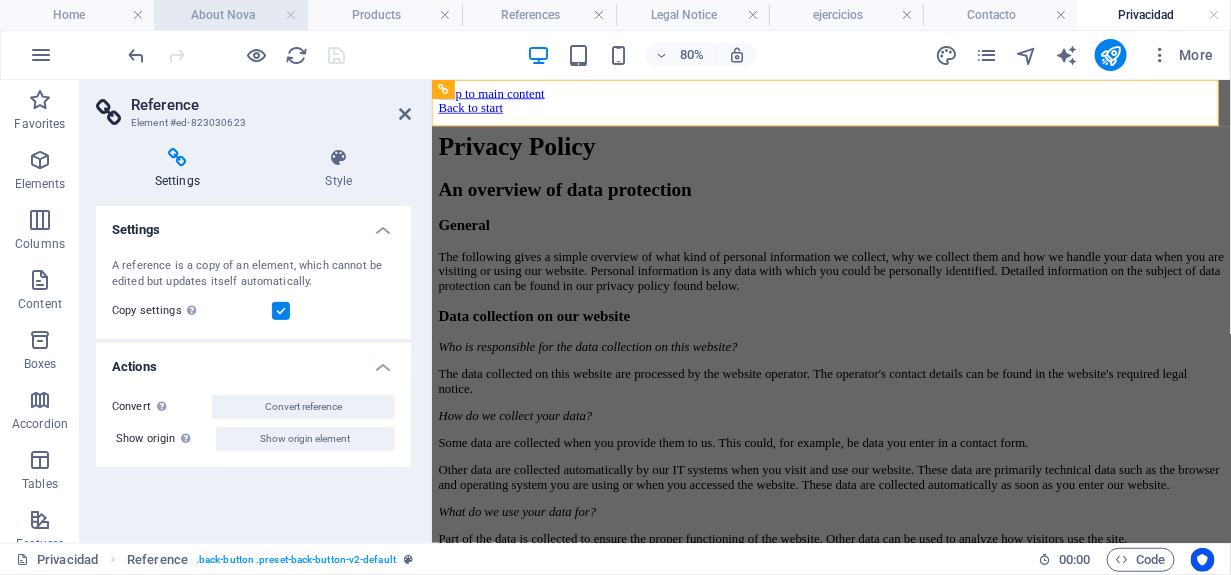 click on "About Nova" at bounding box center [231, 15] 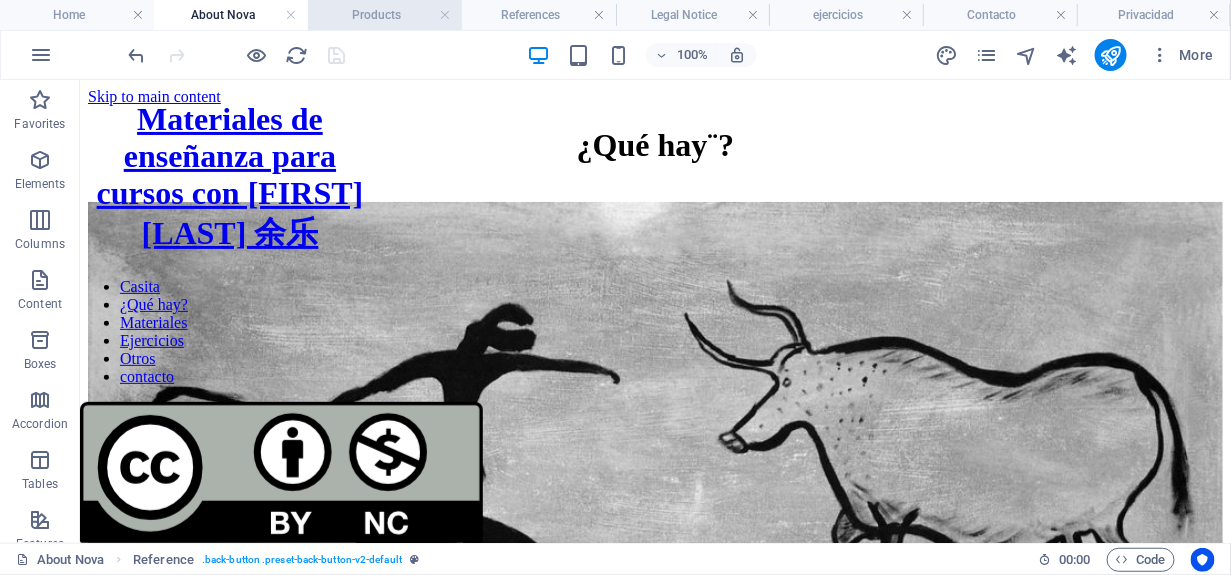 click on "Products" at bounding box center [385, 15] 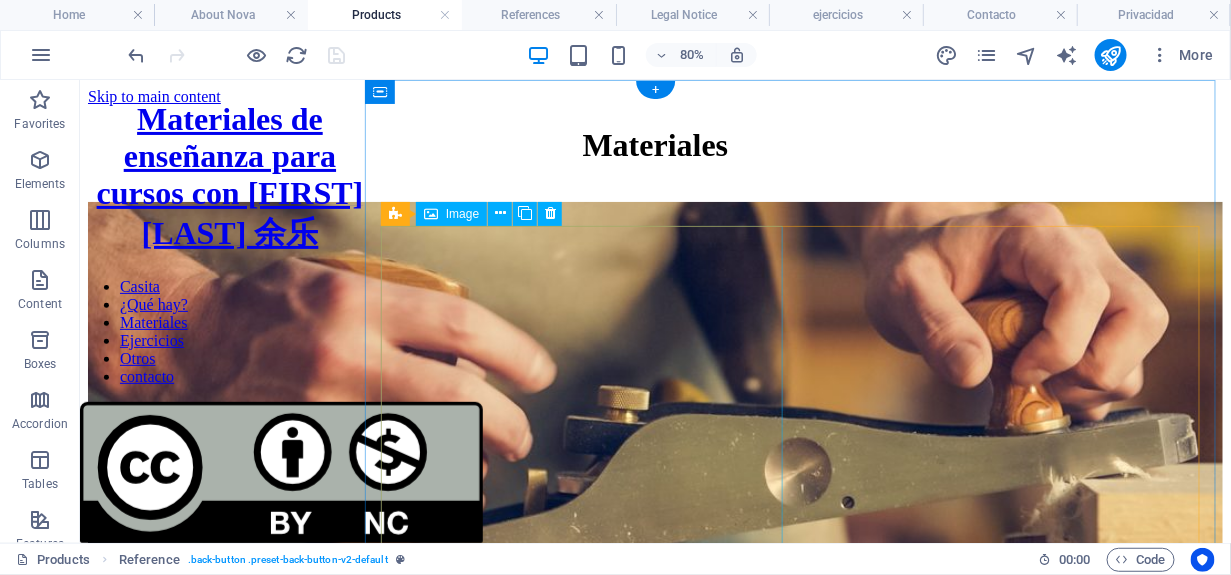 click on "Carpentery" at bounding box center (654, 423) 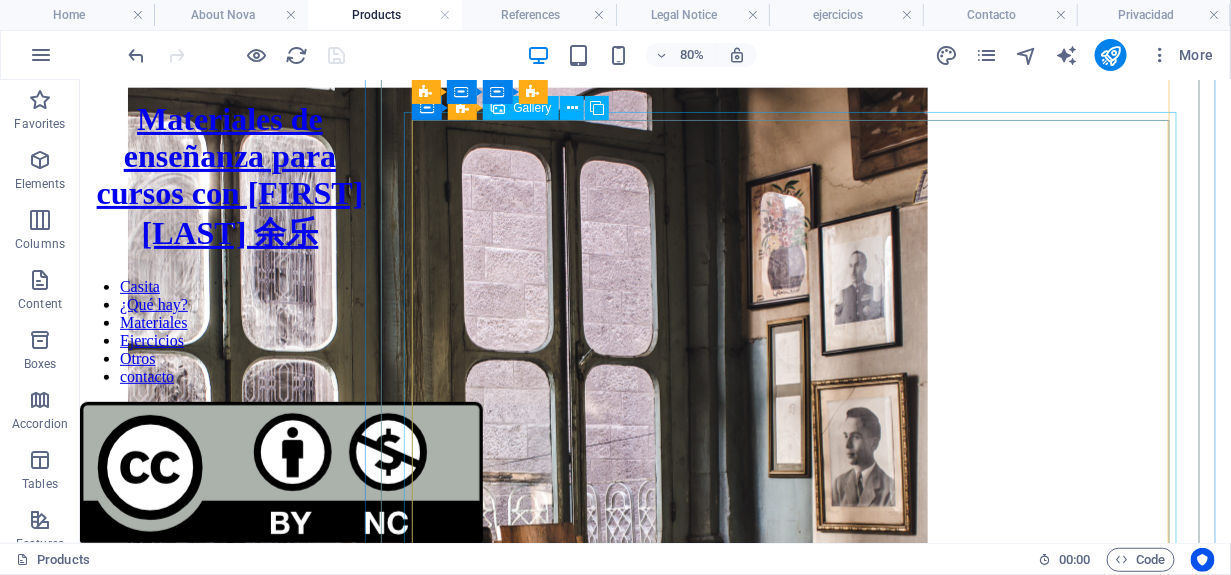 scroll, scrollTop: 600, scrollLeft: 0, axis: vertical 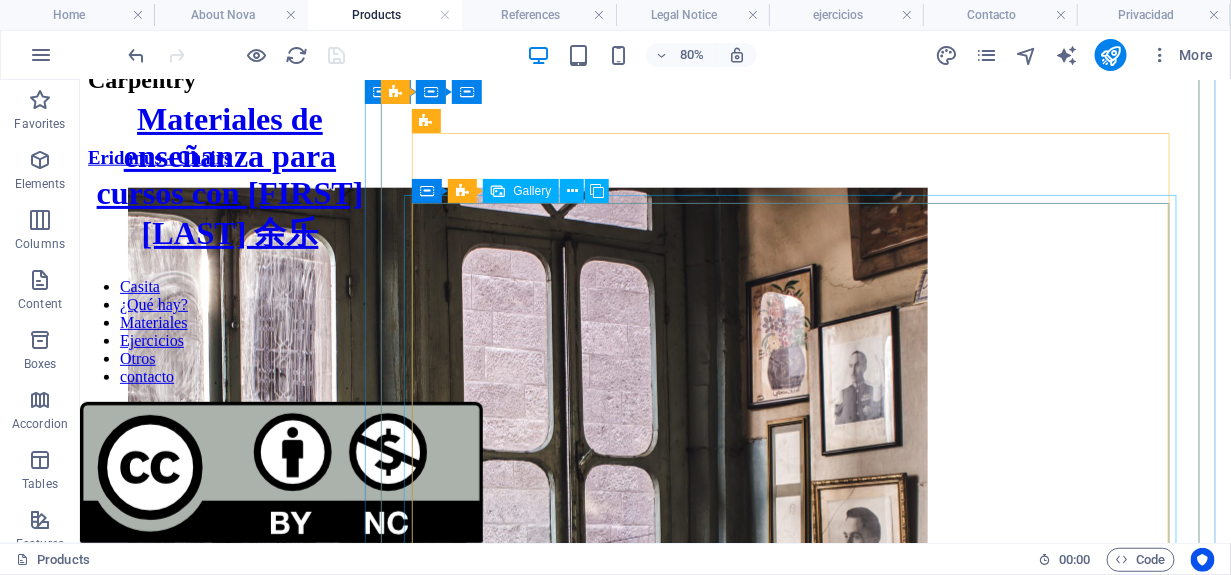 click at bounding box center [527, 589] 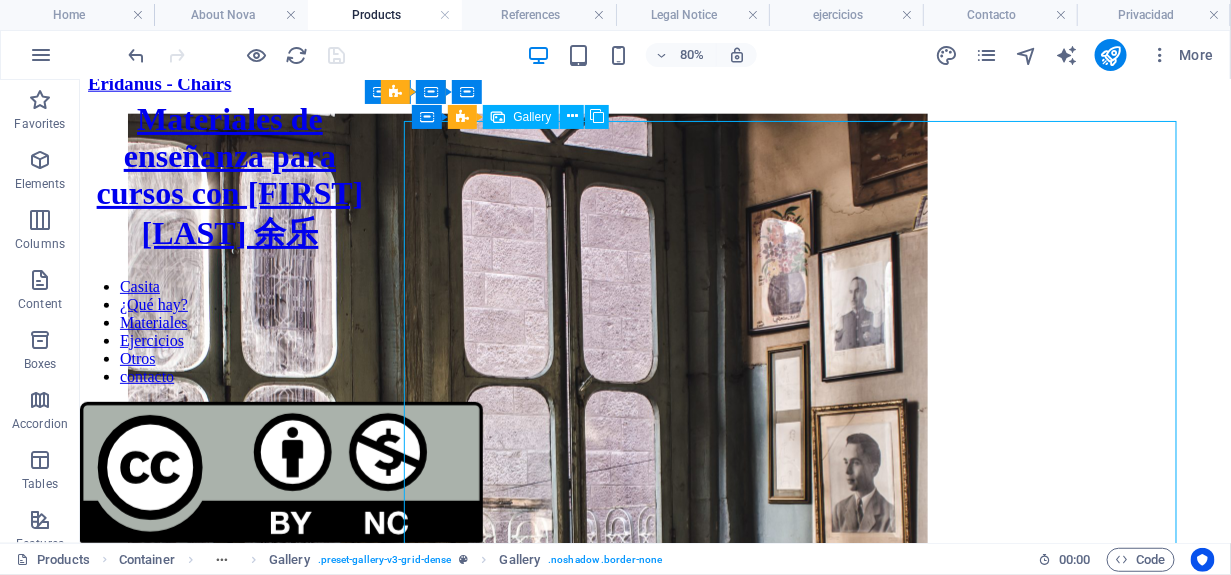 scroll, scrollTop: 700, scrollLeft: 0, axis: vertical 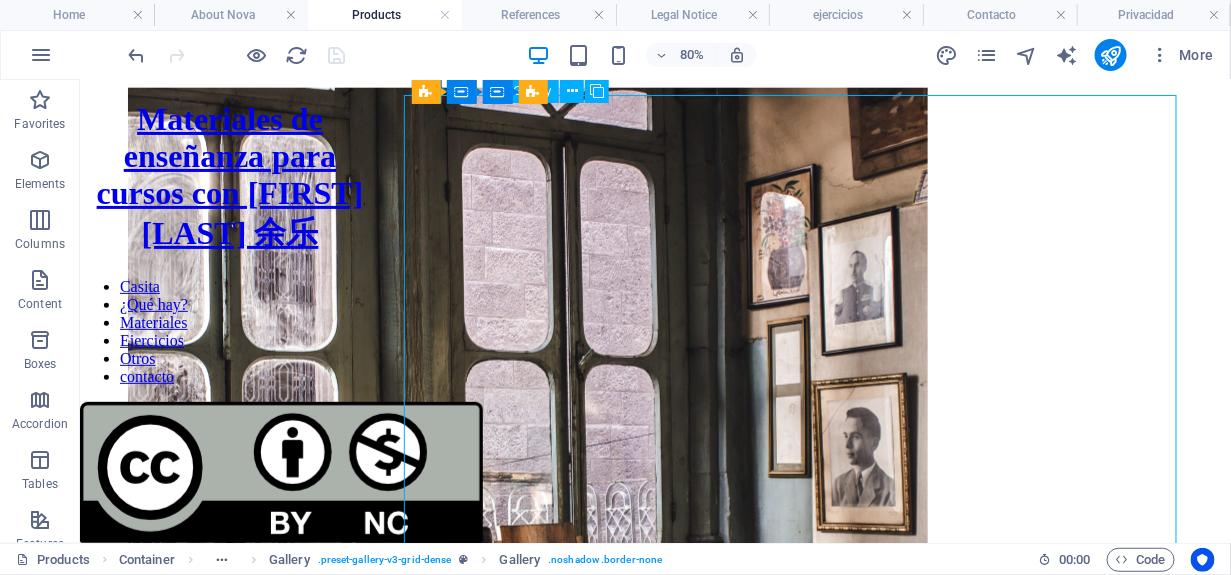 click at bounding box center [527, 1293] 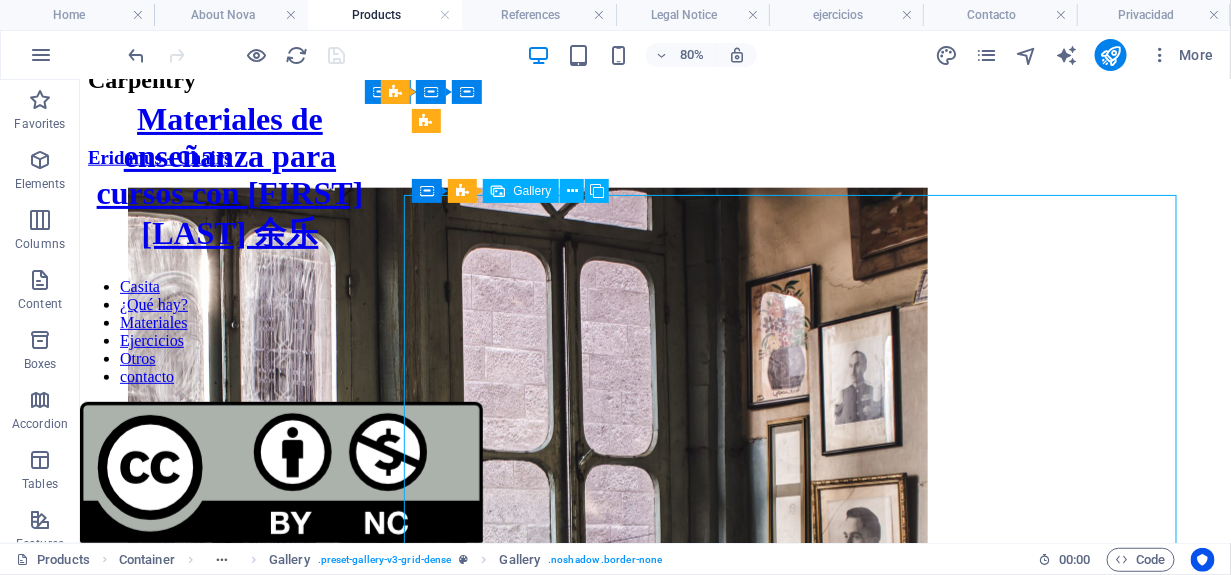 click at bounding box center [527, 589] 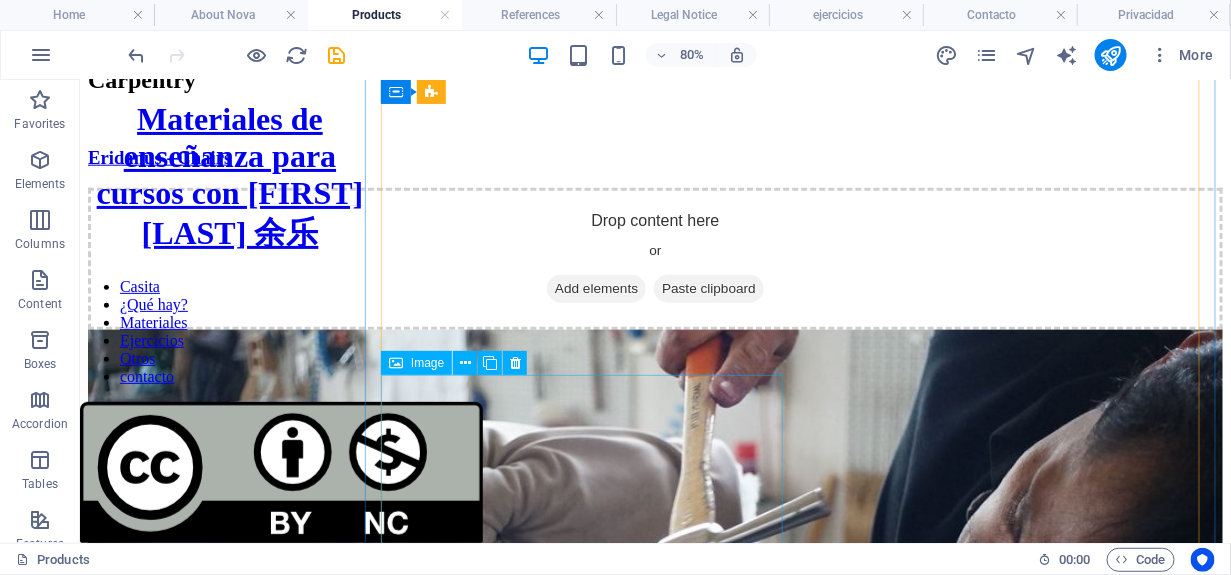 click on "Upholstery - Textiles" at bounding box center [654, 551] 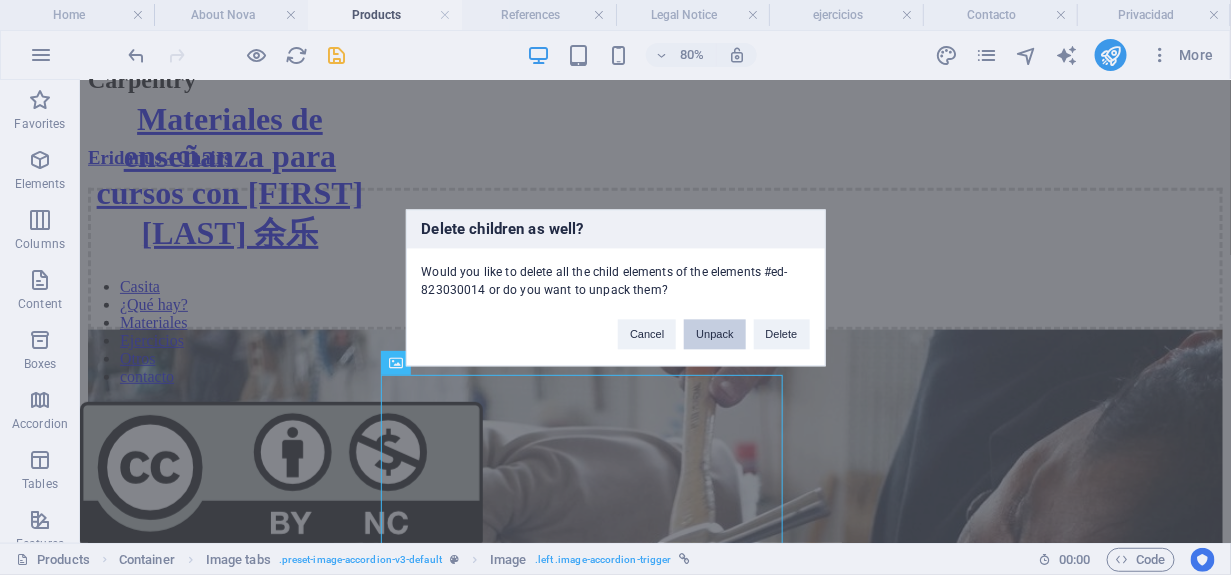 click on "Unpack" at bounding box center [714, 334] 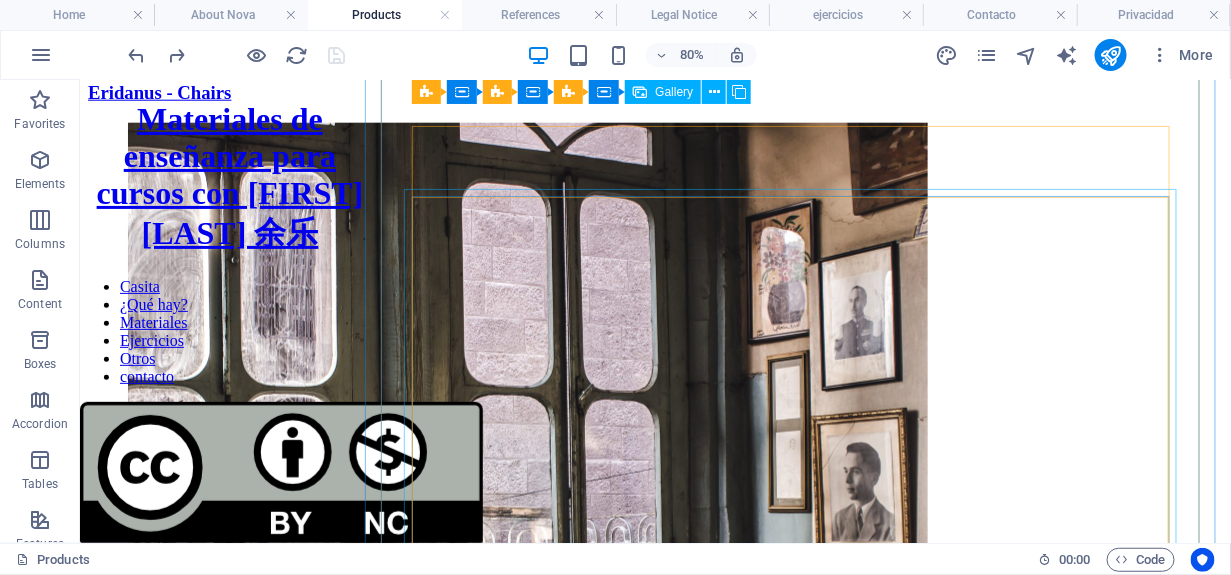 scroll, scrollTop: 600, scrollLeft: 0, axis: vertical 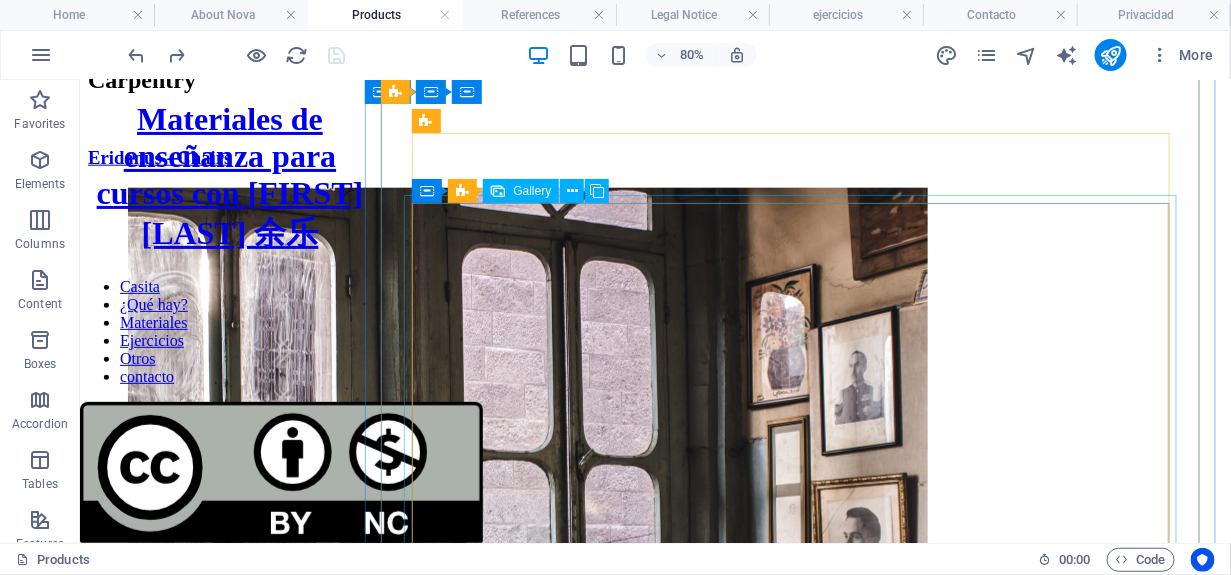 click at bounding box center [527, 589] 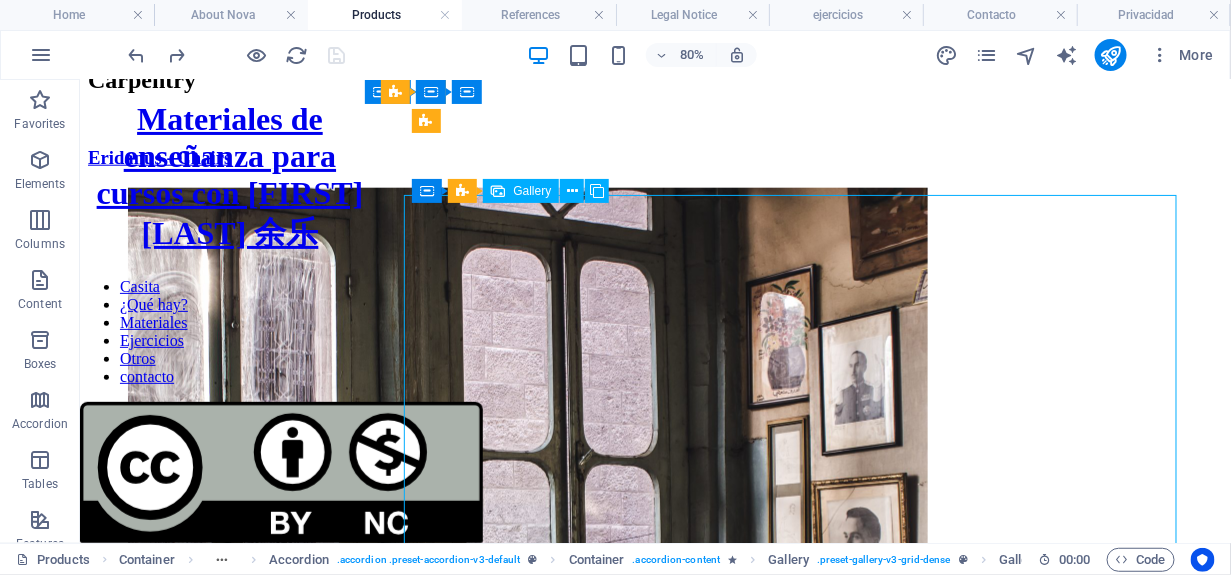 click at bounding box center [527, 589] 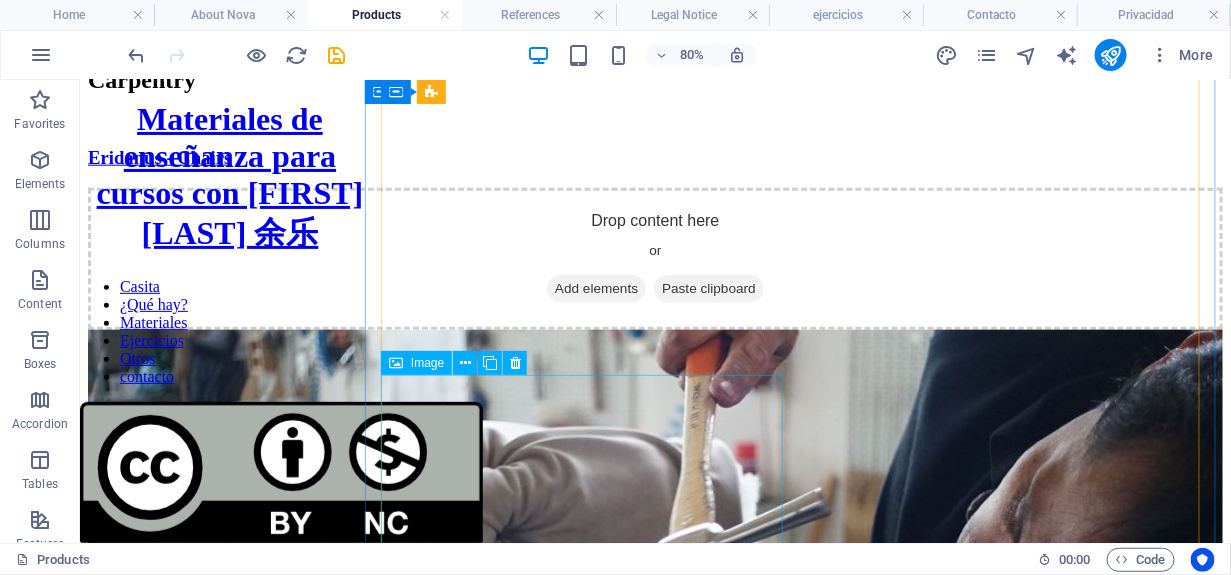 click on "Upholstery - Textiles" at bounding box center (654, 551) 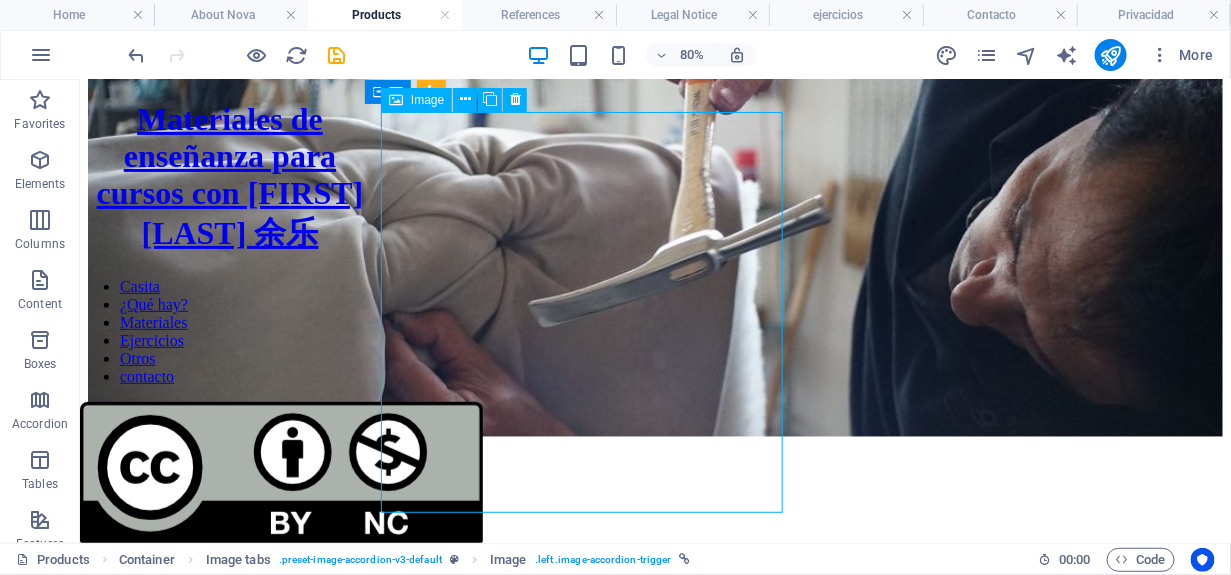 scroll, scrollTop: 900, scrollLeft: 0, axis: vertical 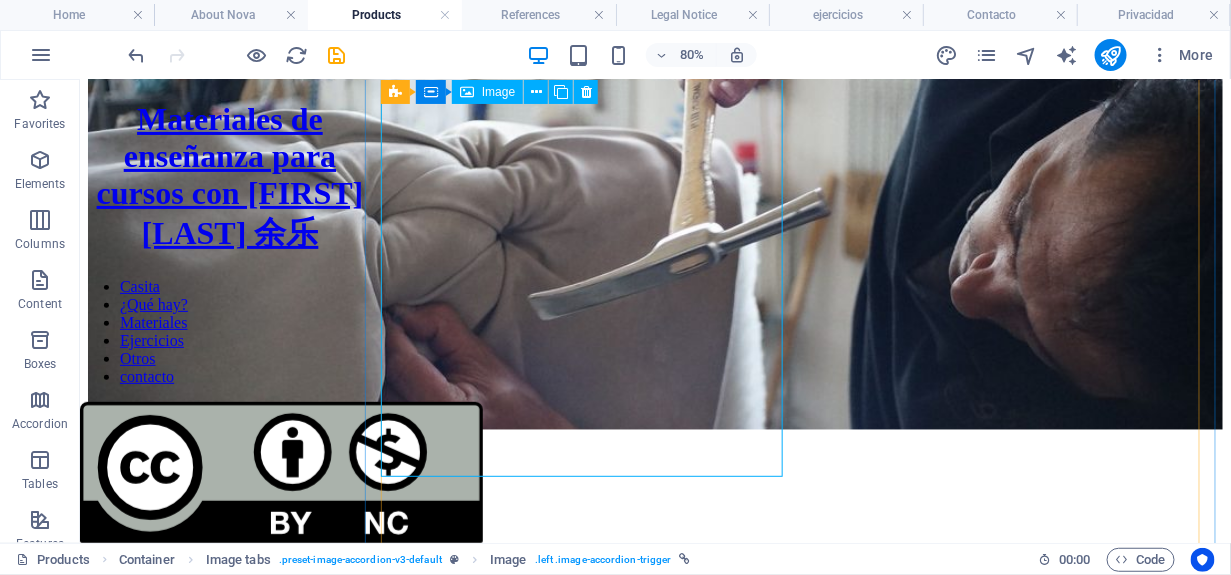 click on "Upholstery - Textiles" at bounding box center (654, 251) 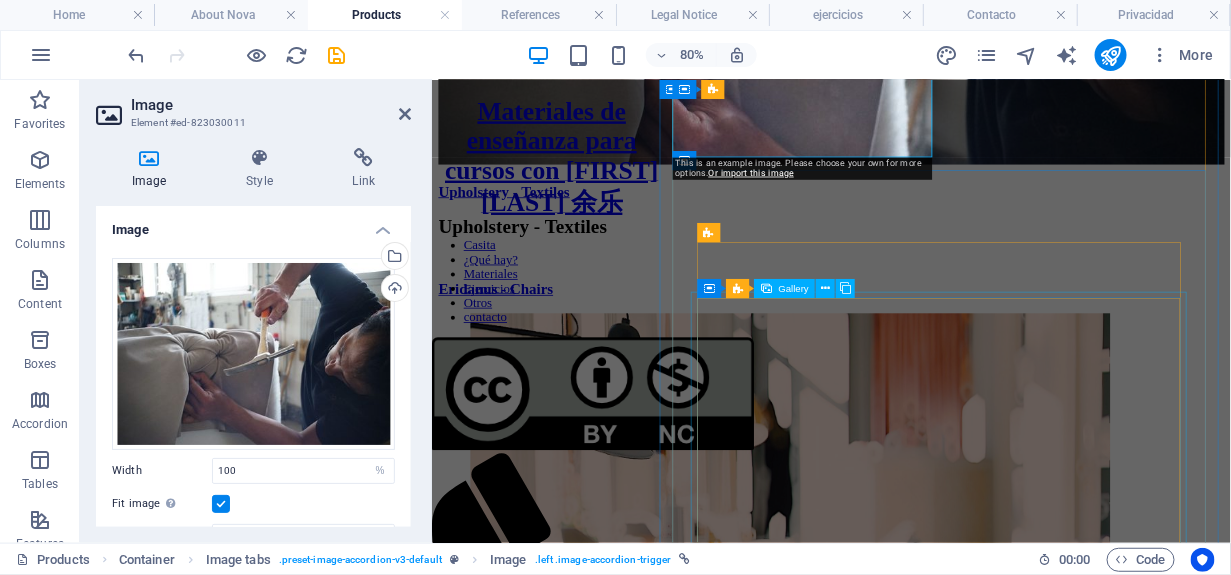 scroll, scrollTop: 1200, scrollLeft: 0, axis: vertical 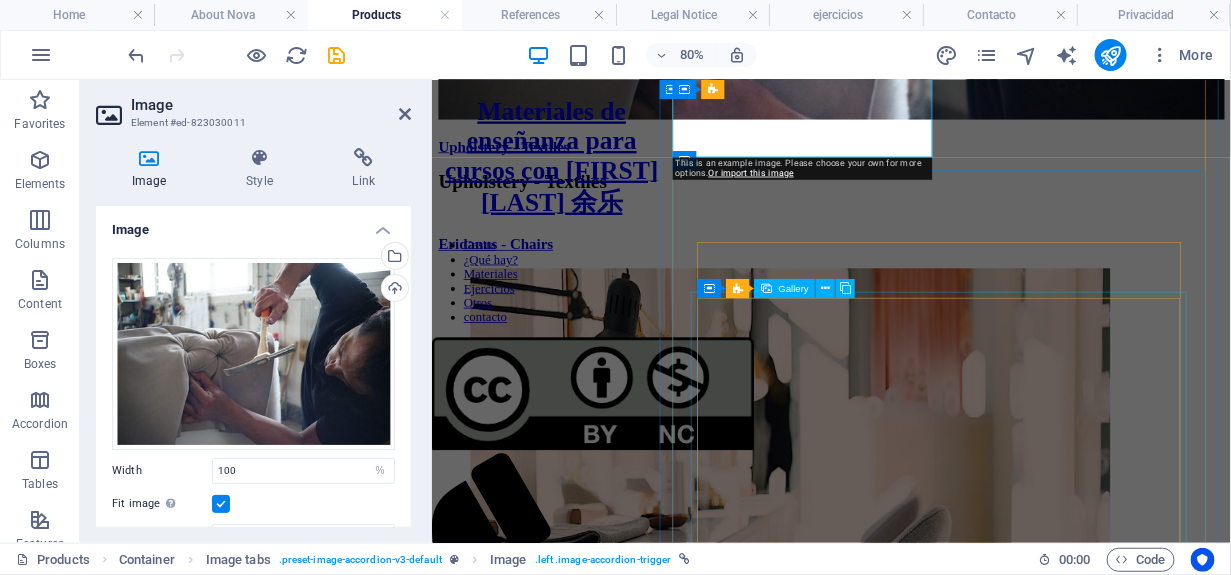 click at bounding box center [879, 717] 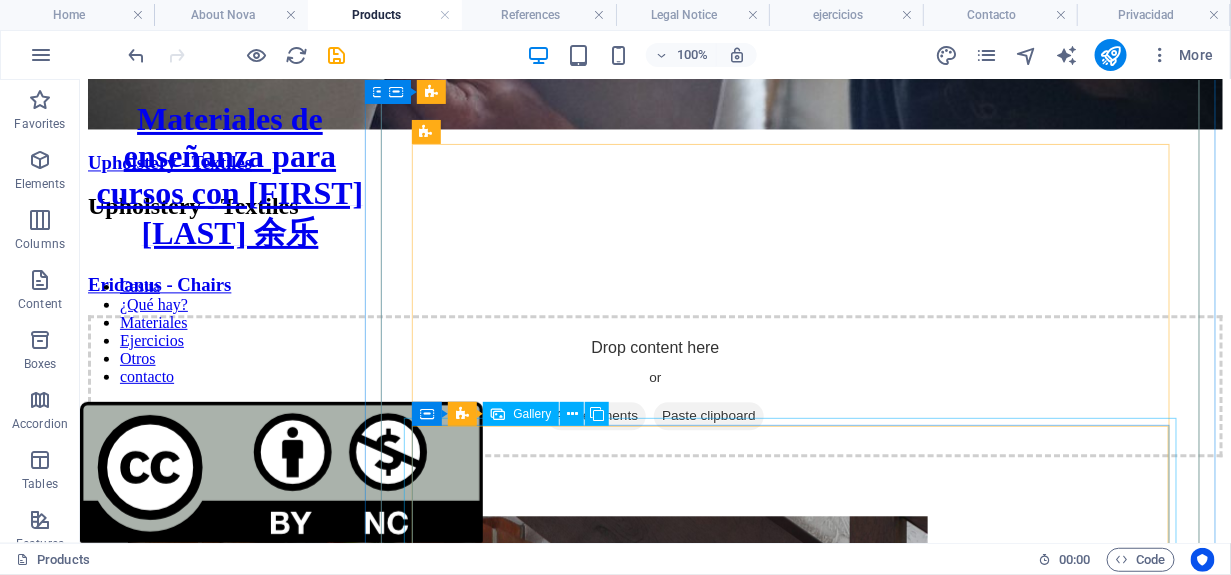 scroll, scrollTop: 1500, scrollLeft: 0, axis: vertical 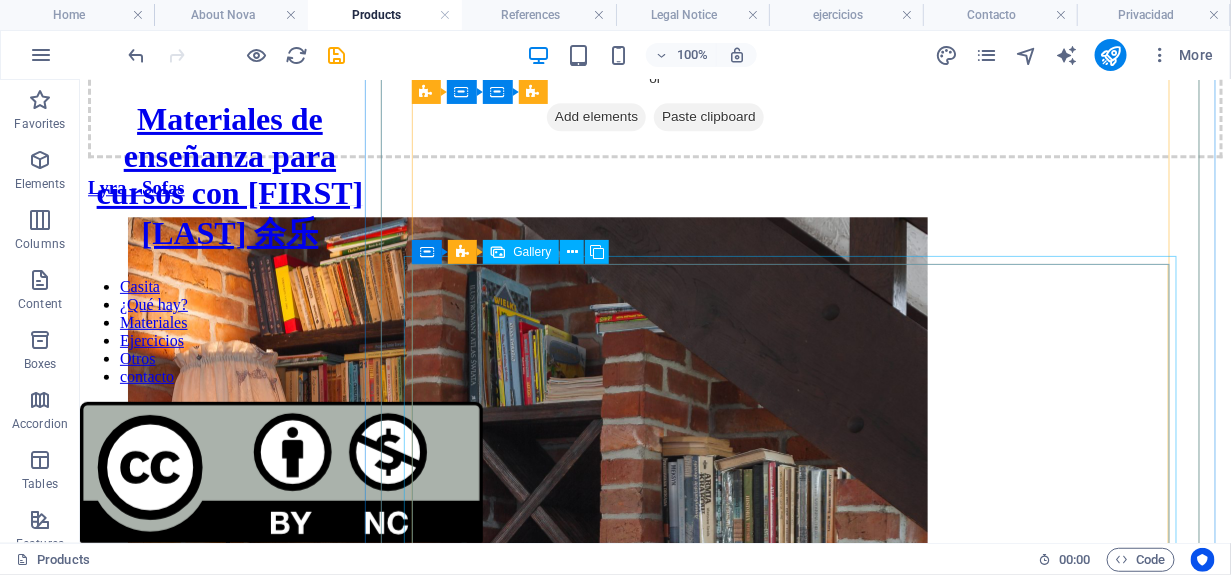 click at bounding box center (527, 618) 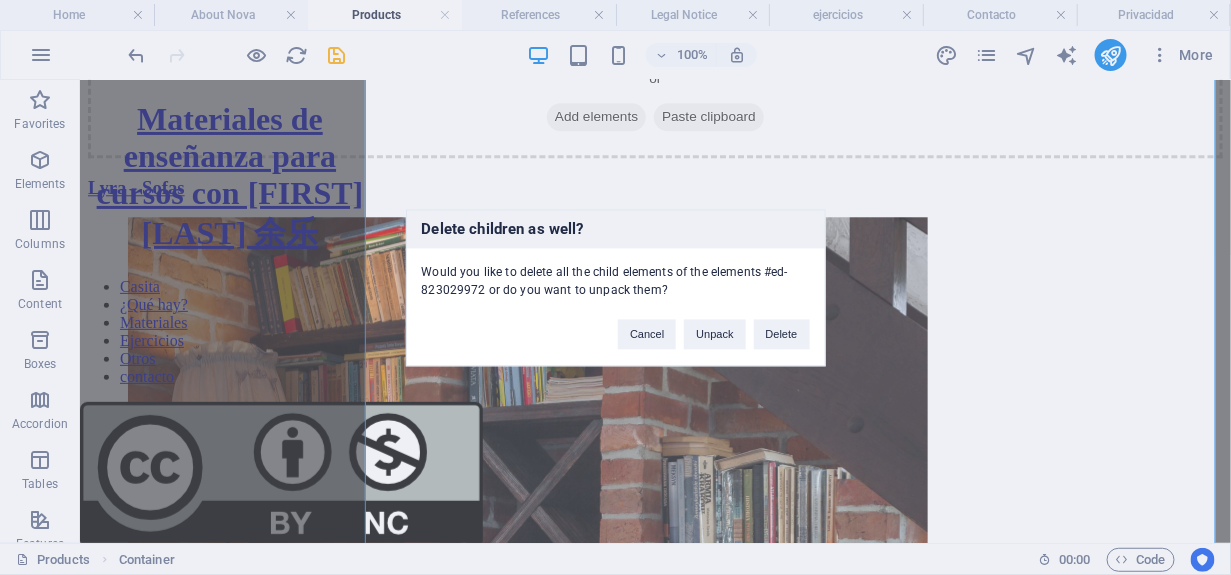 click on "Delete children as well? Would you like to delete all the child elements of the elements #ed-823029972 or do you want to unpack them? Cancel Unpack Delete" at bounding box center [615, 287] 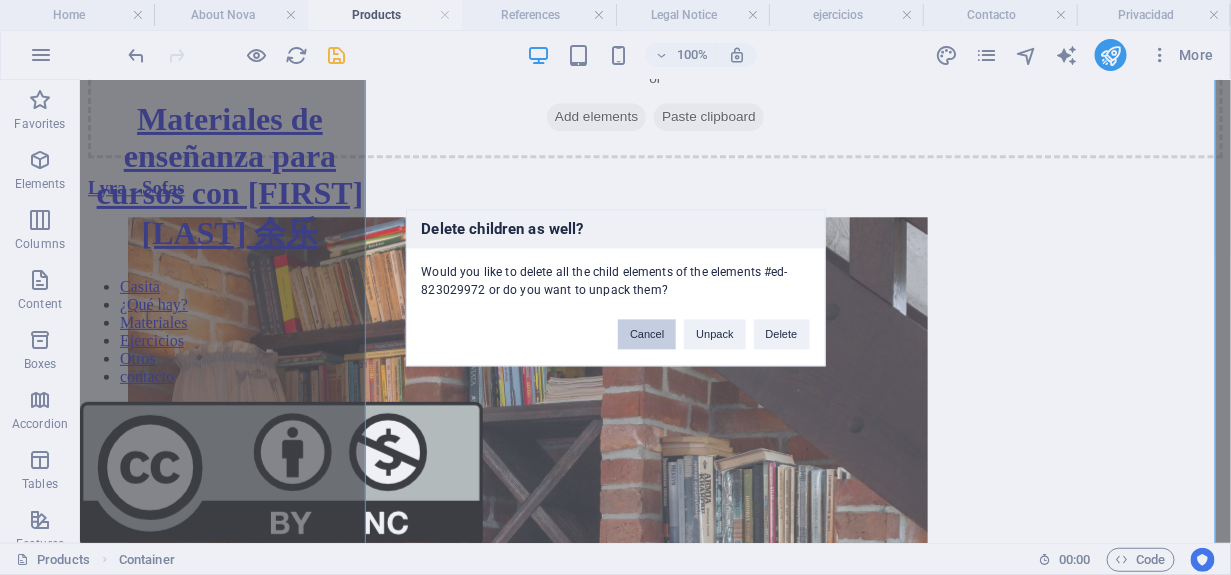 click on "Cancel" at bounding box center [647, 334] 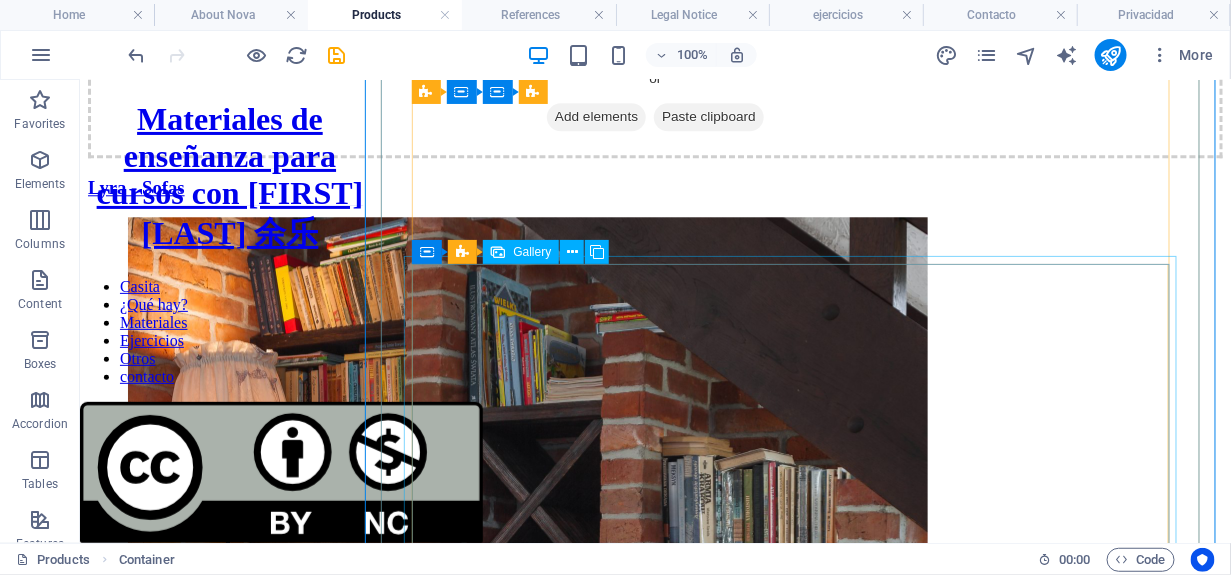 click at bounding box center [527, 1422] 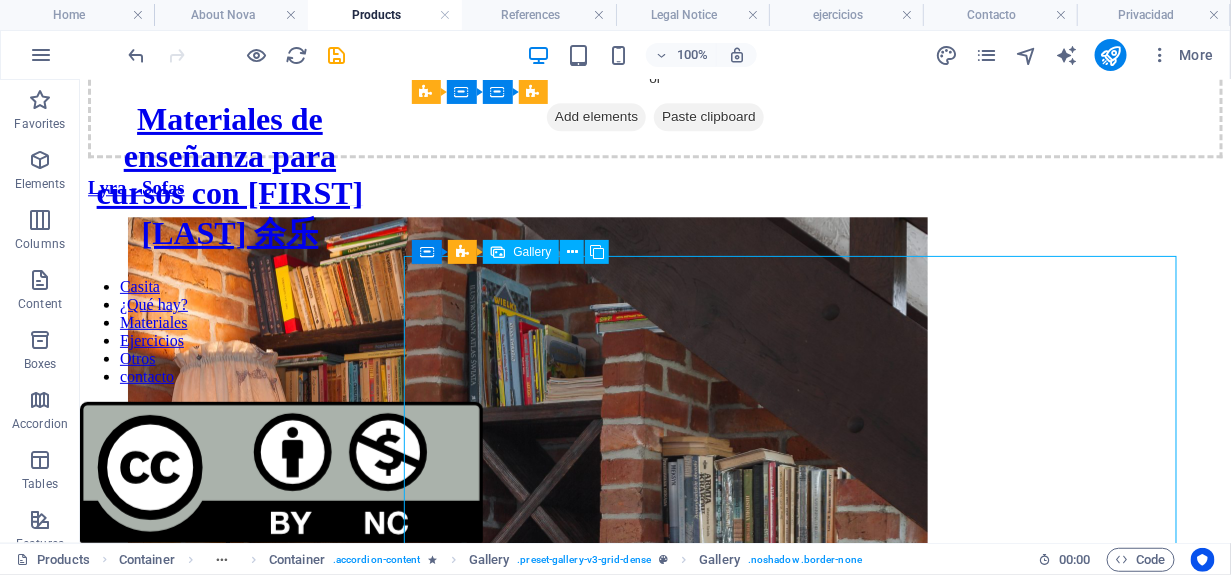 click at bounding box center (527, 618) 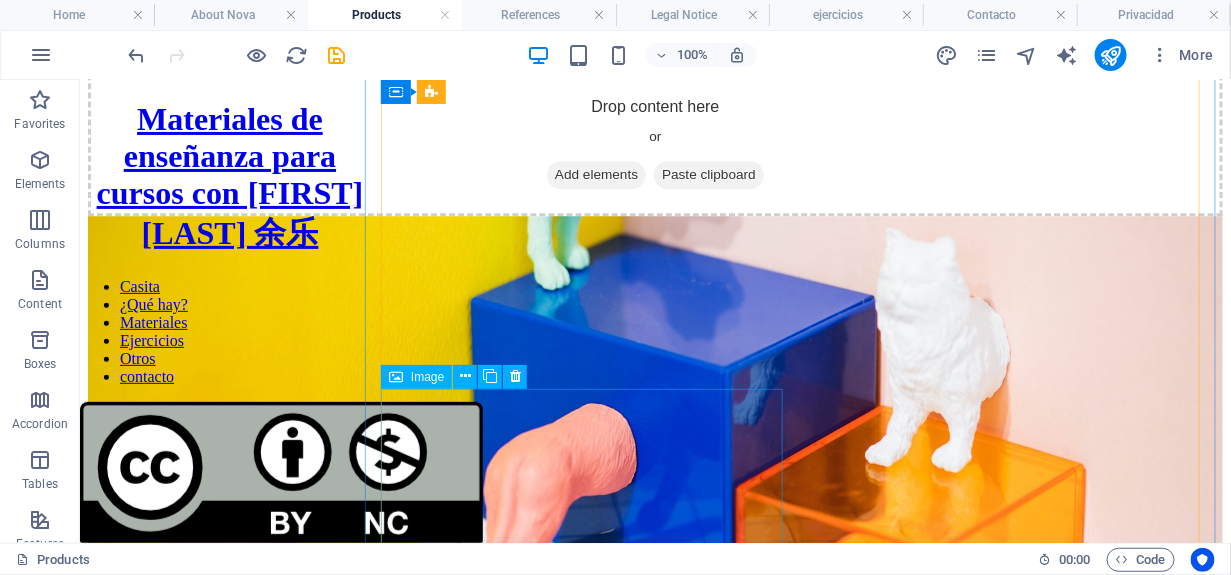 scroll, scrollTop: 1700, scrollLeft: 0, axis: vertical 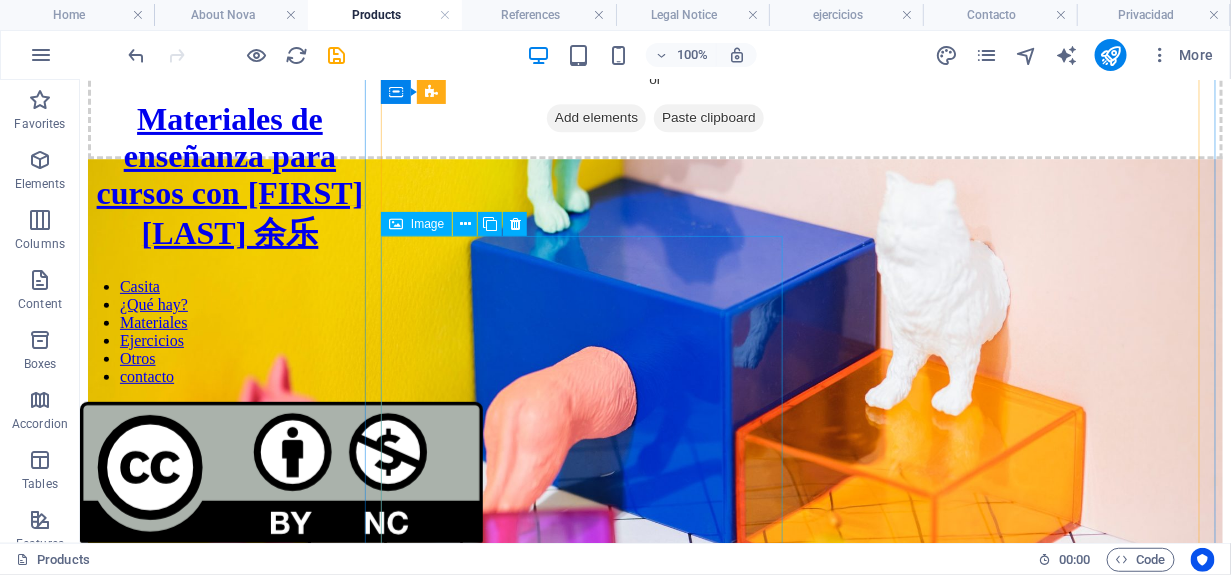 click on "Polymer-based works" at bounding box center (654, 380) 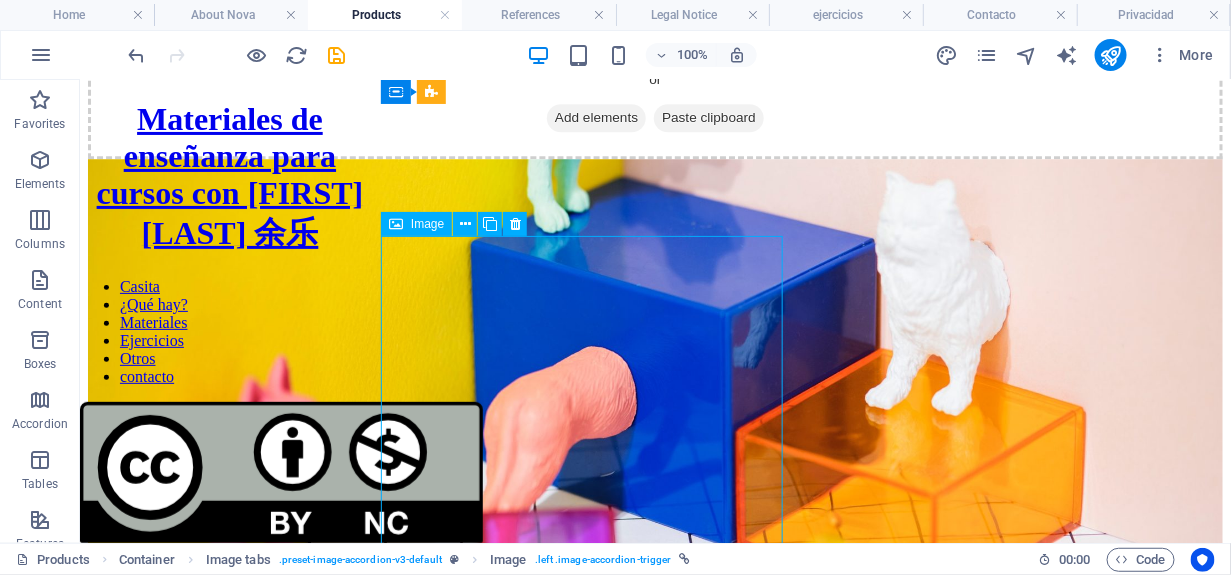 scroll, scrollTop: 1800, scrollLeft: 0, axis: vertical 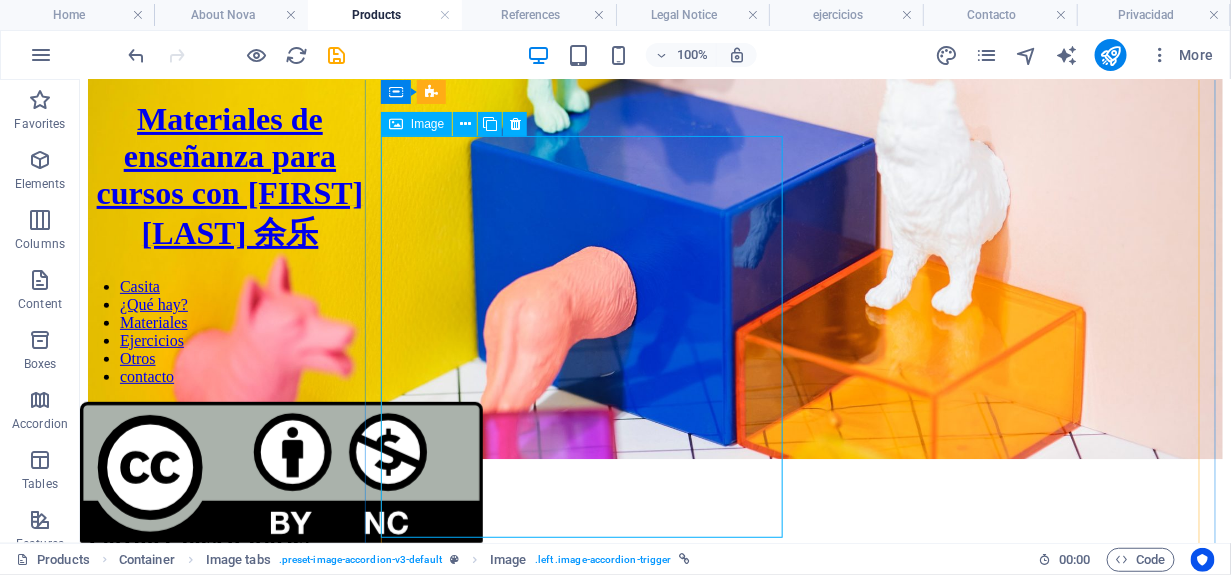 click on "Polymer-based works" at bounding box center [654, 280] 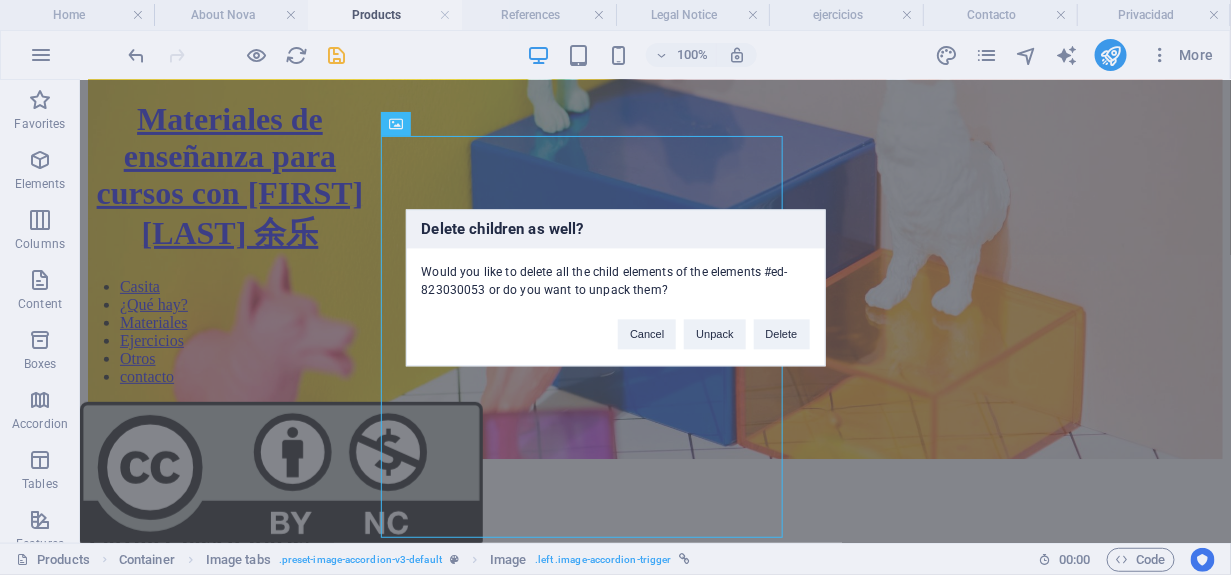 click on "Delete children as well? Would you like to delete all the child elements of the elements #ed-823030053 or do you want to unpack them? Cancel Unpack Delete" at bounding box center (615, 287) 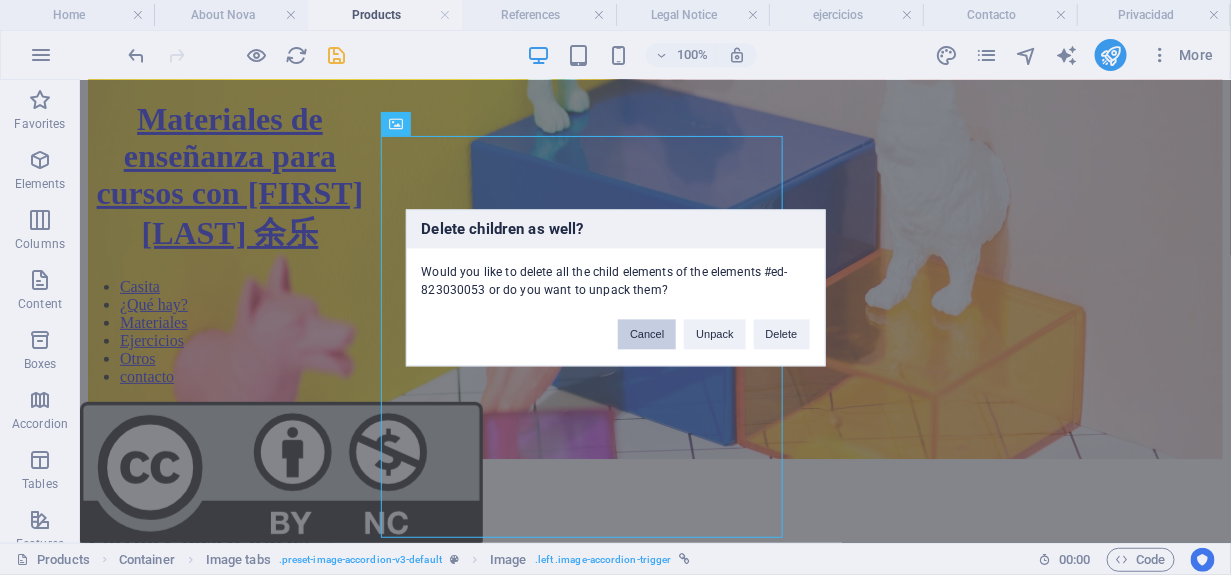 click on "Cancel" at bounding box center (647, 334) 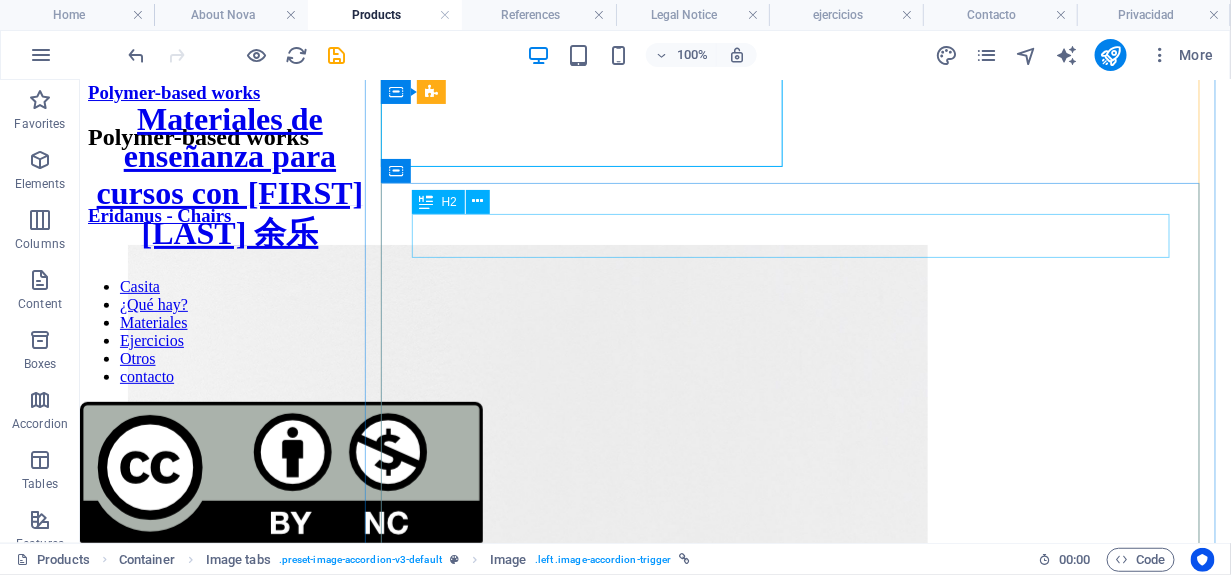 scroll, scrollTop: 1900, scrollLeft: 0, axis: vertical 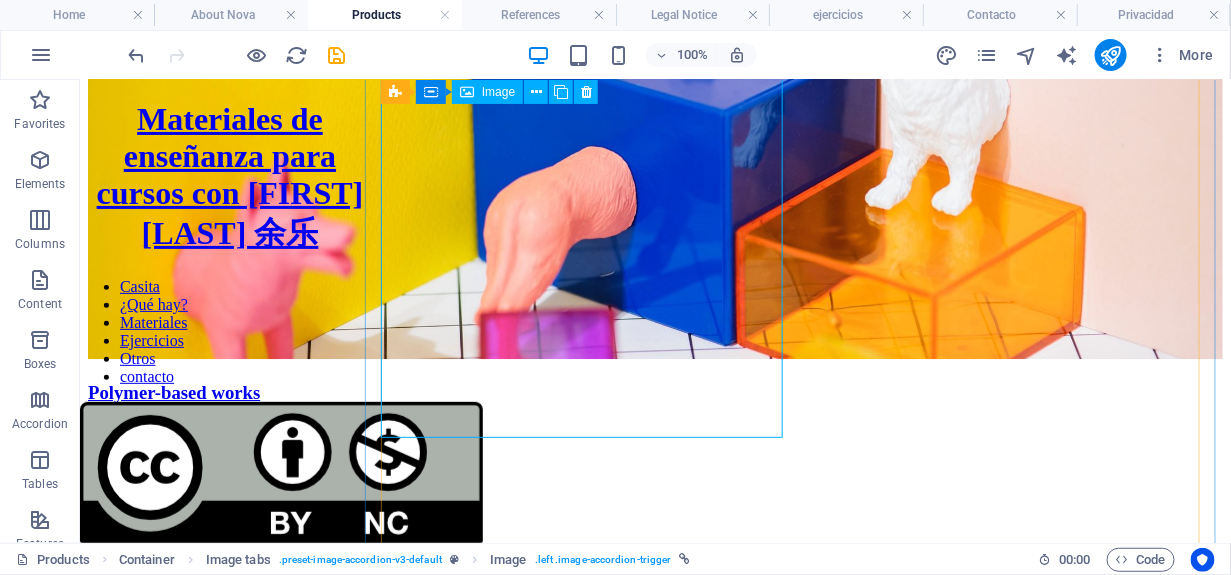 click on "Polymer-based works" at bounding box center (654, 180) 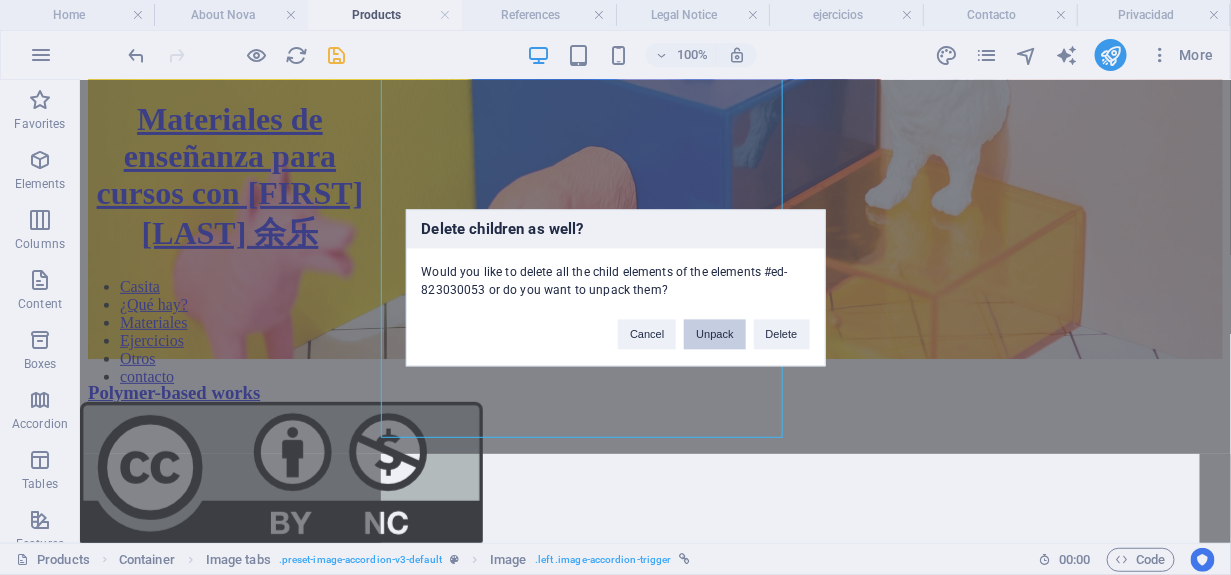 click on "Unpack" at bounding box center (714, 334) 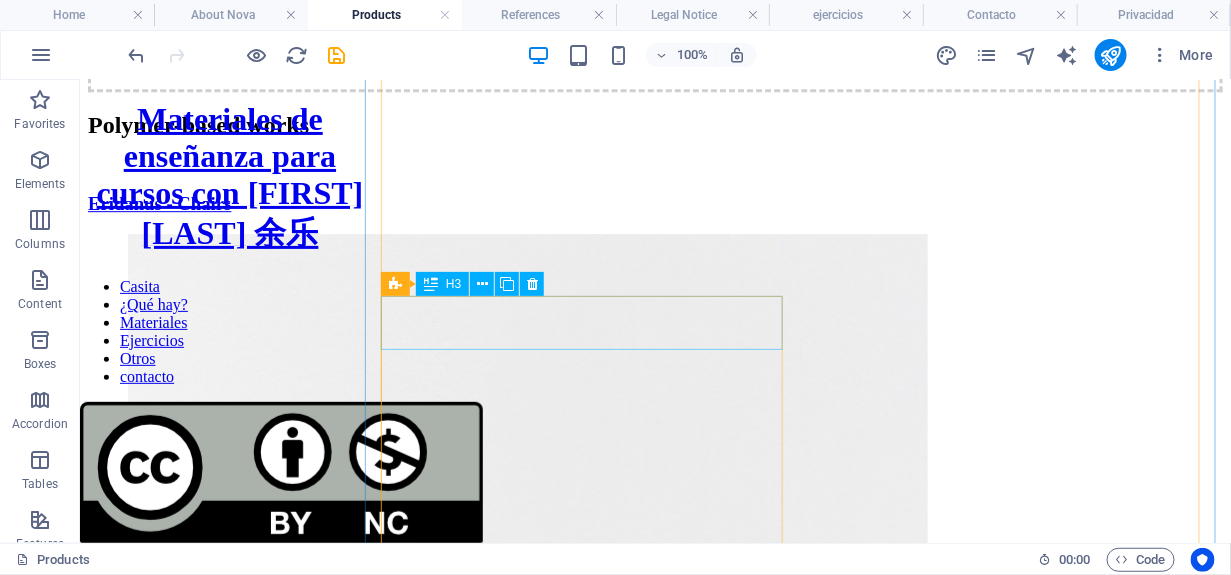 scroll, scrollTop: 1700, scrollLeft: 0, axis: vertical 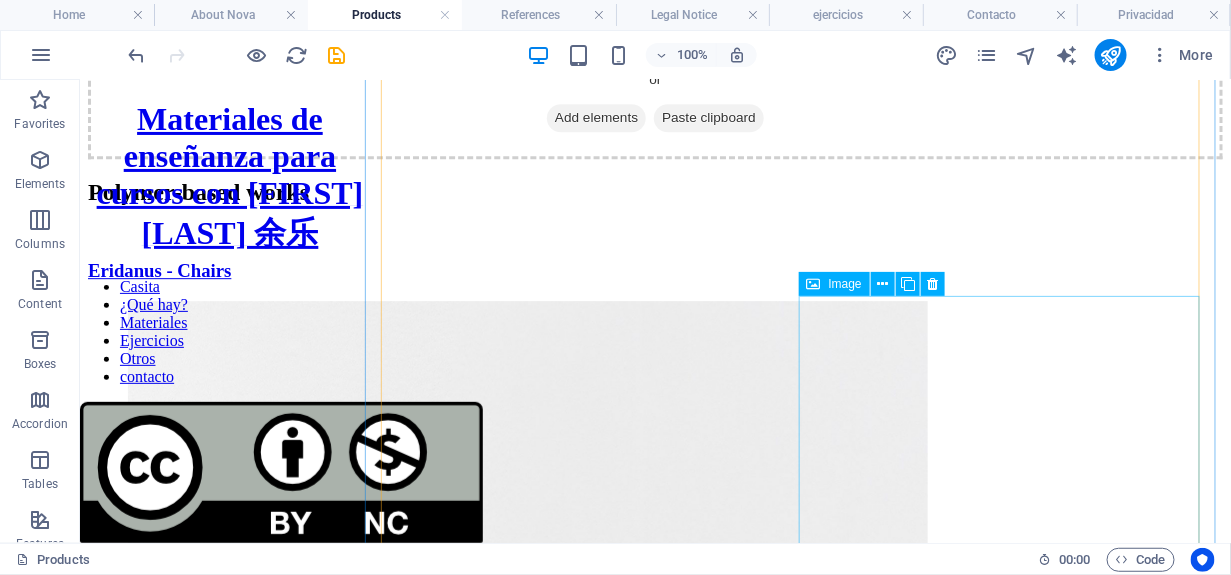 click on "Upholstery - Leather" at bounding box center [654, 14090] 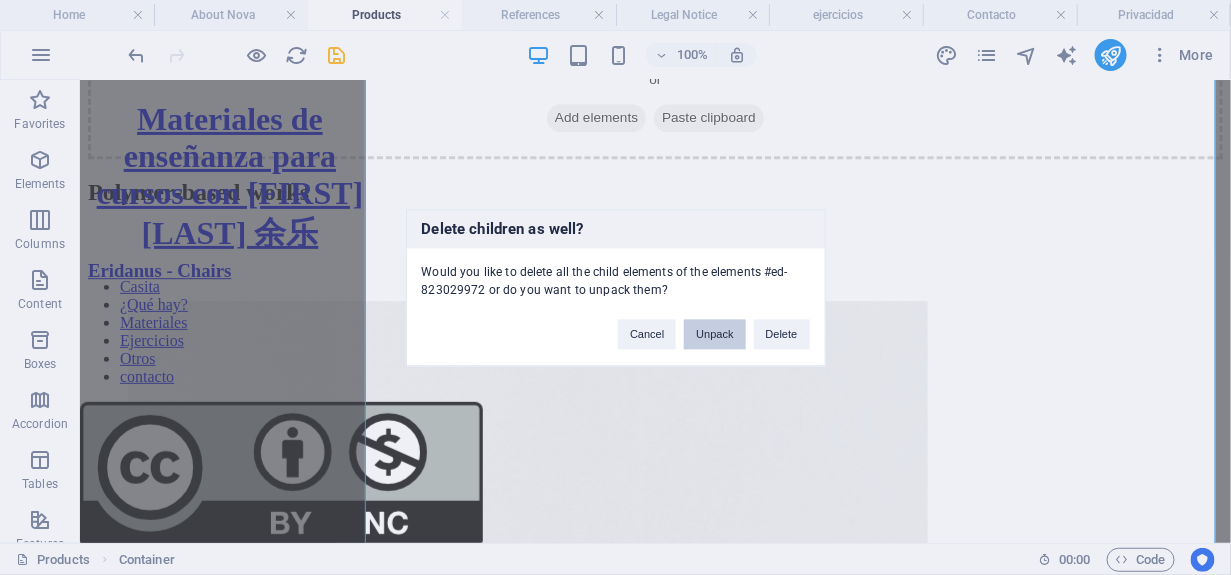 click on "Unpack" at bounding box center (714, 334) 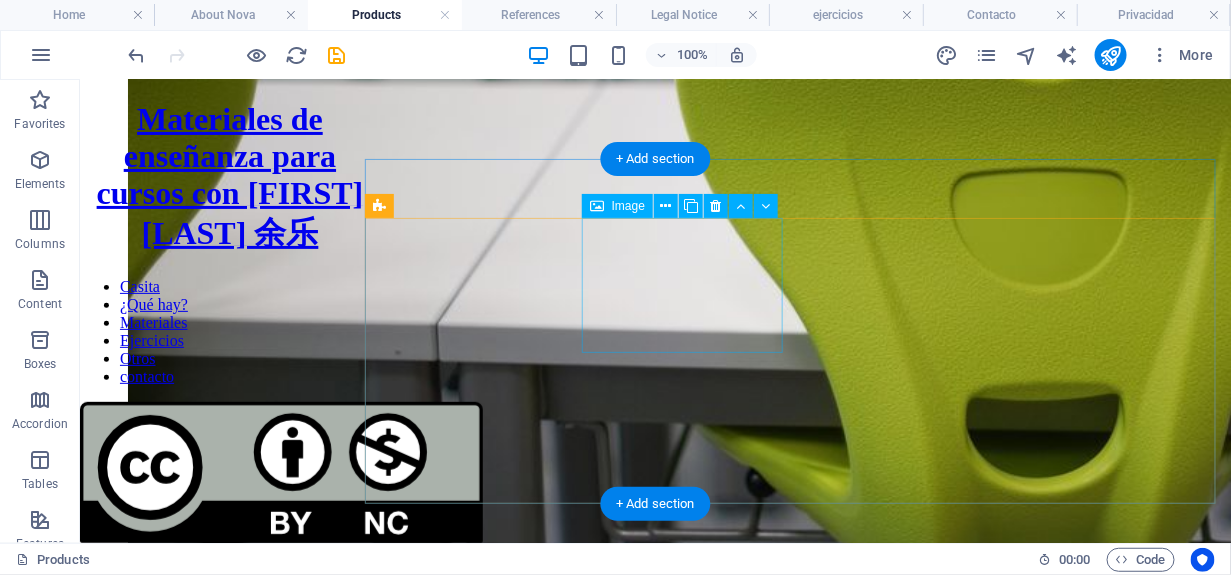 scroll, scrollTop: 4403, scrollLeft: 0, axis: vertical 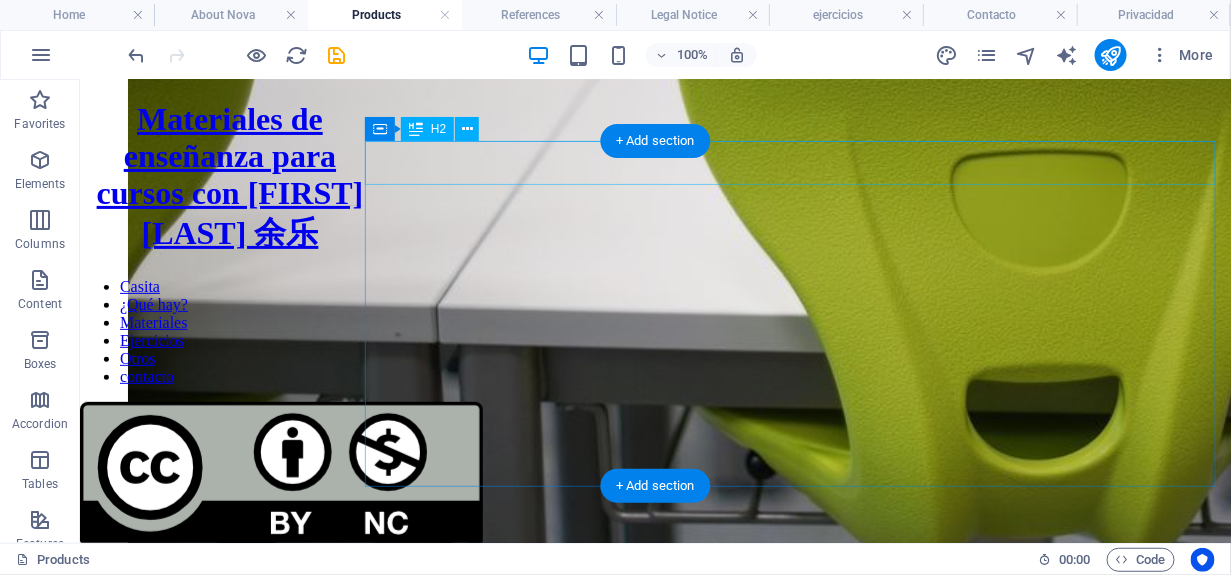 click on "Companies we Trust" at bounding box center (654, 26194) 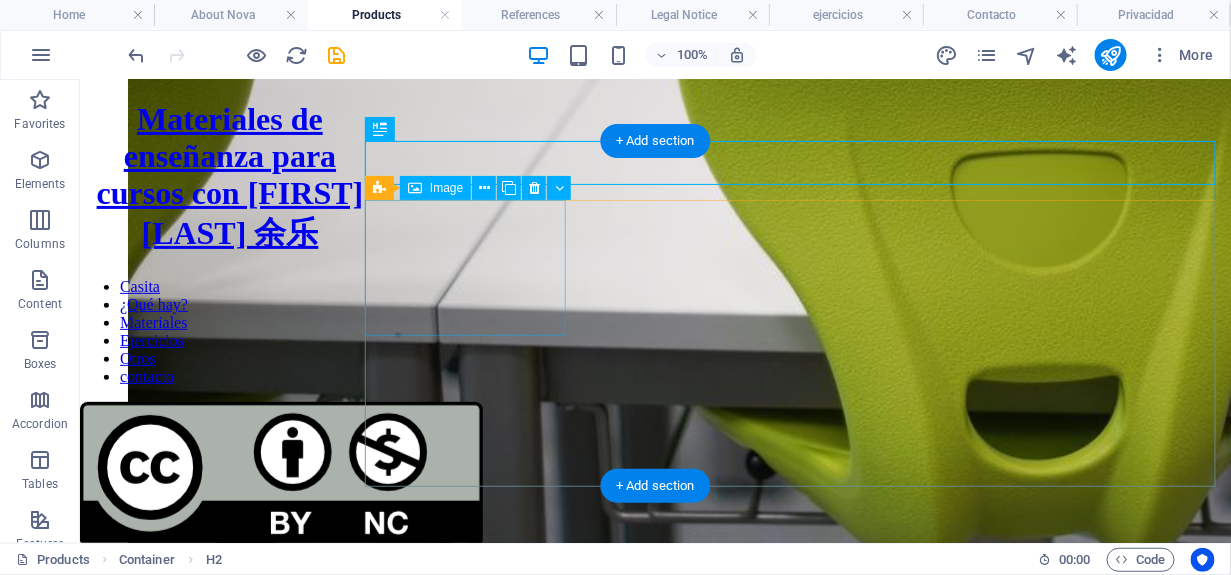 click at bounding box center [654, 385357] 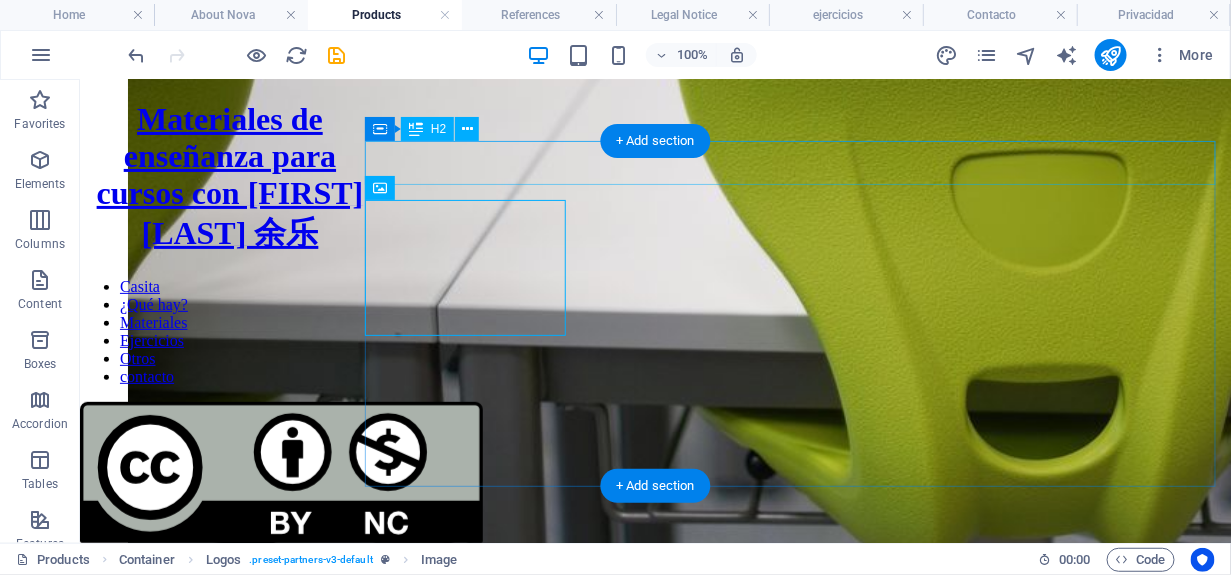 click on "Companies we Trust" at bounding box center [654, 26194] 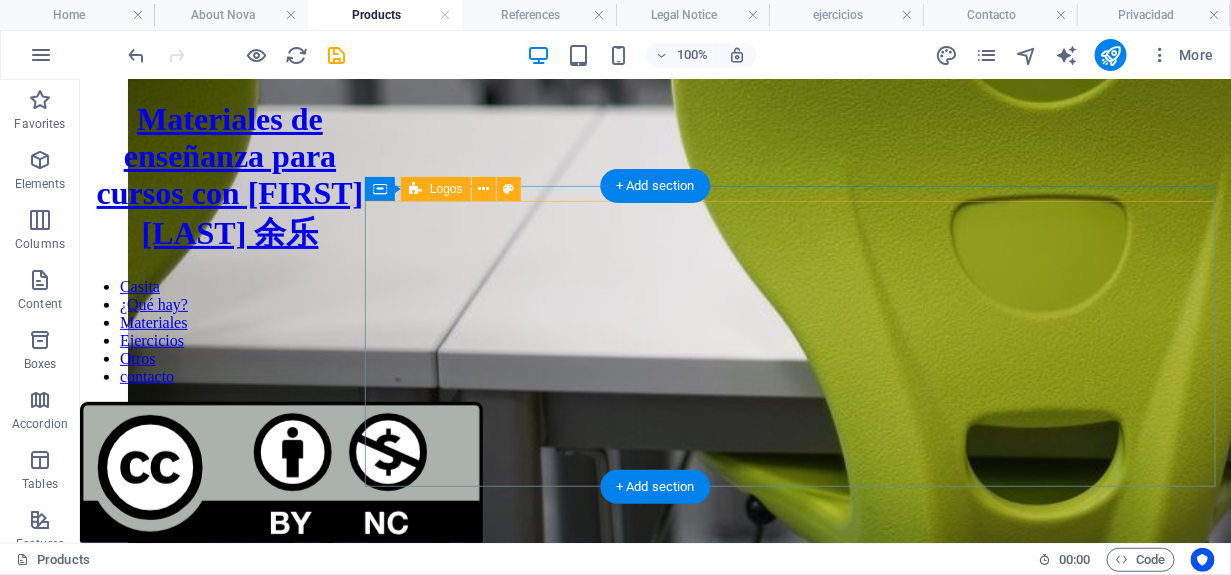 click at bounding box center [654, 3019179] 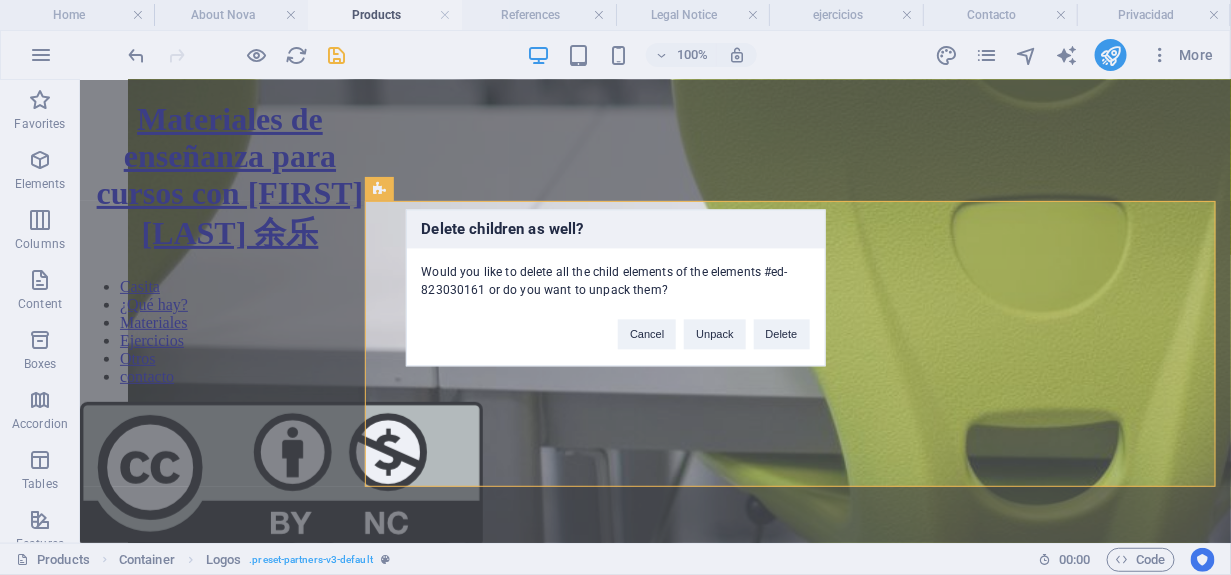 click on "Would you like to delete all the child elements of the elements #ed-823030161 or do you want to unpack them?" at bounding box center [616, 273] 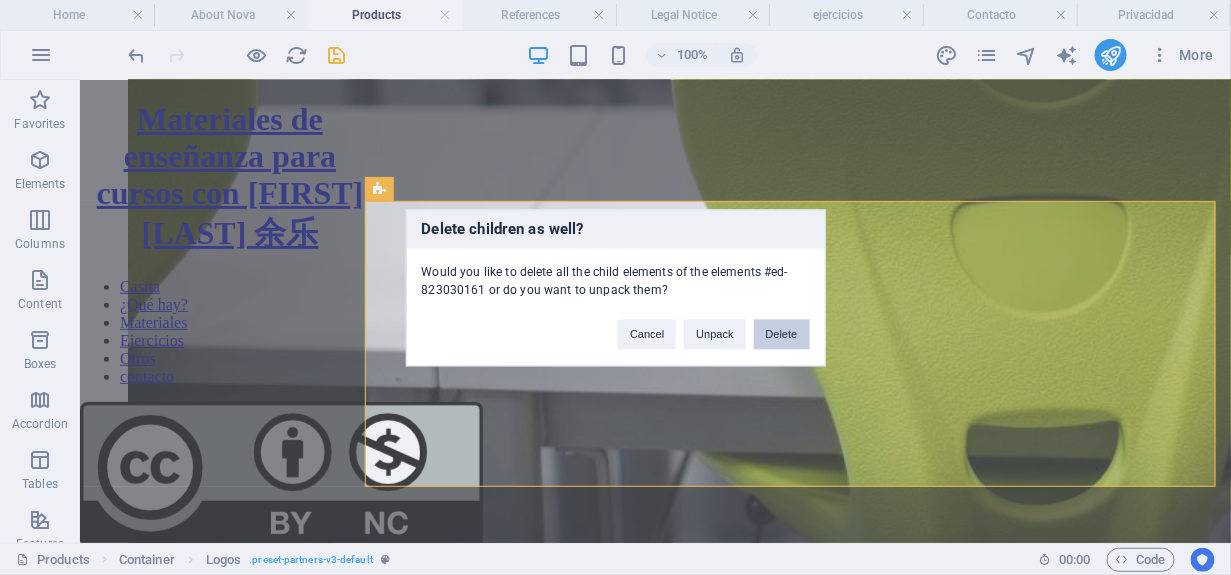 click on "Delete" at bounding box center (782, 334) 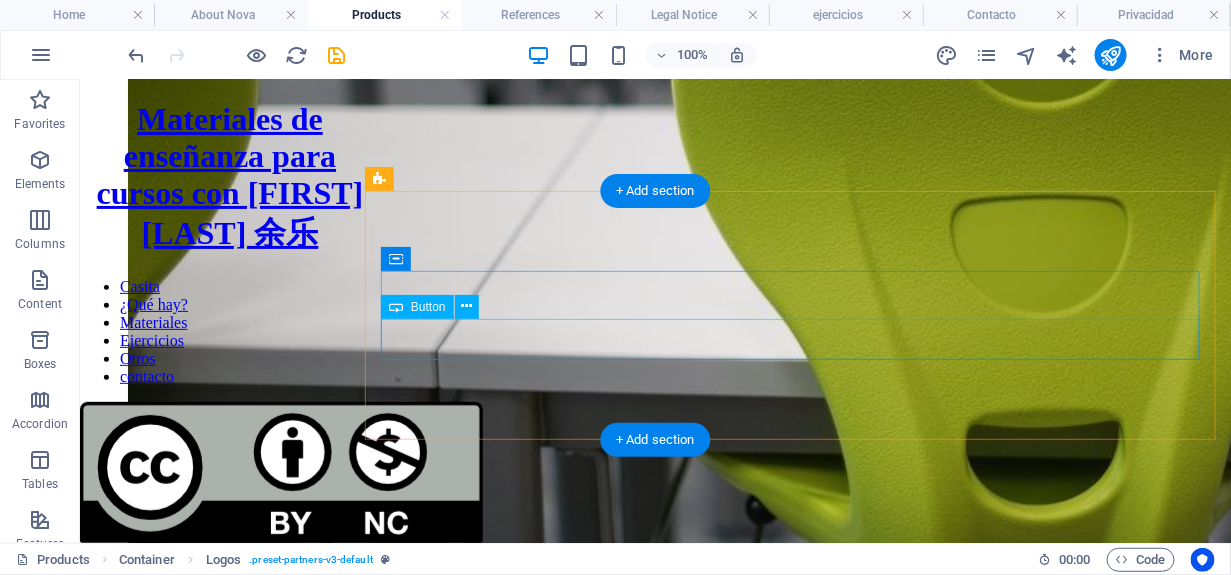 scroll, scrollTop: 4072, scrollLeft: 0, axis: vertical 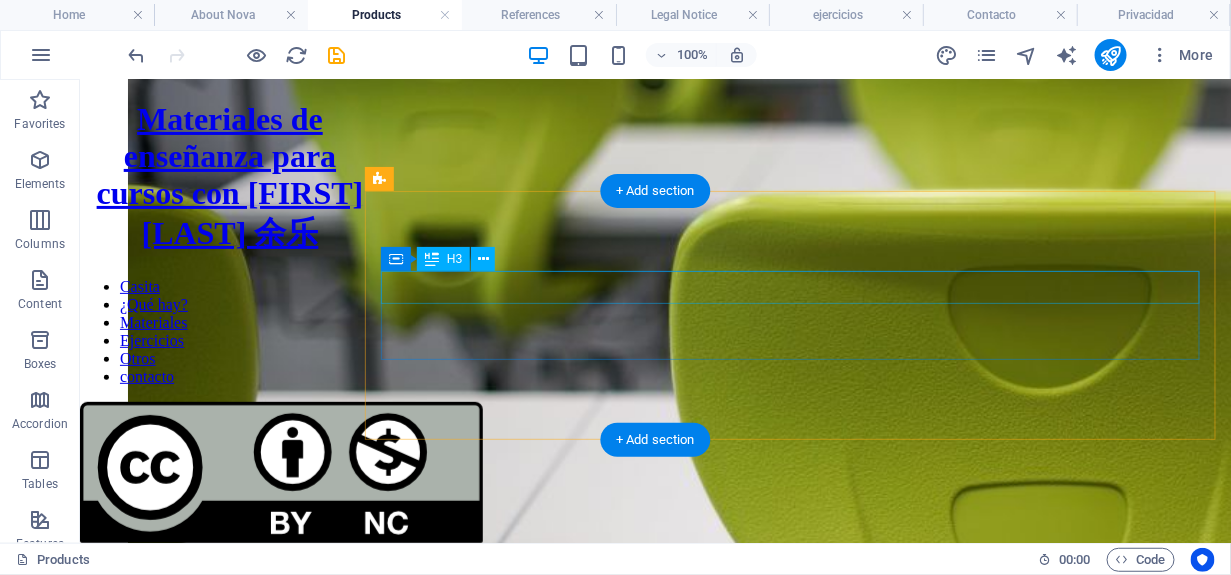click on "Our feedback speaks for itself." at bounding box center [654, 26397] 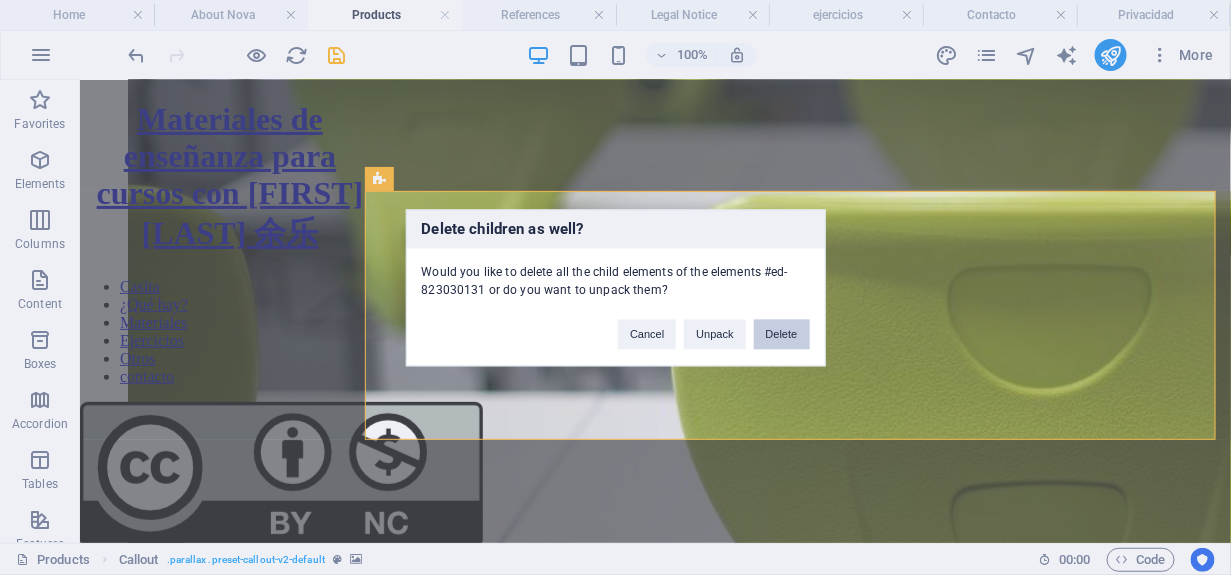 drag, startPoint x: 779, startPoint y: 339, endPoint x: 700, endPoint y: 252, distance: 117.51595 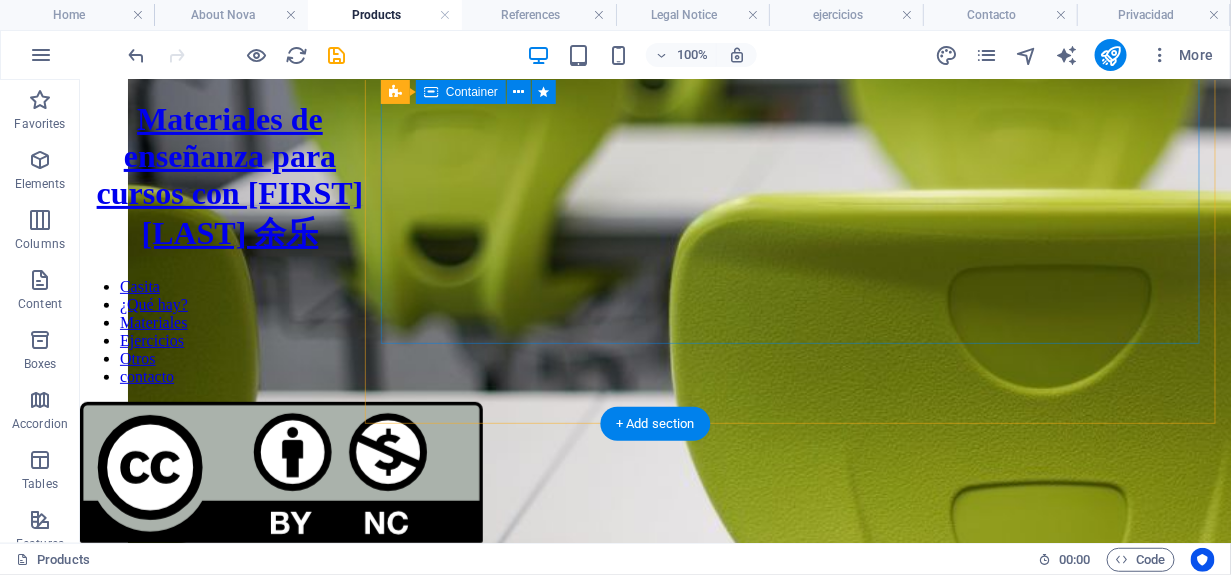 scroll, scrollTop: 3823, scrollLeft: 0, axis: vertical 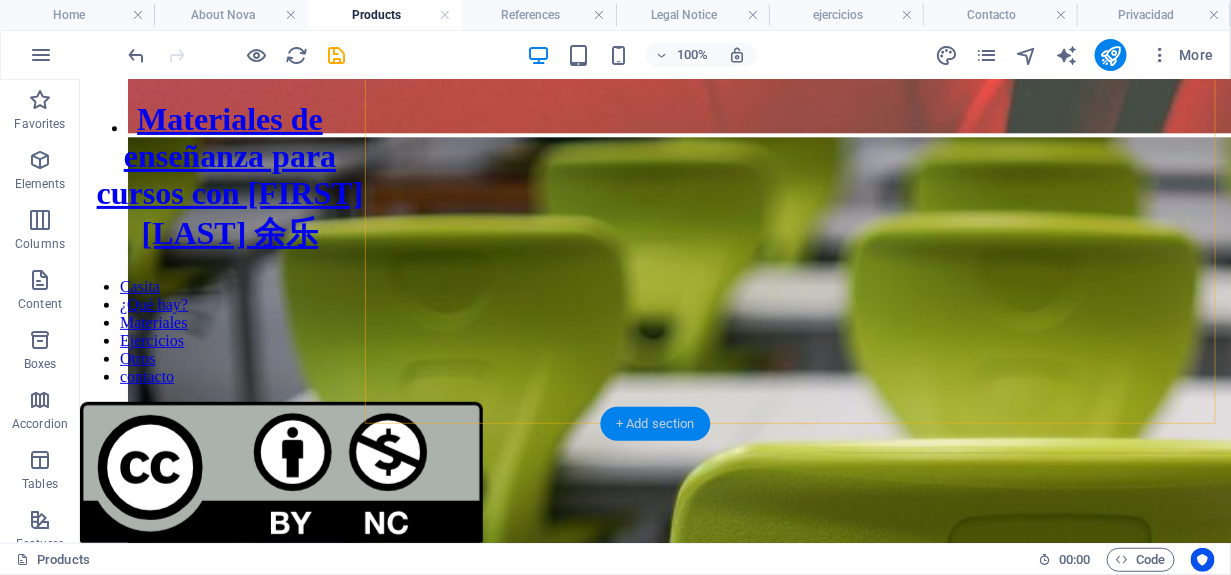 drag, startPoint x: 395, startPoint y: 300, endPoint x: 670, endPoint y: 422, distance: 300.84714 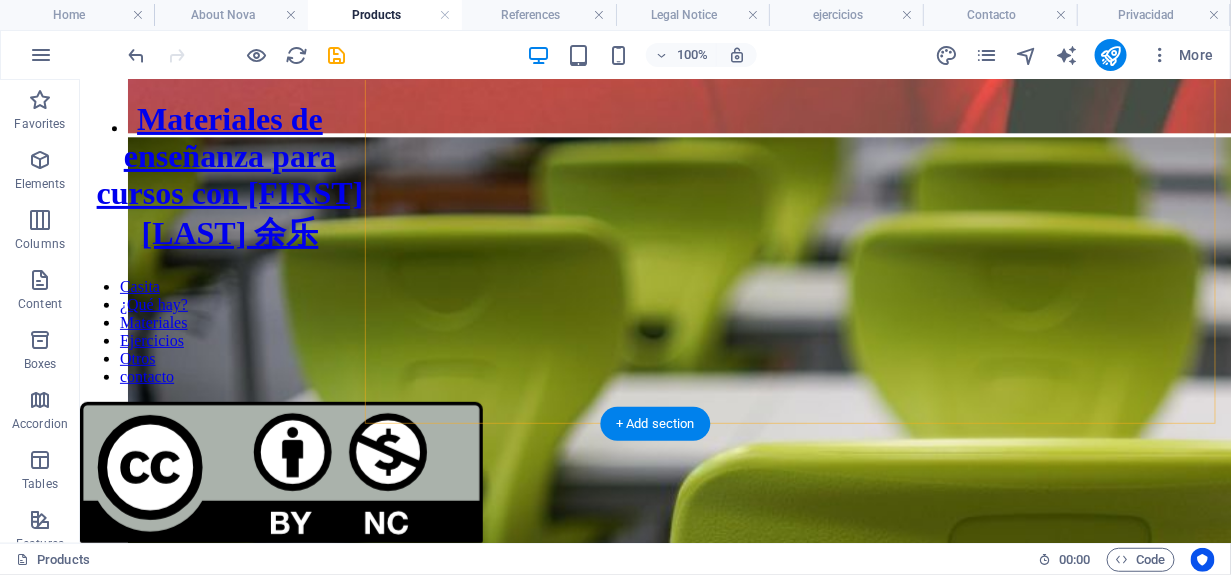click at bounding box center (654, 26233) 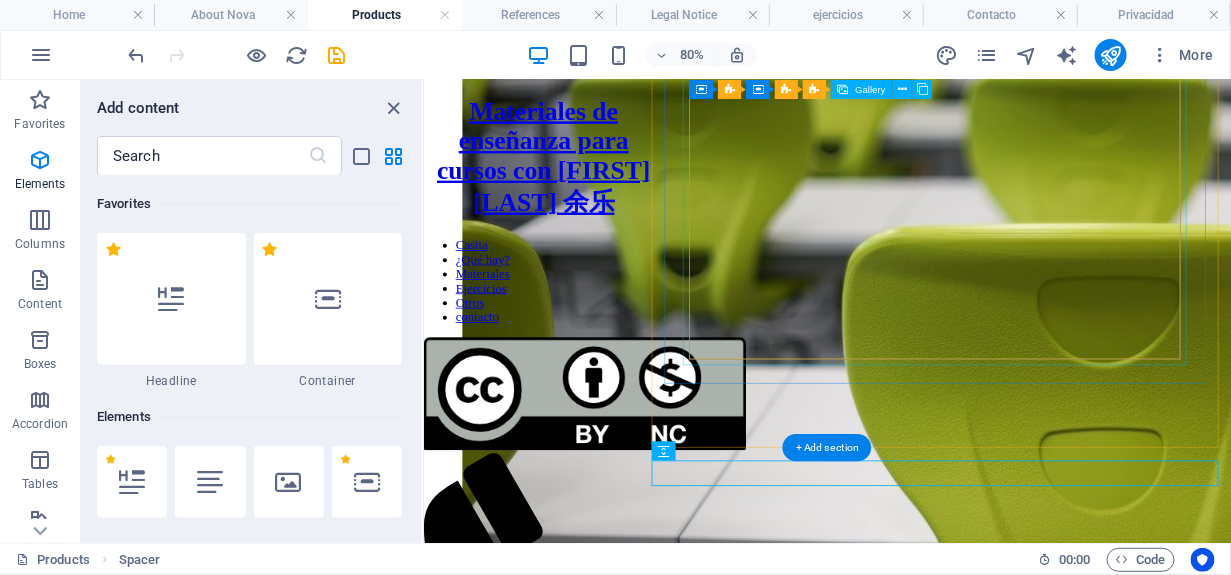 scroll, scrollTop: 3499, scrollLeft: 0, axis: vertical 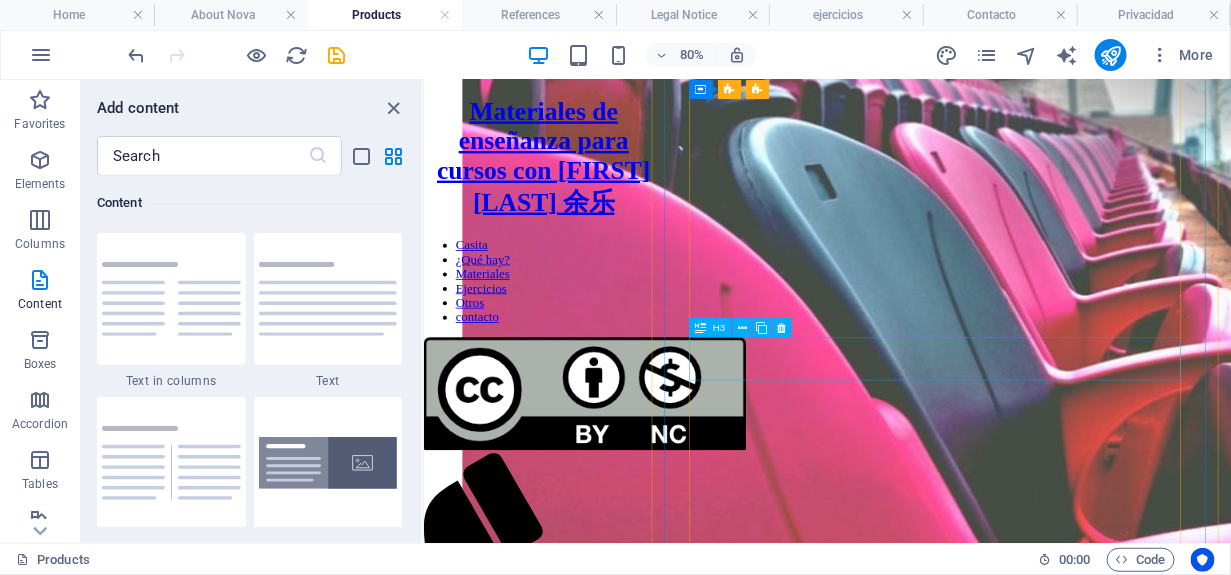 click on "Lyra - Sofas" at bounding box center [927, 17771] 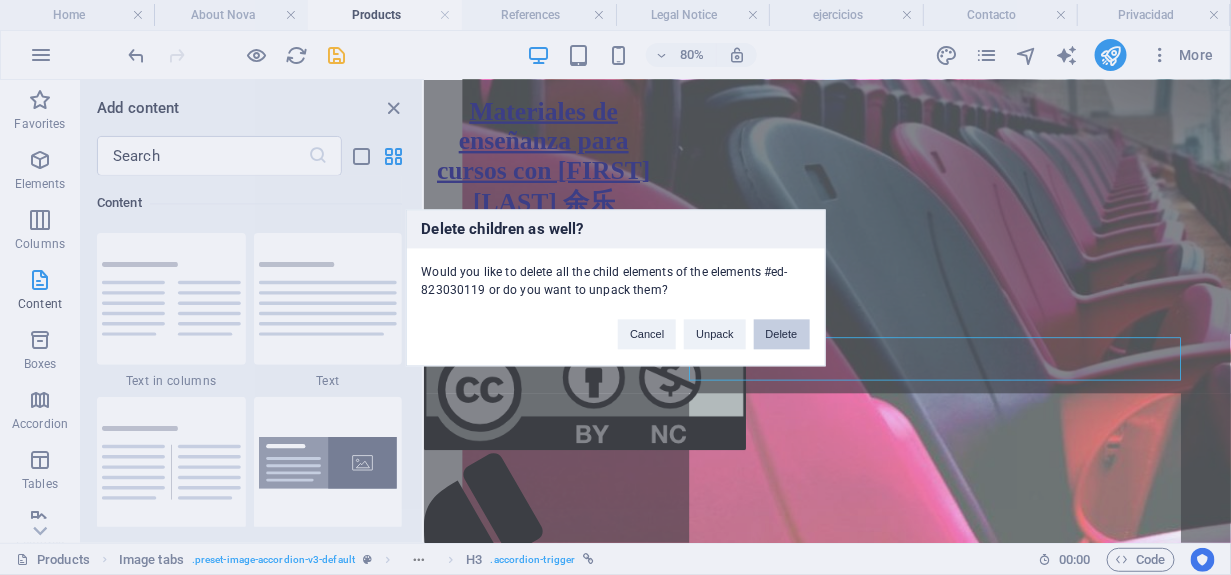 click on "Delete" at bounding box center [782, 334] 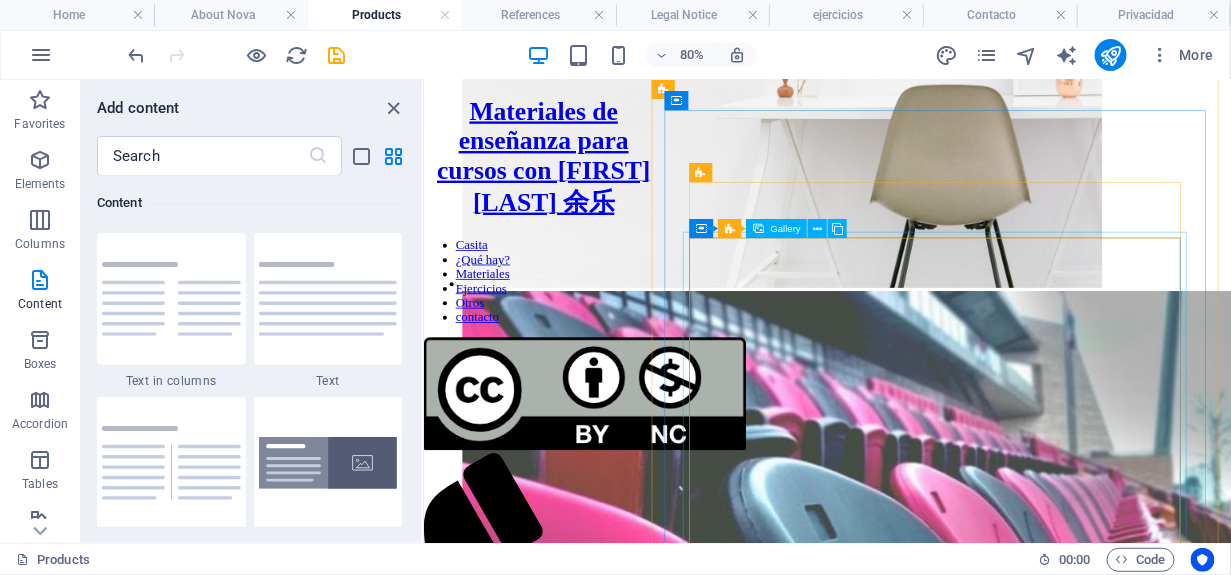 scroll, scrollTop: 2443, scrollLeft: 0, axis: vertical 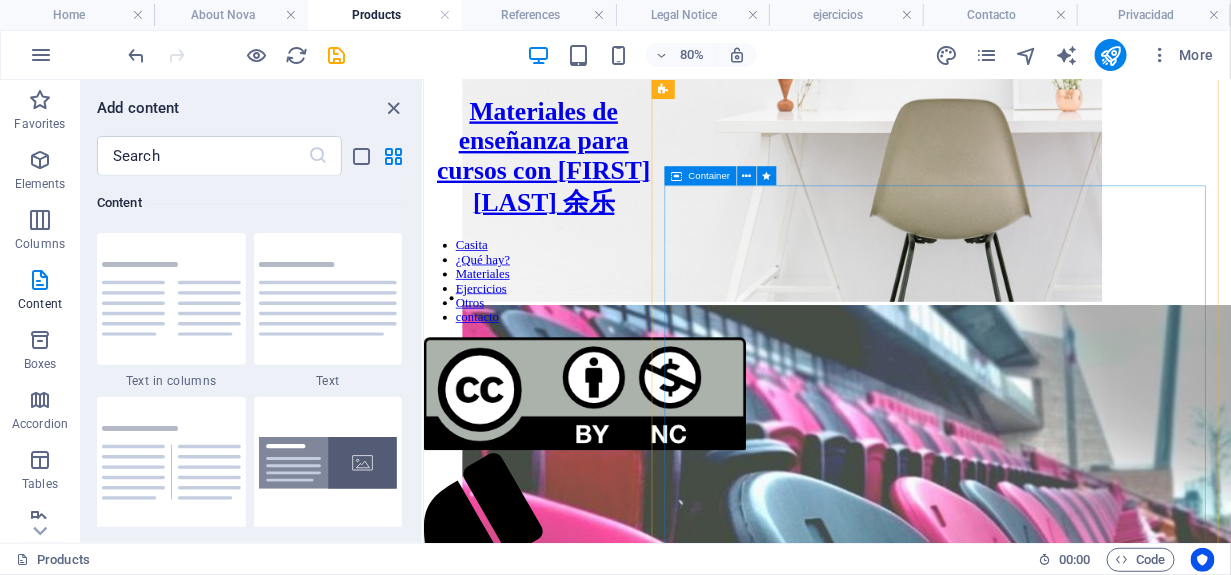 click on "Upholstery - Leather Eridanus - Chairs" at bounding box center (927, 15106) 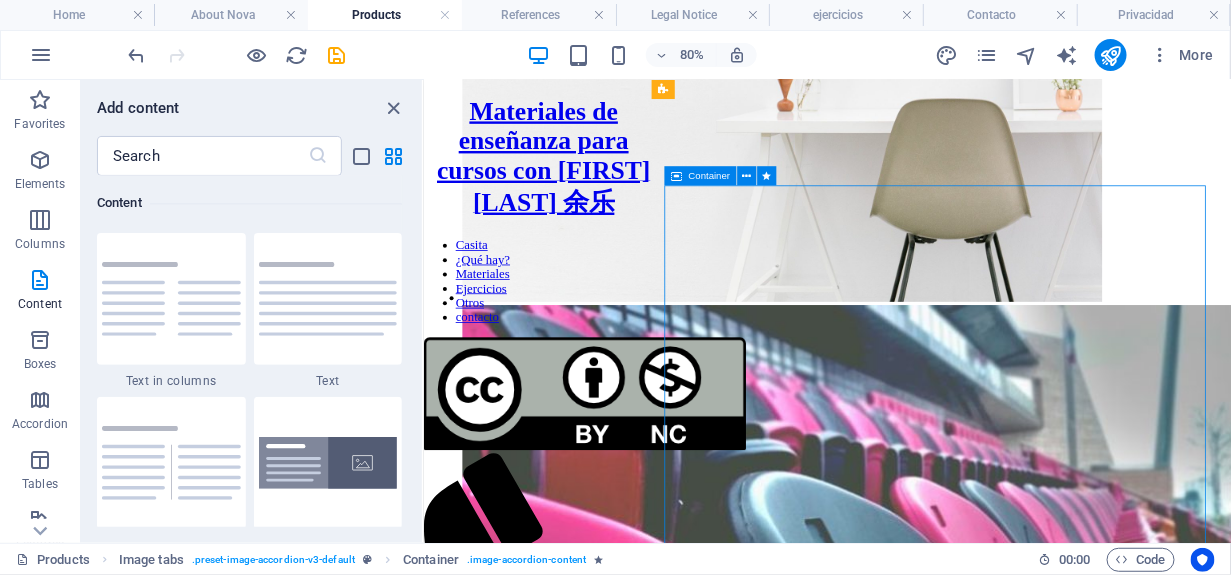 click on "Upholstery - Leather Eridanus - Chairs" at bounding box center (927, 15106) 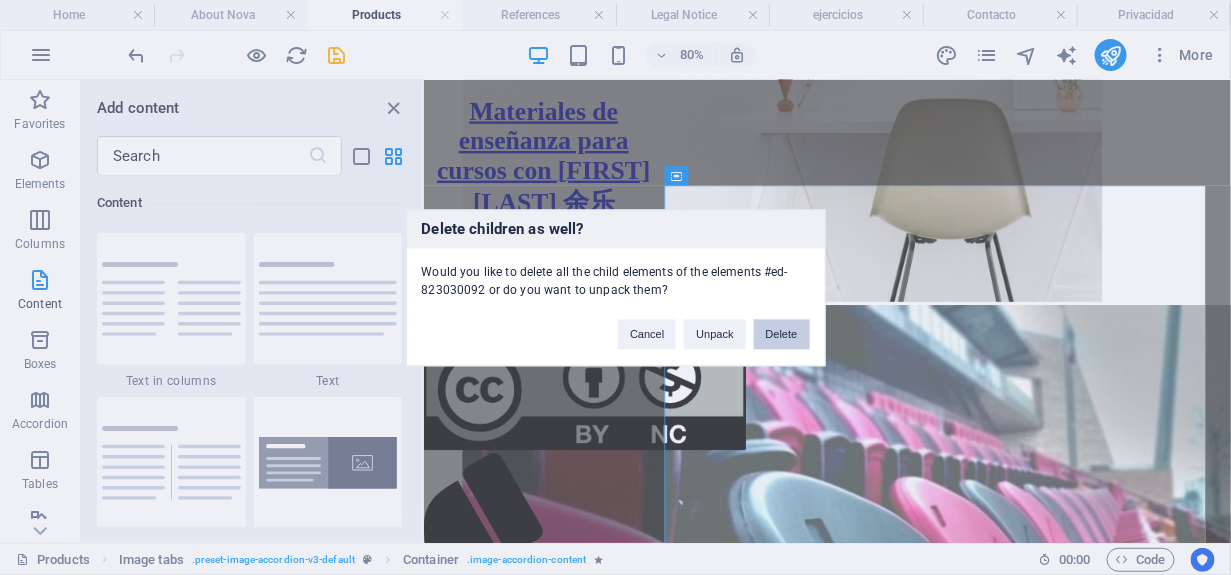 drag, startPoint x: 779, startPoint y: 335, endPoint x: 568, endPoint y: 243, distance: 230.18471 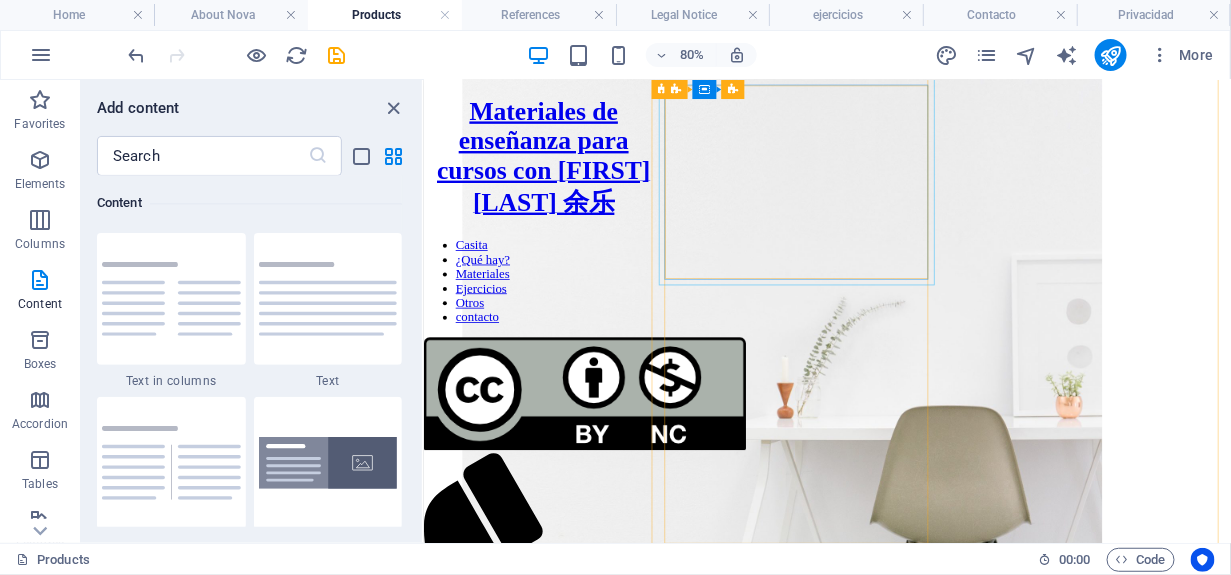 scroll, scrollTop: 1980, scrollLeft: 0, axis: vertical 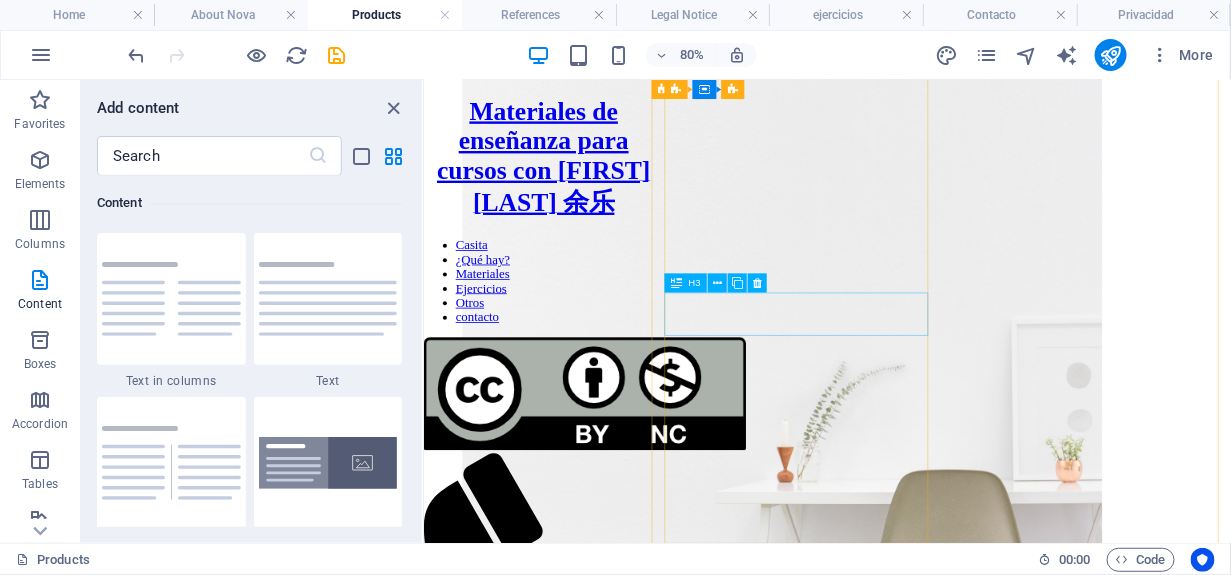 click on "Pyxis - Tables" at bounding box center [927, 5918] 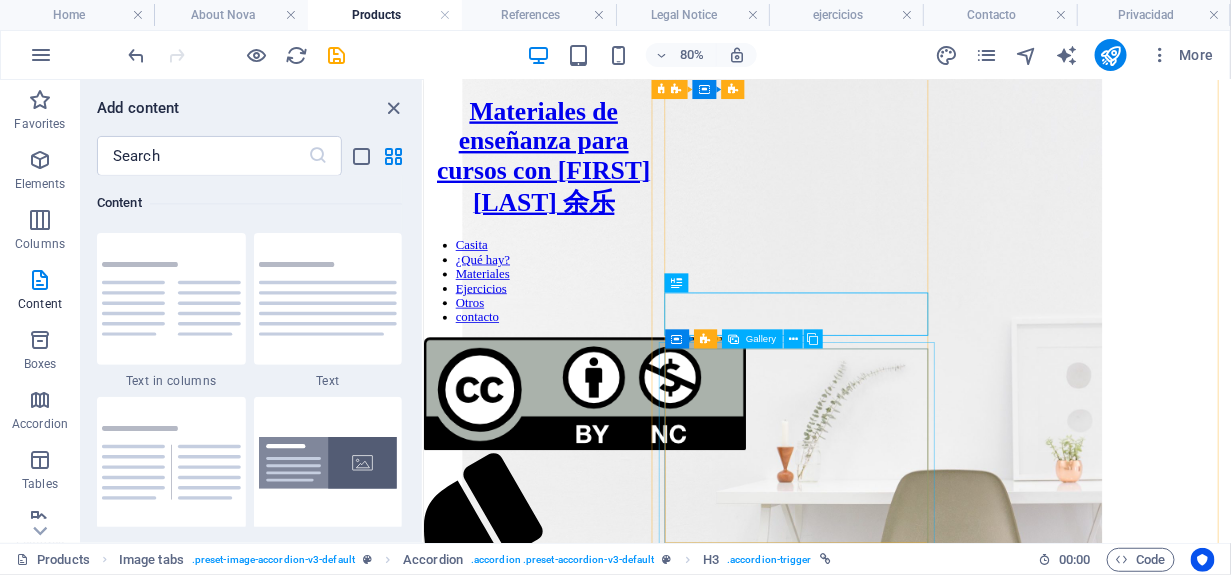 click at bounding box center (871, 6454) 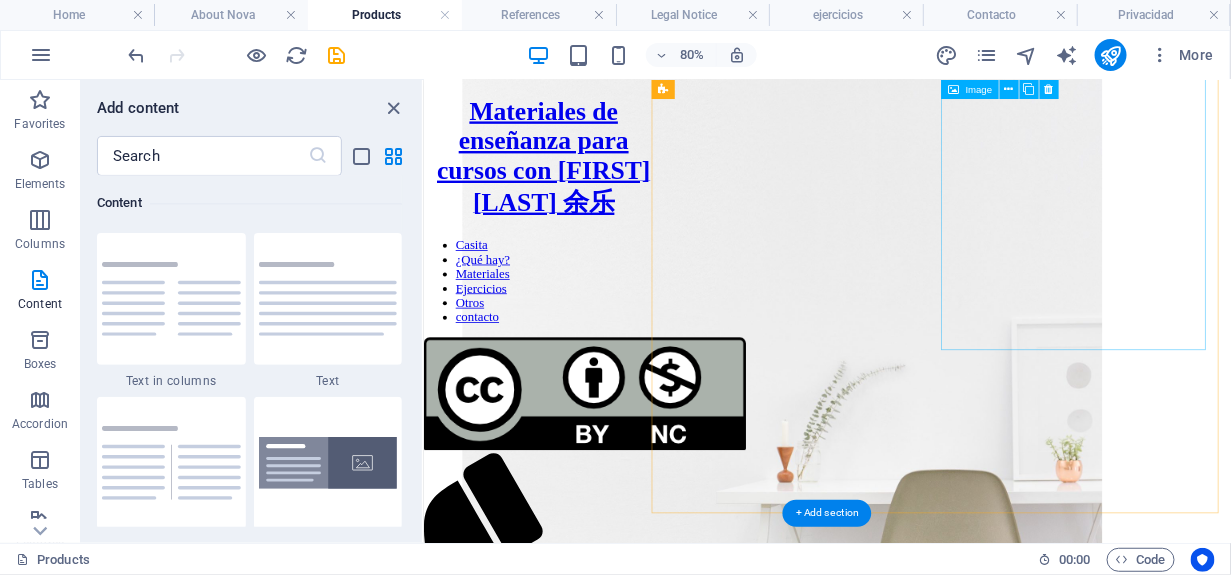 click on "Upholstery - Leather" at bounding box center [927, 6312] 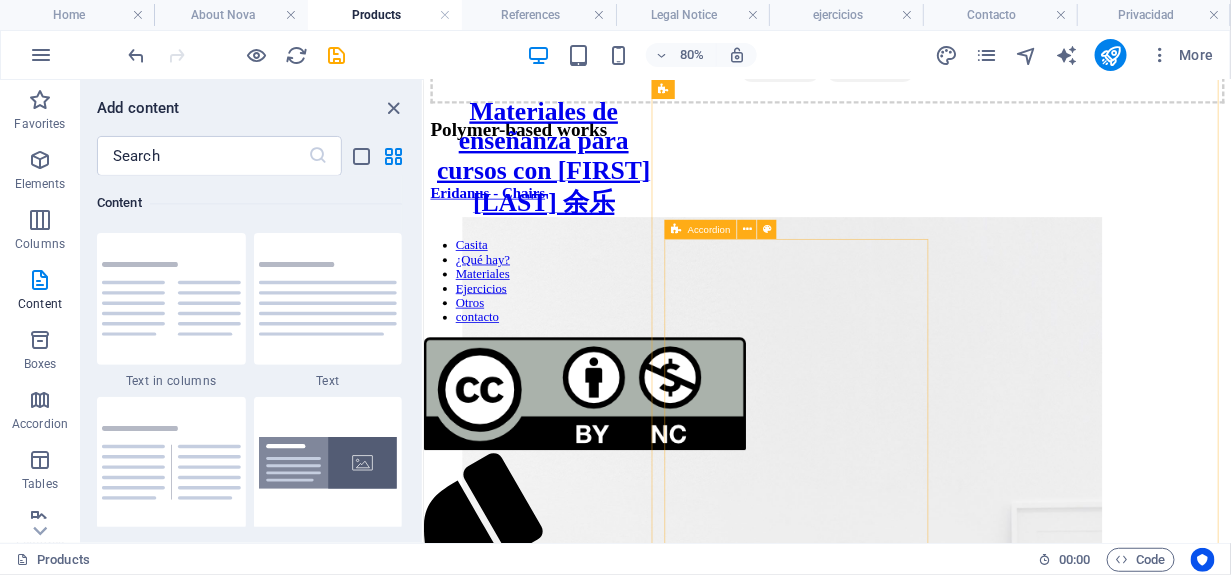 scroll, scrollTop: 1680, scrollLeft: 0, axis: vertical 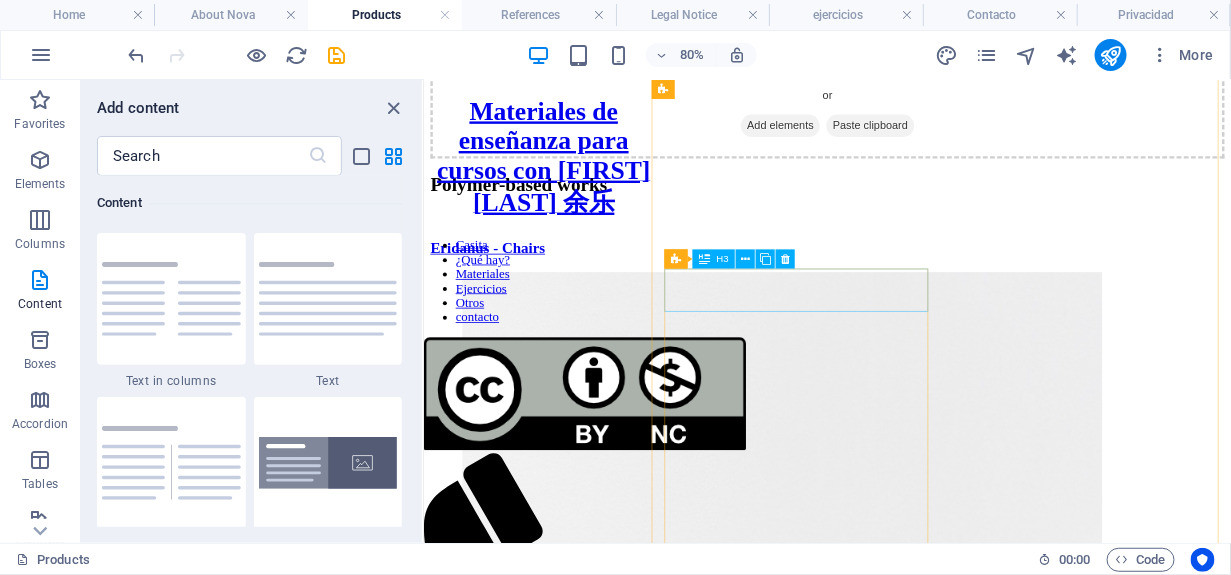 click on "Eridanus - Chairs" at bounding box center [927, 290] 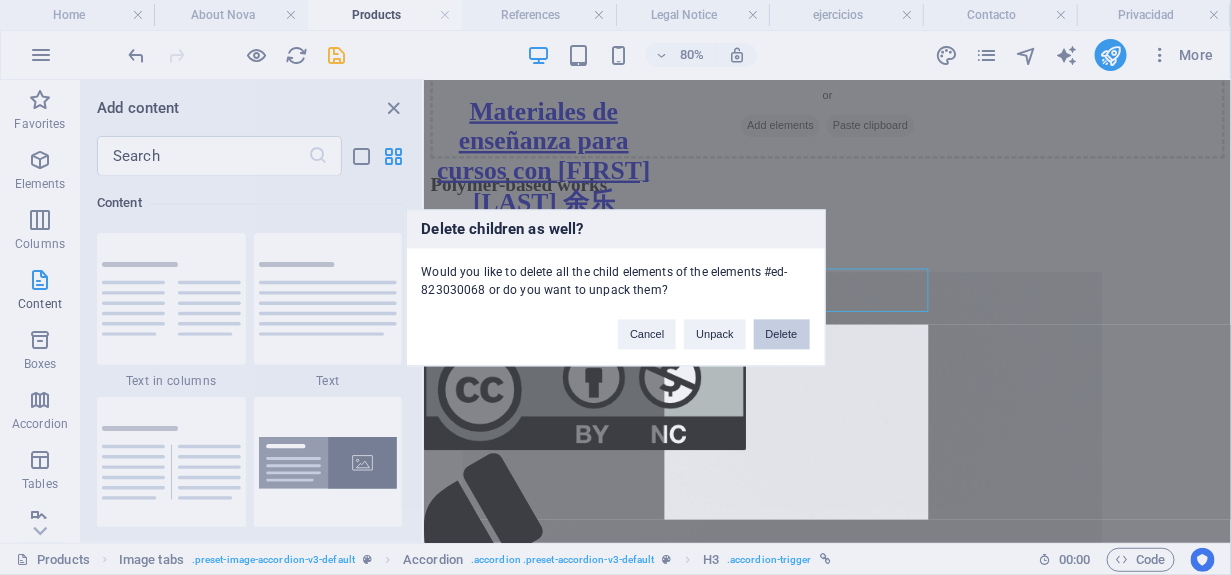 click on "Delete" at bounding box center (782, 334) 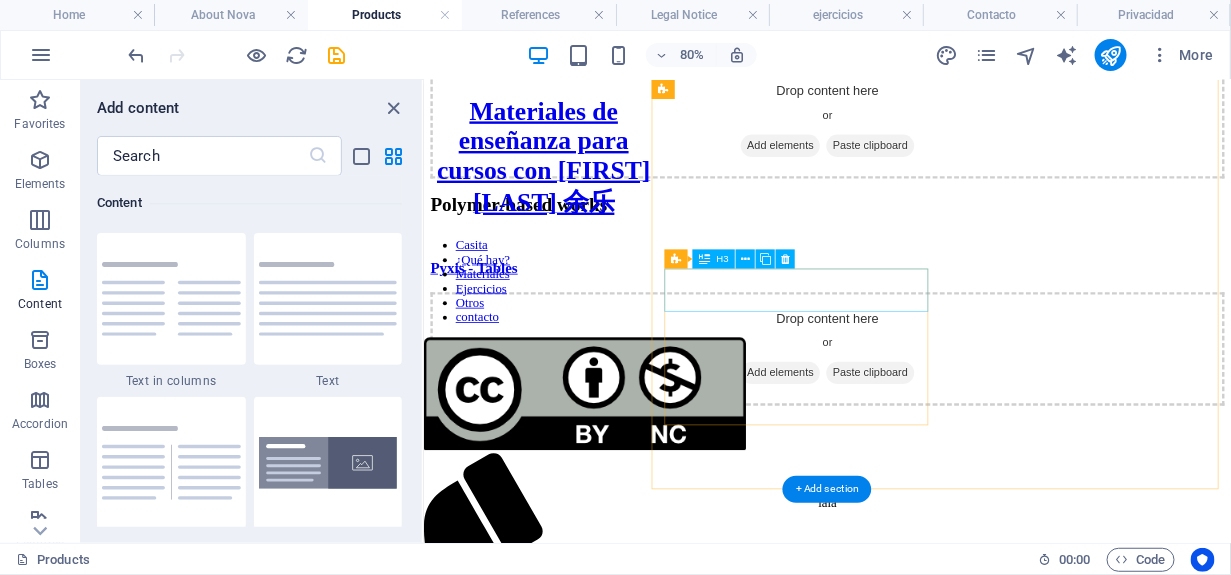 click on "Pyxis - Tables" at bounding box center (927, 315) 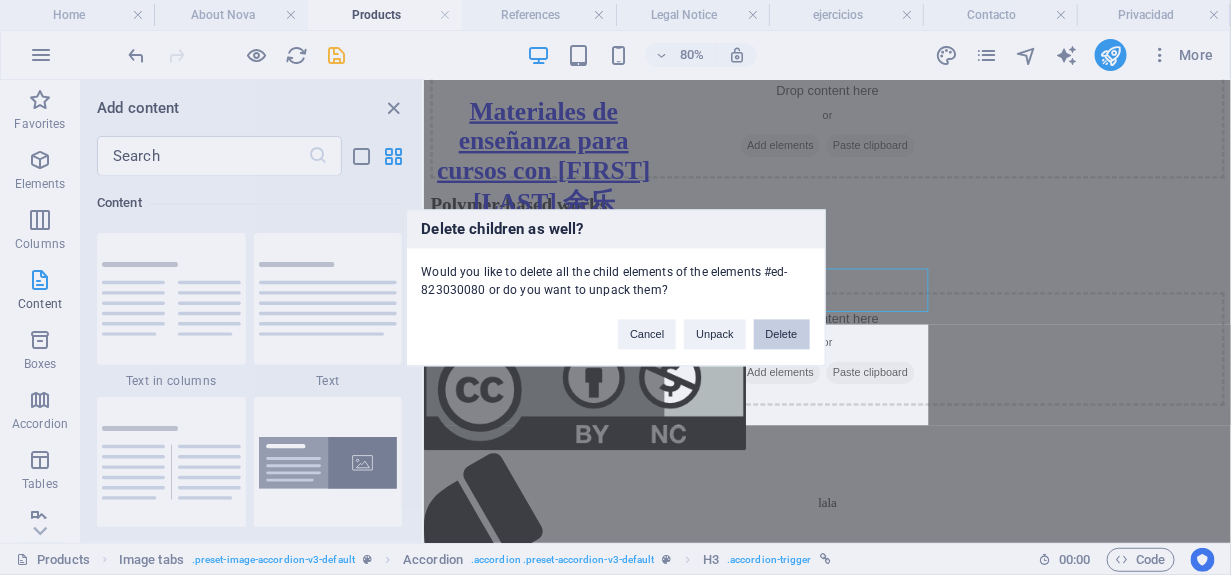 click on "Delete" at bounding box center [782, 334] 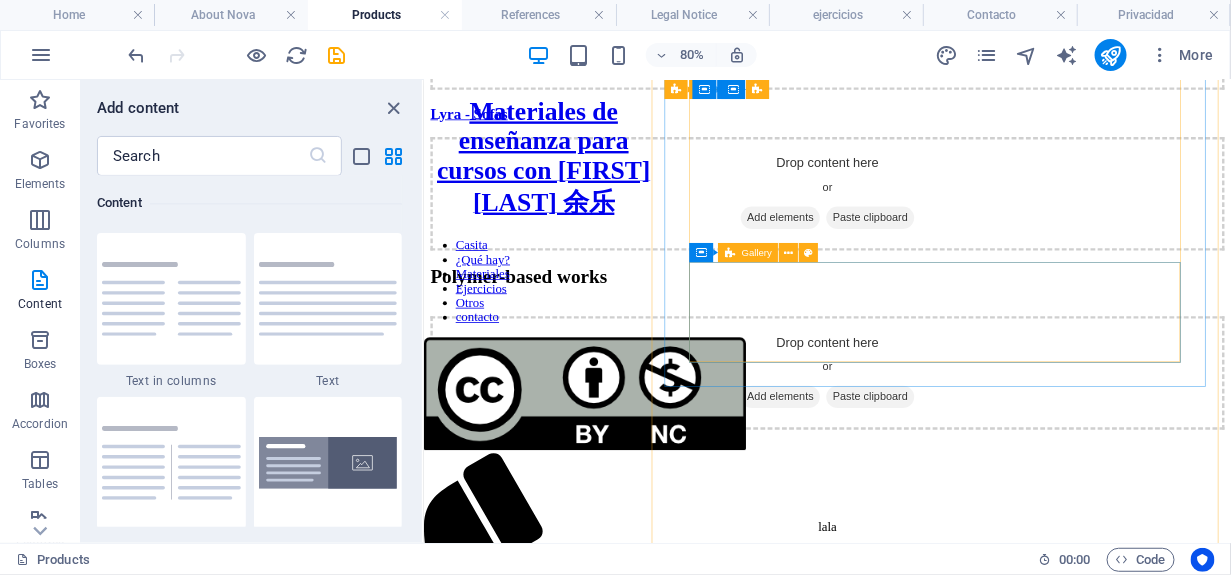 scroll, scrollTop: 1368, scrollLeft: 0, axis: vertical 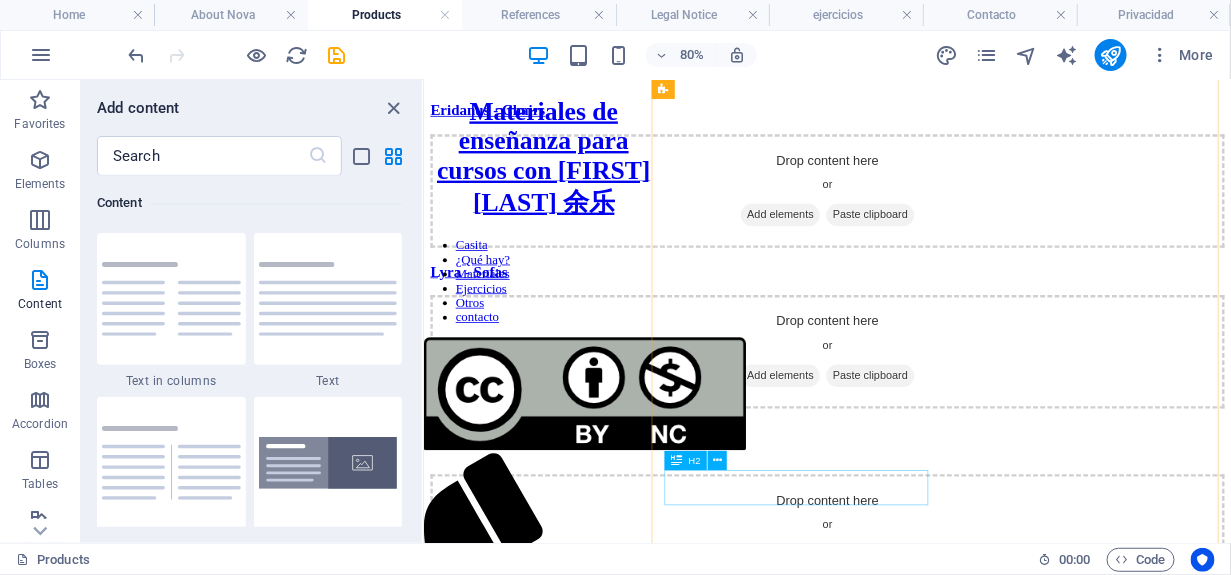 click on "Polymer-based works" at bounding box center [927, 523] 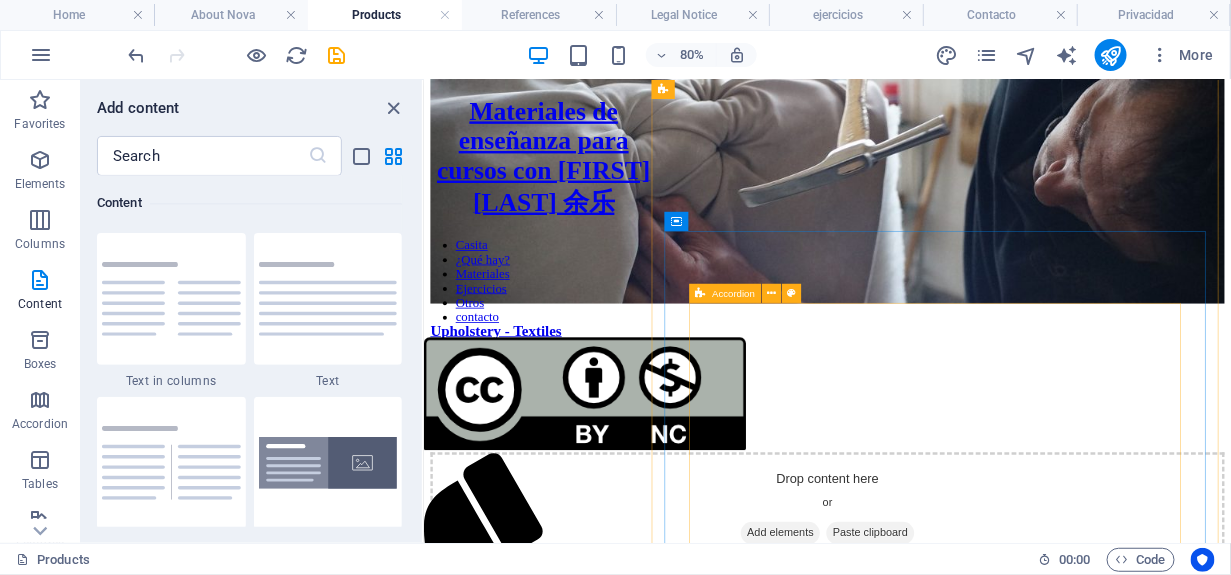 scroll, scrollTop: 1168, scrollLeft: 0, axis: vertical 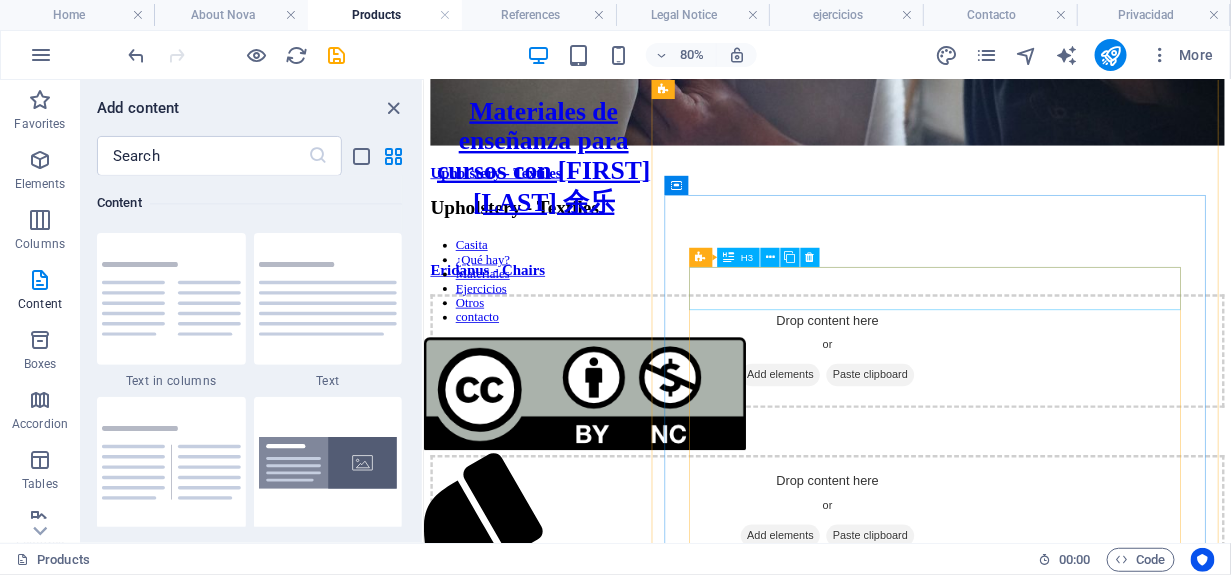 click on "Eridanus - Chairs" at bounding box center [927, 317] 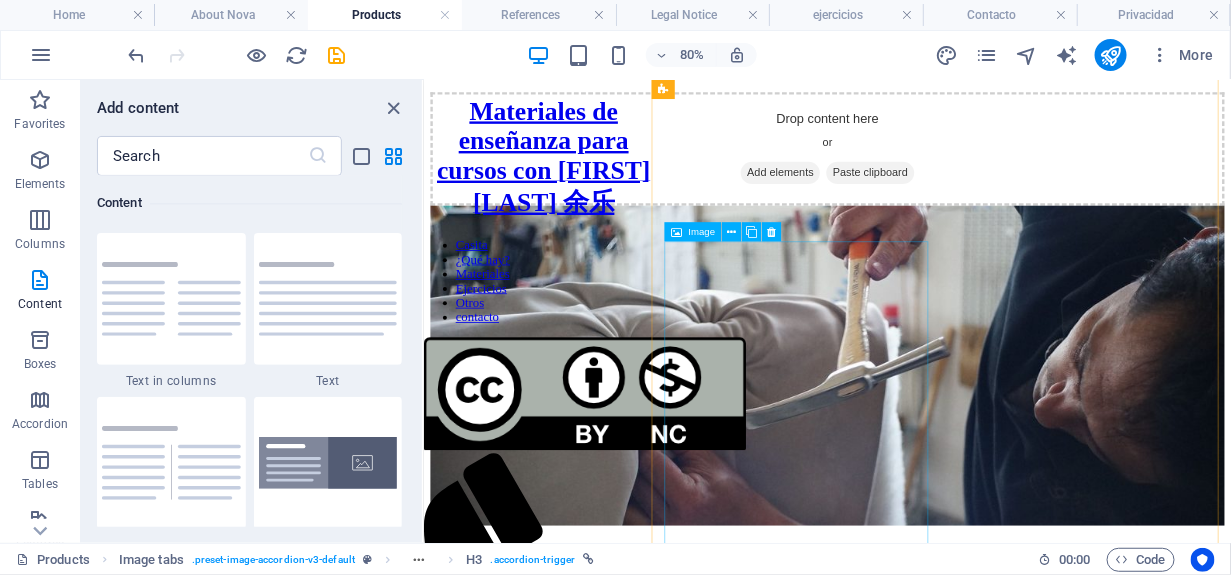 scroll, scrollTop: 668, scrollLeft: 0, axis: vertical 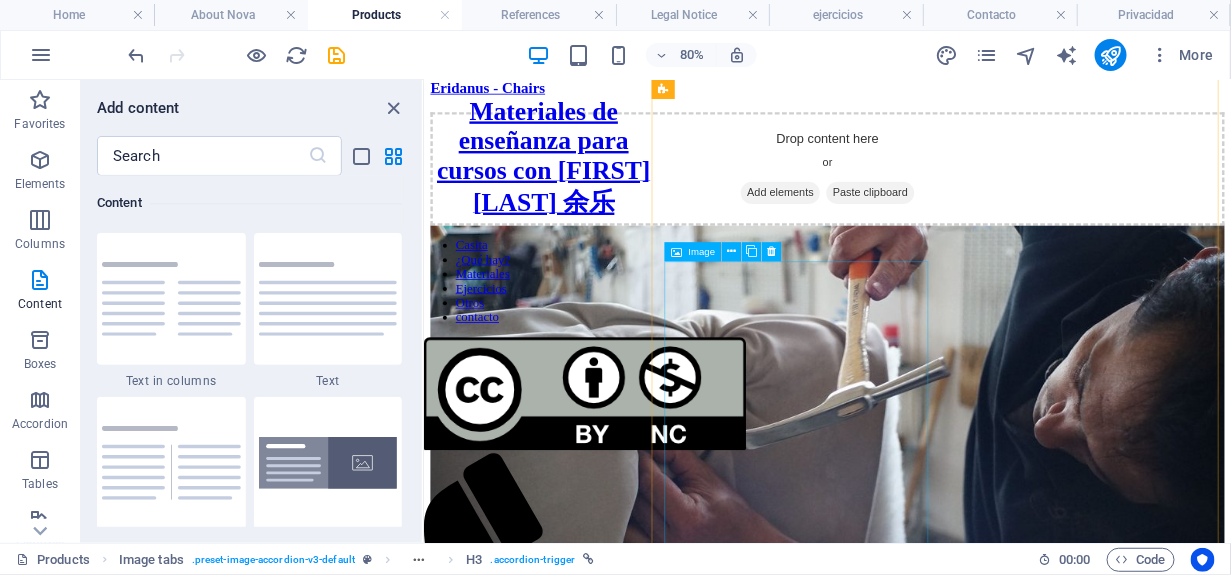 click on "Upholstery - Textiles" at bounding box center [927, 483] 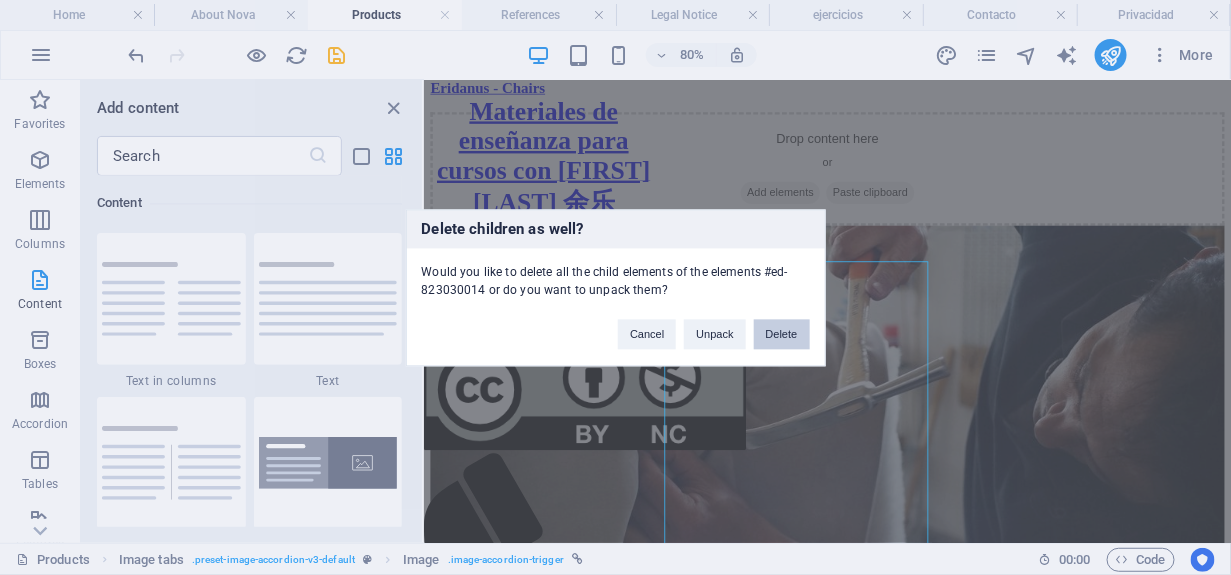 click on "Delete" at bounding box center [782, 334] 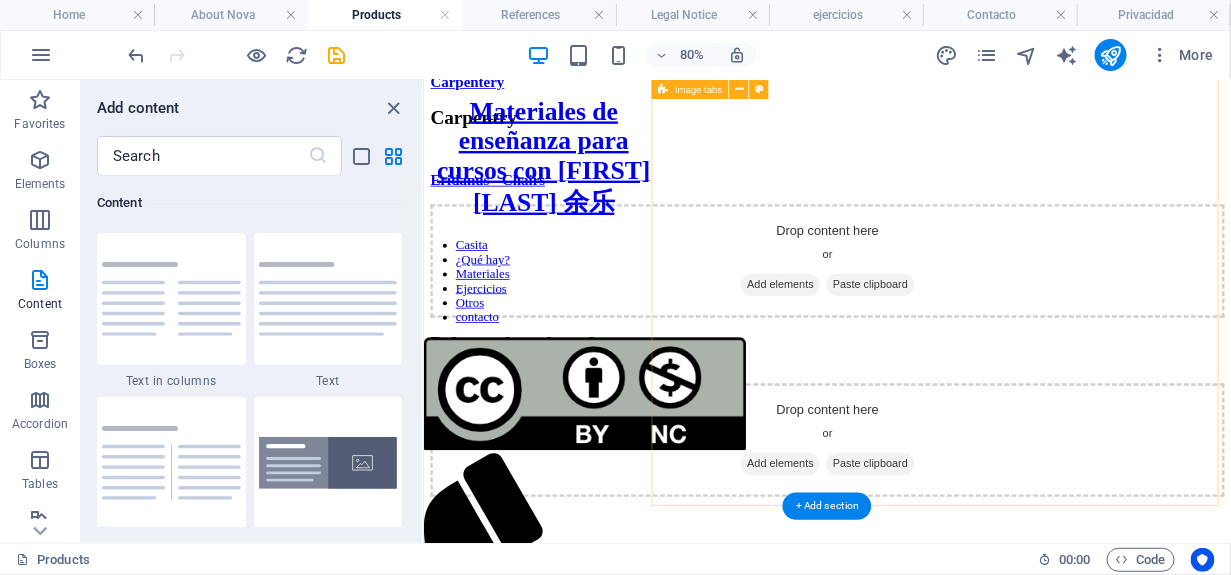 scroll, scrollTop: 468, scrollLeft: 0, axis: vertical 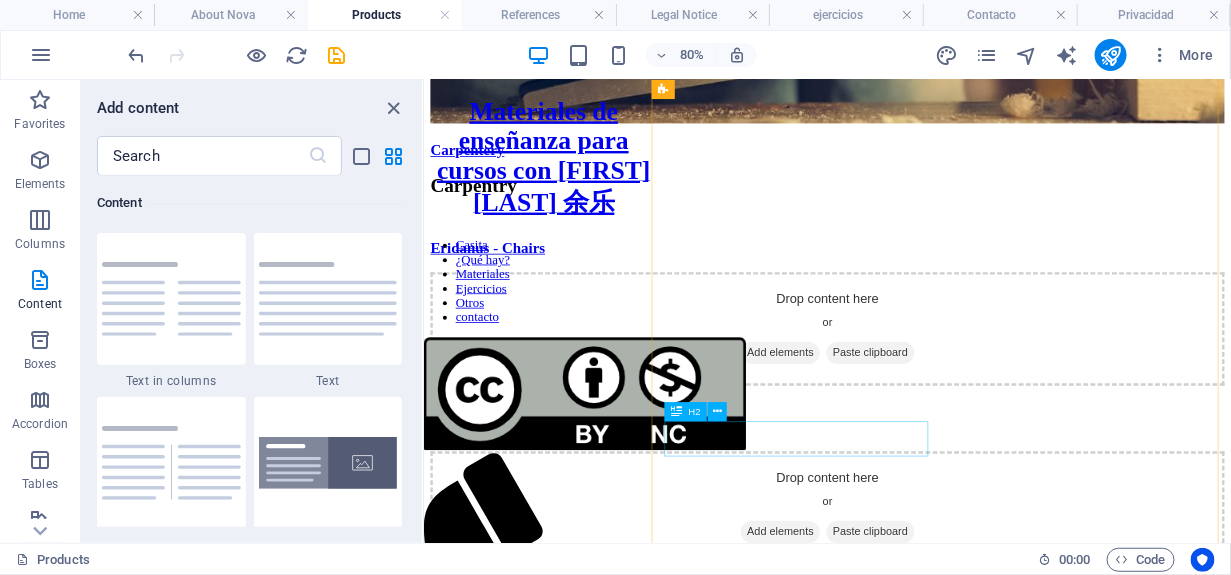 click on "Polymer-based works" at bounding box center [927, 494] 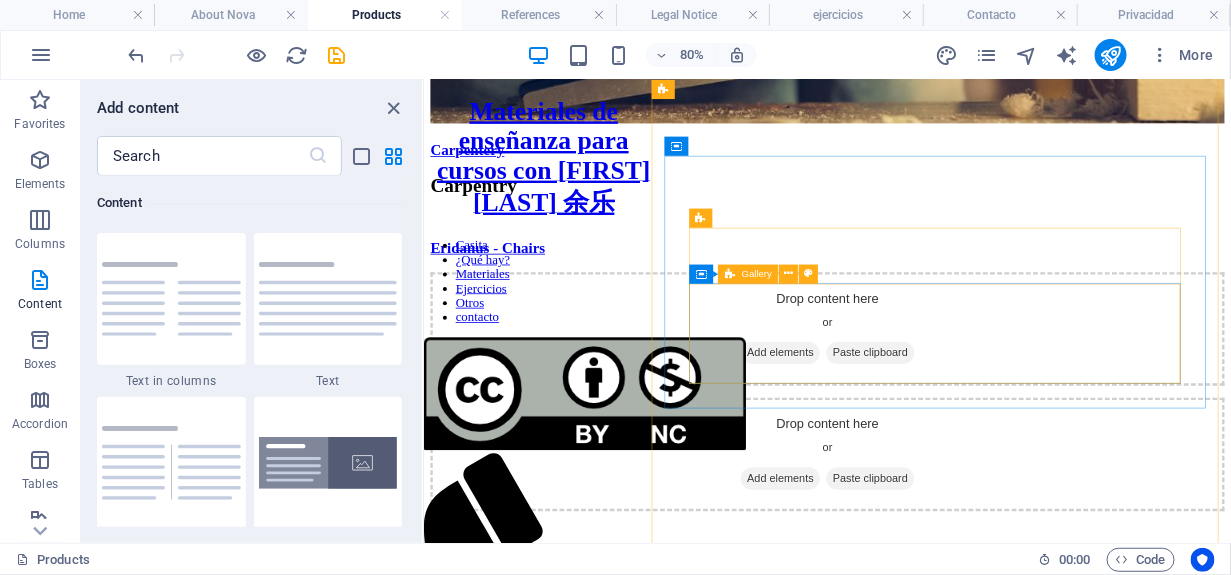 scroll, scrollTop: 368, scrollLeft: 0, axis: vertical 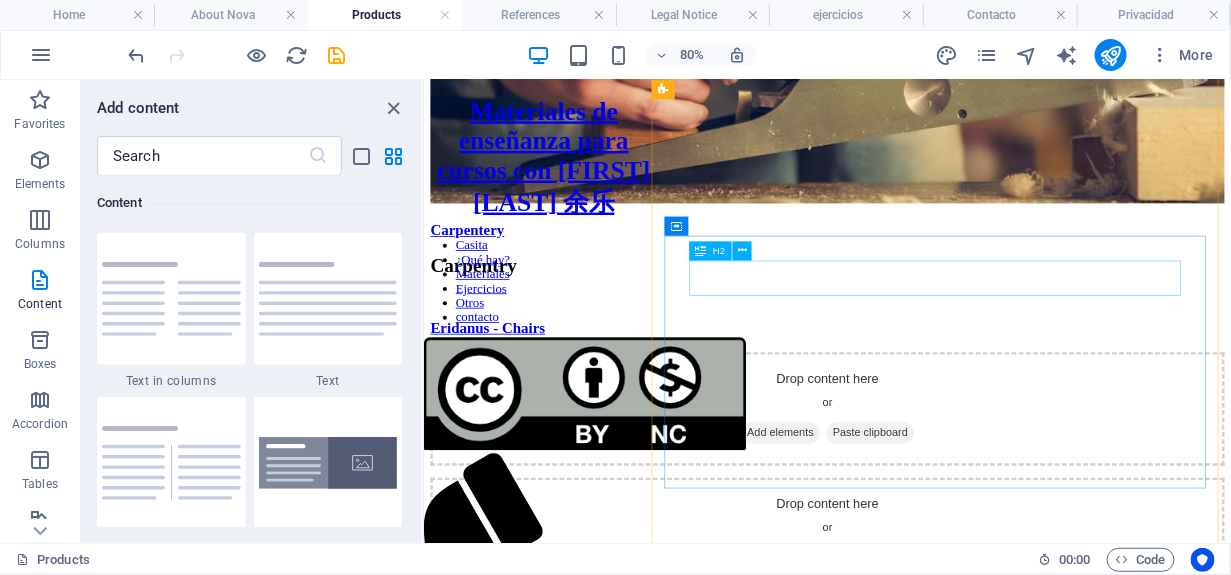 click on "Carpentry" at bounding box center (927, 311) 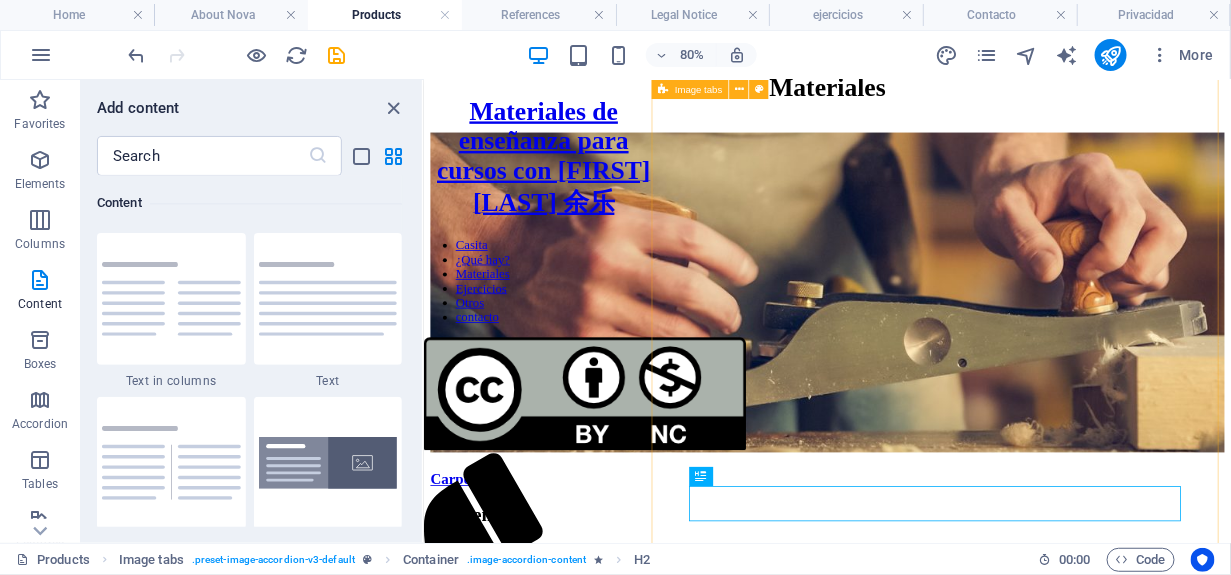 scroll, scrollTop: 0, scrollLeft: 0, axis: both 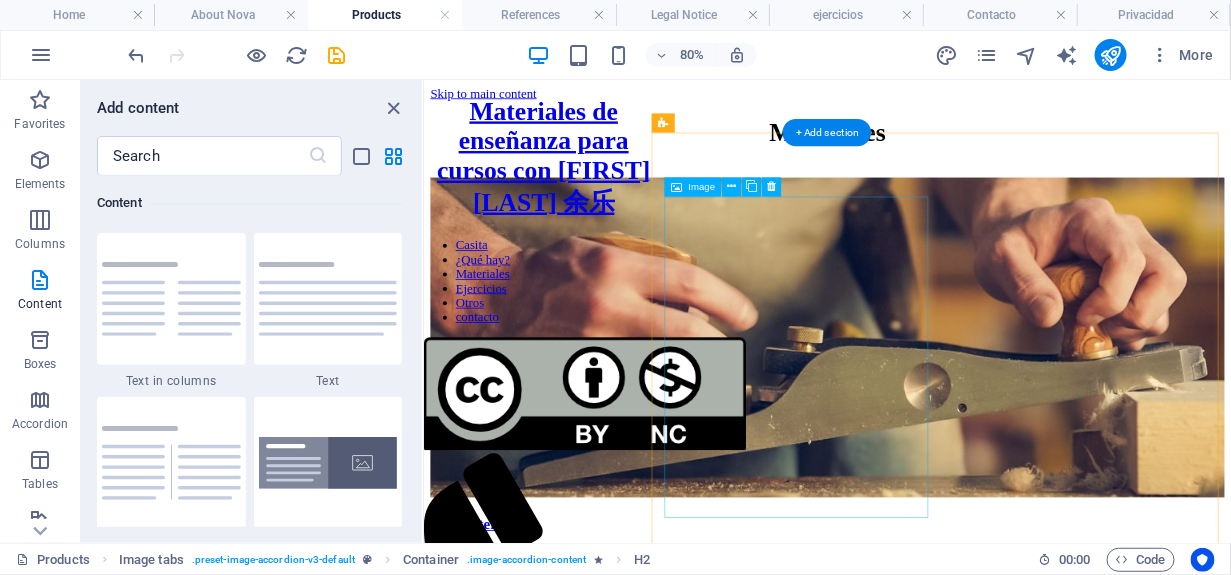 click on "Carpentery" at bounding box center [927, 423] 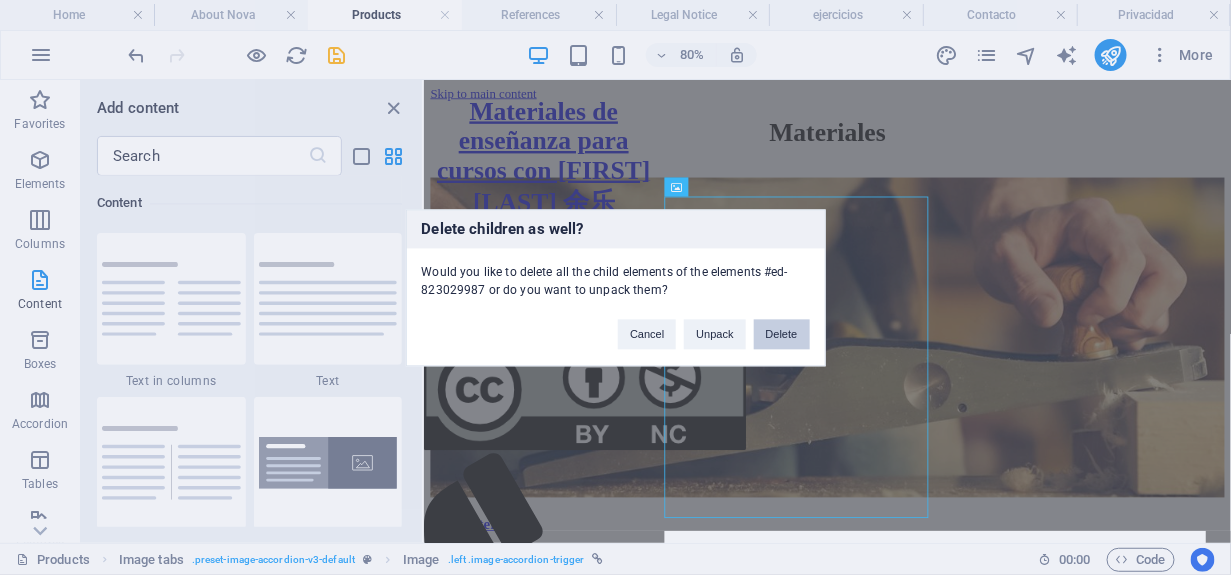 click on "Delete" at bounding box center [782, 334] 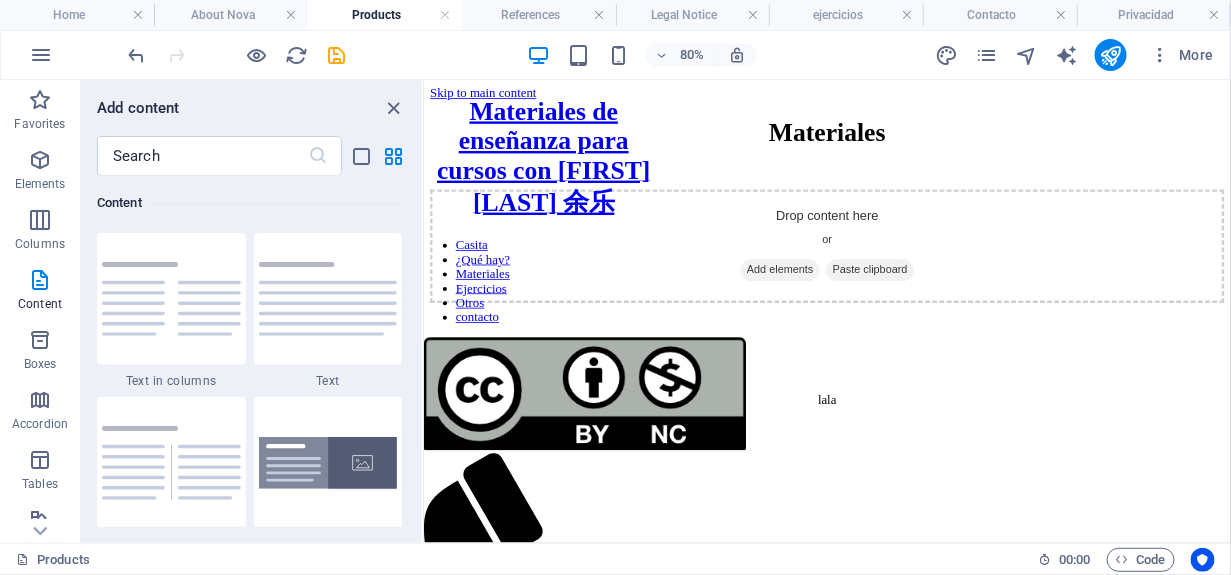 click on "Skip to main content
Materiales Drop content here or  Add elements  Paste clipboard    lala Materiales de enseñanza para cursos  con [FIRST] [LAST]  [CHINESE] Casita ¿Qué hay? Materiales Ejercicios Otros contacto" at bounding box center (927, 304) 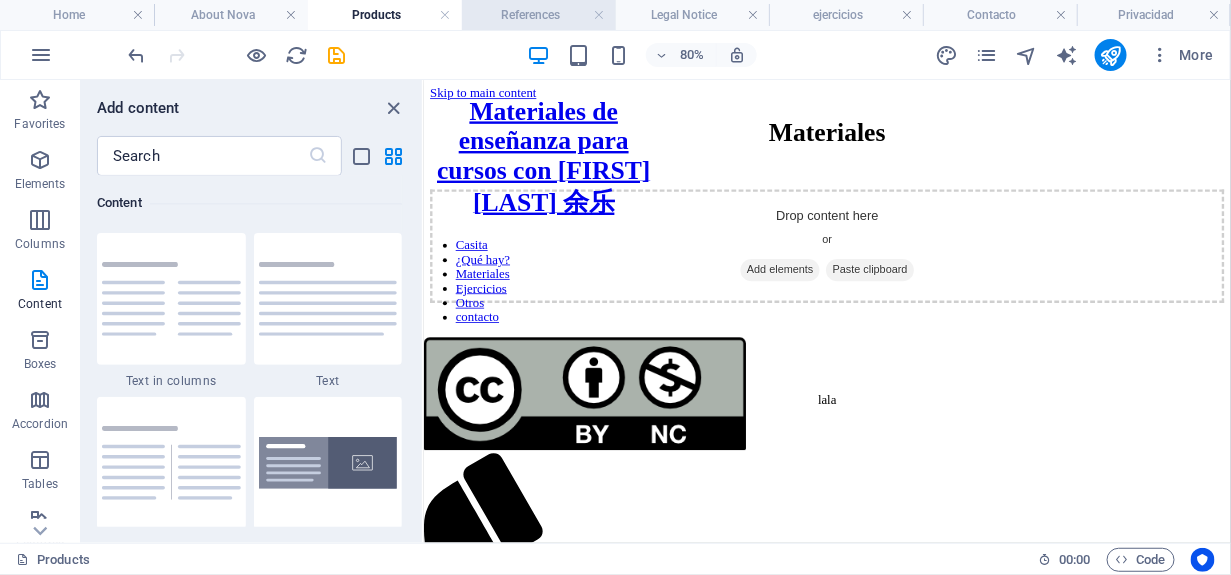 click on "References" at bounding box center [539, 15] 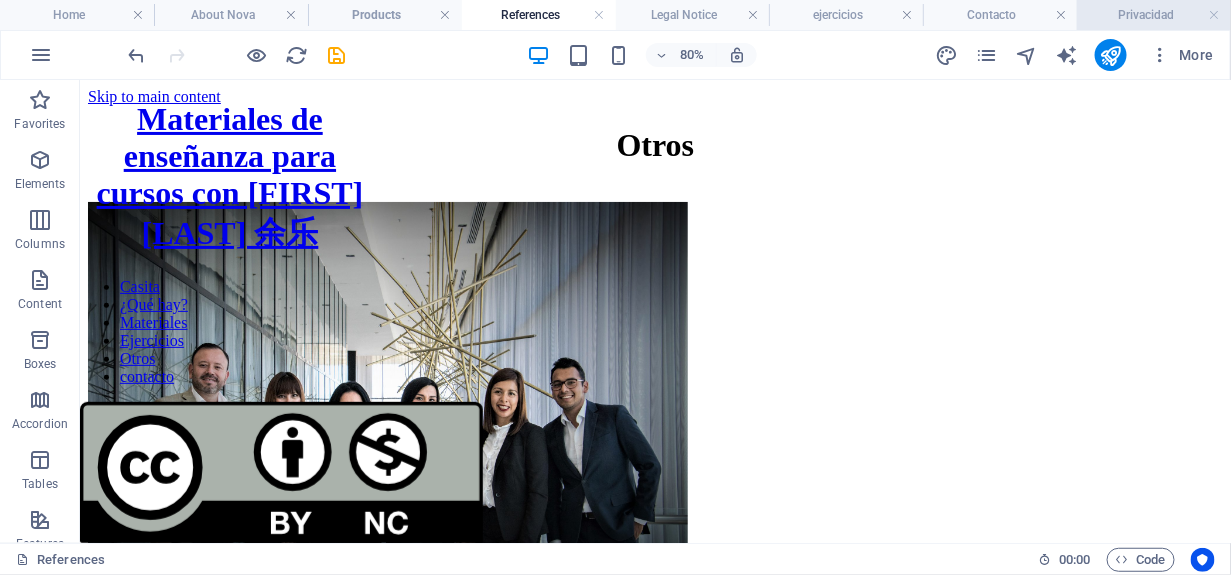 click on "Privacidad" at bounding box center (1154, 15) 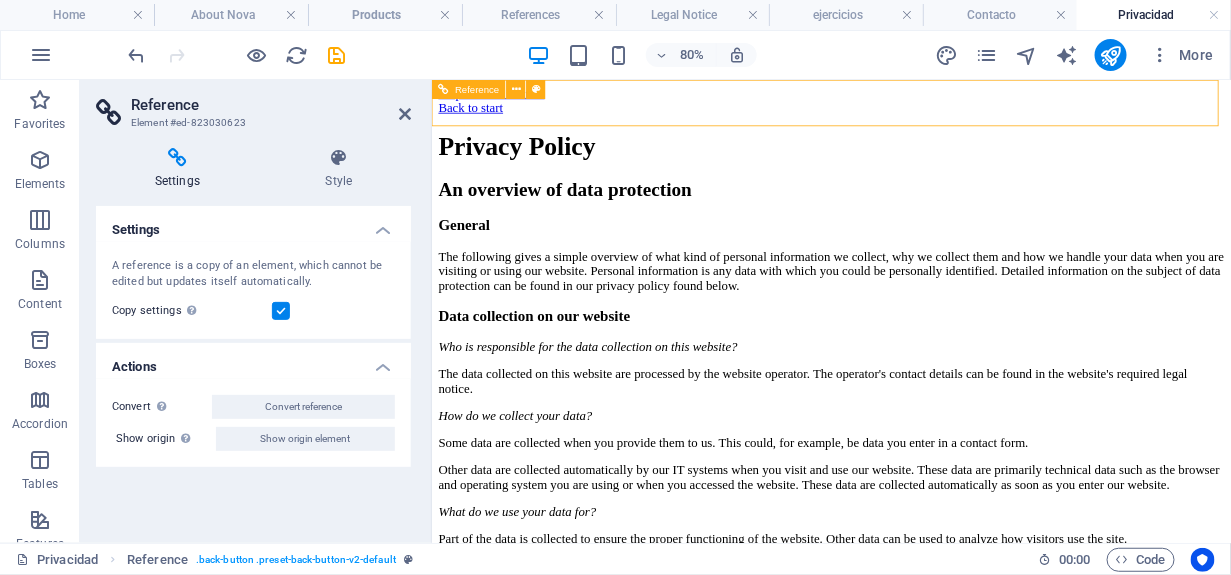 click on "Back to start" at bounding box center (930, 114) 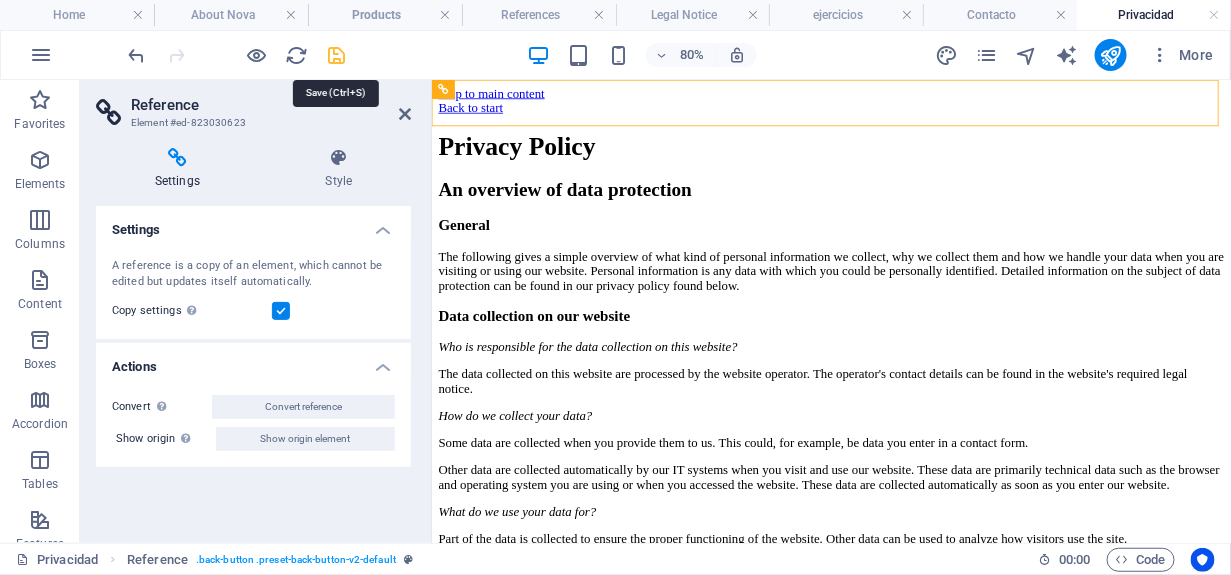 drag, startPoint x: 341, startPoint y: 50, endPoint x: 463, endPoint y: 225, distance: 213.32838 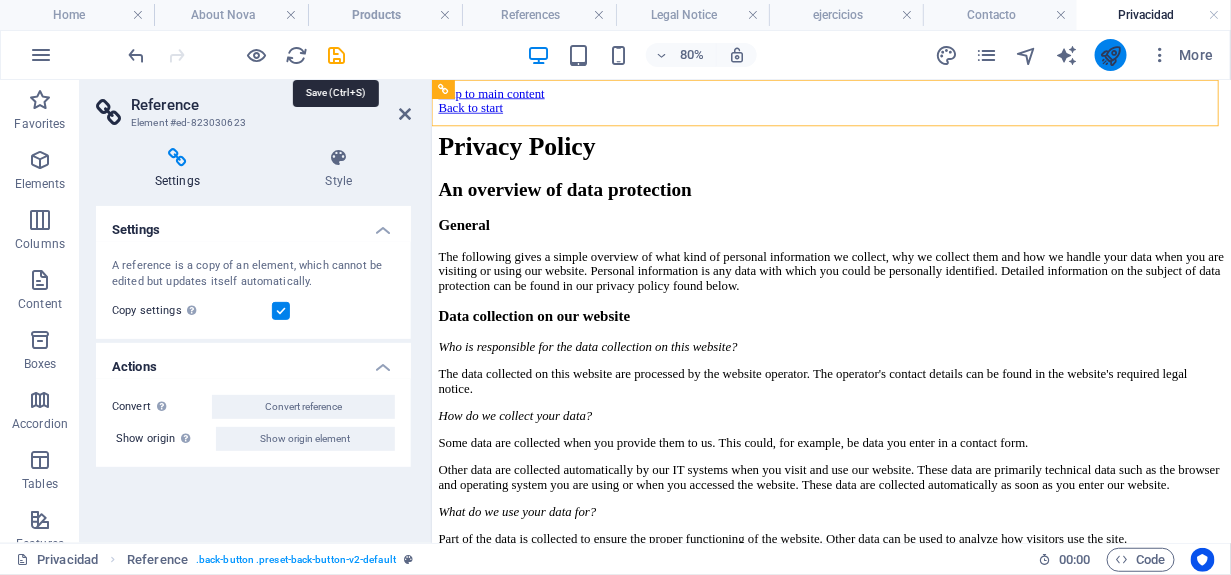 click at bounding box center [1110, 55] 